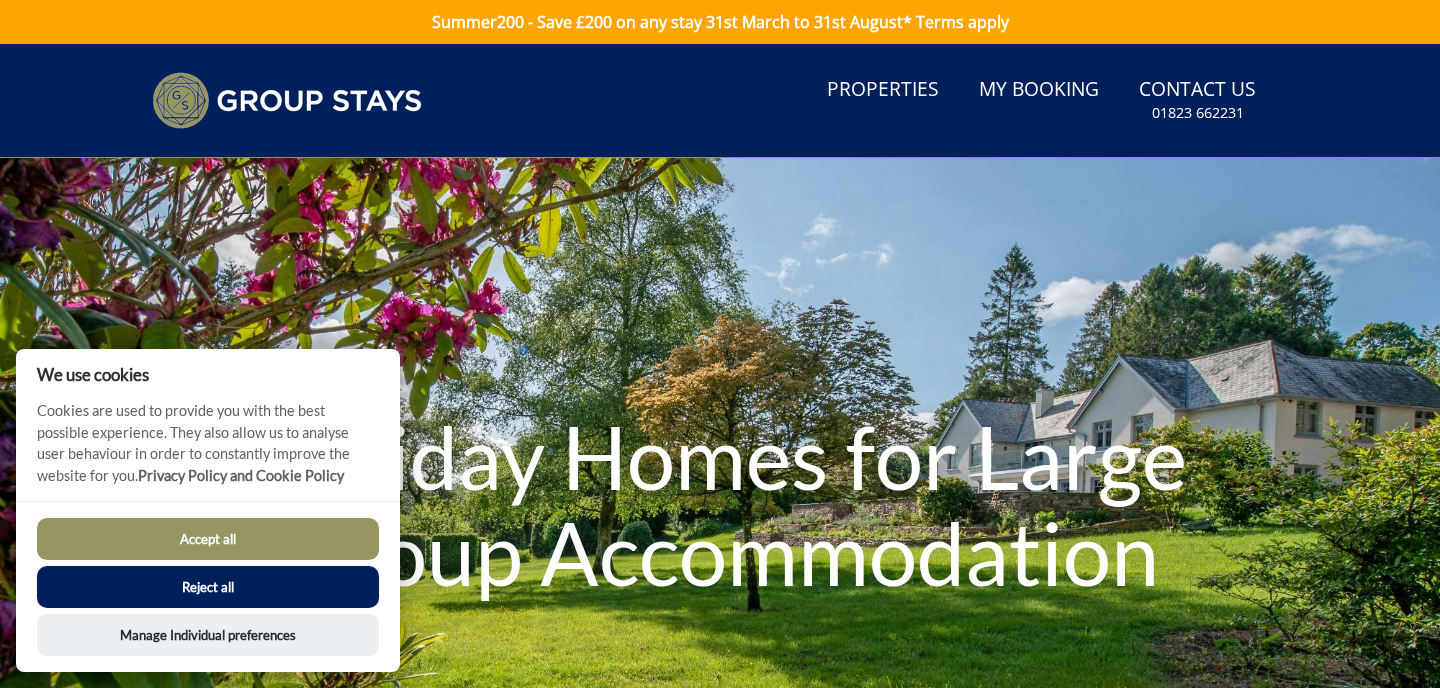 scroll, scrollTop: 0, scrollLeft: 0, axis: both 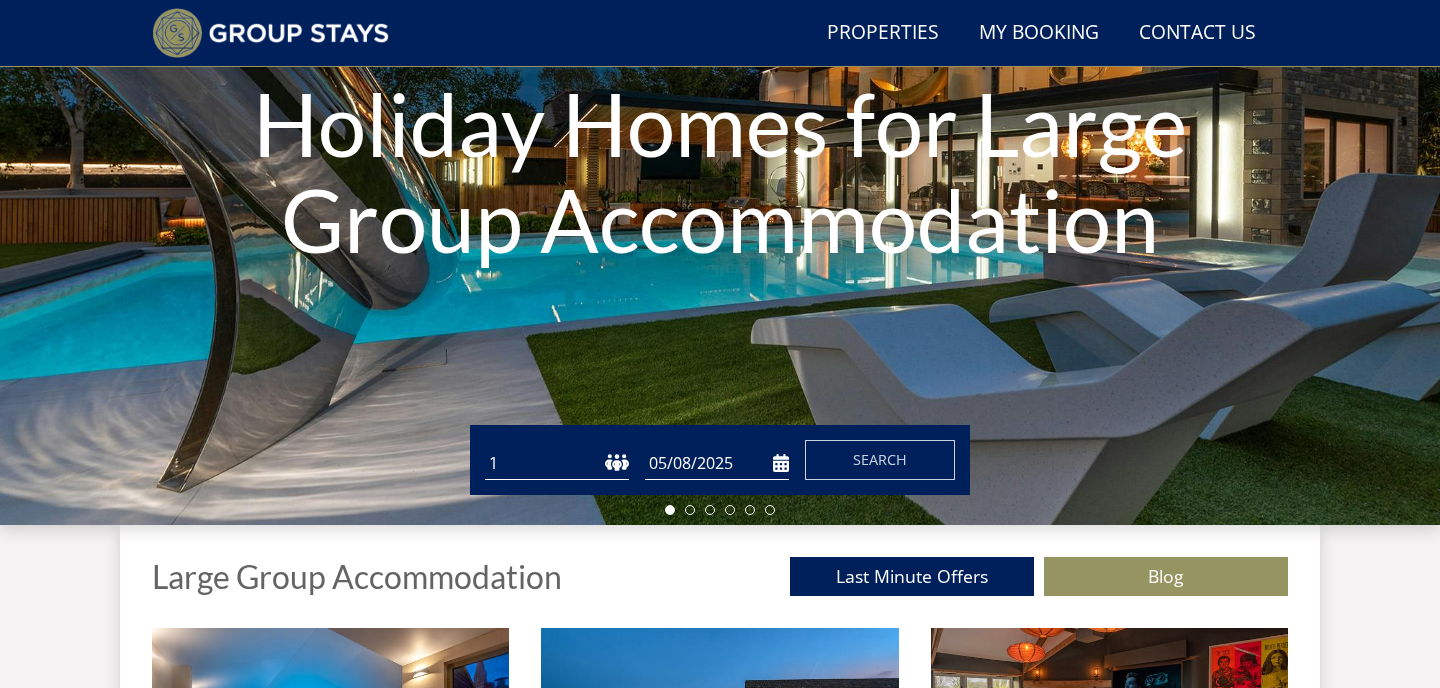 click on "1
2
3
4
5
6
7
8
9
10
11
12
13
14
15
16
17
18
19
20
21
22
23
24
25
26
27
28
29
30
31
32
33
34
35
36
37
38
39
40
41
42
43
44
45
46
47
48
49
50" at bounding box center (557, 463) 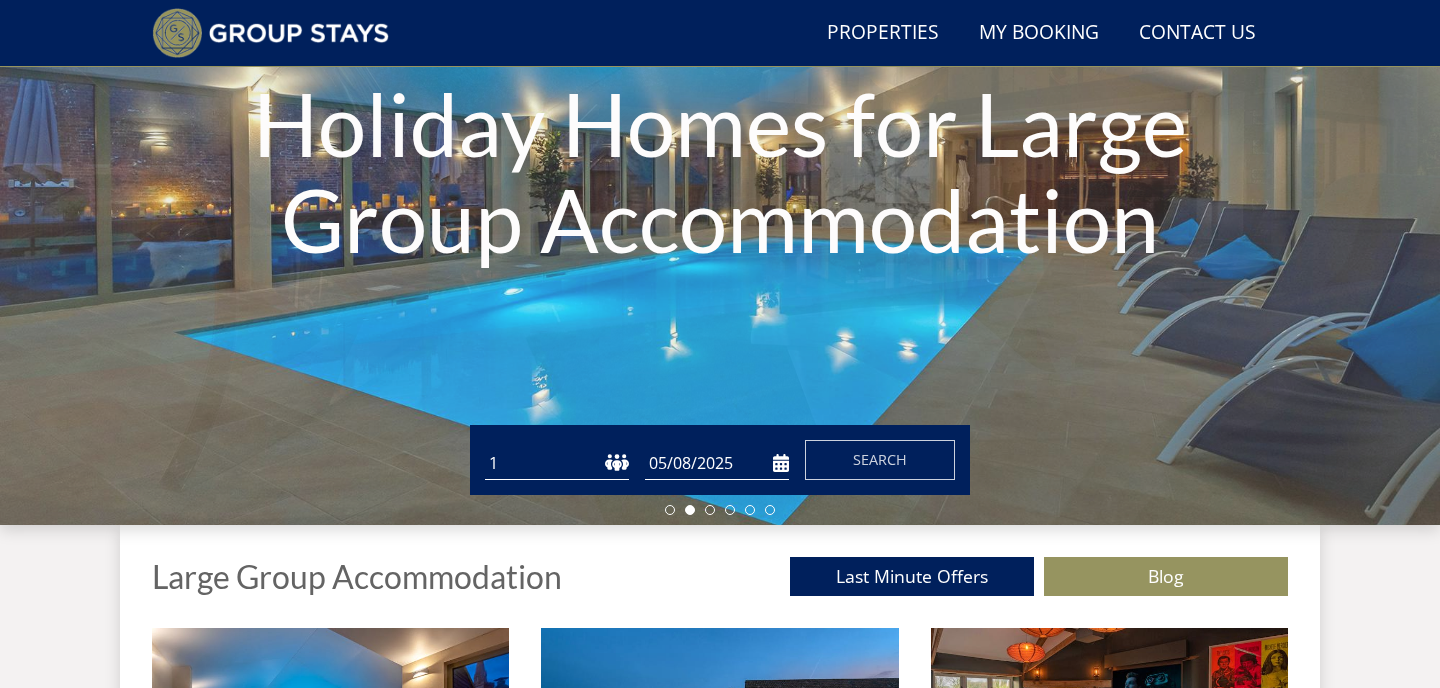 select on "25" 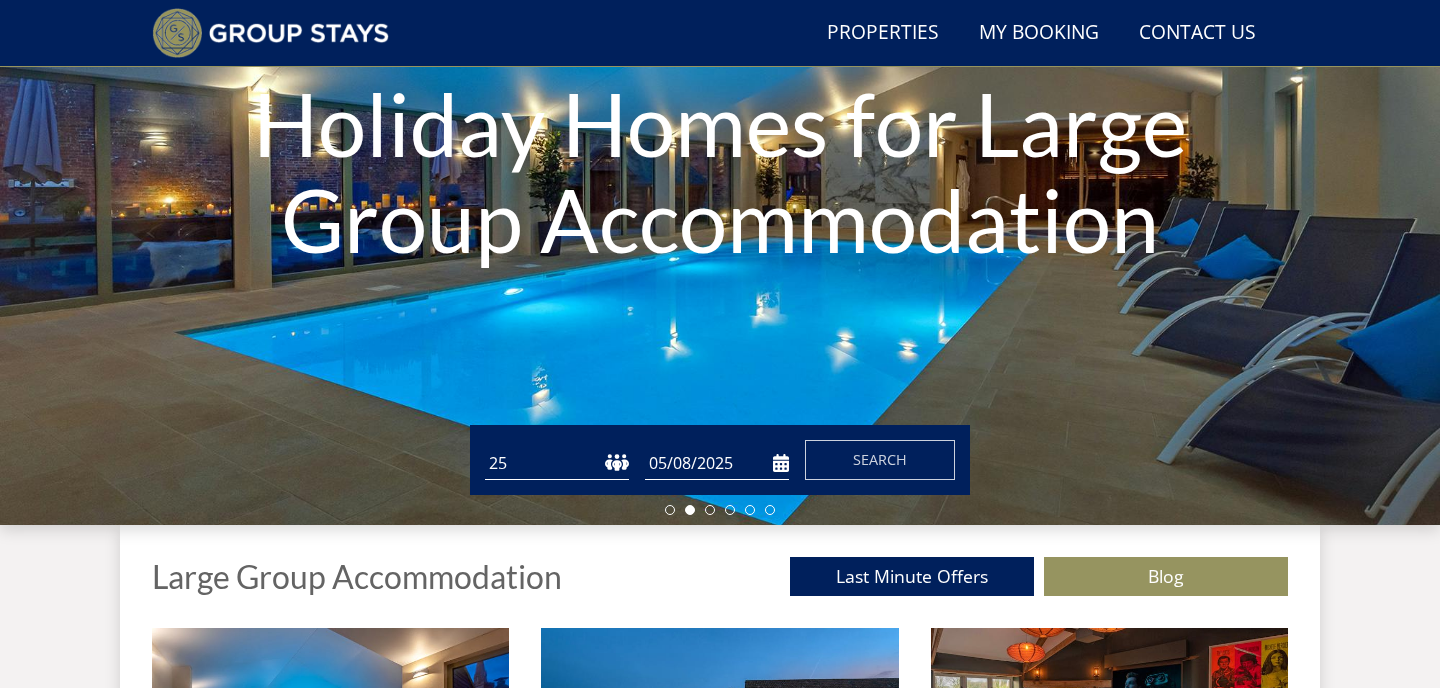 click on "05/08/2025" at bounding box center [717, 463] 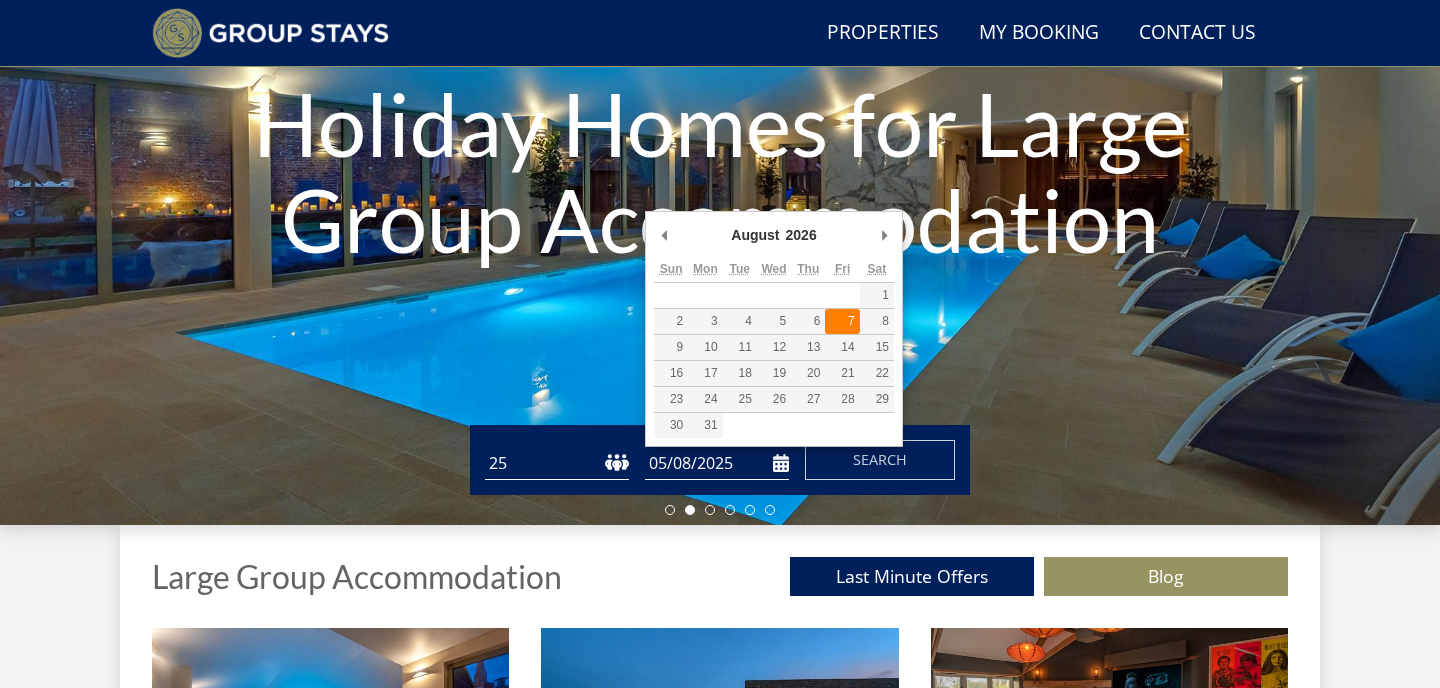 type on "07/08/2026" 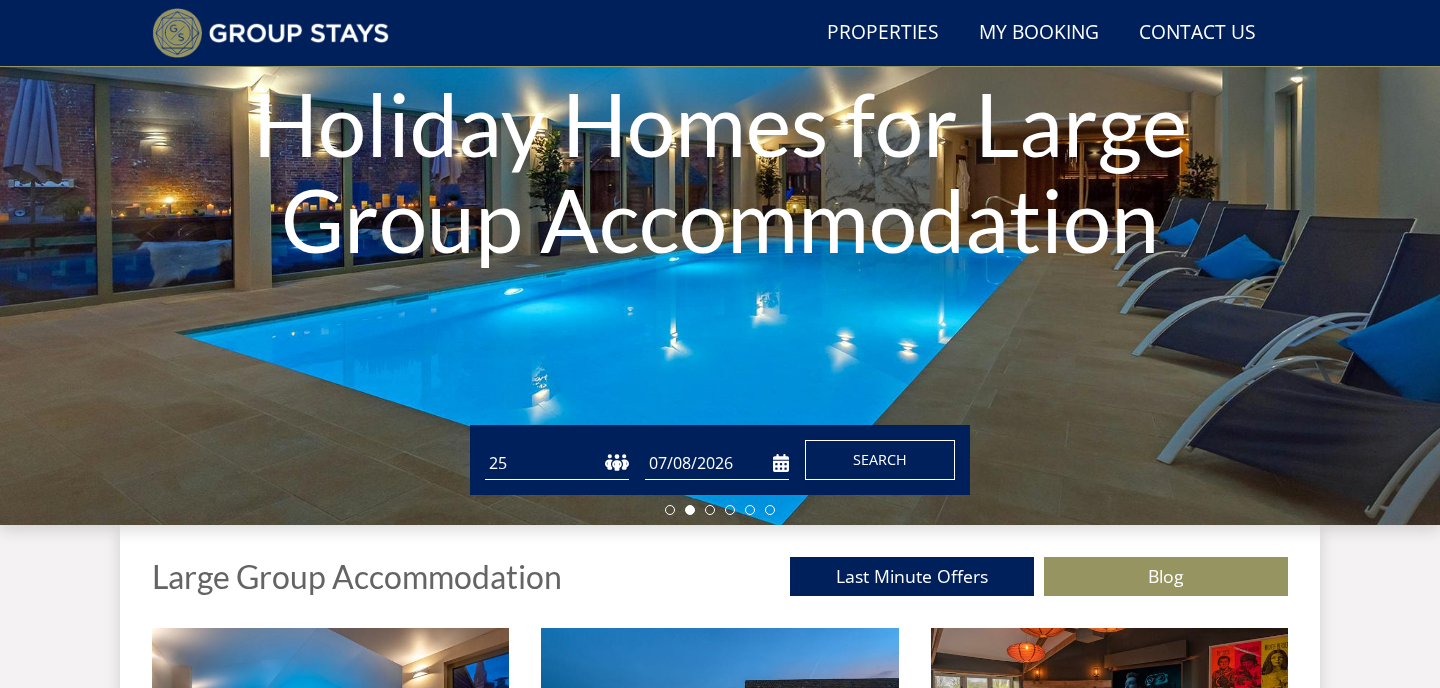 click on "Search" at bounding box center [880, 459] 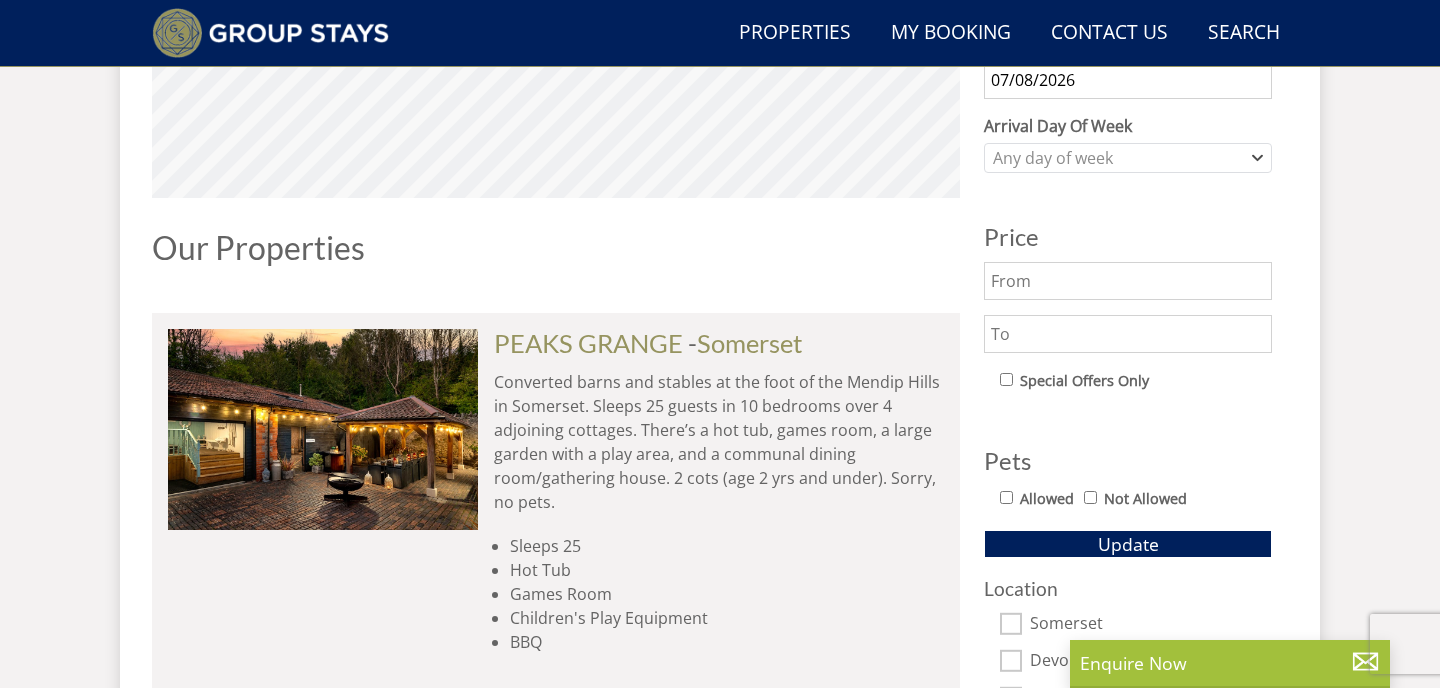 scroll, scrollTop: 937, scrollLeft: 0, axis: vertical 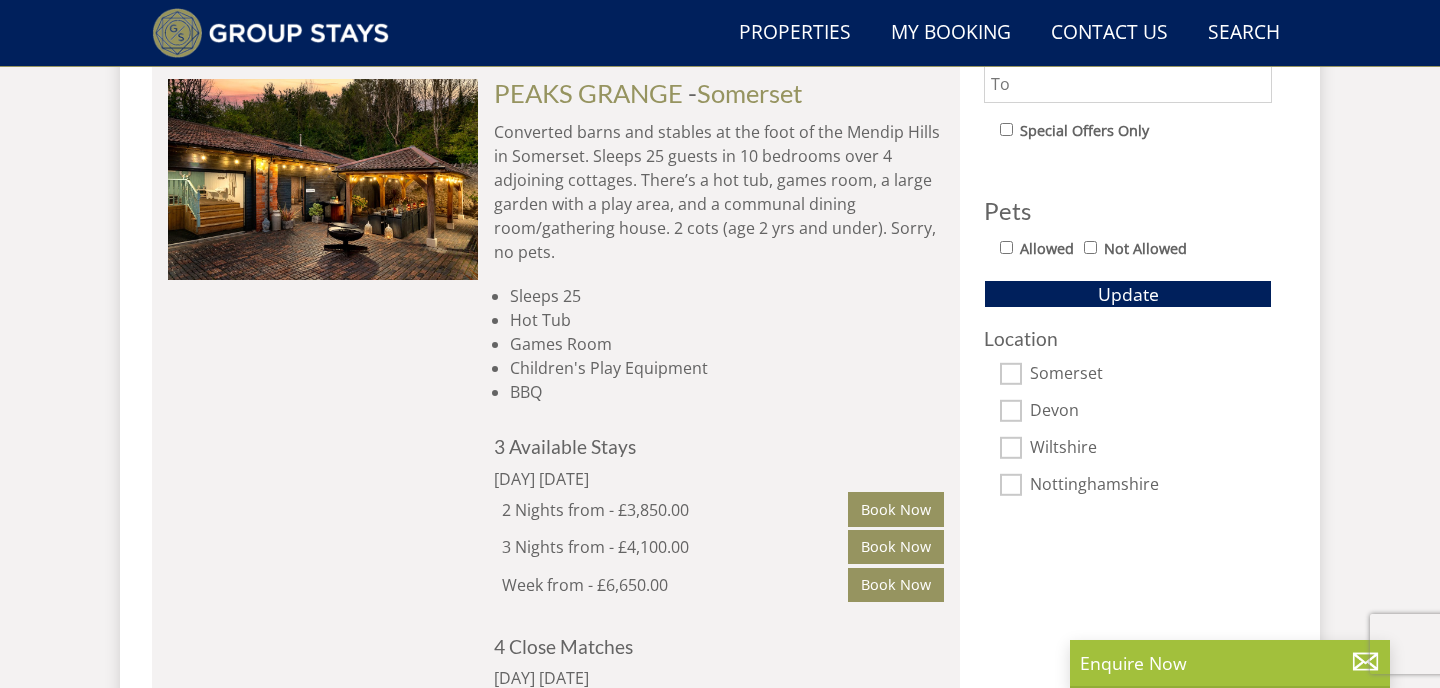 click on "Hot Tub" at bounding box center (727, 320) 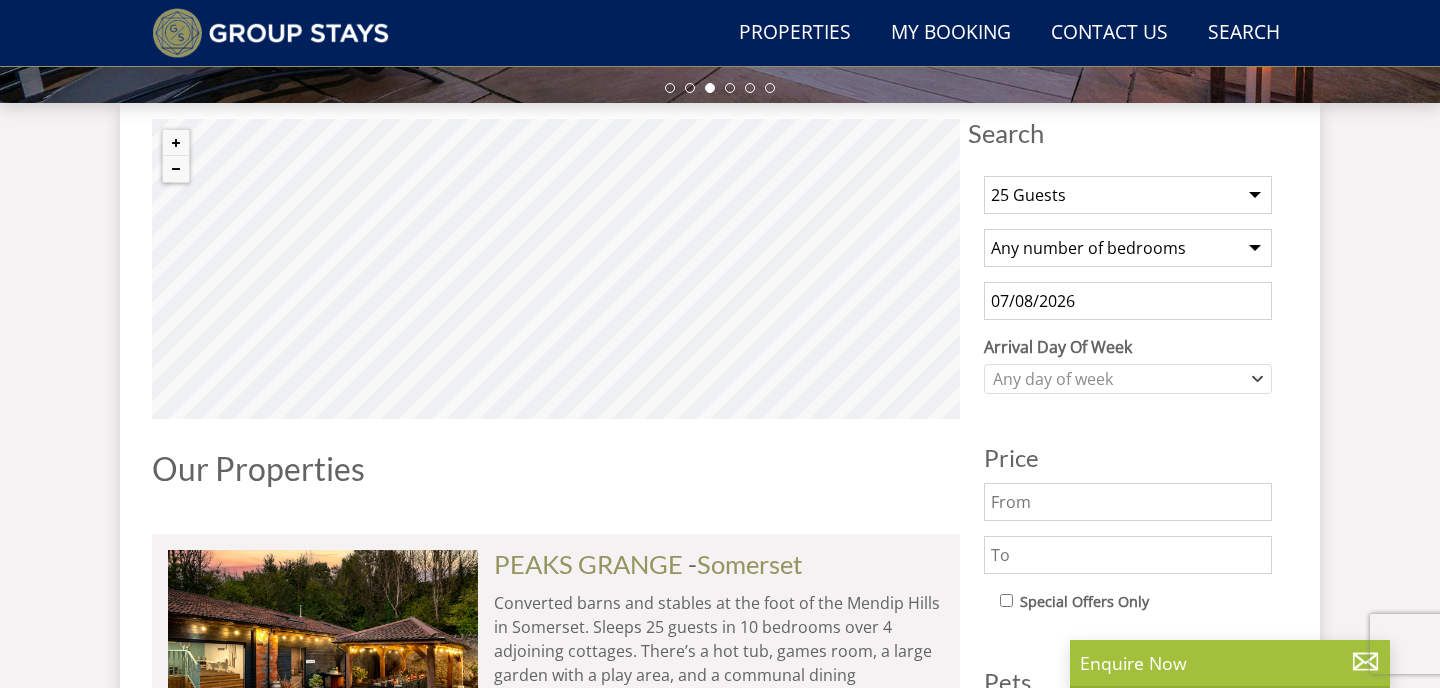 scroll, scrollTop: 702, scrollLeft: 0, axis: vertical 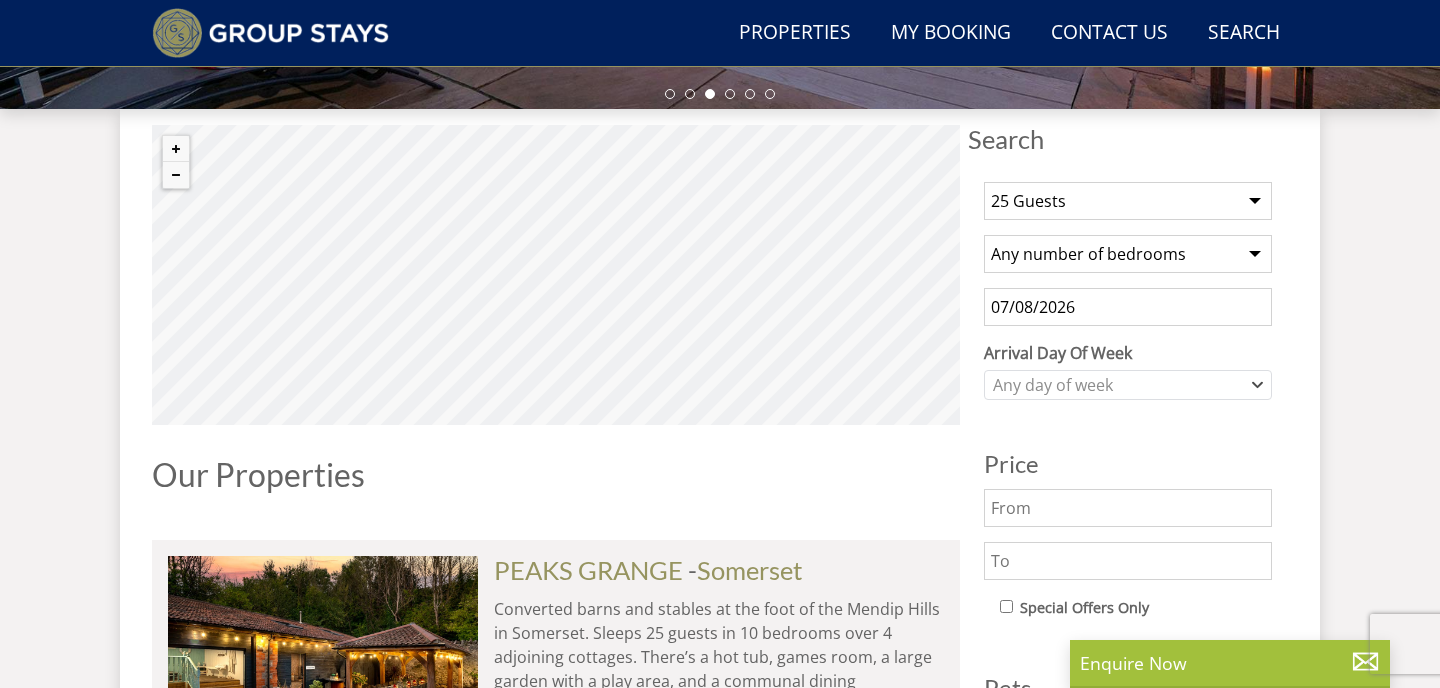 click on "Any number of bedrooms
4 Bedrooms
5 Bedrooms
6 Bedrooms
7 Bedrooms
8 Bedrooms
9 Bedrooms
10 Bedrooms
11 Bedrooms
12 Bedrooms
13 Bedrooms
14 Bedrooms
15 Bedrooms
16 Bedrooms" at bounding box center [1128, 254] 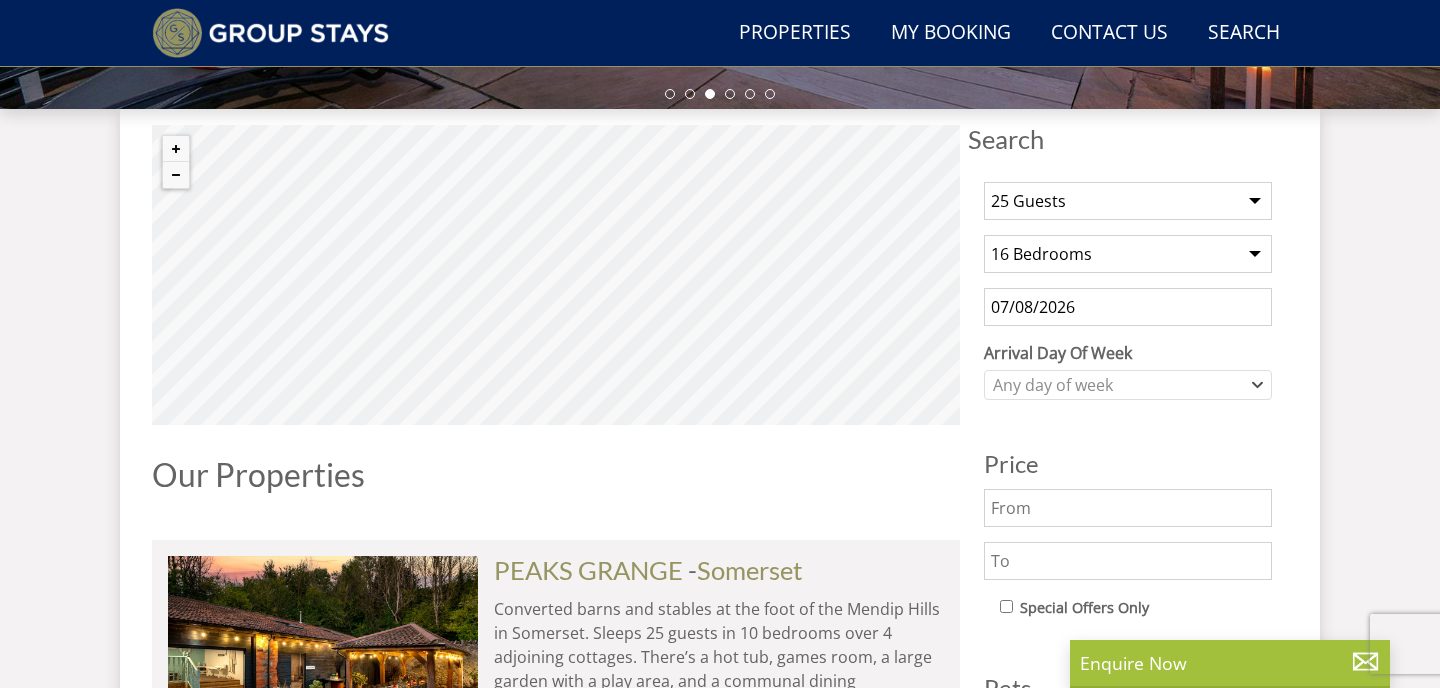 click on "1 Guest
2 Guests
3 Guests
4 Guests
5 Guests
6 Guests
7 Guests
8 Guests
9 Guests
10 Guests
11 Guests
12 Guests
13 Guests
14 Guests
15 Guests
16 Guests
17 Guests
18 Guests
19 Guests
20 Guests
21 Guests
22 Guests
23 Guests
24 Guests
25 Guests
26 Guests
27 Guests
28 Guests
29 Guests
30 Guests
31 Guests
32 Guests" at bounding box center (1128, 201) 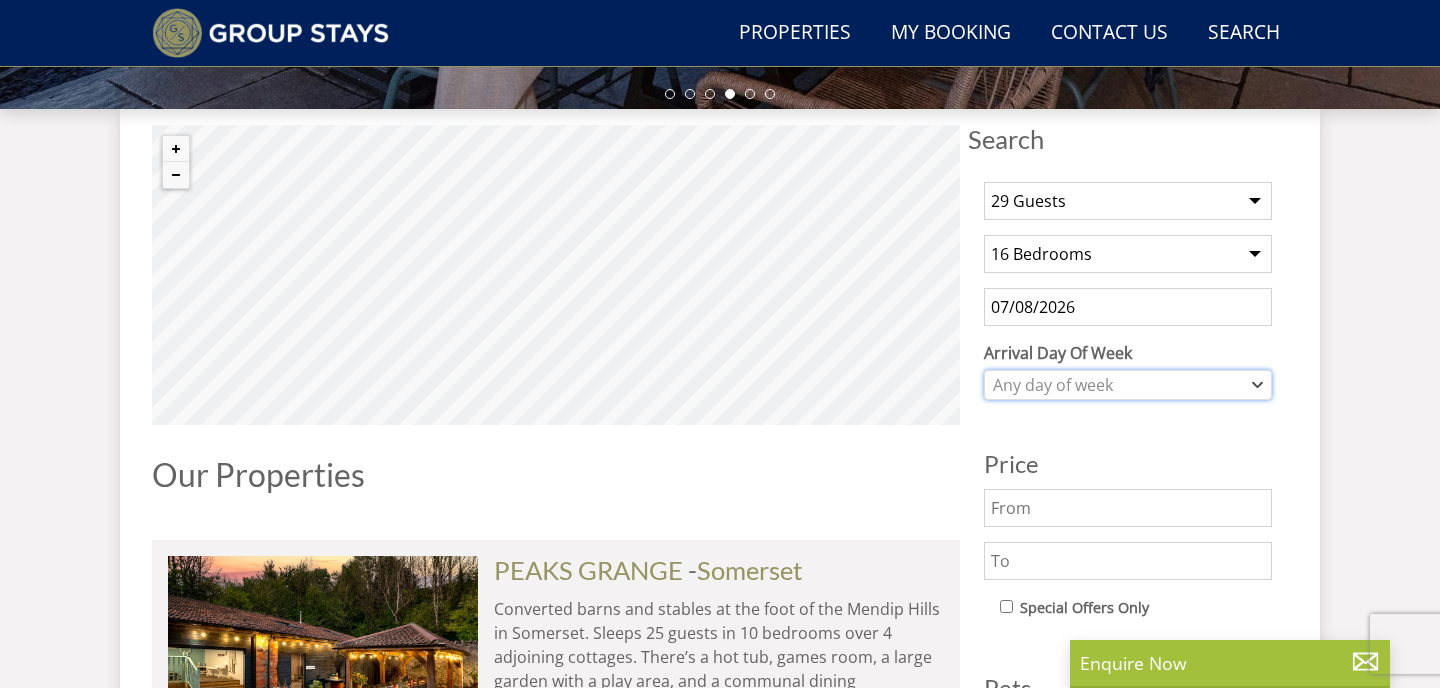 click on "Any day of week" at bounding box center (1117, 385) 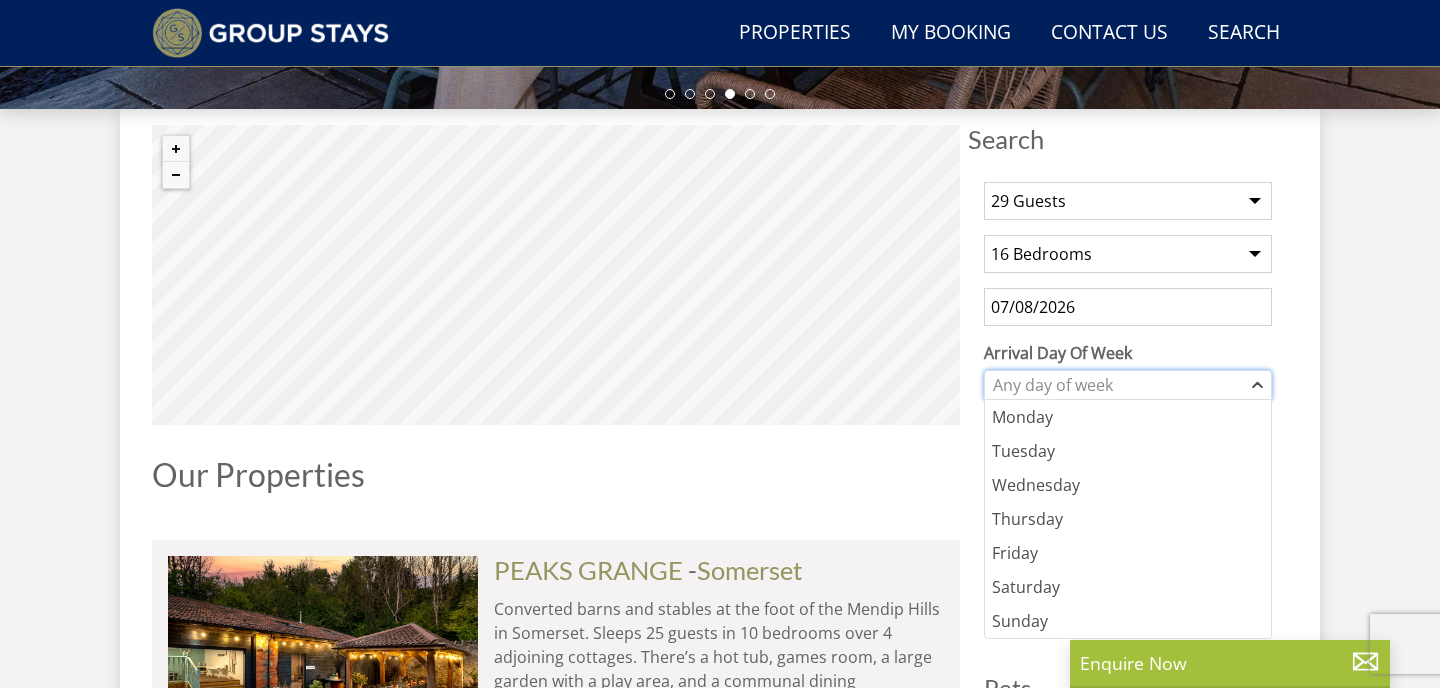click on "Any day of week" at bounding box center (1117, 385) 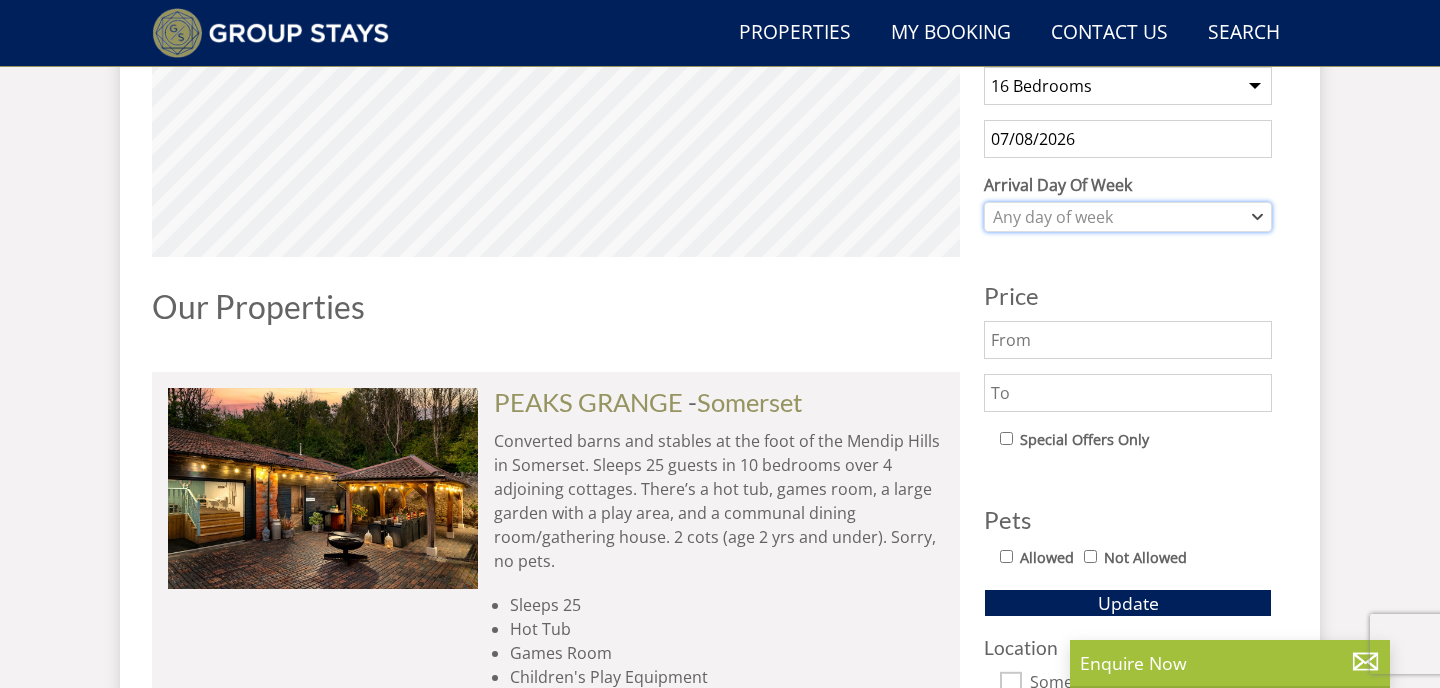 scroll, scrollTop: 866, scrollLeft: 0, axis: vertical 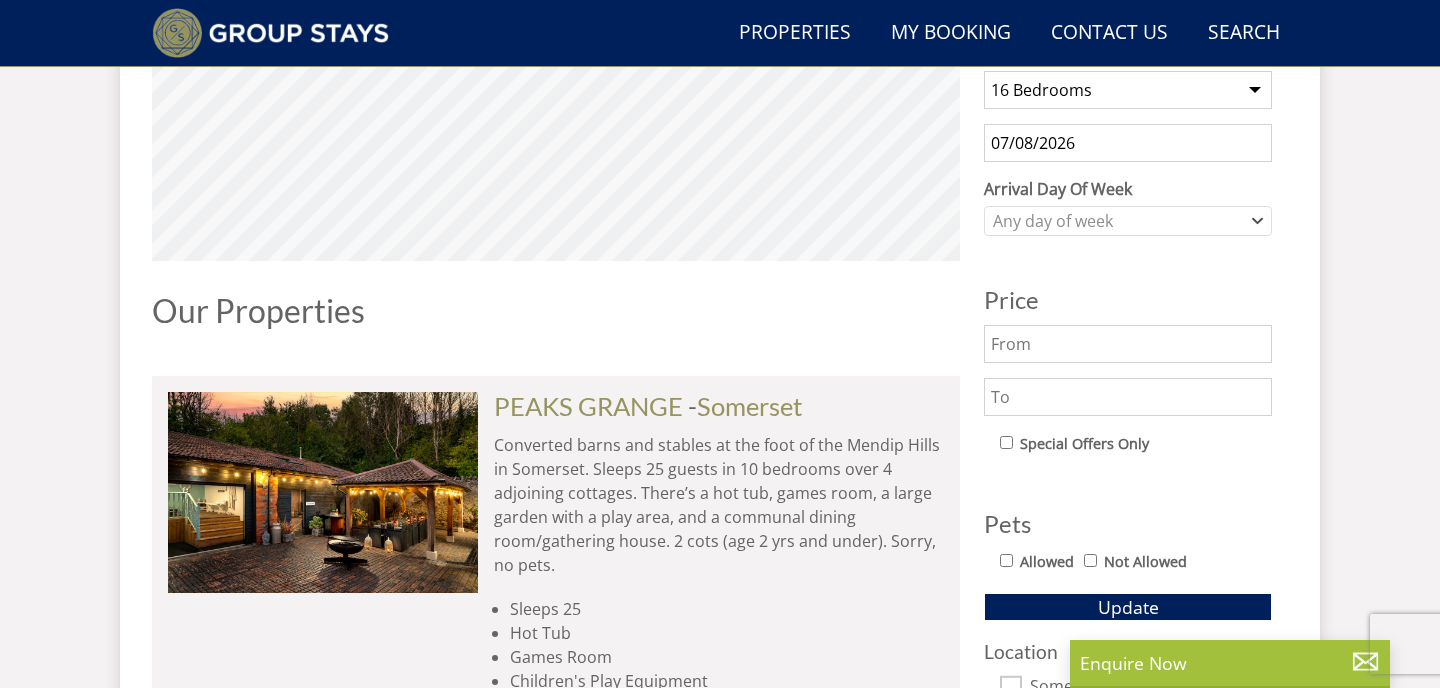 click on "1 Guest
2 Guests
3 Guests
4 Guests
5 Guests
6 Guests
7 Guests
8 Guests
9 Guests
10 Guests
11 Guests
12 Guests
13 Guests
14 Guests
15 Guests
16 Guests
17 Guests
18 Guests
19 Guests
20 Guests
21 Guests
22 Guests
23 Guests
24 Guests
25 Guests
26 Guests
27 Guests
28 Guests
29 Guests
30 Guests
31 Guests
32 Guests
Any number of bedrooms
4 Bedrooms
5 Bedrooms
6 Bedrooms
7 Bedrooms
8 Bedrooms
9 Bedrooms
10 Bedrooms
11 Bedrooms
12 Bedrooms
13 Bedrooms
14 Bedrooms
15 Bedrooms
16 Bedrooms
07/08/2026
Arrival Day Of Week
Monday
Tuesday
Wednesday
Thursday
Friday
Saturday
Sunday Any day of week
Price Pets" at bounding box center [1128, 406] 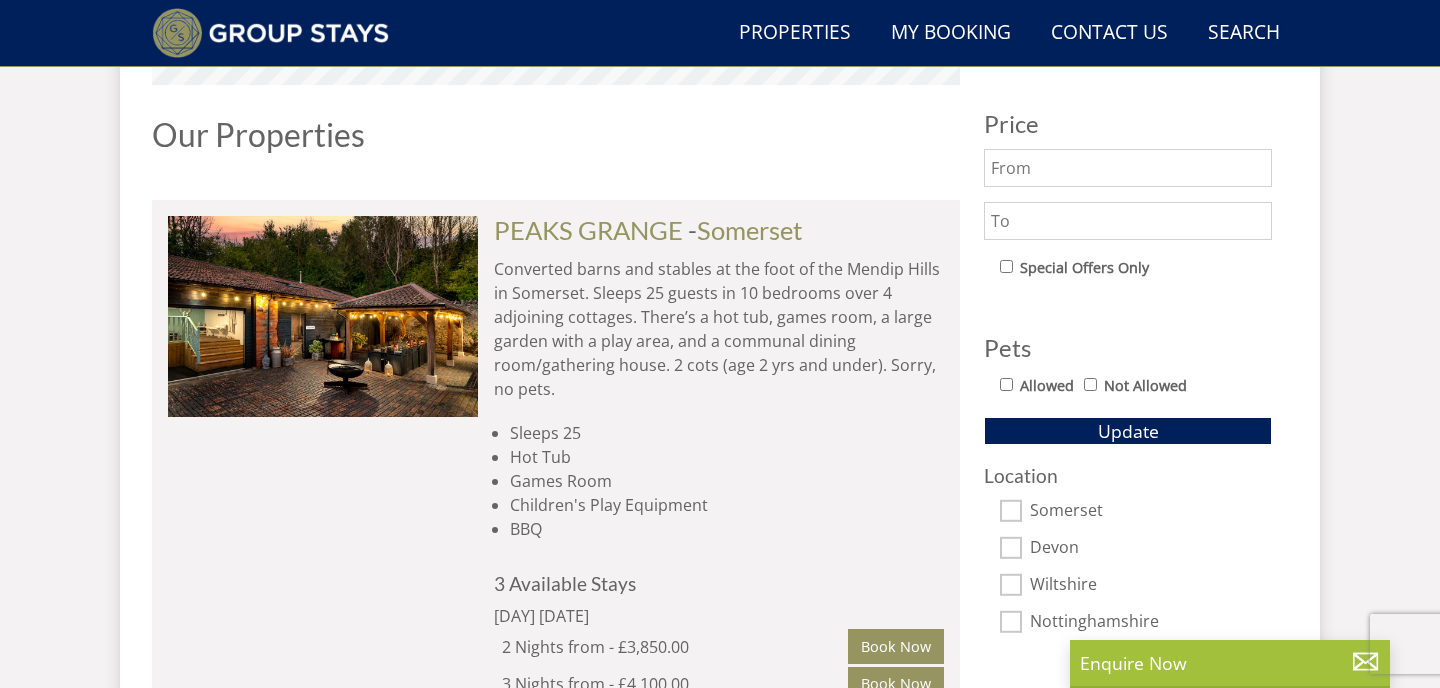 scroll, scrollTop: 1057, scrollLeft: 0, axis: vertical 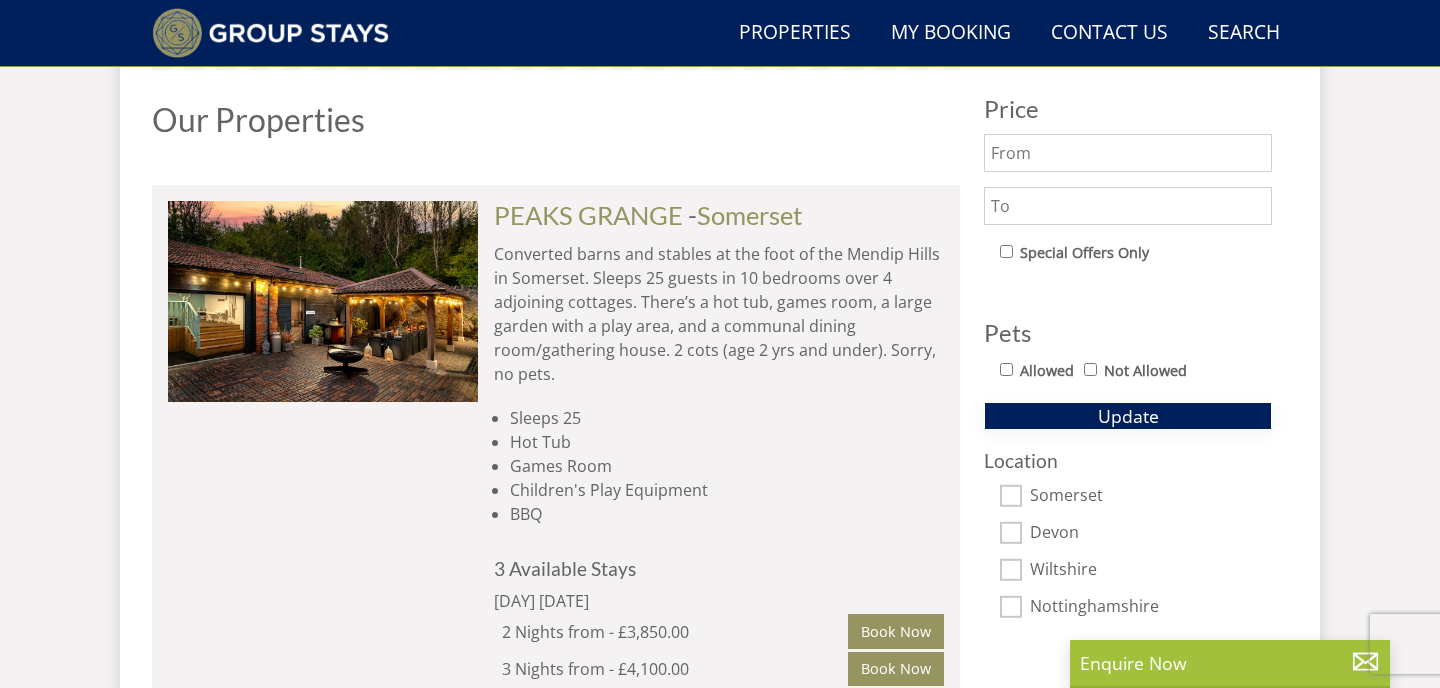 click on "Update" at bounding box center (1128, 416) 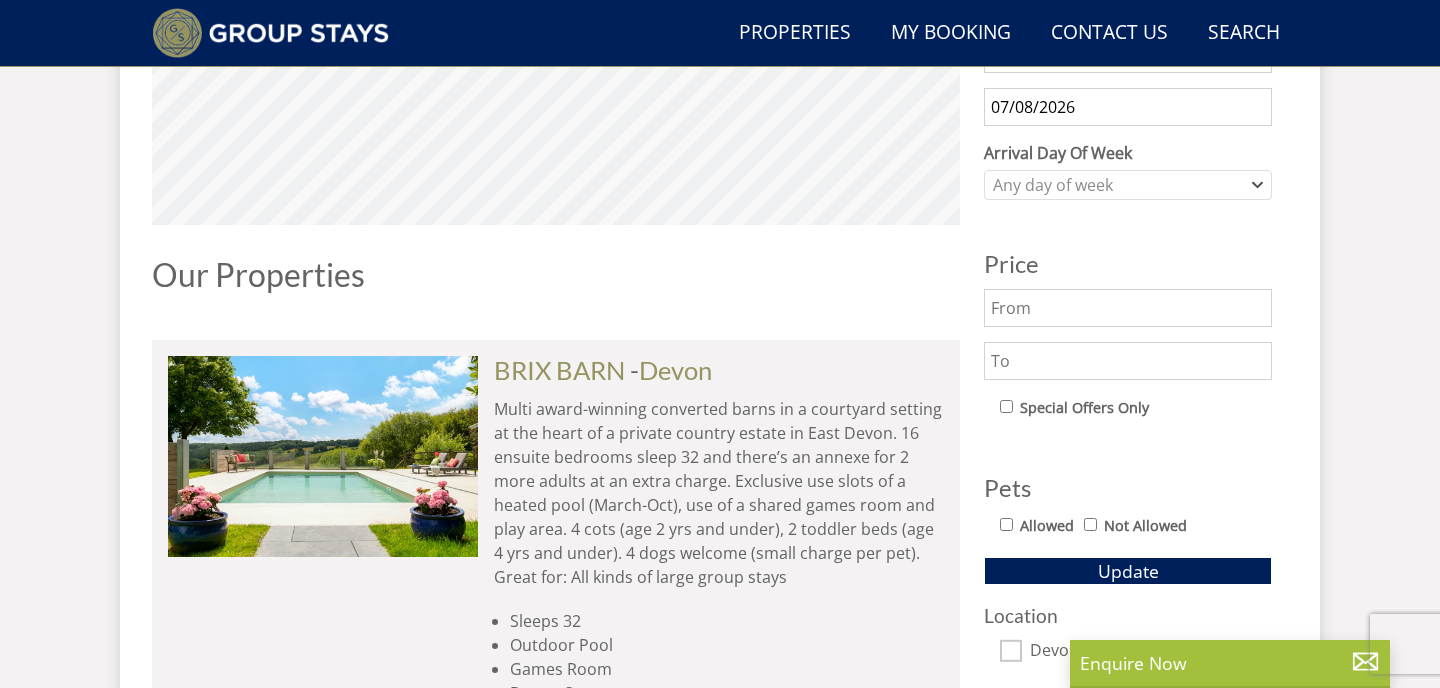 scroll, scrollTop: 888, scrollLeft: 0, axis: vertical 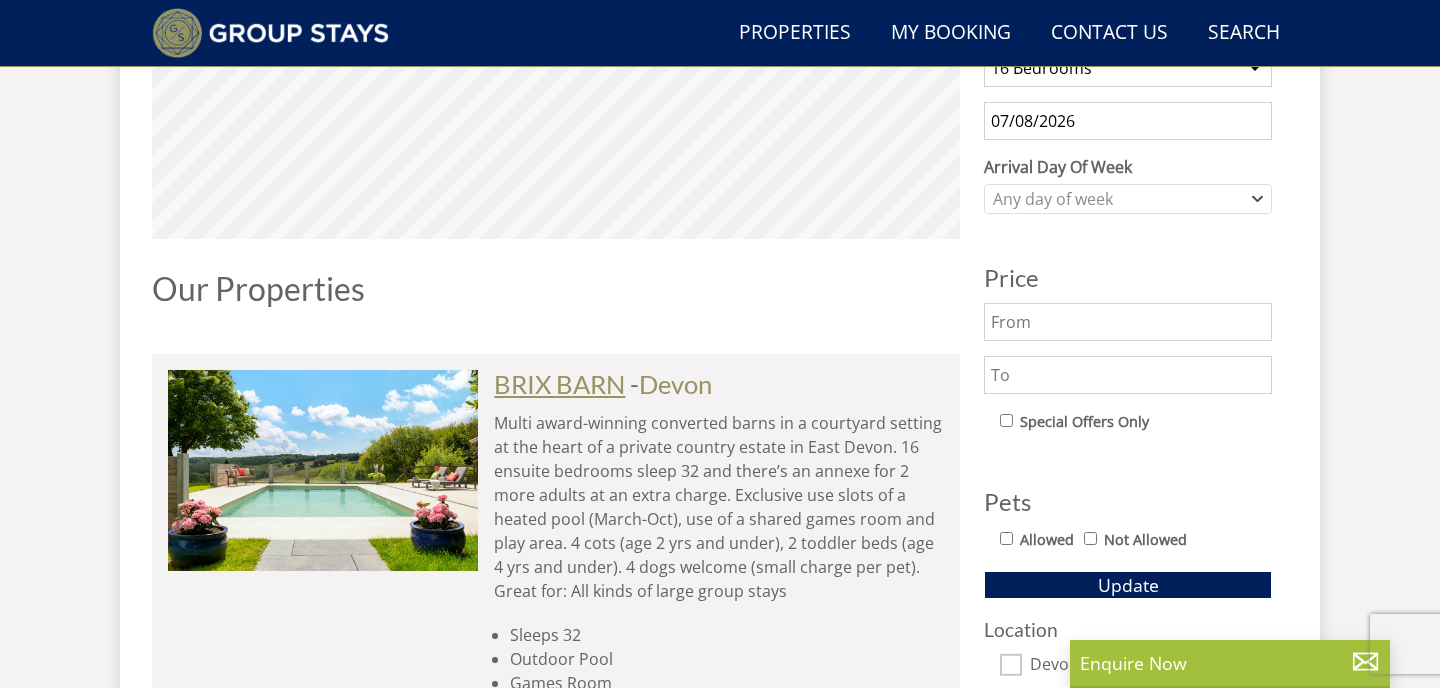 click on "BRIX BARN" at bounding box center (559, 384) 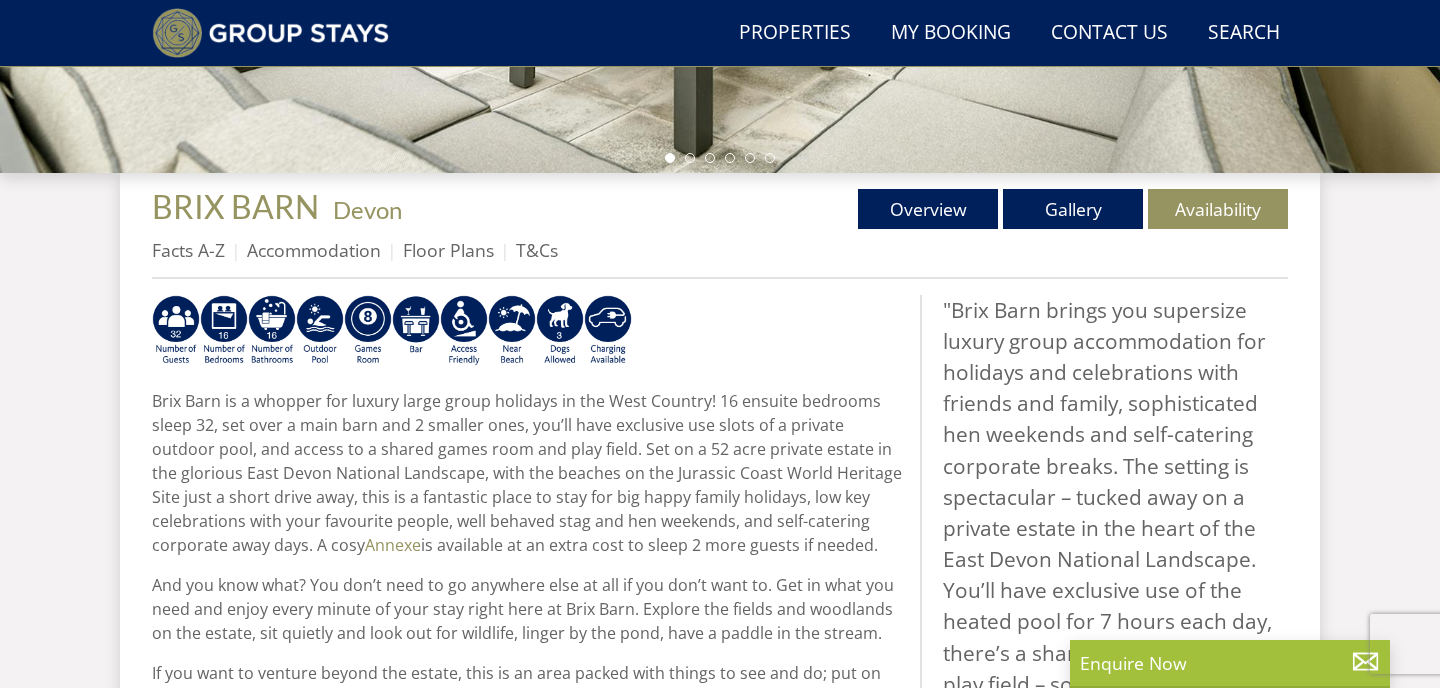 scroll, scrollTop: 0, scrollLeft: 0, axis: both 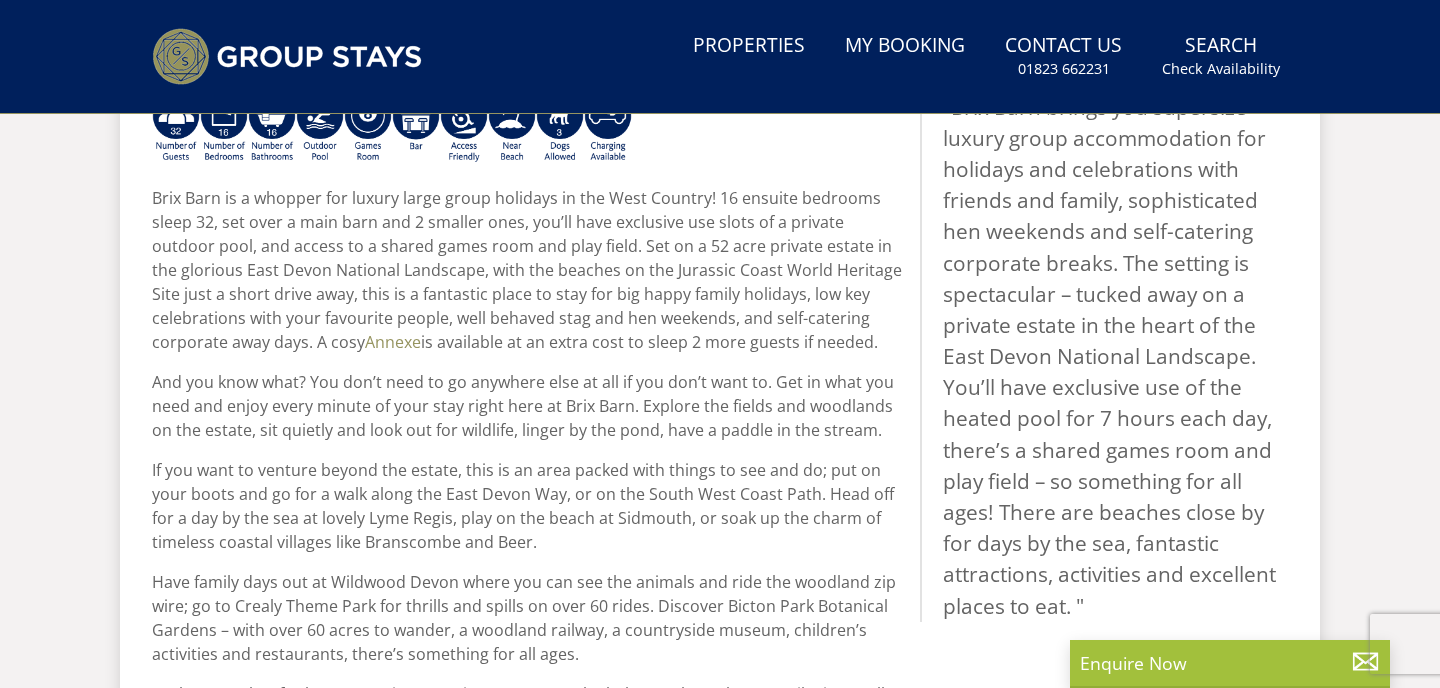 select on "29" 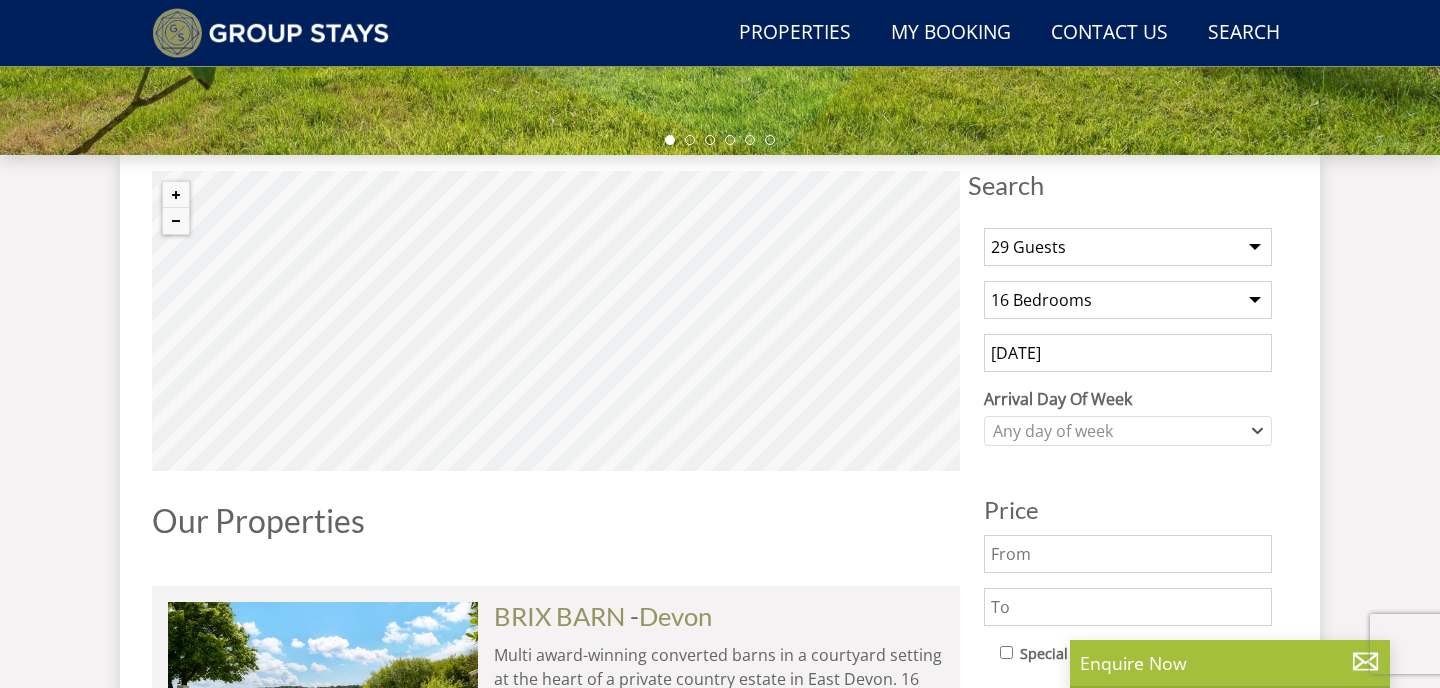 scroll, scrollTop: 633, scrollLeft: 0, axis: vertical 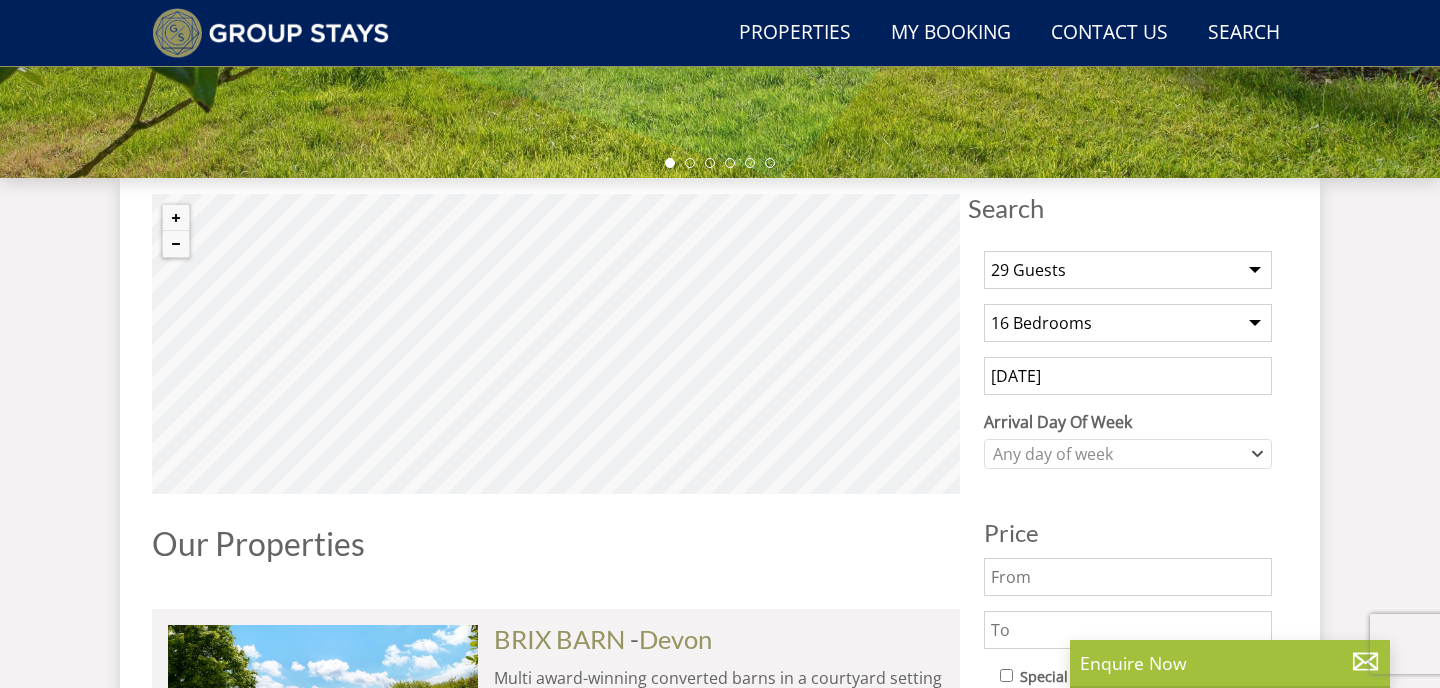 click on "Any number of bedrooms
4 Bedrooms
5 Bedrooms
6 Bedrooms
7 Bedrooms
8 Bedrooms
9 Bedrooms
10 Bedrooms
11 Bedrooms
12 Bedrooms
13 Bedrooms
14 Bedrooms
15 Bedrooms
16 Bedrooms" at bounding box center (1128, 323) 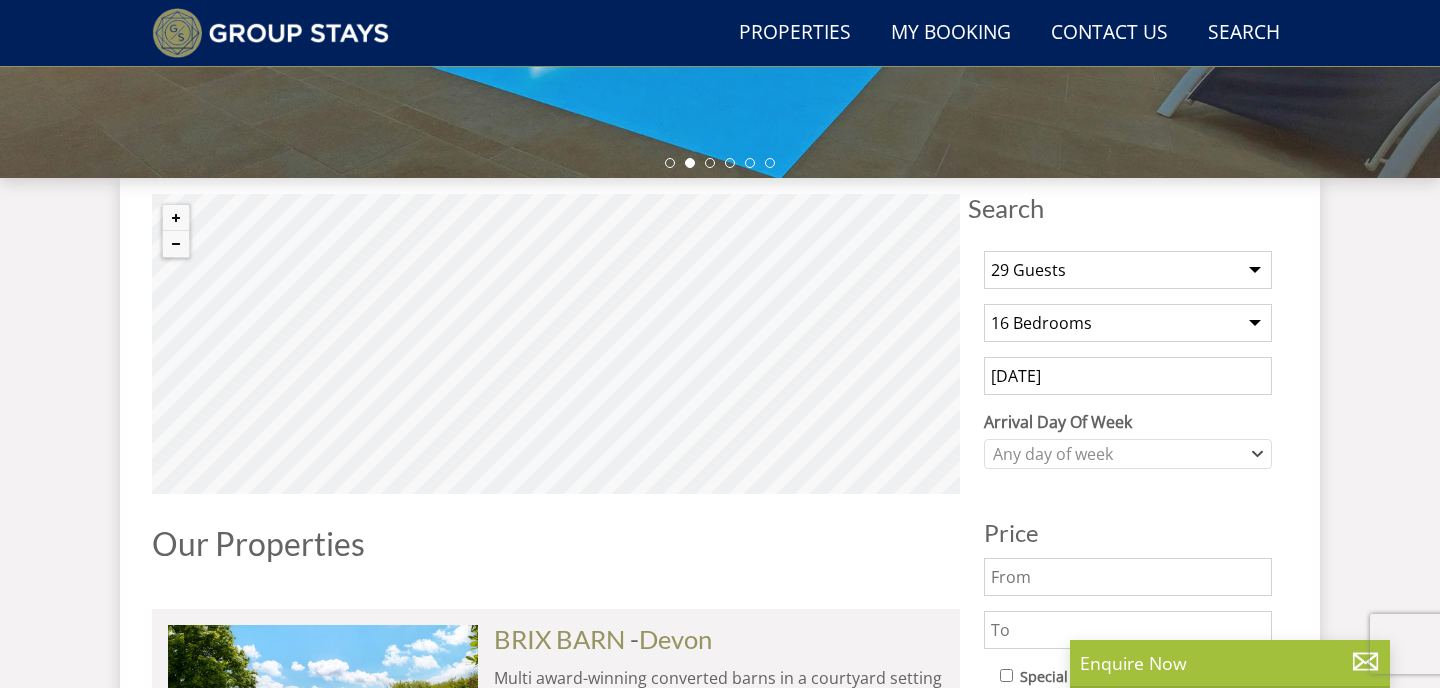 select on "13" 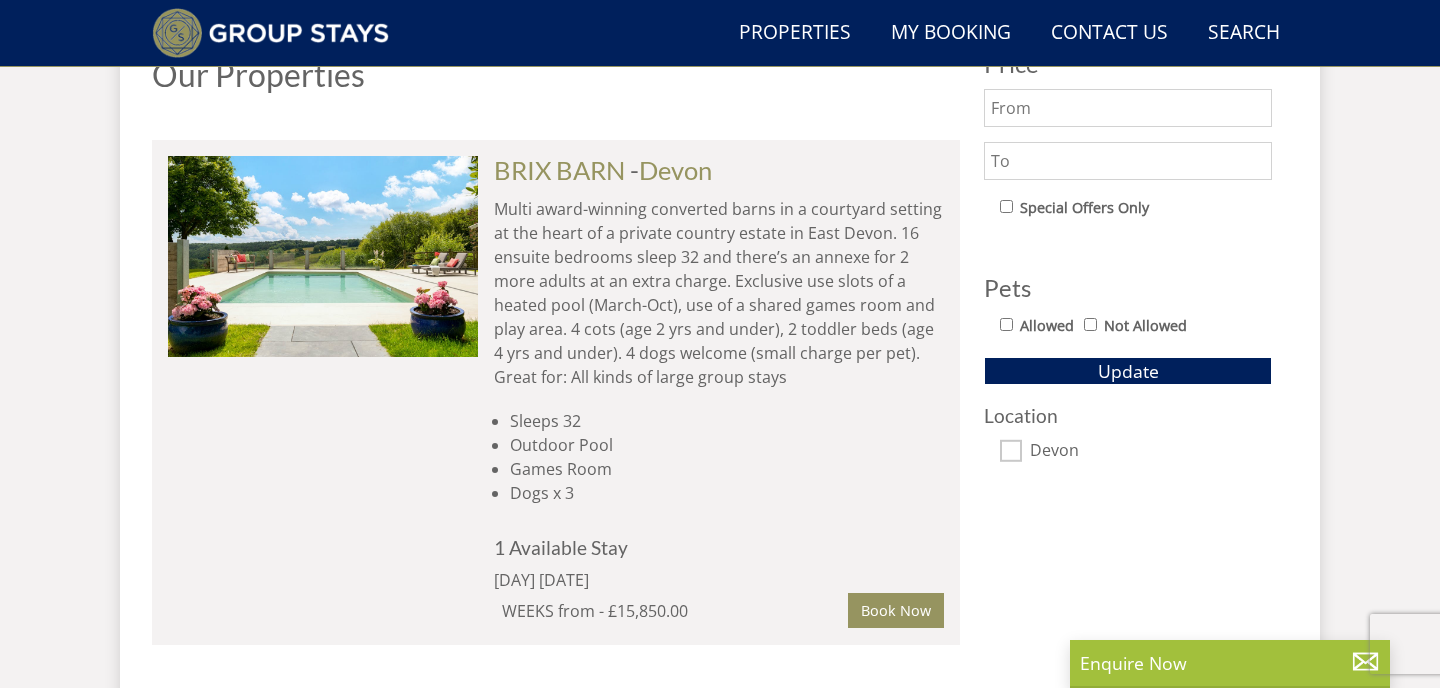 scroll, scrollTop: 1141, scrollLeft: 0, axis: vertical 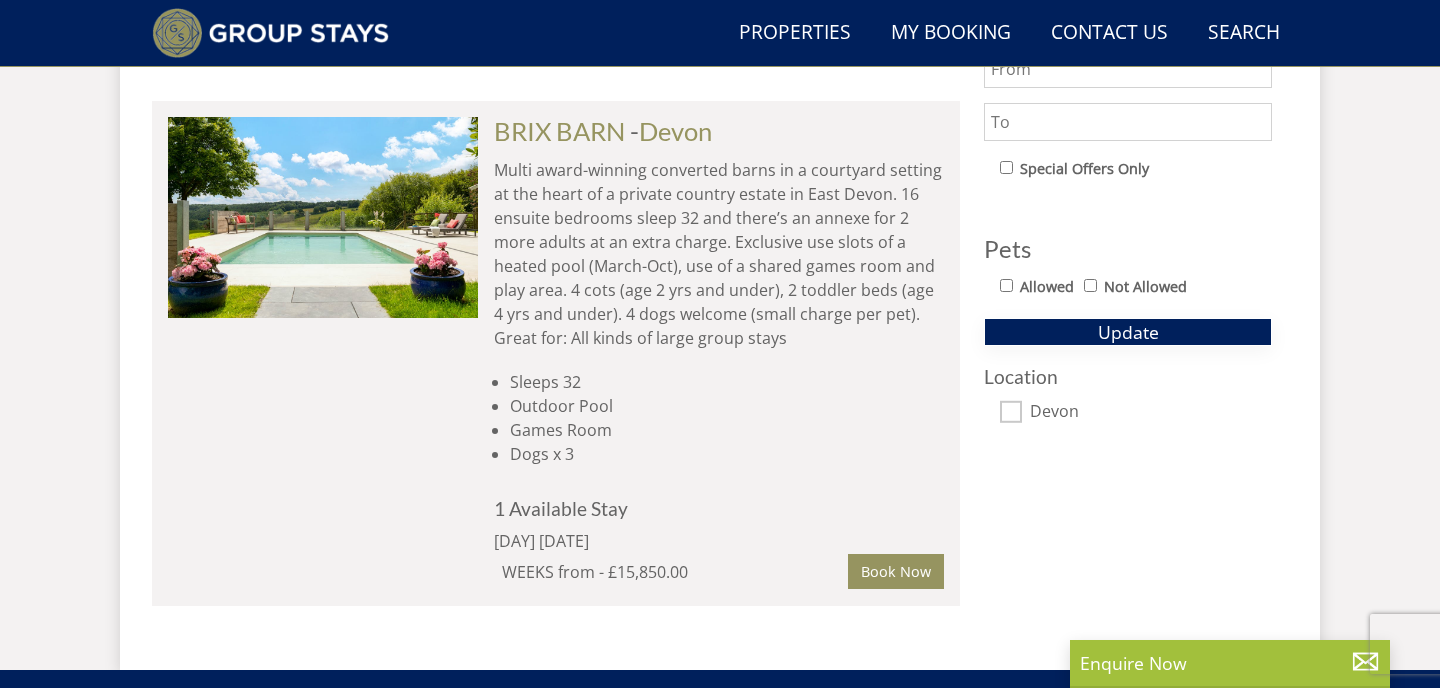 click on "Update" at bounding box center [1128, 332] 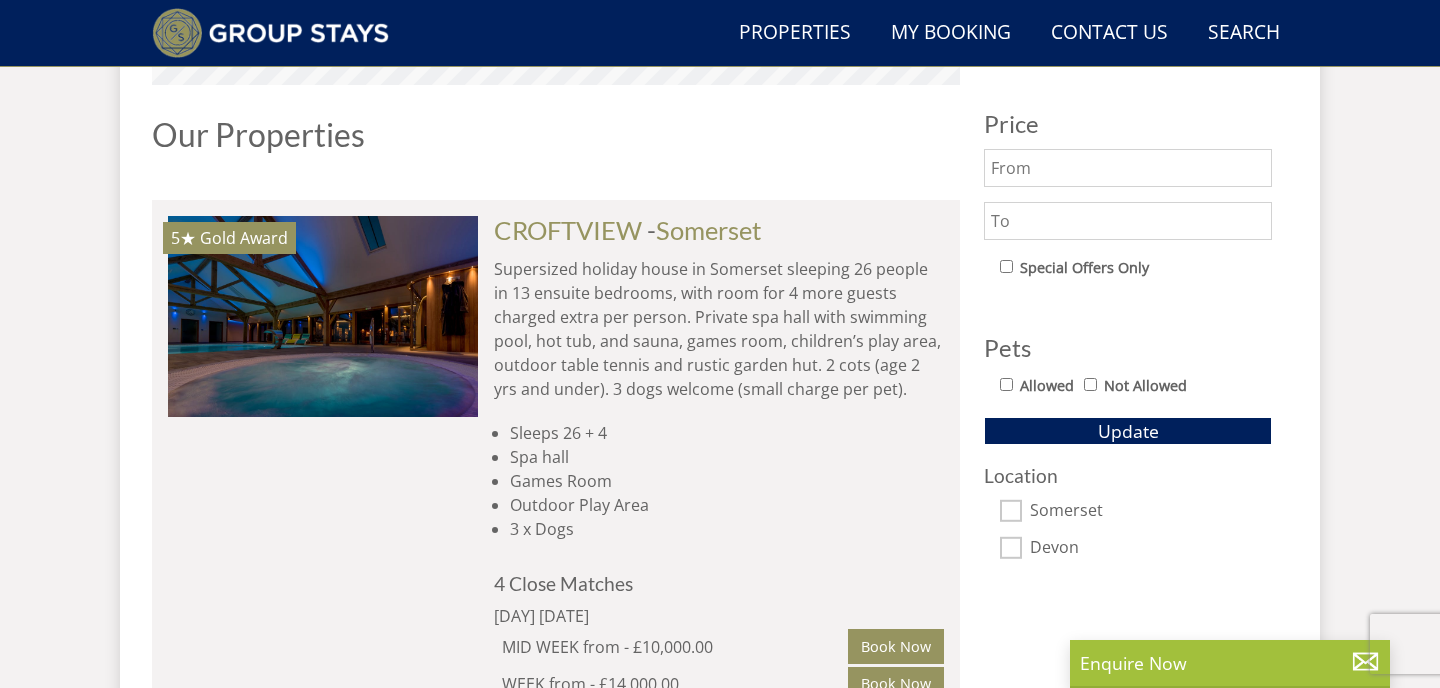 scroll, scrollTop: 1012, scrollLeft: 0, axis: vertical 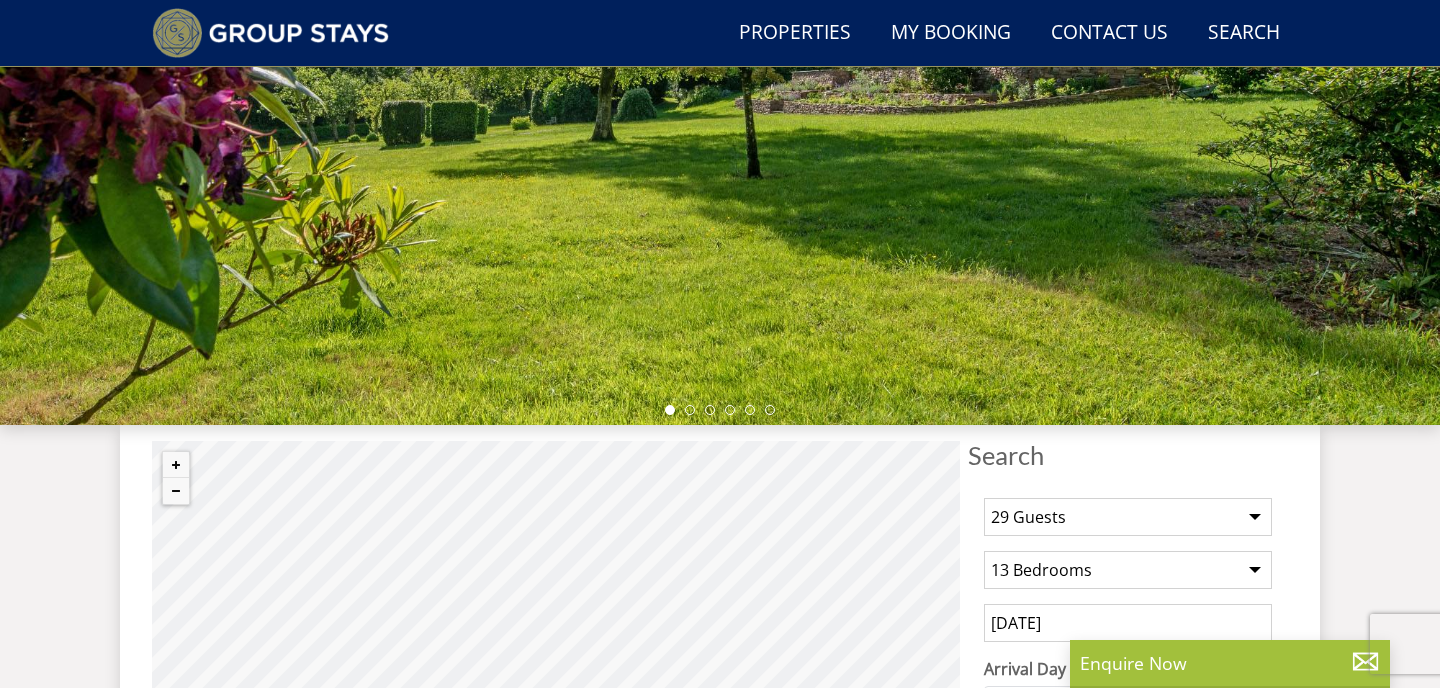 click at bounding box center [720, 75] 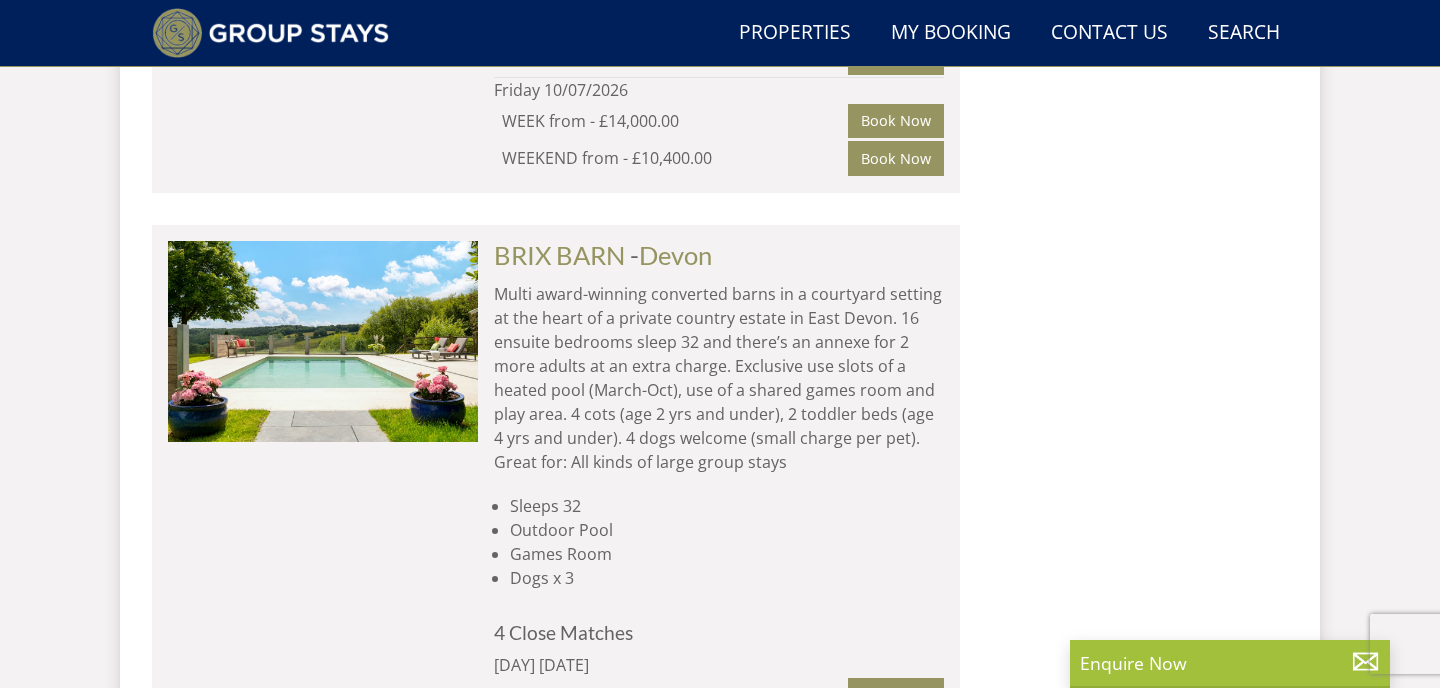 scroll, scrollTop: 1663, scrollLeft: 0, axis: vertical 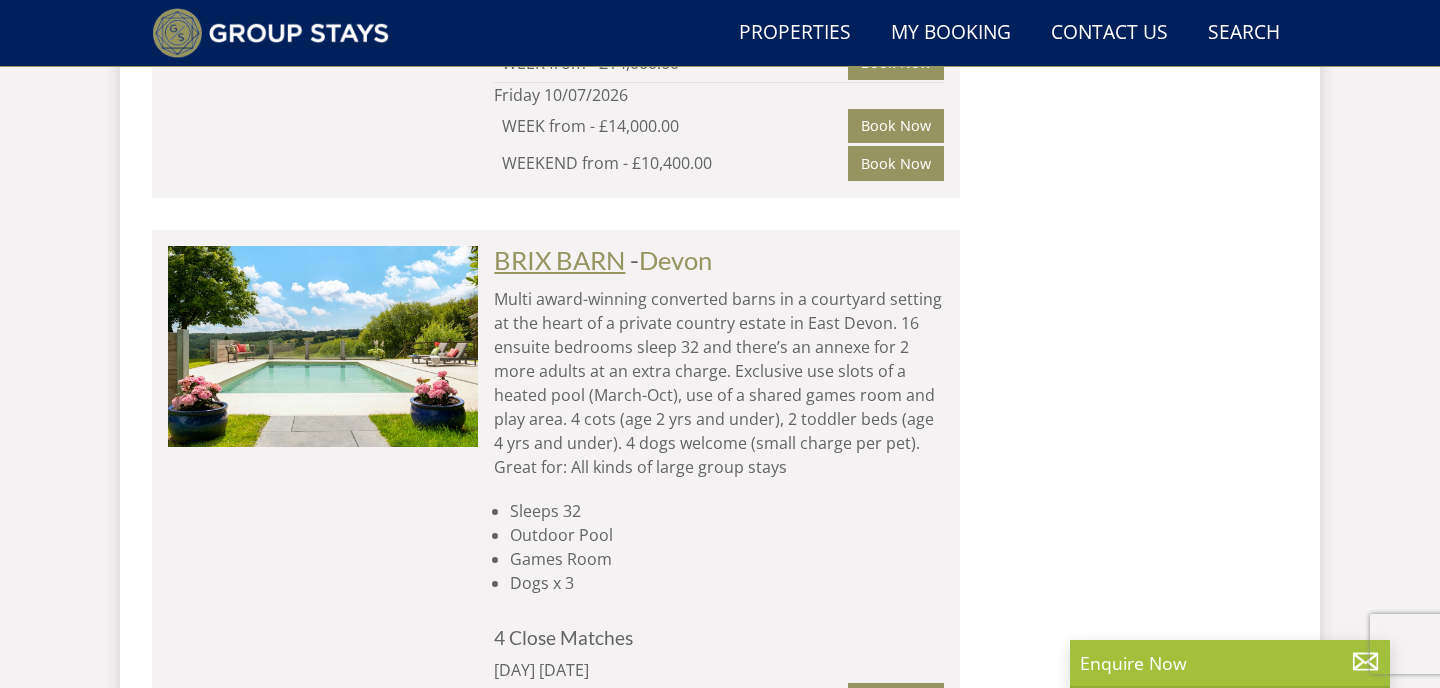 click on "BRIX BARN" at bounding box center [559, 260] 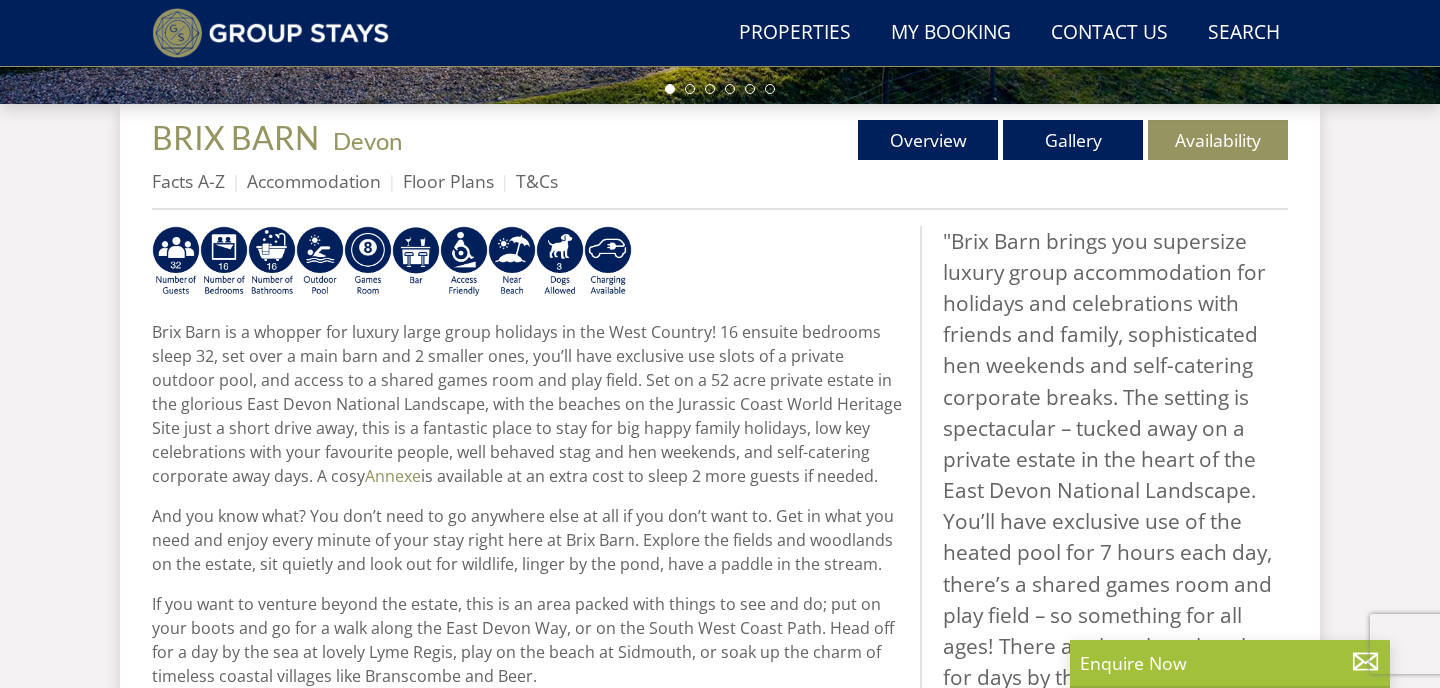 scroll, scrollTop: 742, scrollLeft: 0, axis: vertical 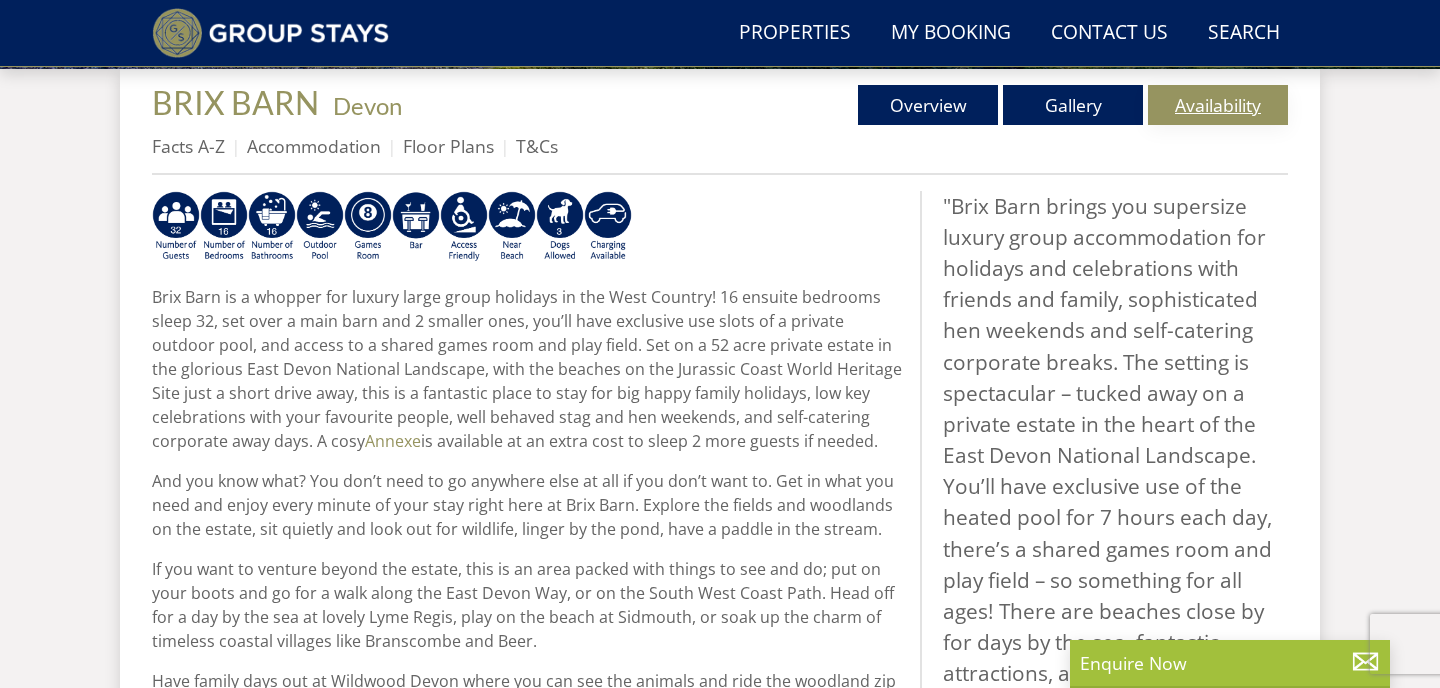 click on "Availability" at bounding box center [1218, 105] 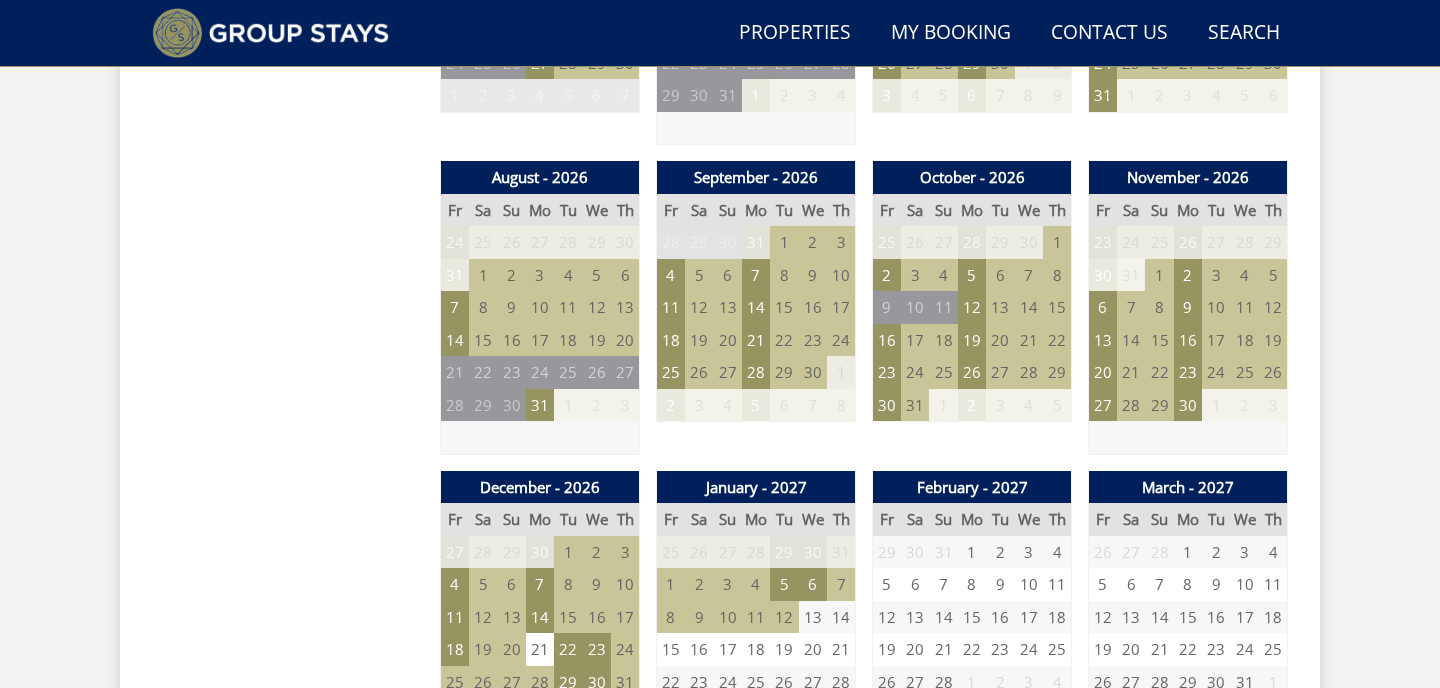 scroll, scrollTop: 1701, scrollLeft: 0, axis: vertical 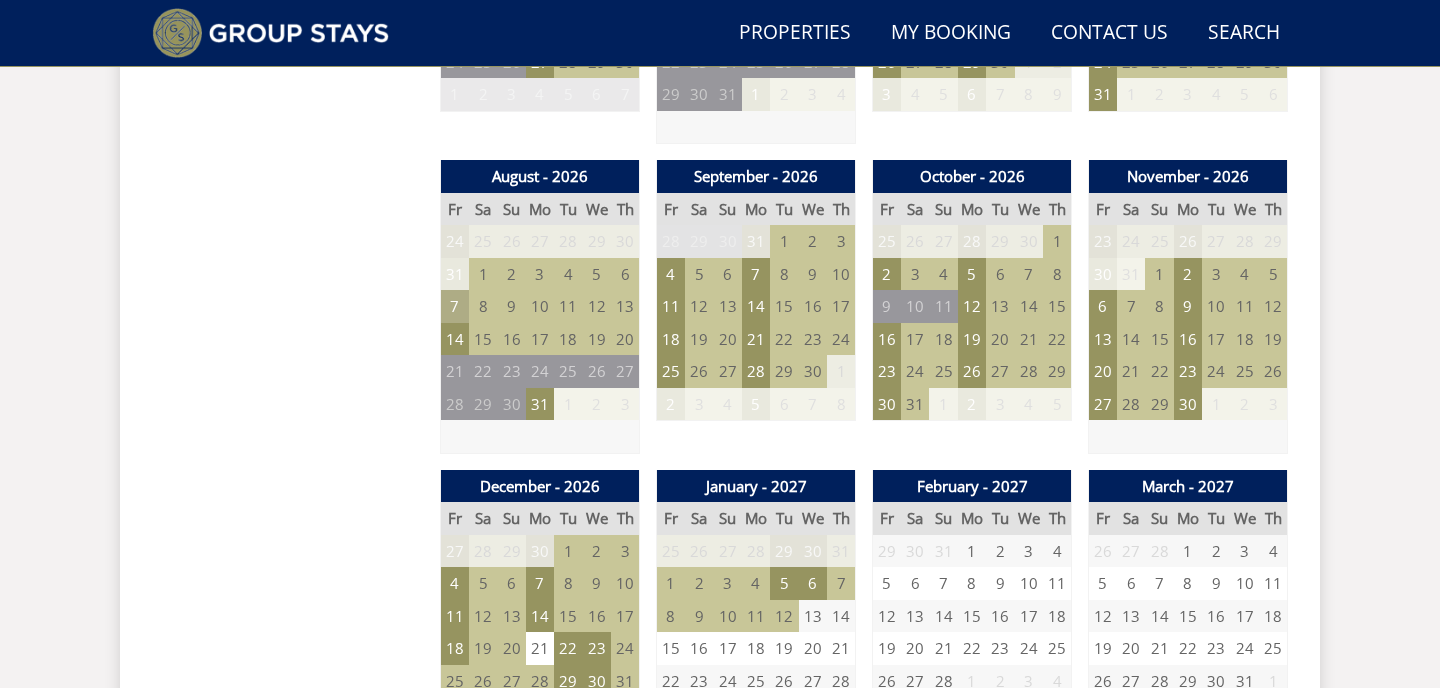 click on "7" at bounding box center (455, 306) 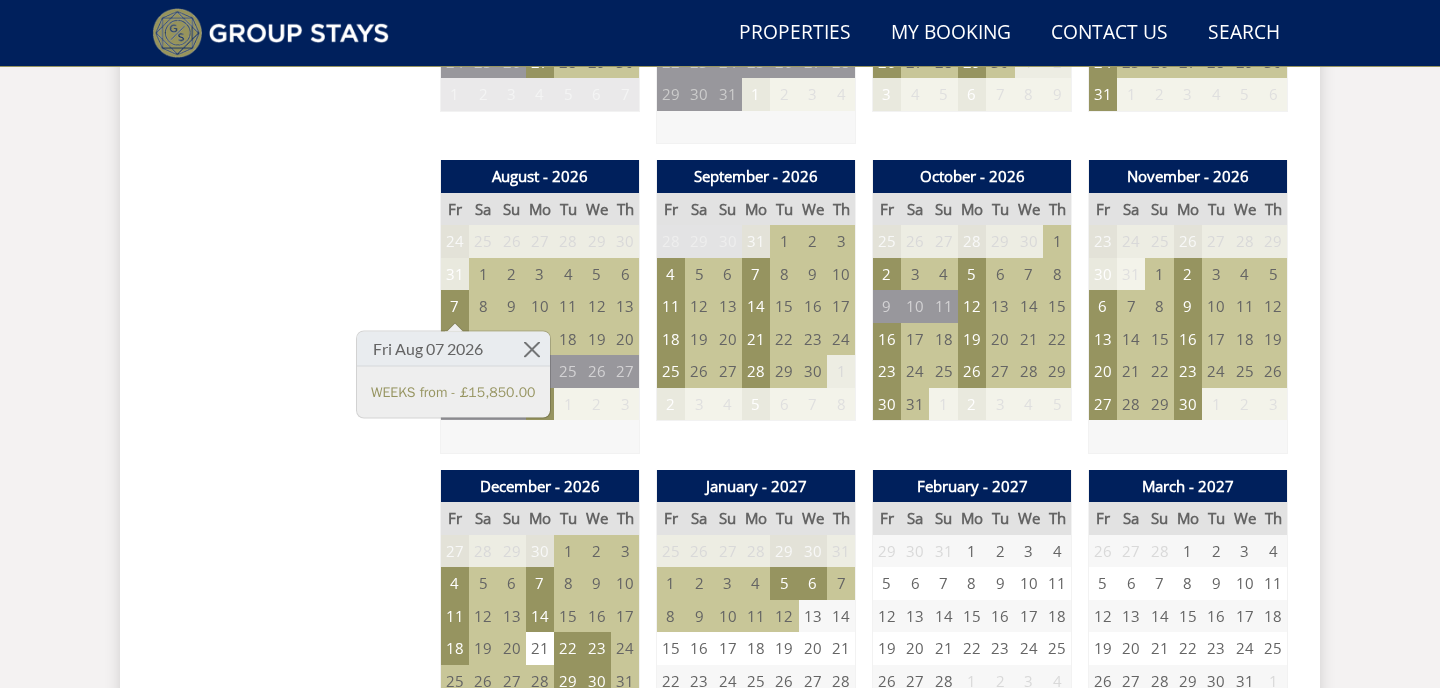 click on "Prices and Availability
You can browse the calendar to find an available start date for your stay by clicking on a start date or by entering your Arrival & Departure dates below.
Search for a Stay
Search
Check-In / Check-Out
16:00 / 10:00
Key
Available Start Date
Available
Booked" at bounding box center [288, 617] 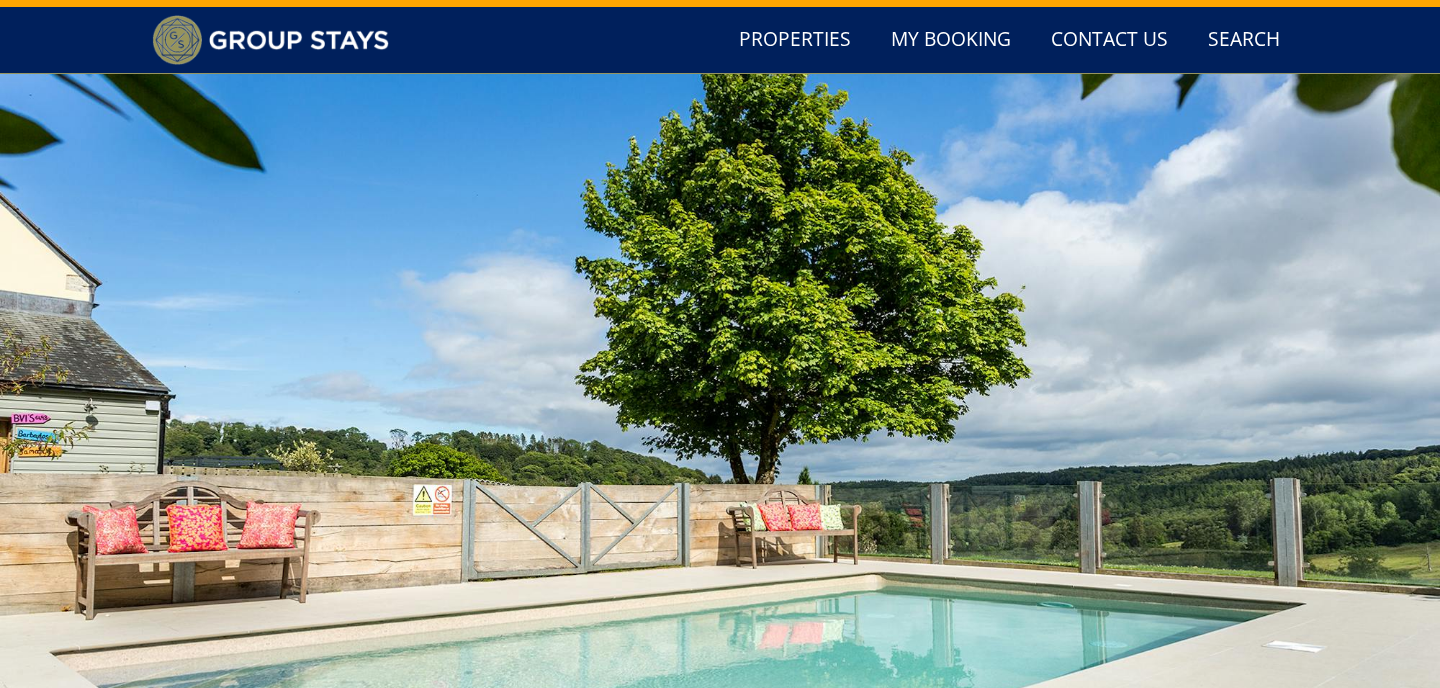 scroll, scrollTop: 0, scrollLeft: 0, axis: both 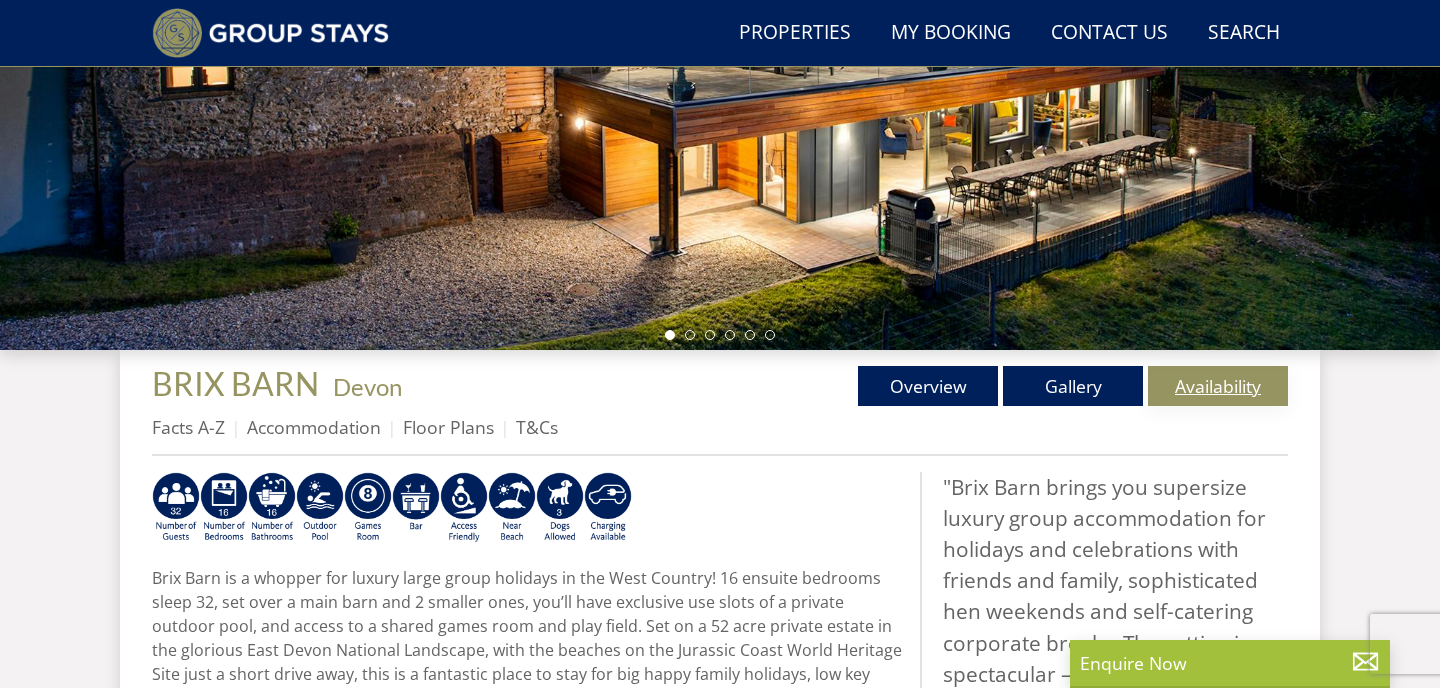 click on "Availability" at bounding box center [1218, 386] 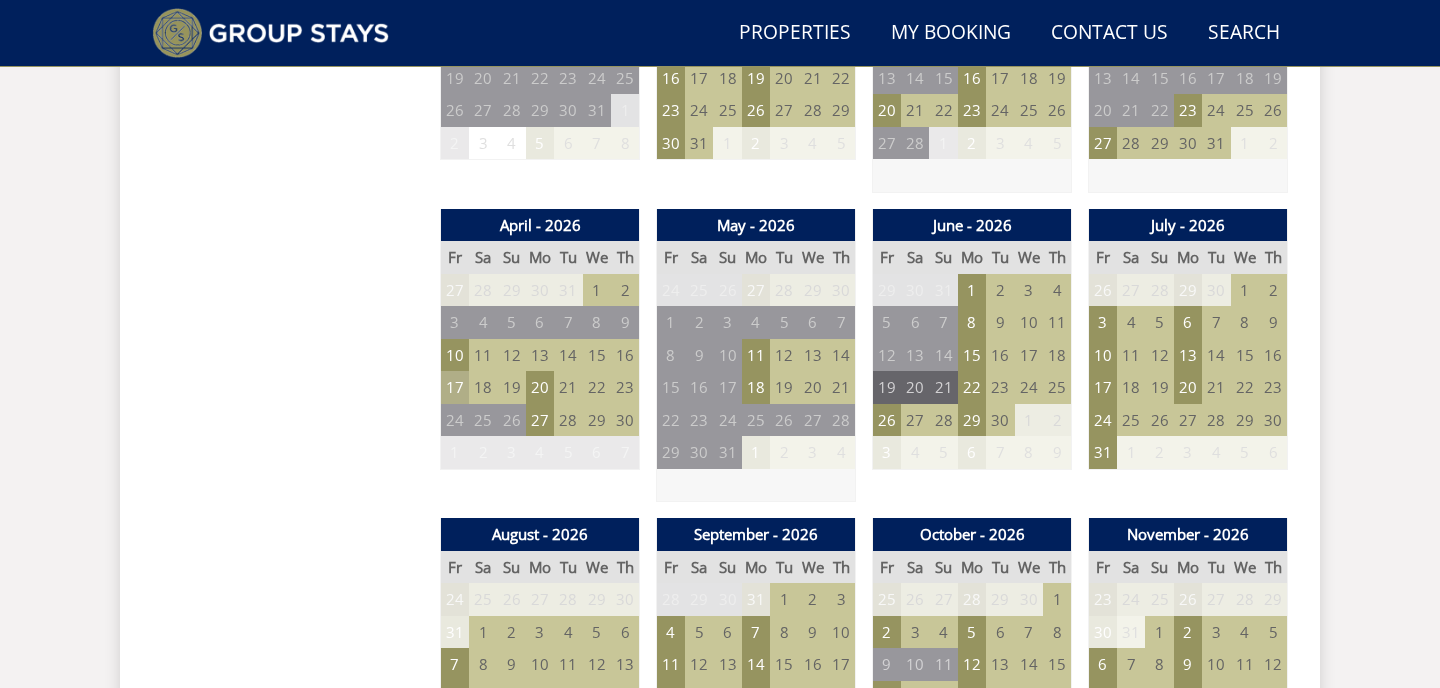 scroll, scrollTop: 1412, scrollLeft: 0, axis: vertical 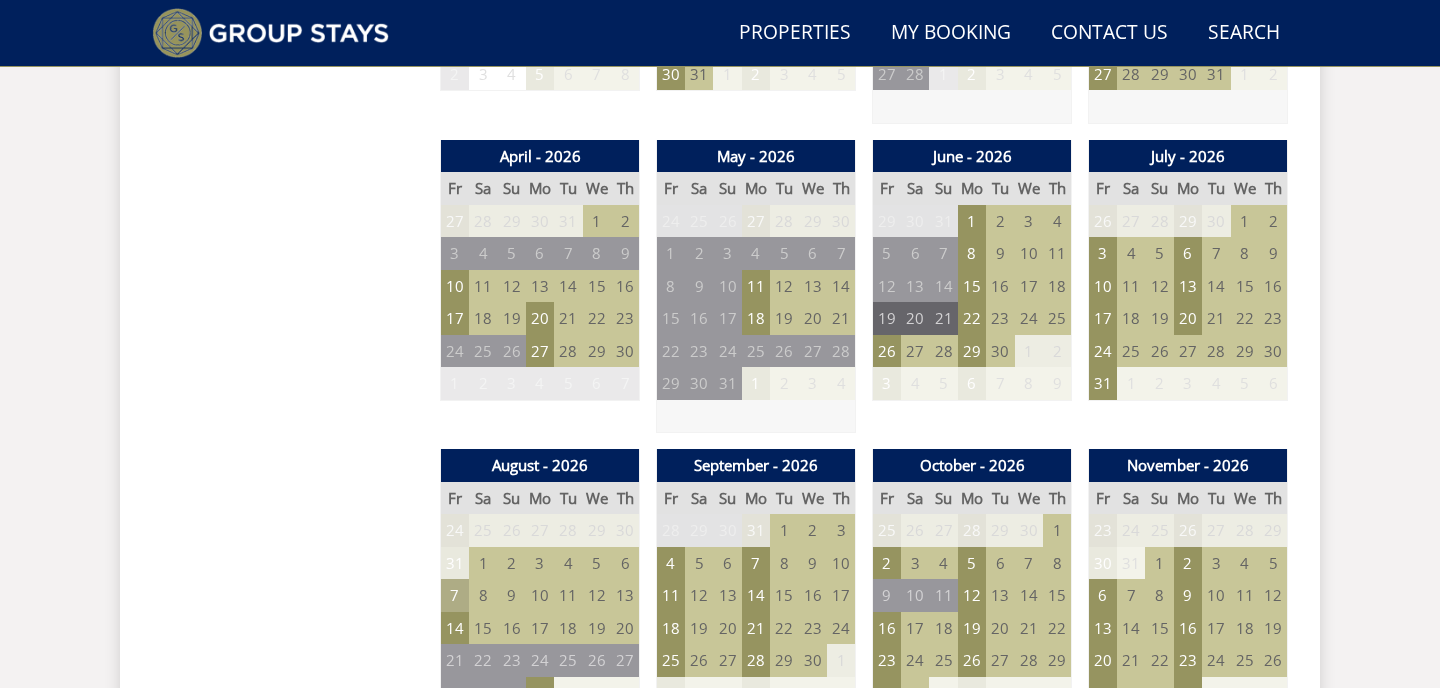click on "7" at bounding box center (455, 595) 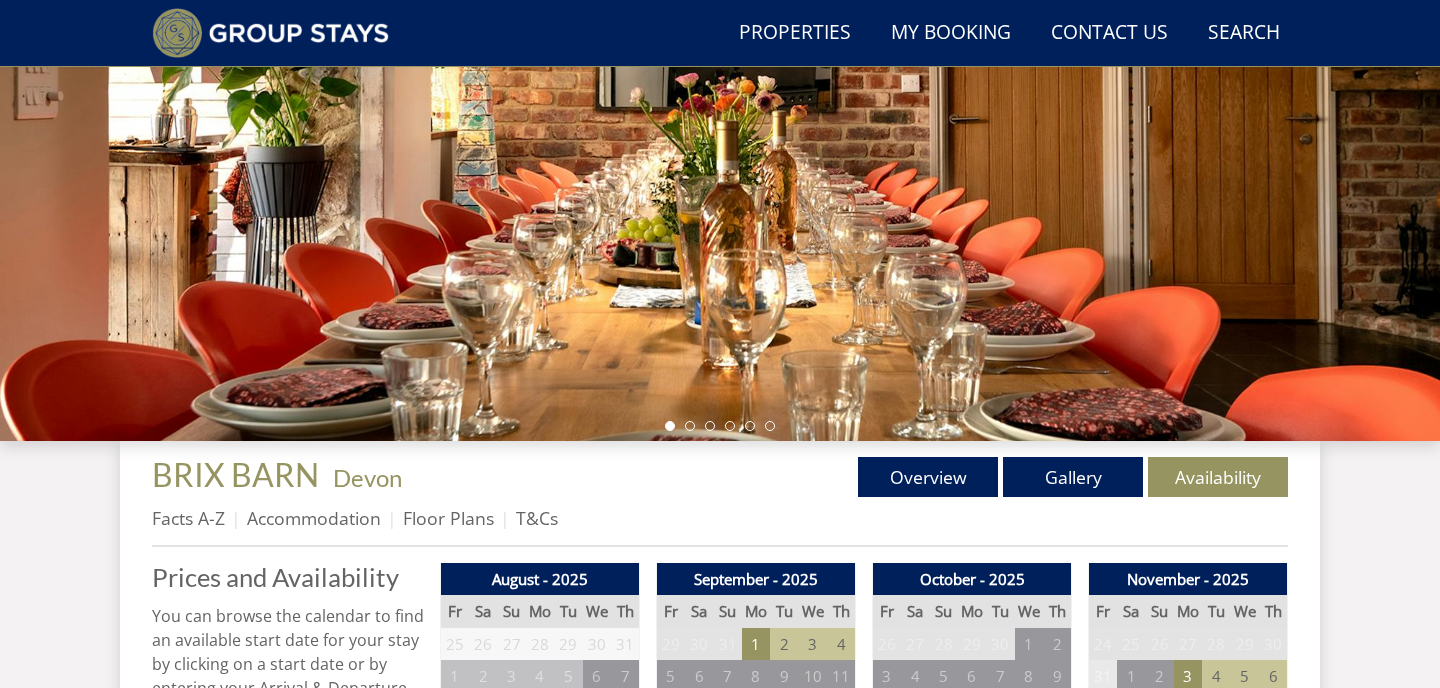scroll, scrollTop: 382, scrollLeft: 0, axis: vertical 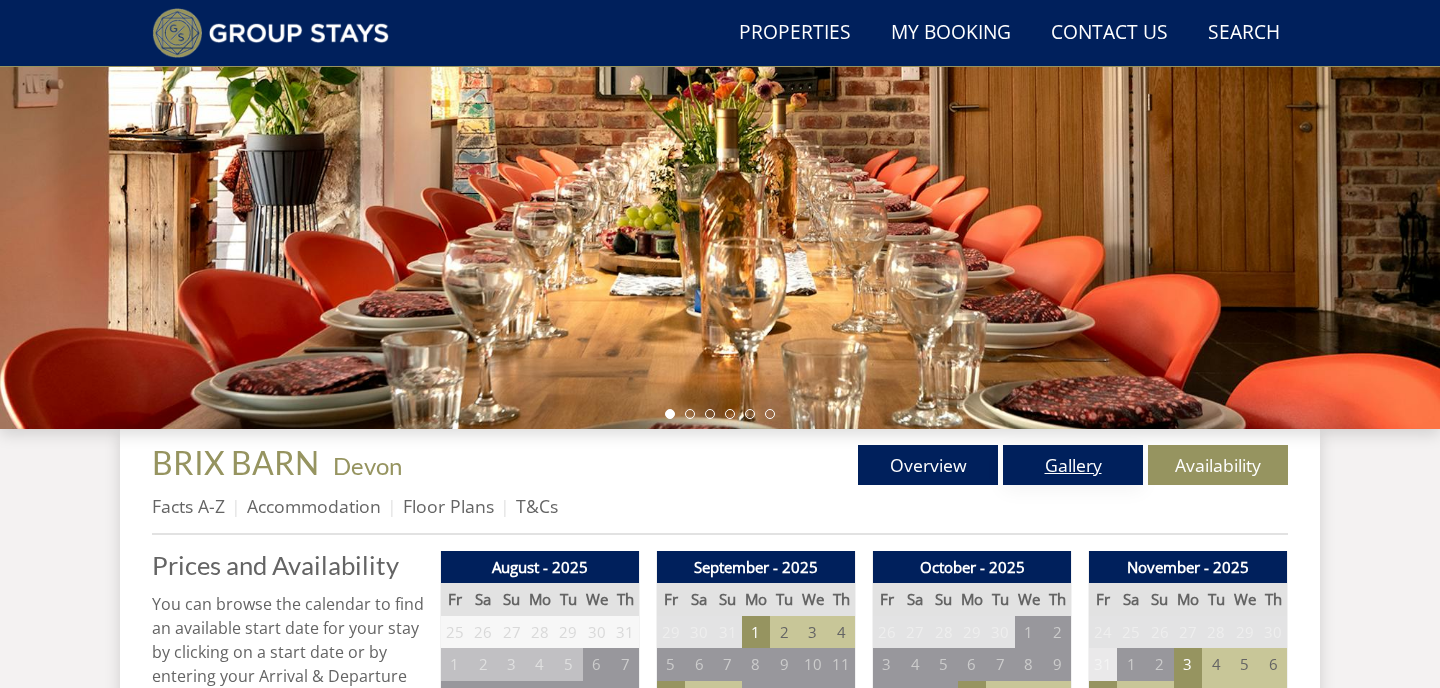 click on "Gallery" at bounding box center [1073, 465] 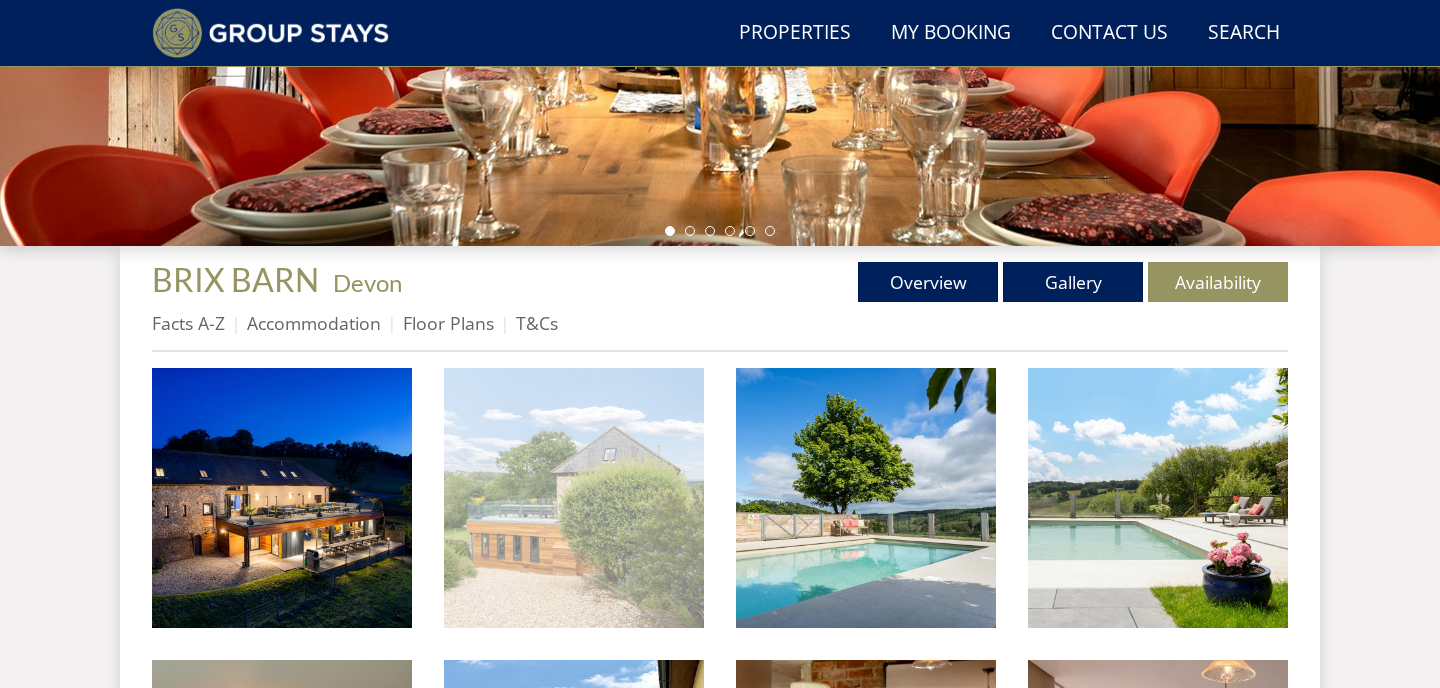 scroll, scrollTop: 586, scrollLeft: 0, axis: vertical 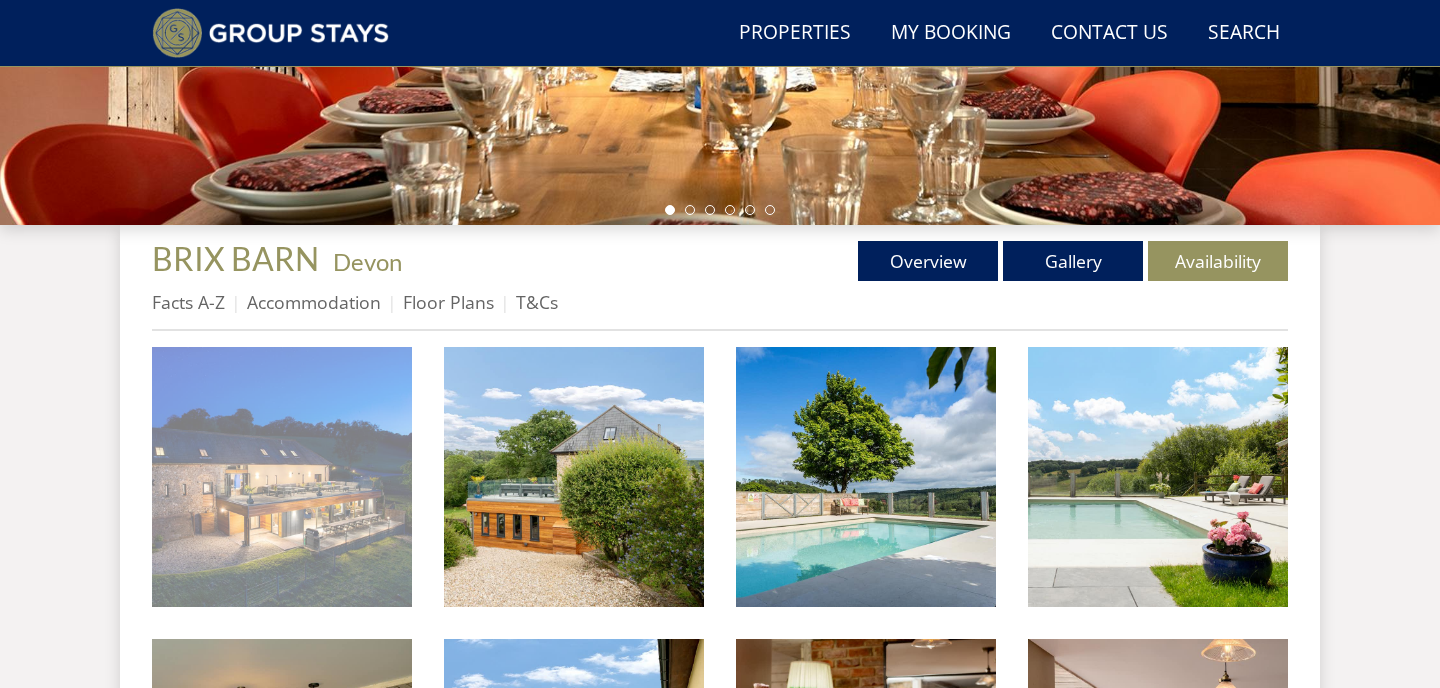 click at bounding box center (282, 477) 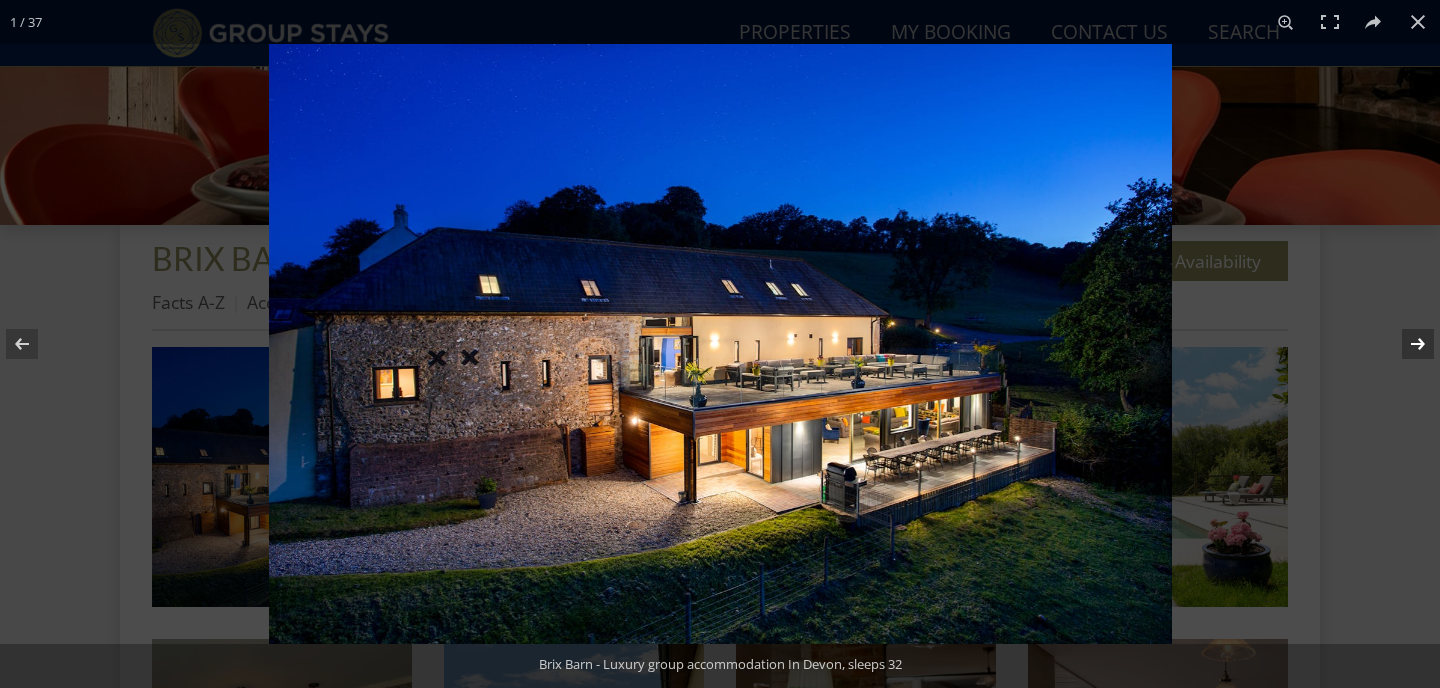 click at bounding box center (1405, 344) 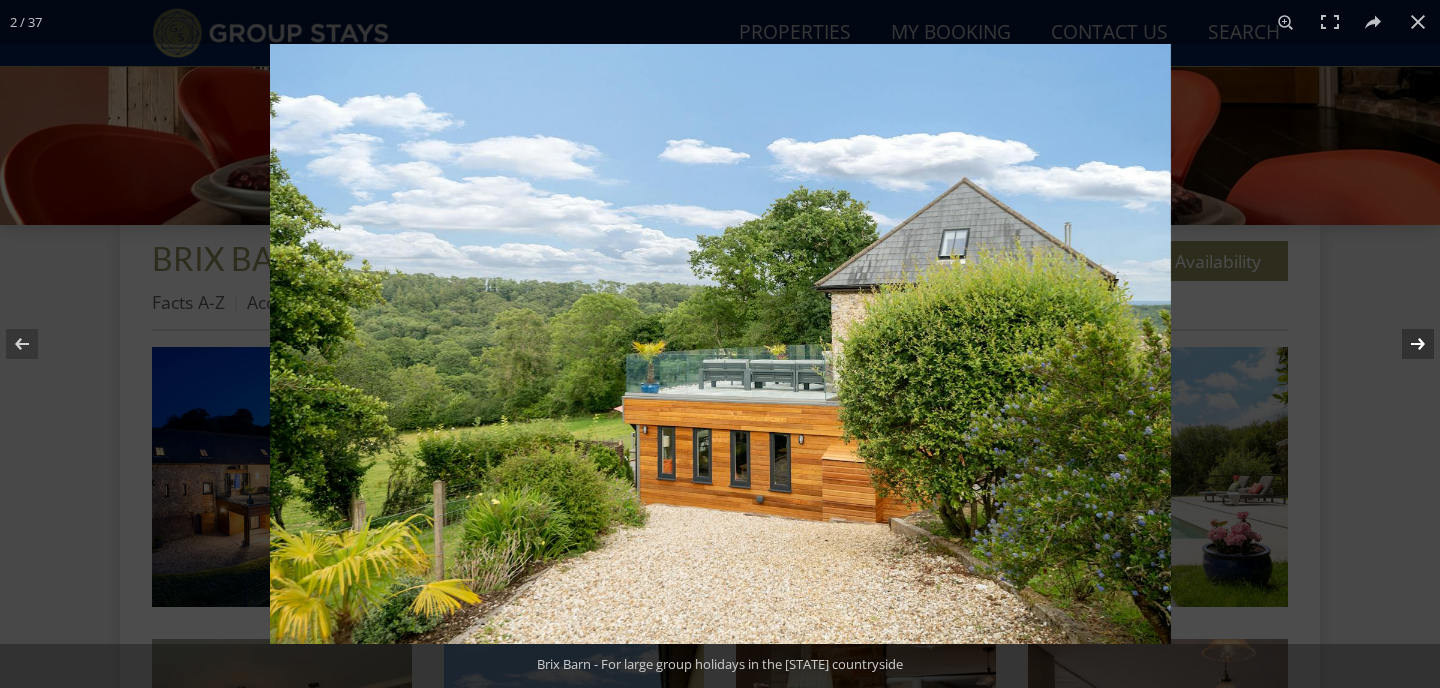 click at bounding box center (1405, 344) 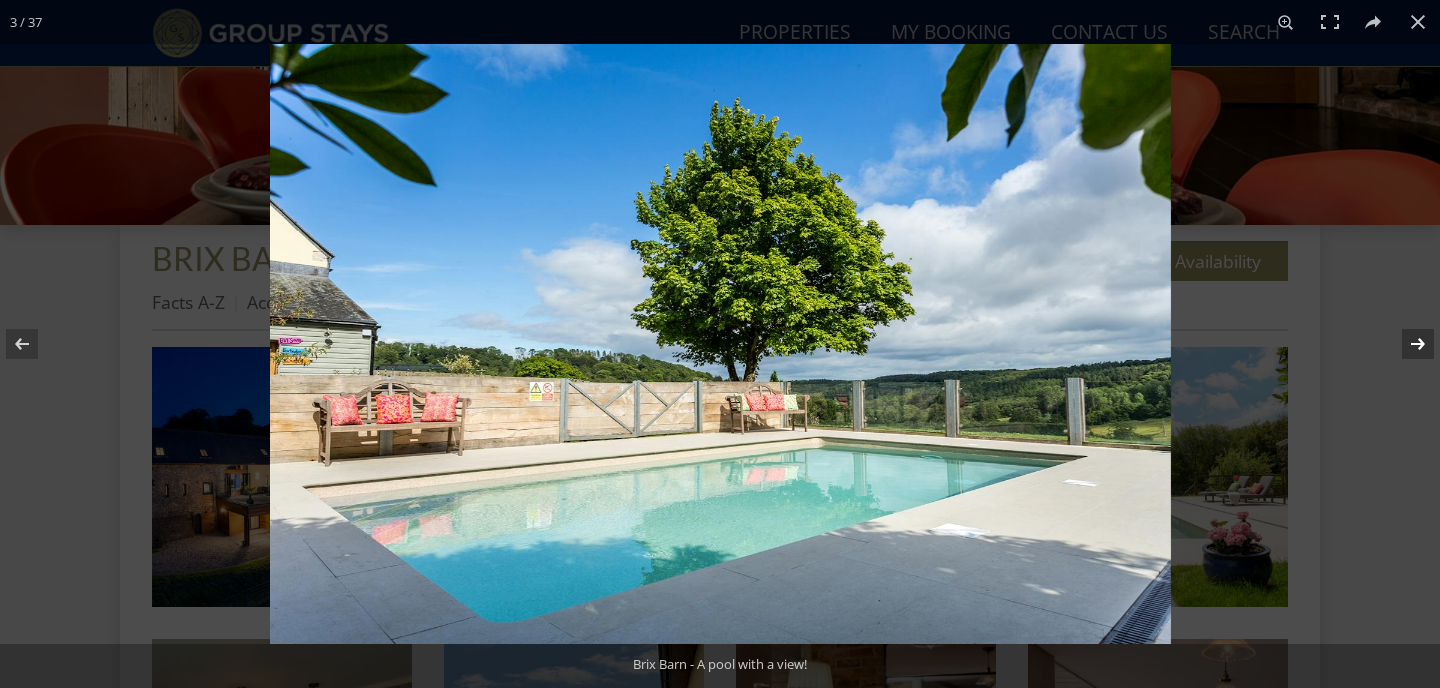 click at bounding box center (1405, 344) 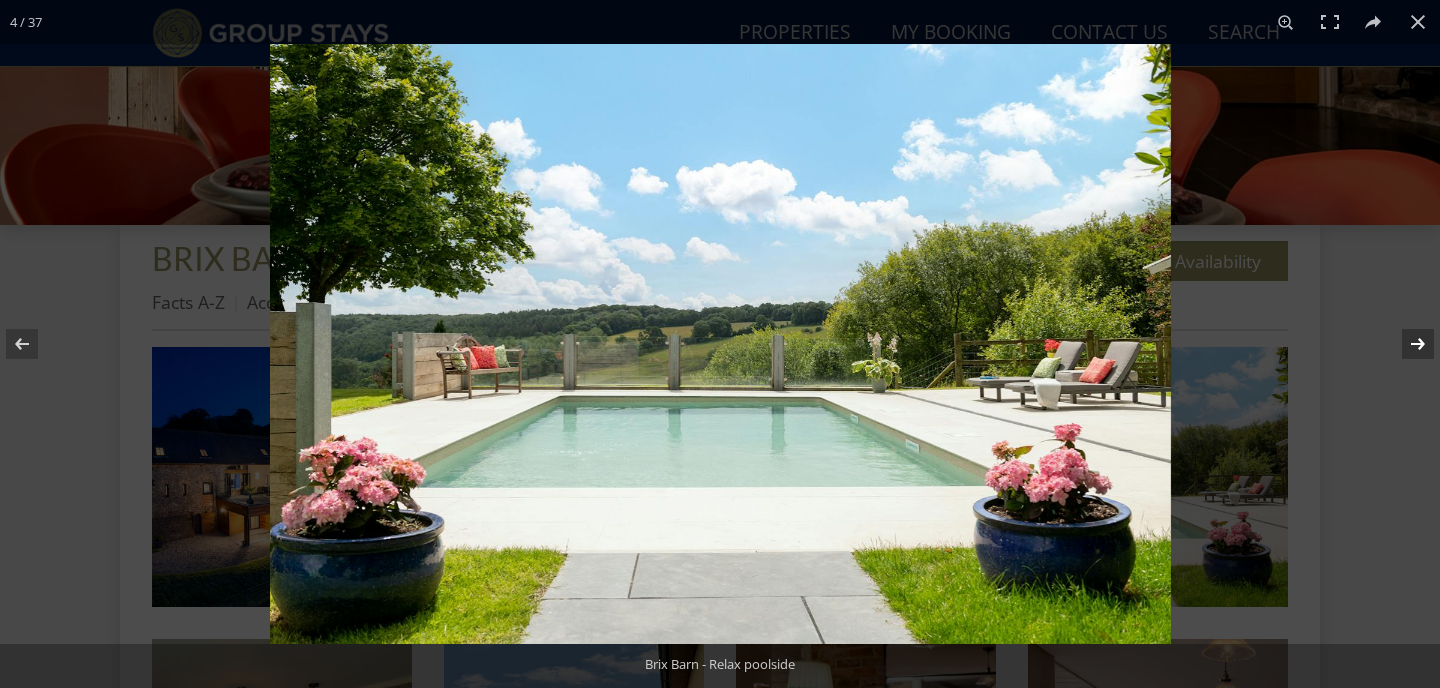 click at bounding box center [1405, 344] 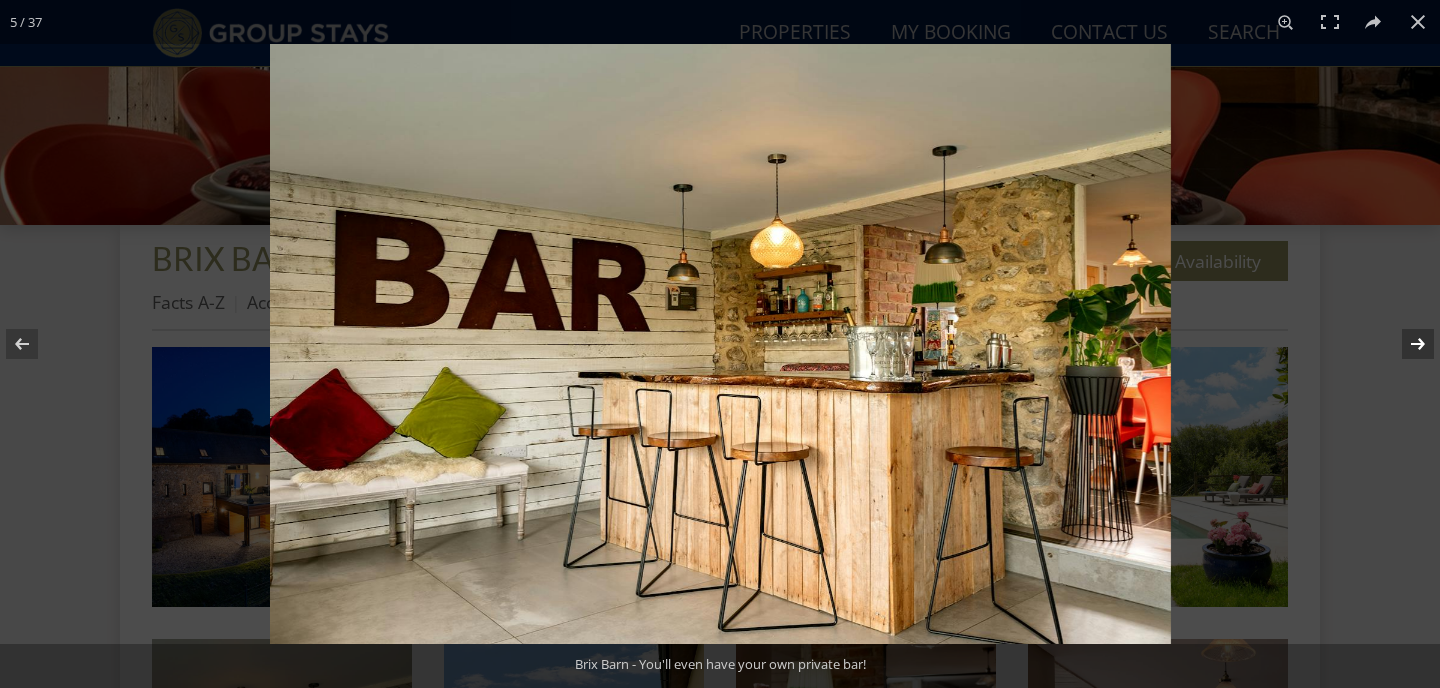 click at bounding box center [1405, 344] 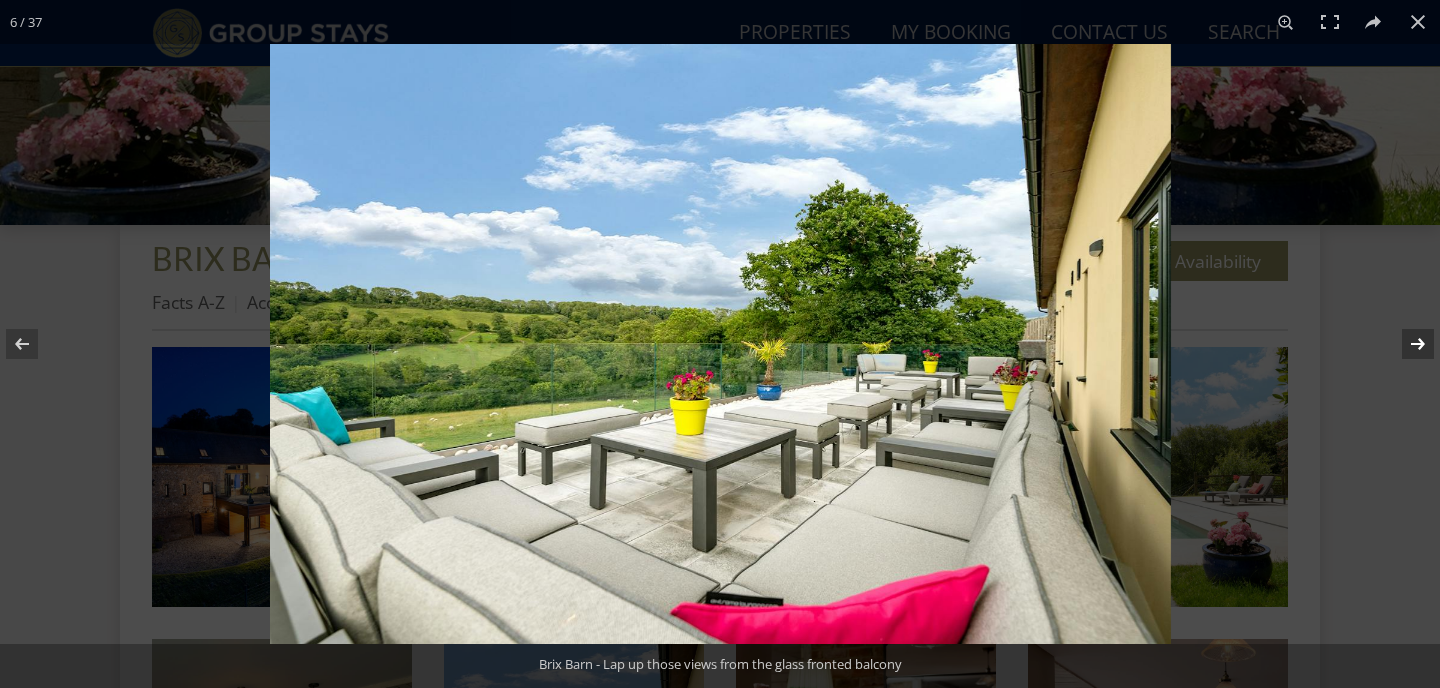 click at bounding box center [1405, 344] 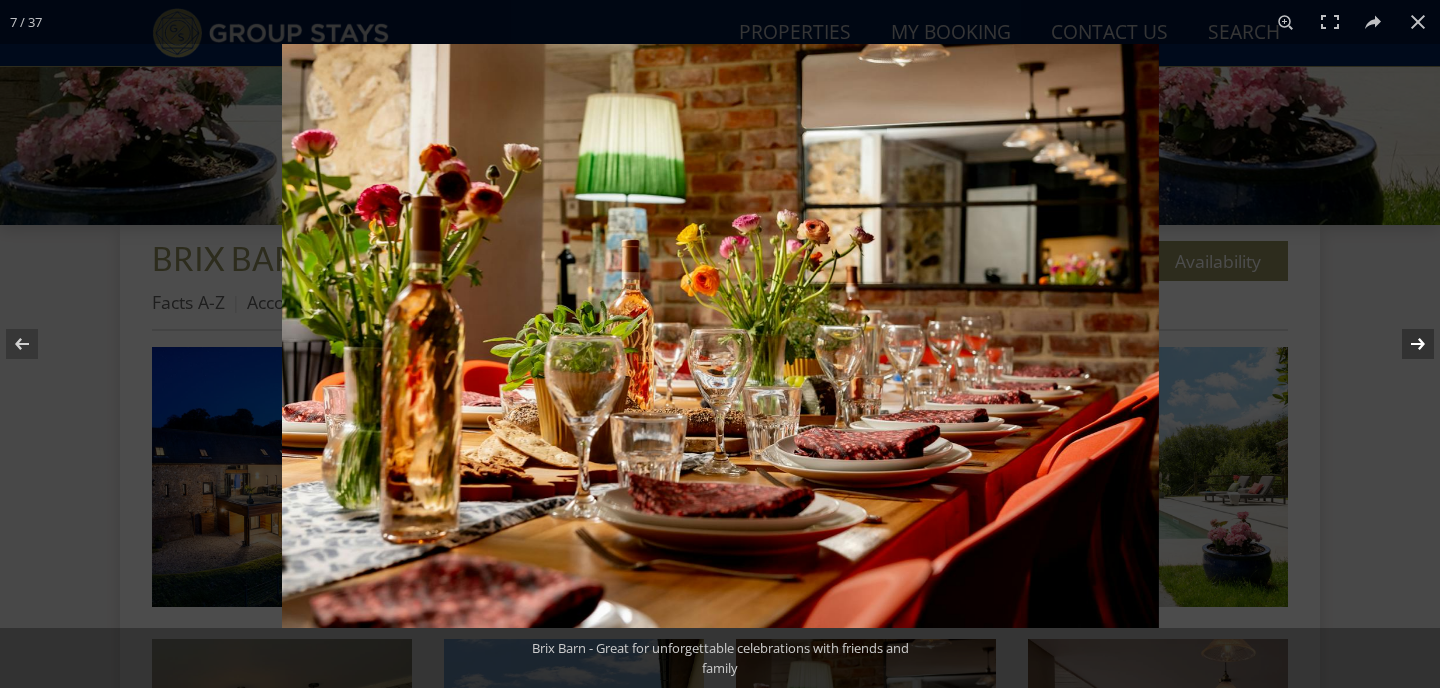 click at bounding box center (1405, 344) 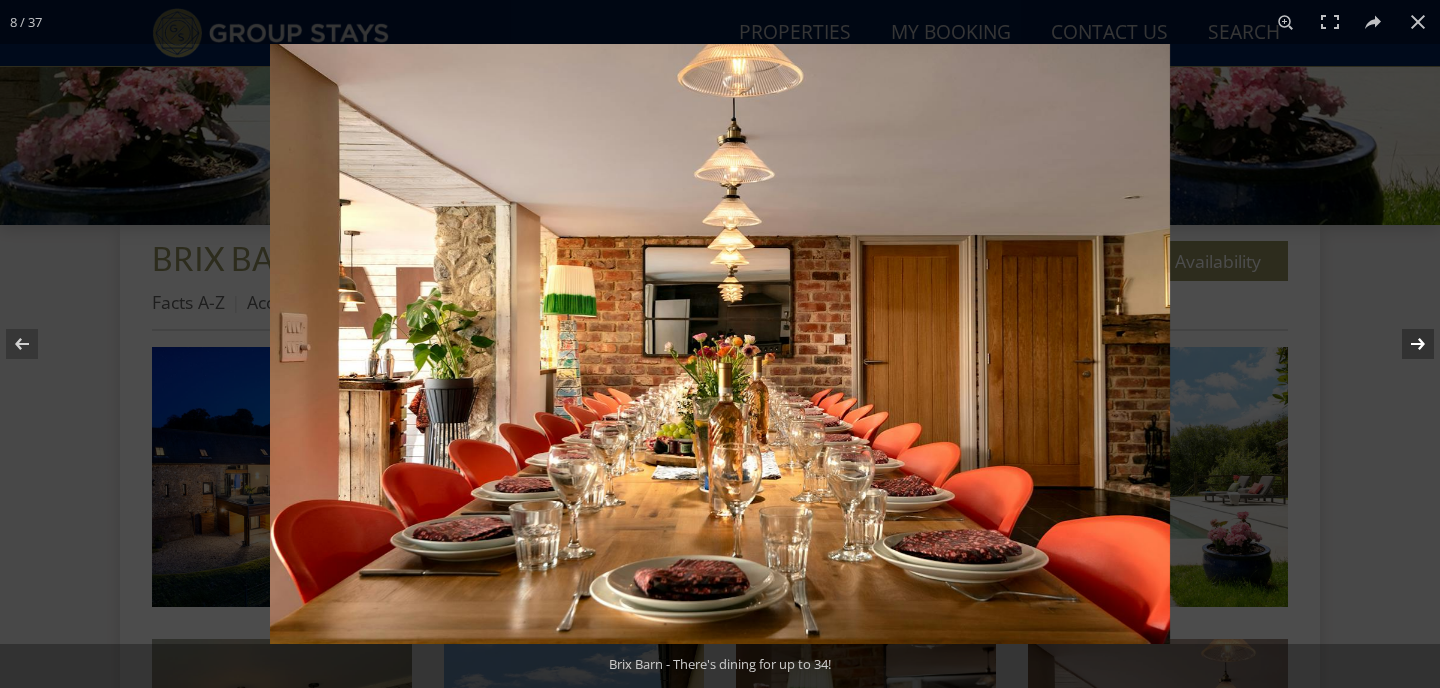 click at bounding box center [1405, 344] 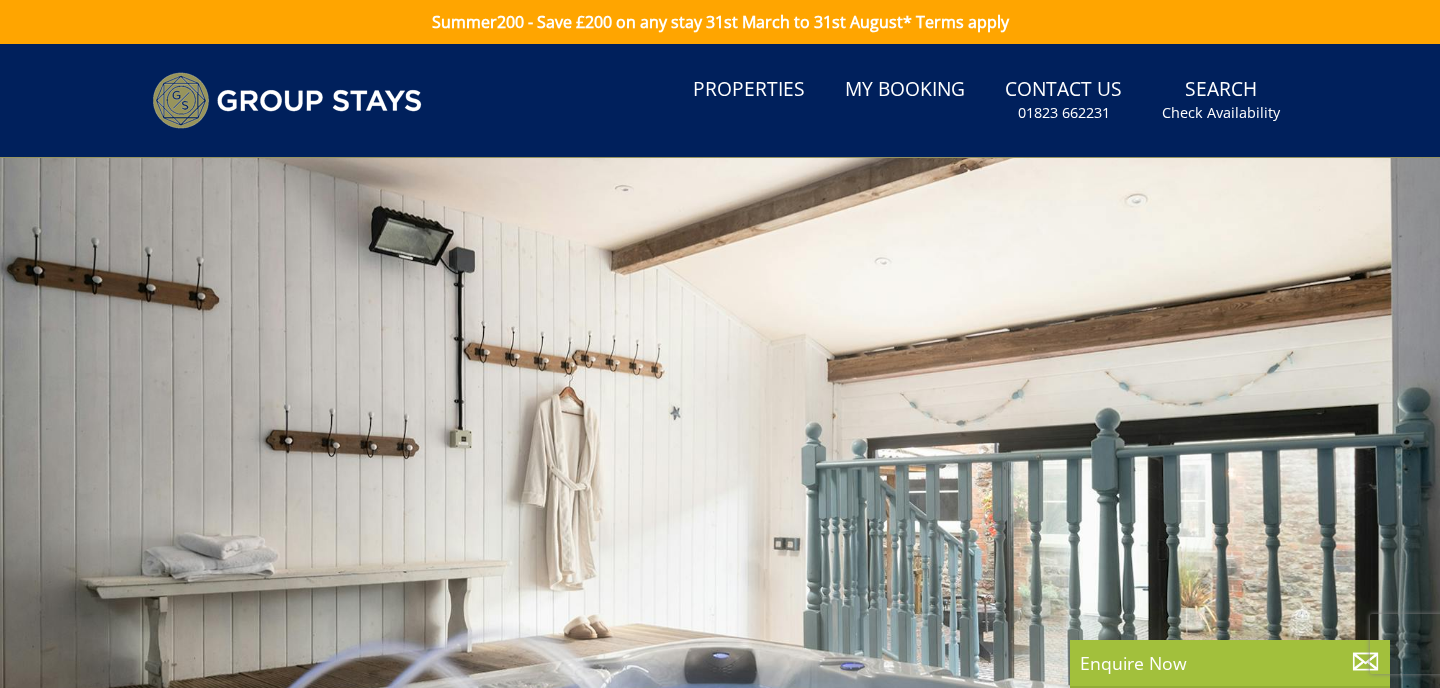 scroll, scrollTop: 0, scrollLeft: 0, axis: both 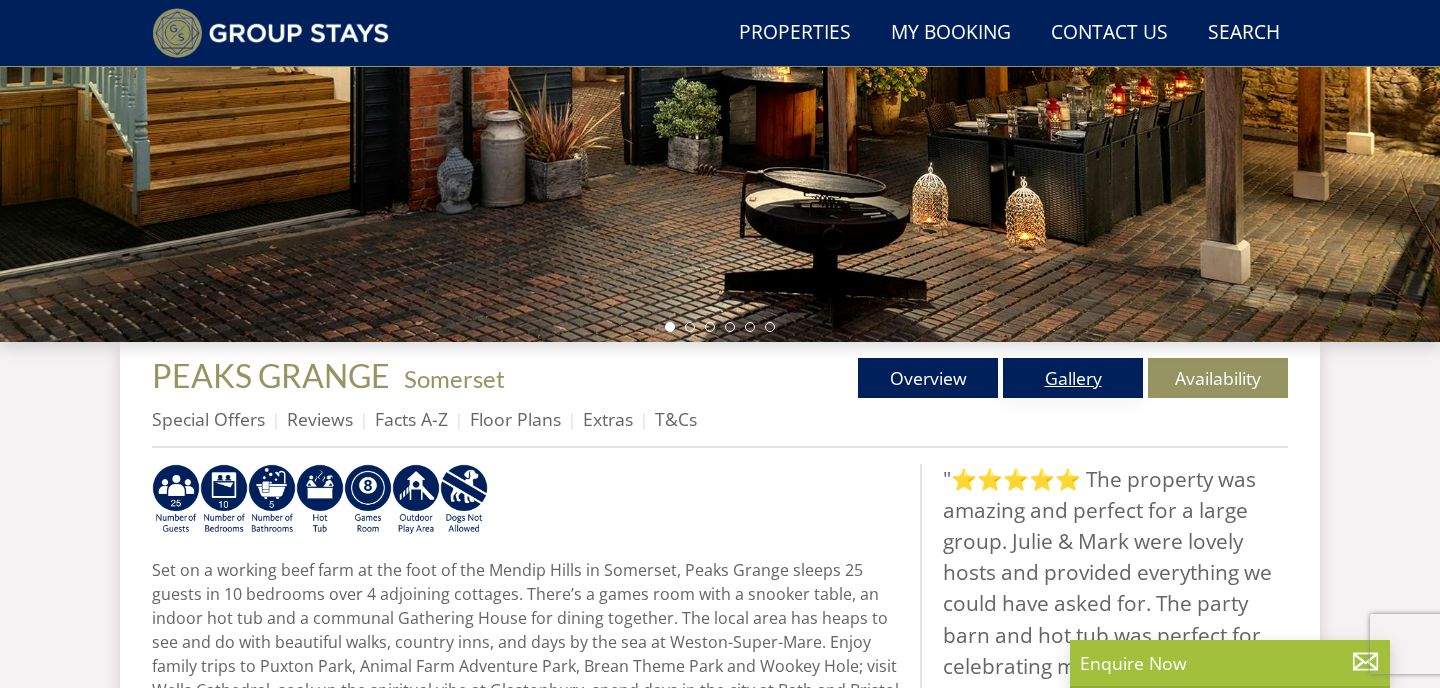 click on "Gallery" at bounding box center (1073, 378) 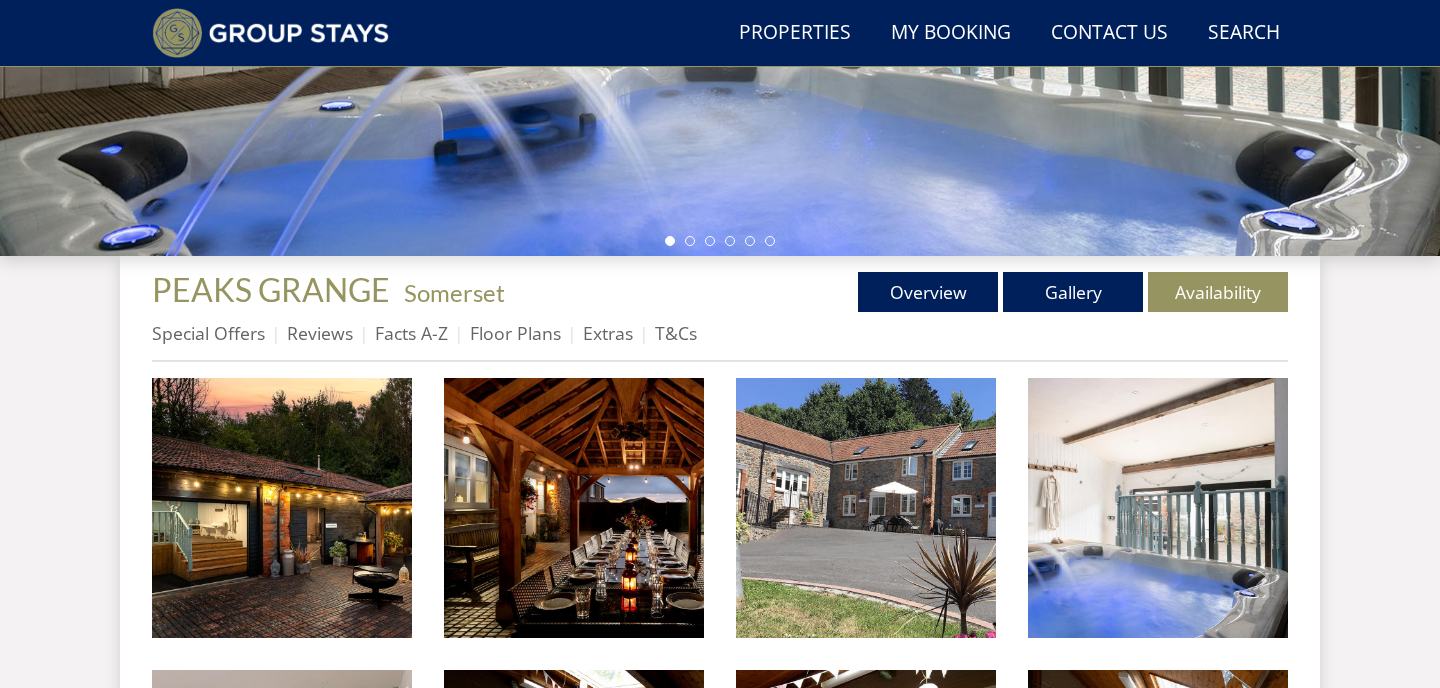 scroll, scrollTop: 445, scrollLeft: 0, axis: vertical 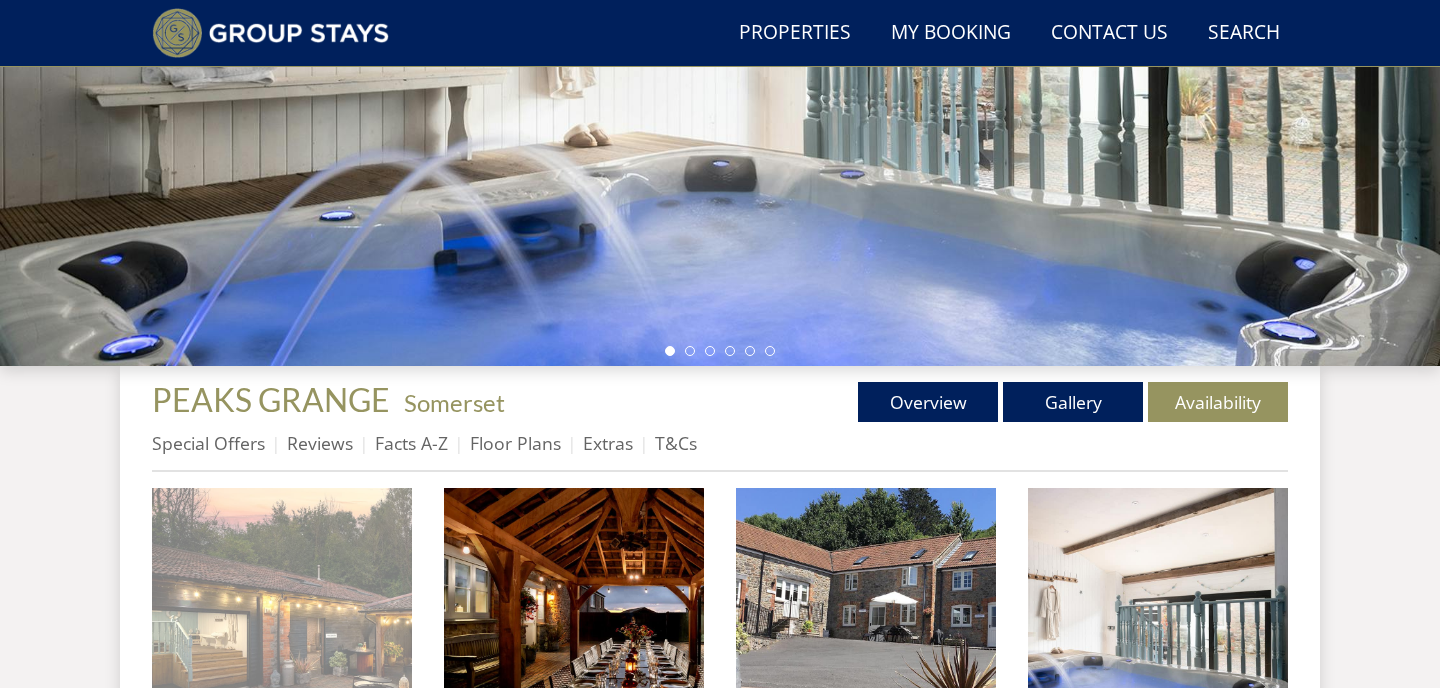 click at bounding box center [282, 618] 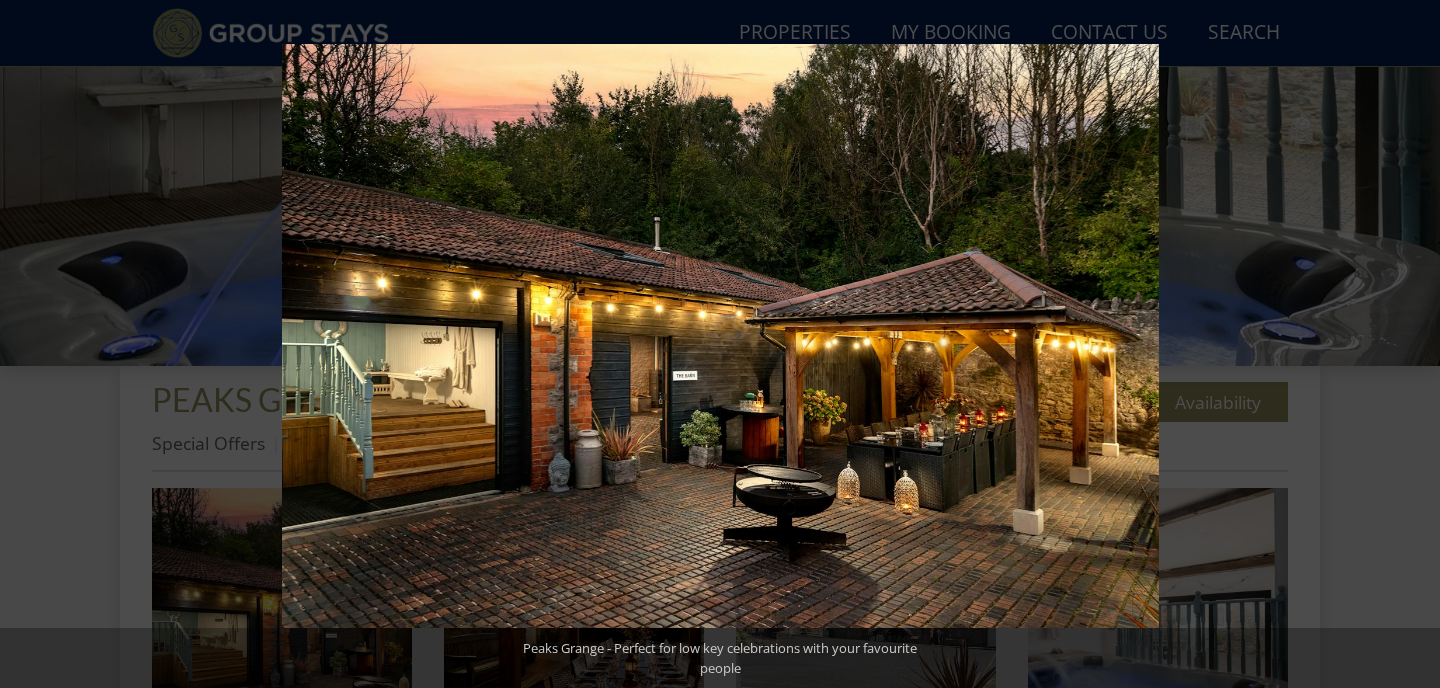 click at bounding box center [1405, 344] 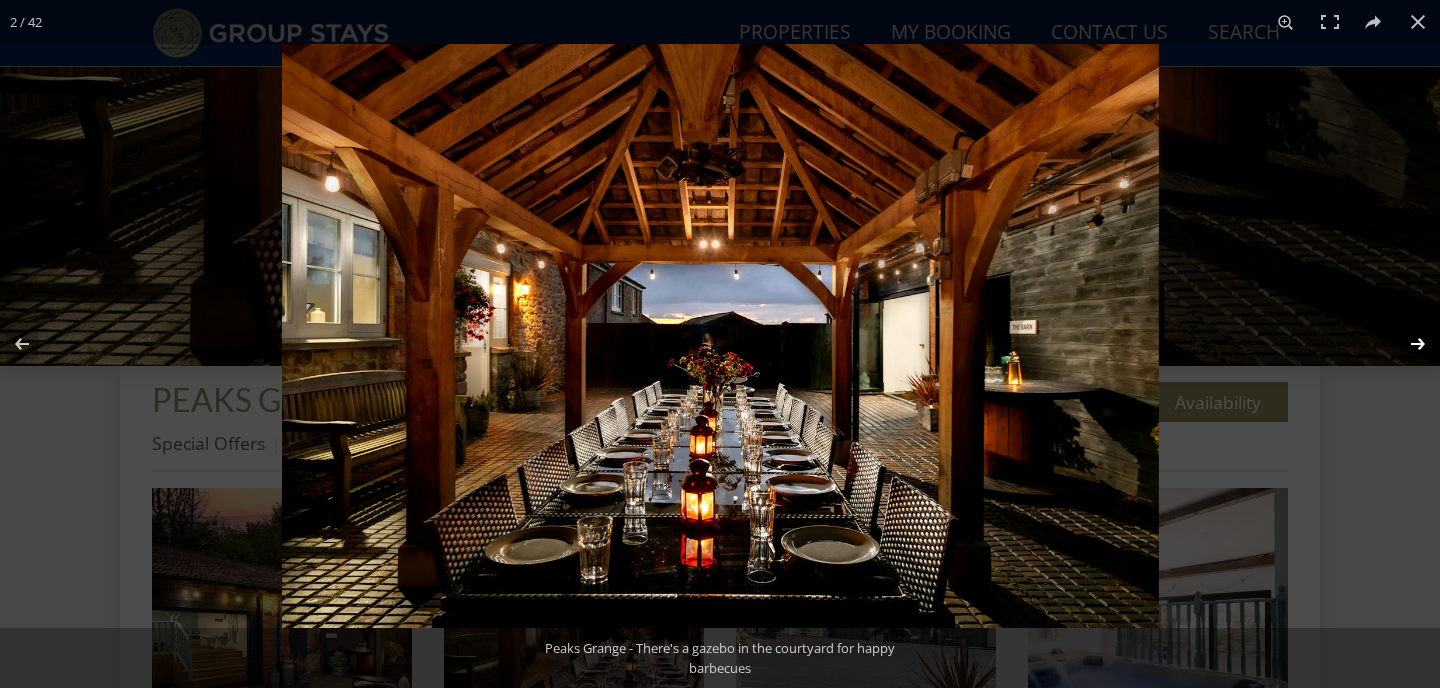 click at bounding box center (1405, 344) 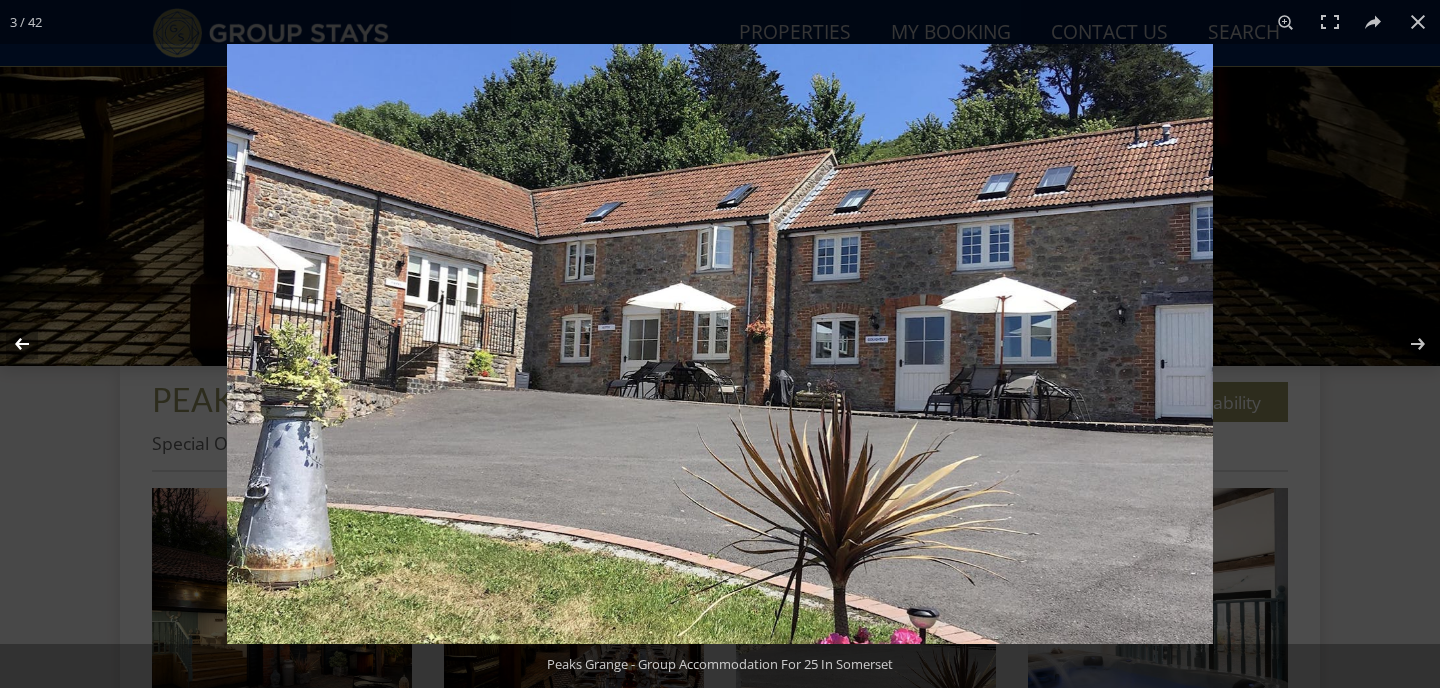 click at bounding box center [35, 344] 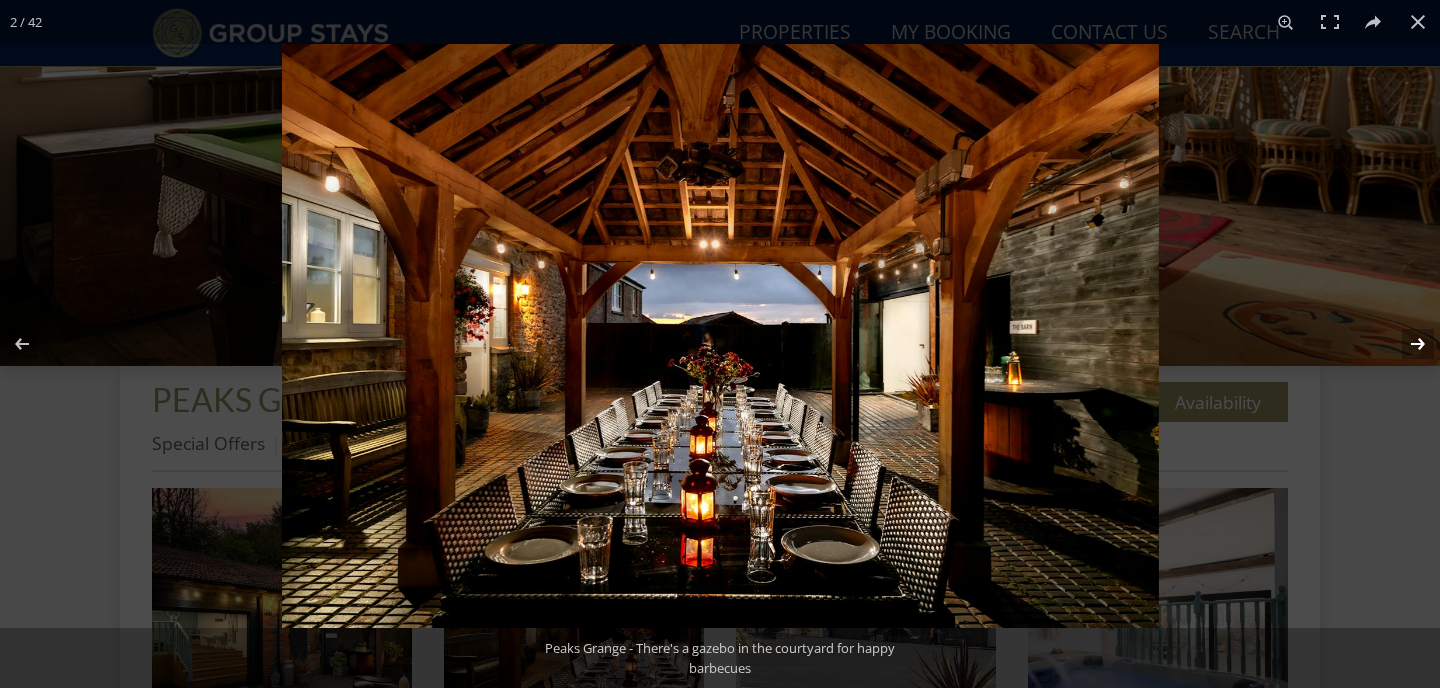 click at bounding box center [1405, 344] 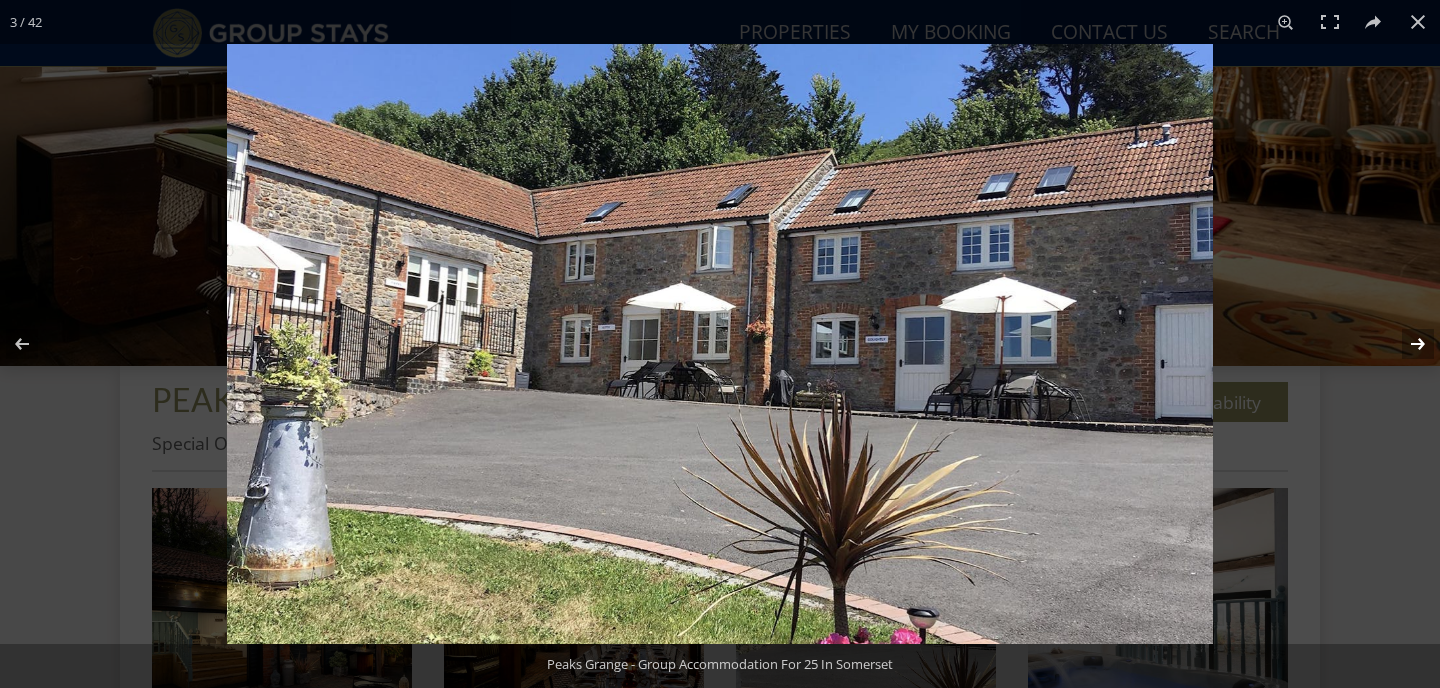 click at bounding box center [1405, 344] 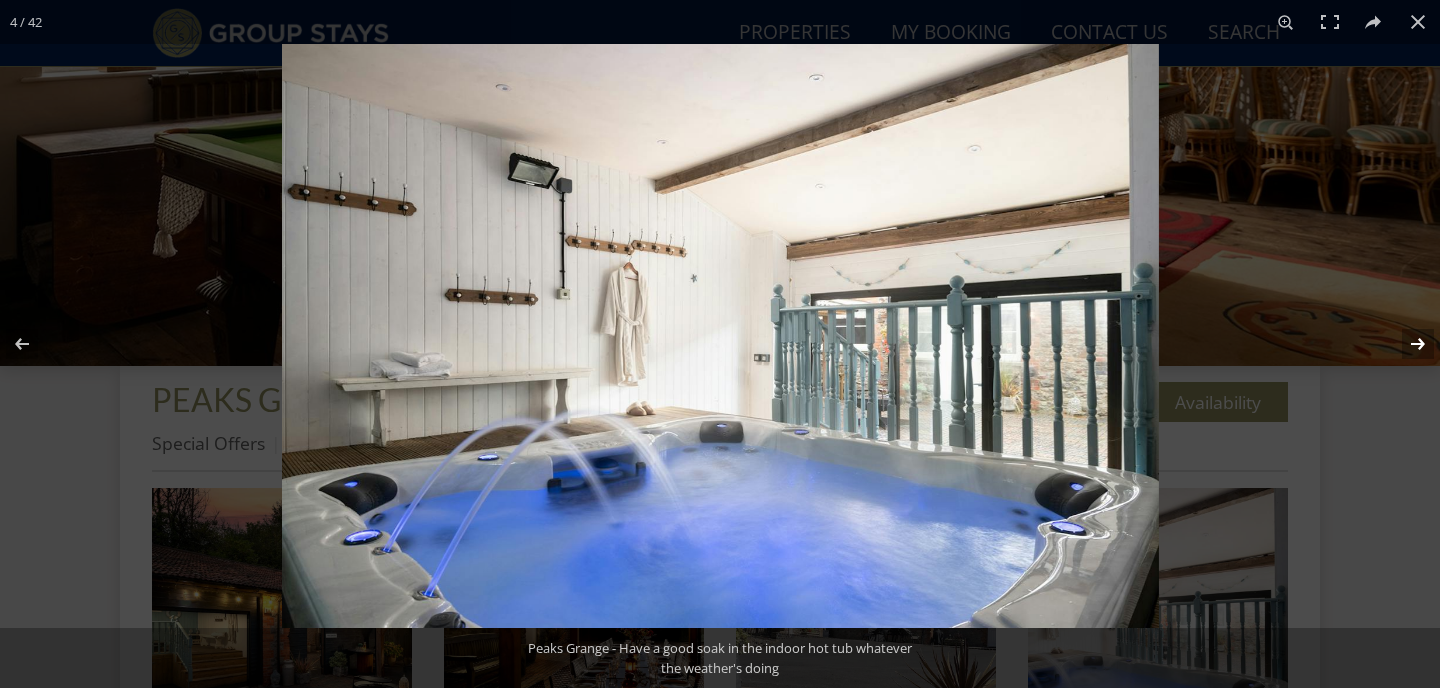 click at bounding box center [1405, 344] 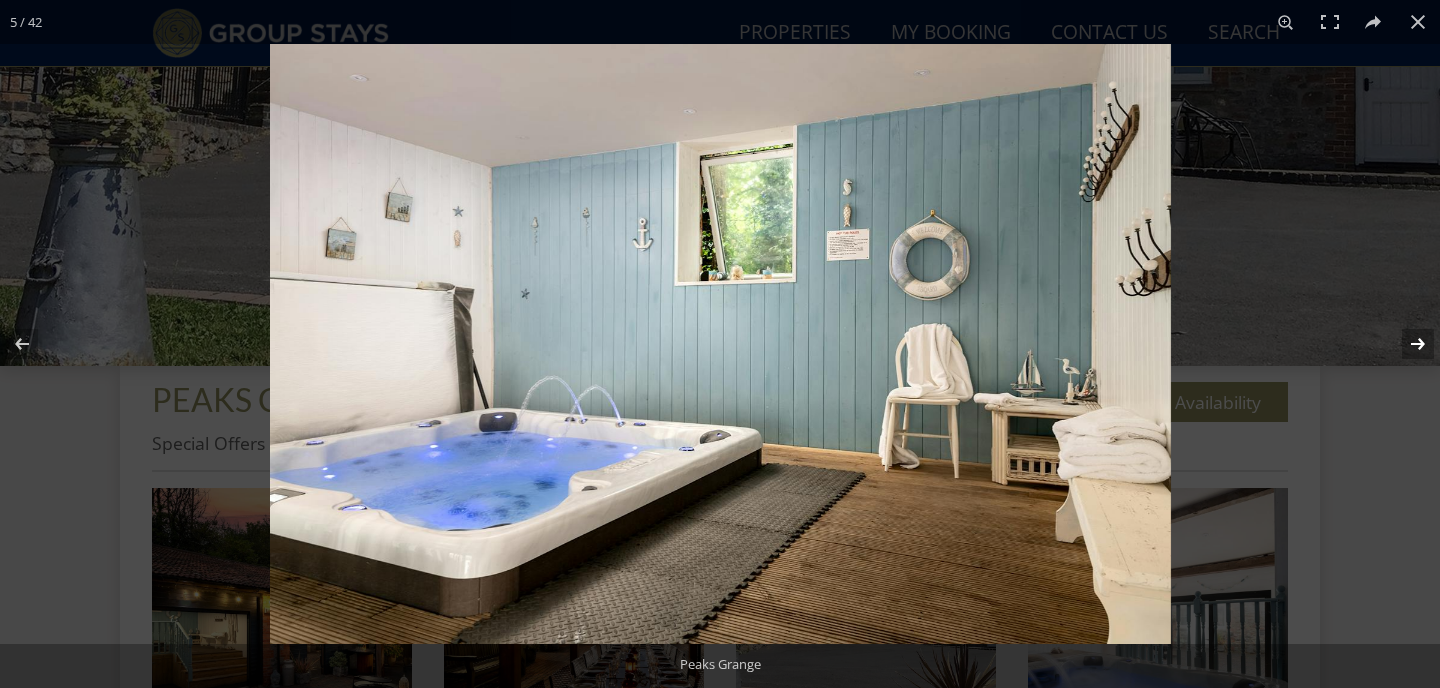 click at bounding box center [1405, 344] 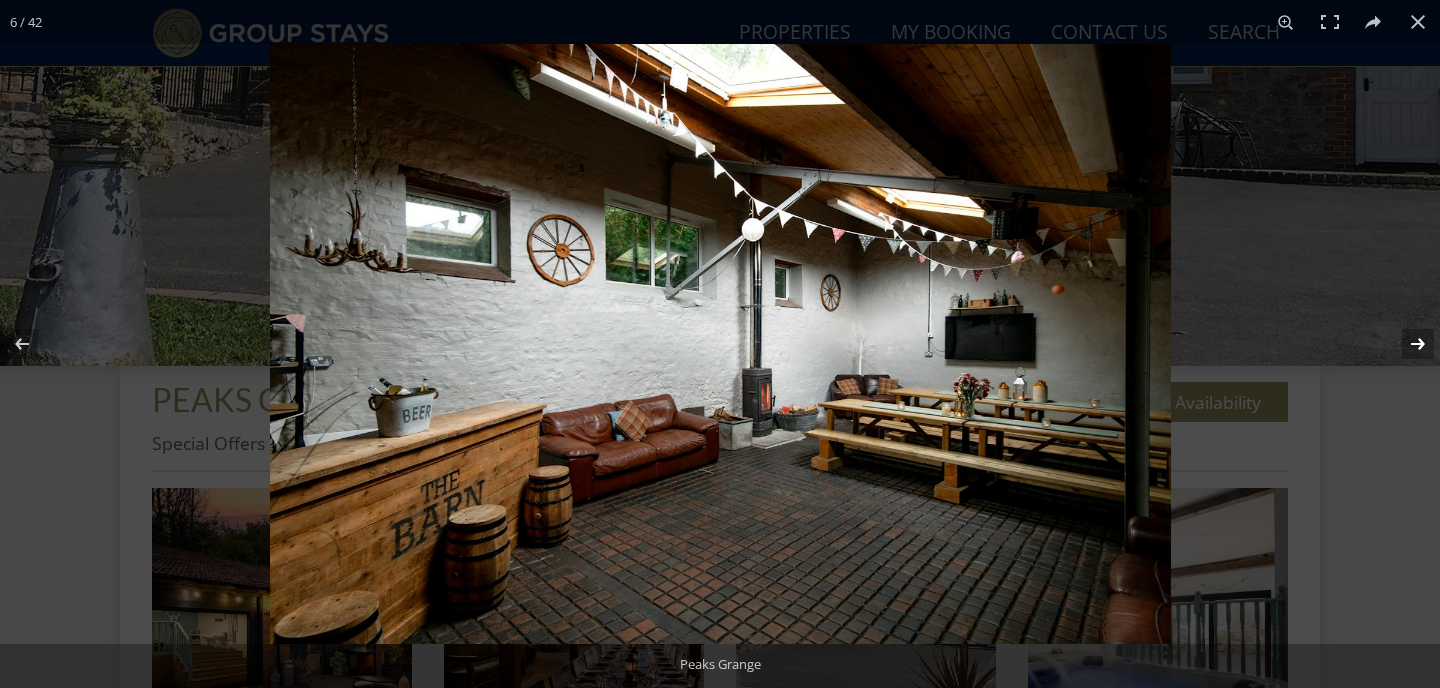 click at bounding box center [1405, 344] 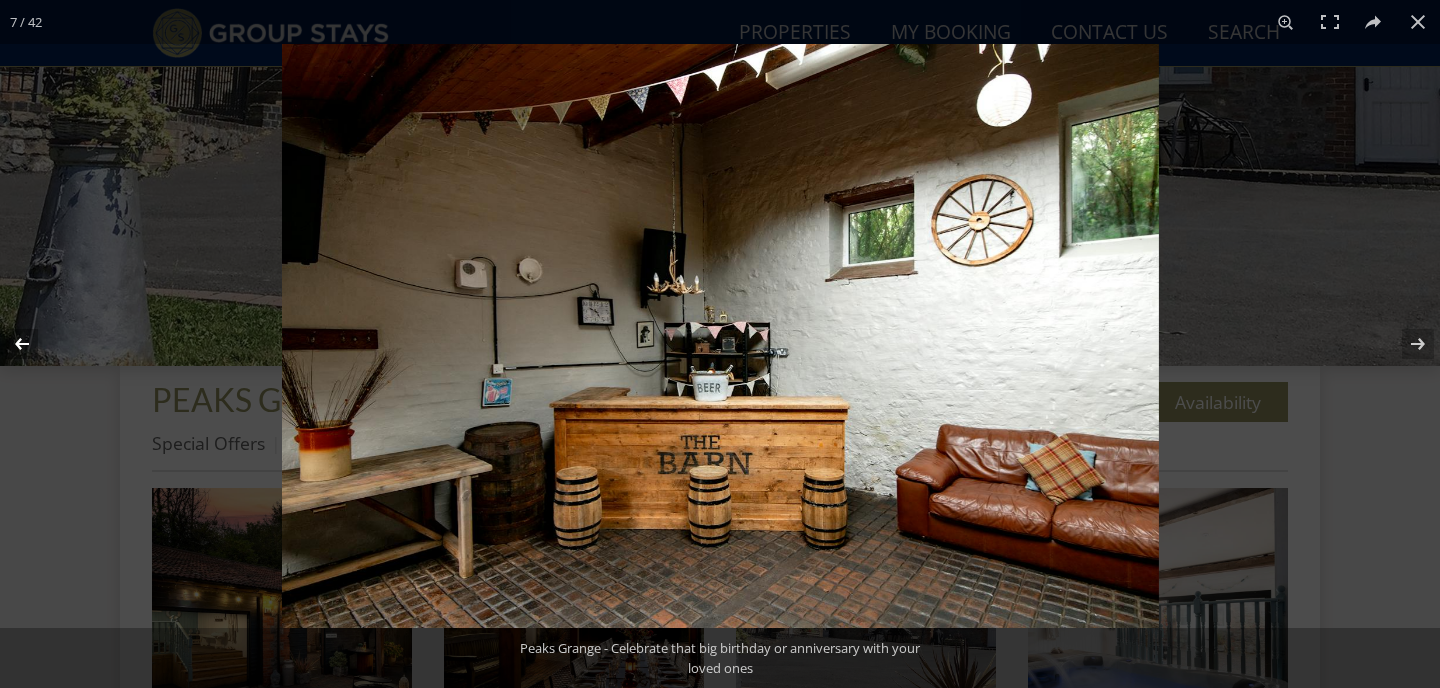 click at bounding box center (35, 344) 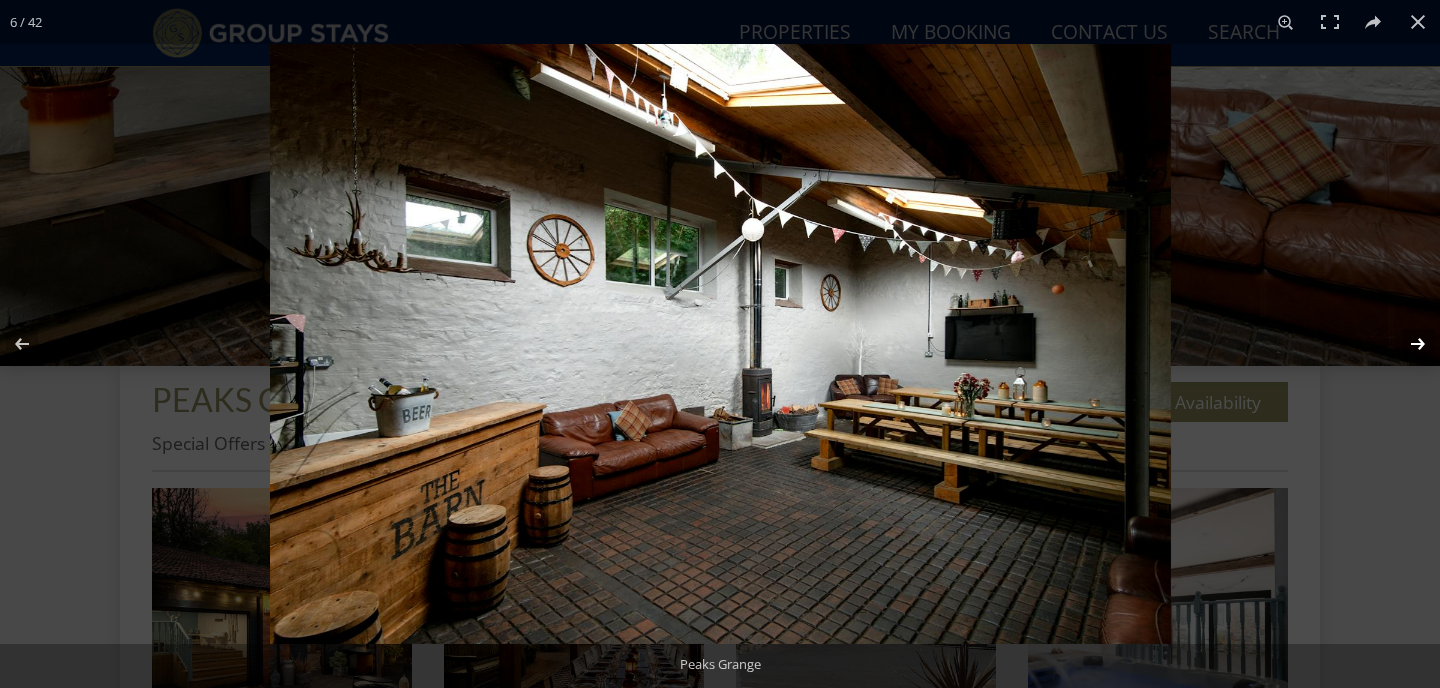click at bounding box center [1405, 344] 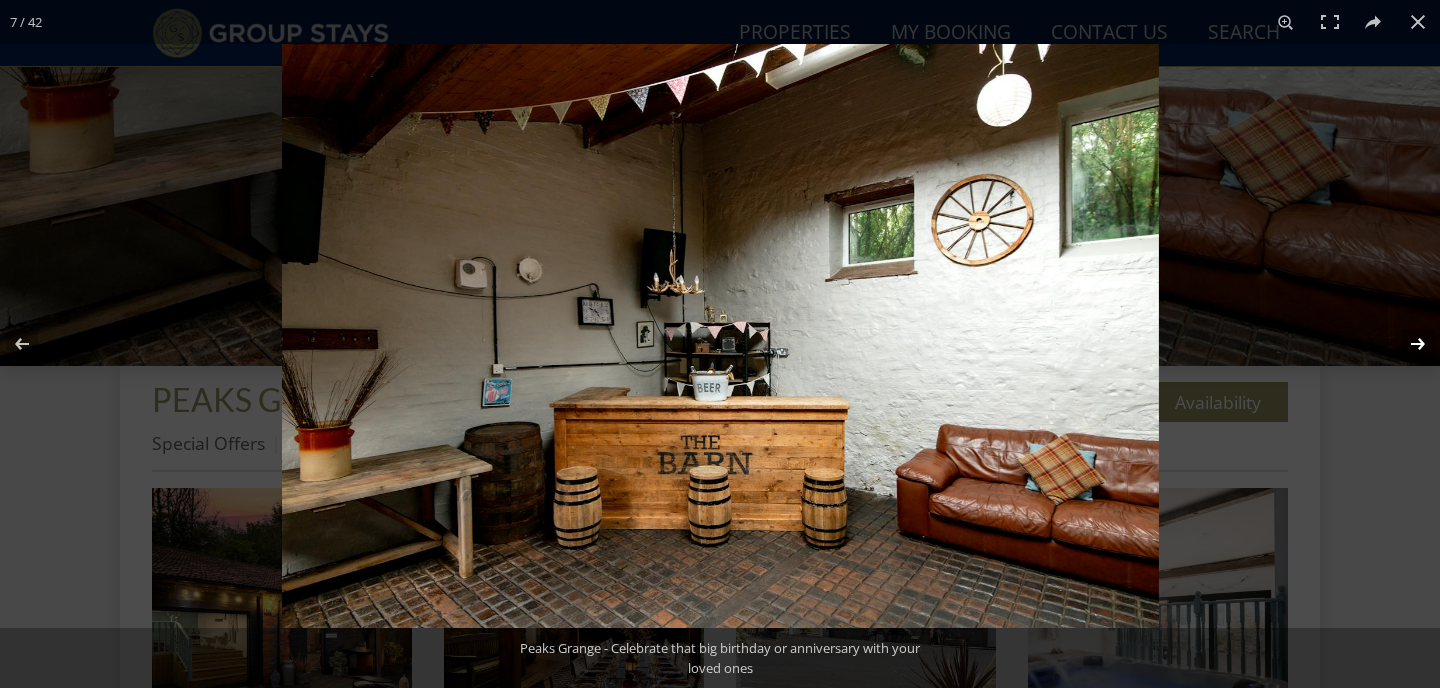 click at bounding box center (1405, 344) 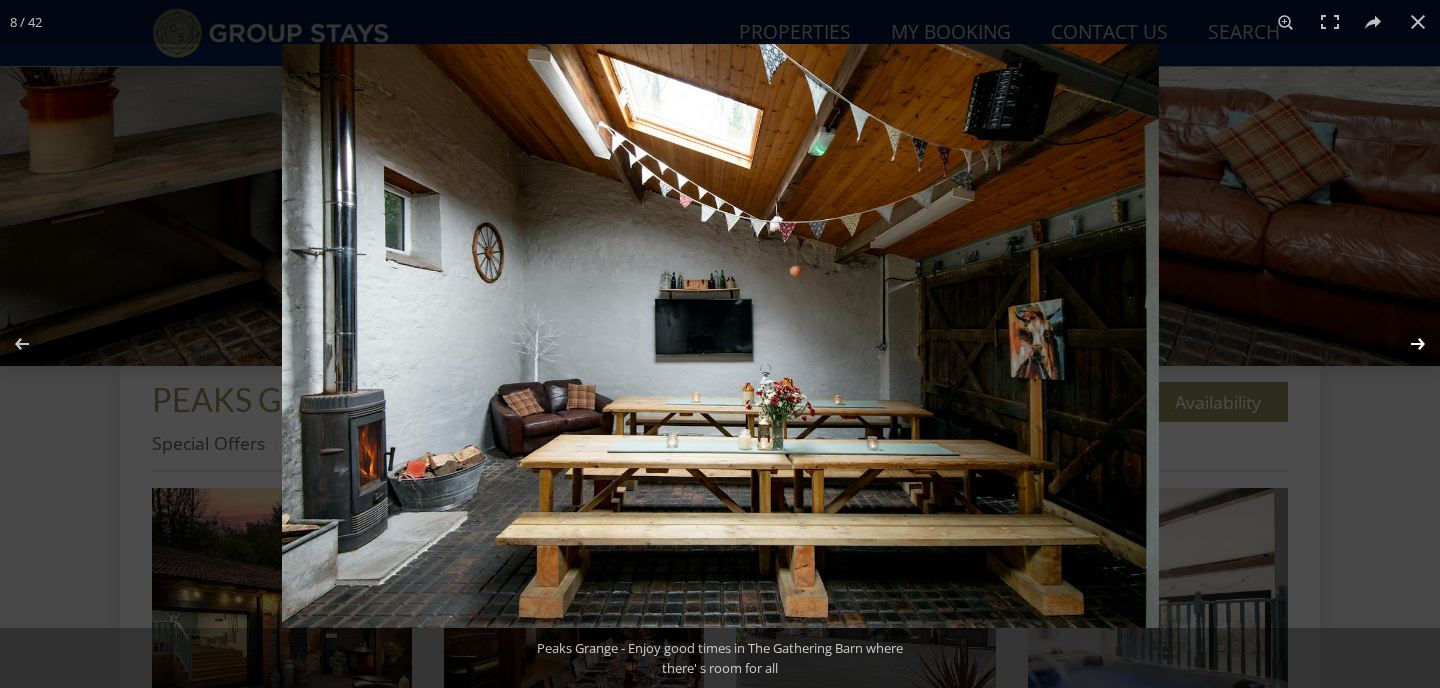 click at bounding box center (1405, 344) 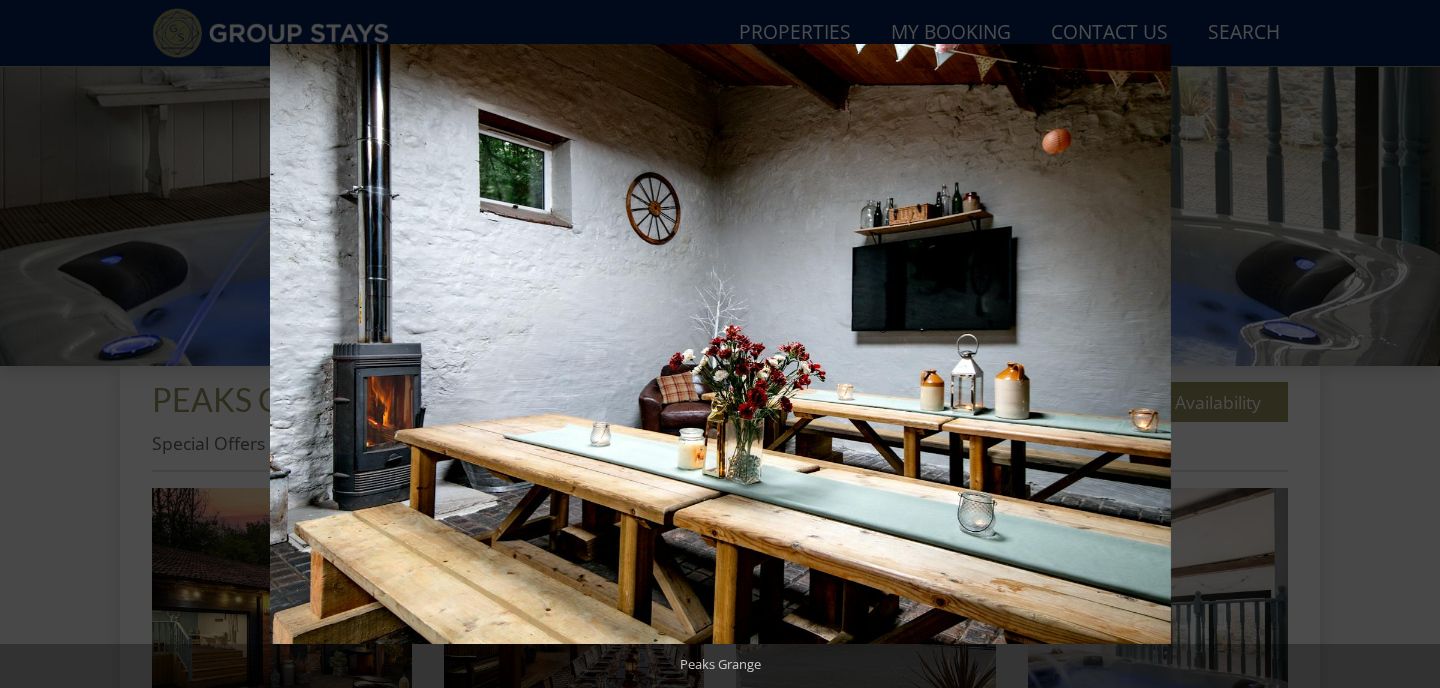 click at bounding box center (1405, 344) 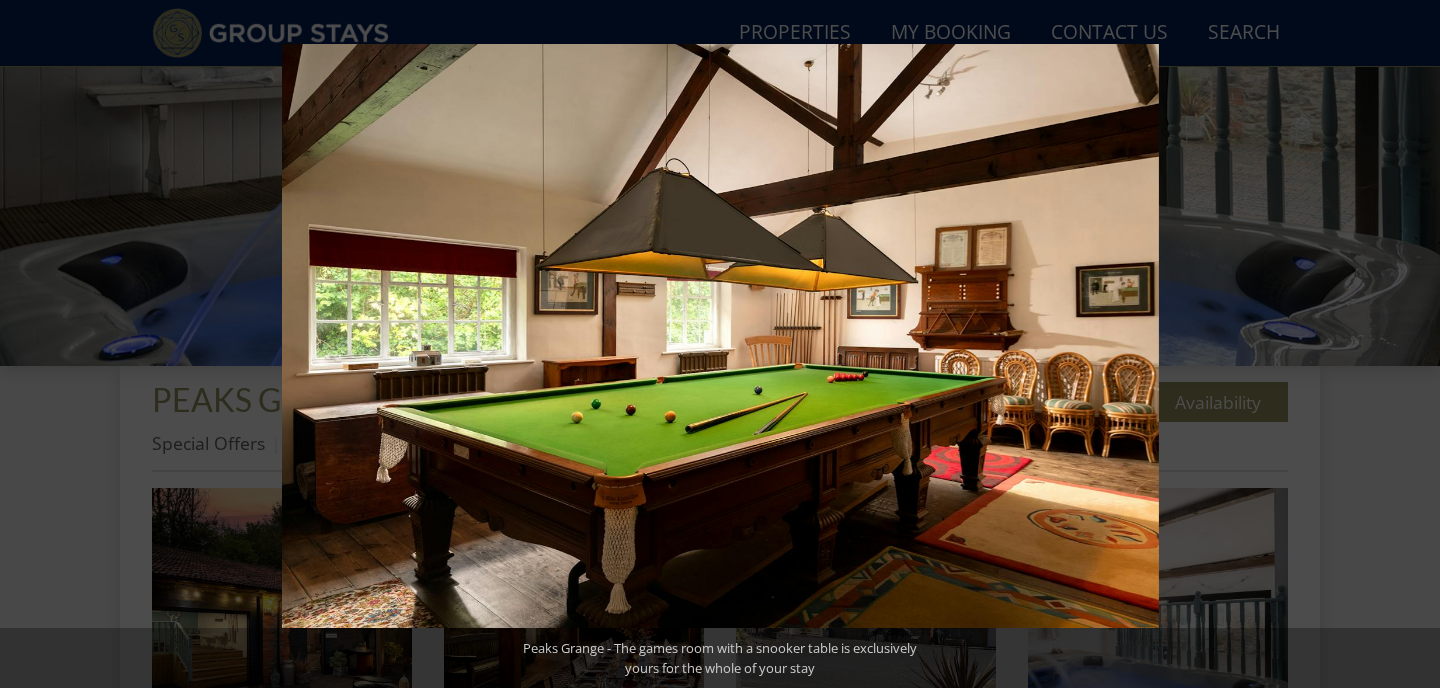 click at bounding box center (1405, 344) 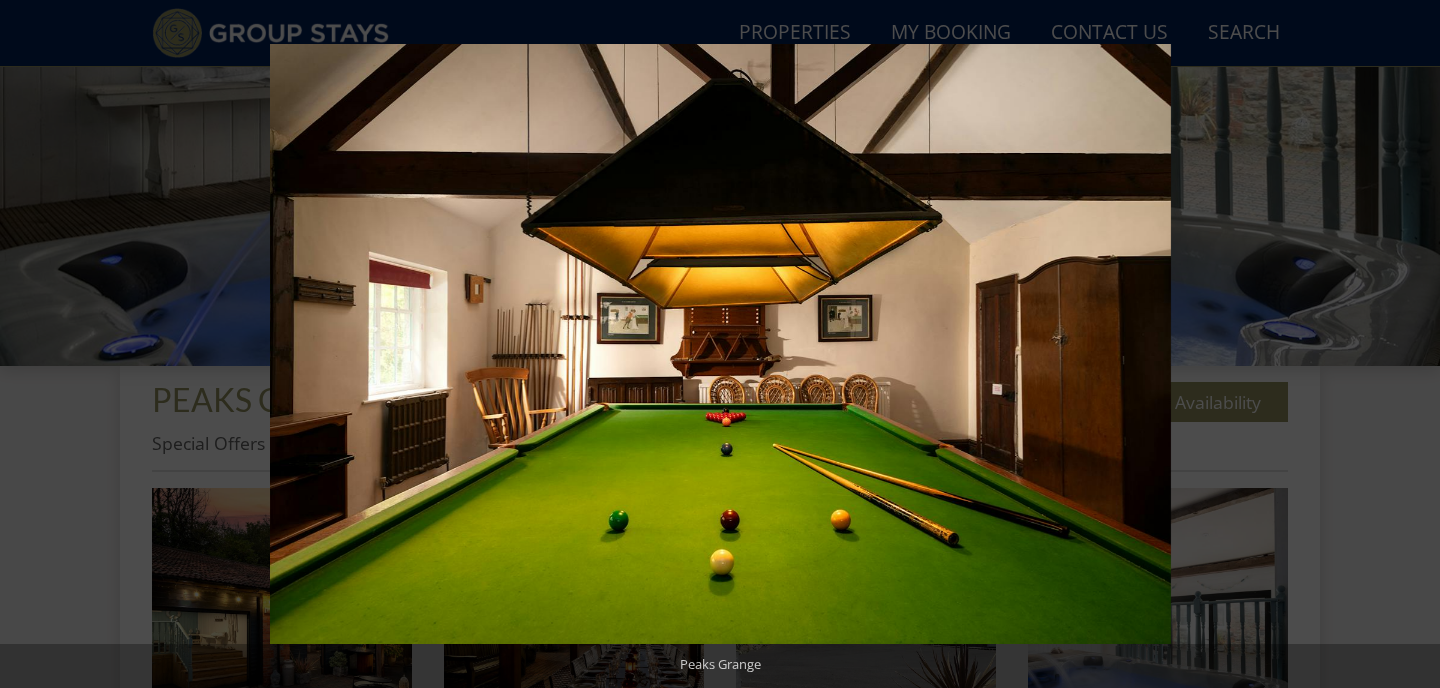 click at bounding box center (1405, 344) 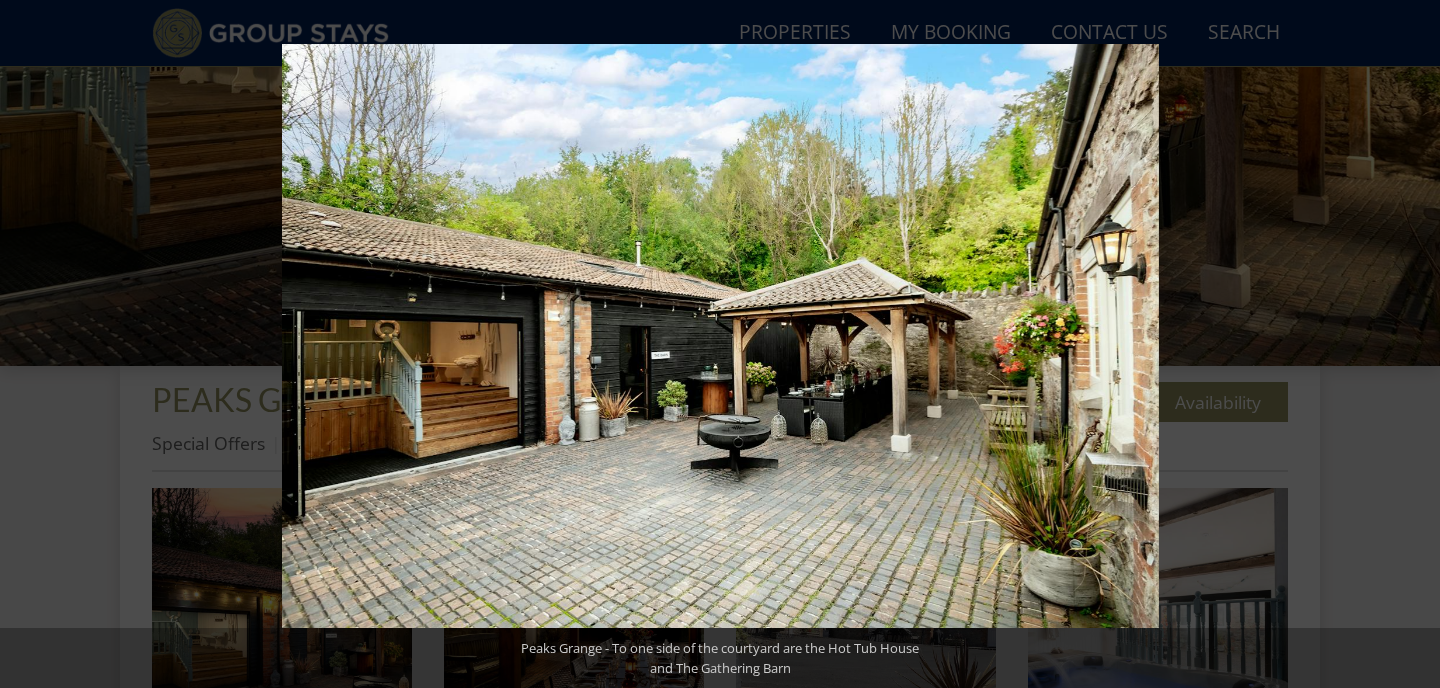 click at bounding box center [1405, 344] 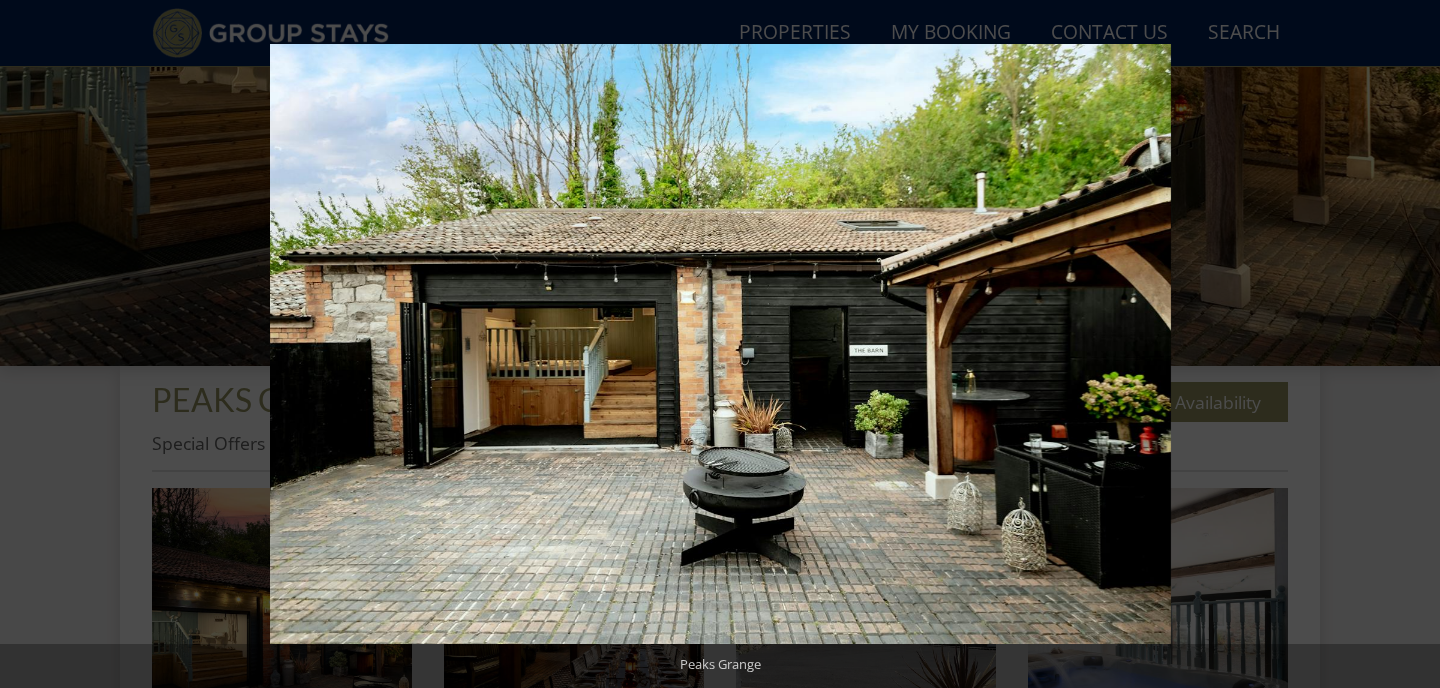 click at bounding box center (1405, 344) 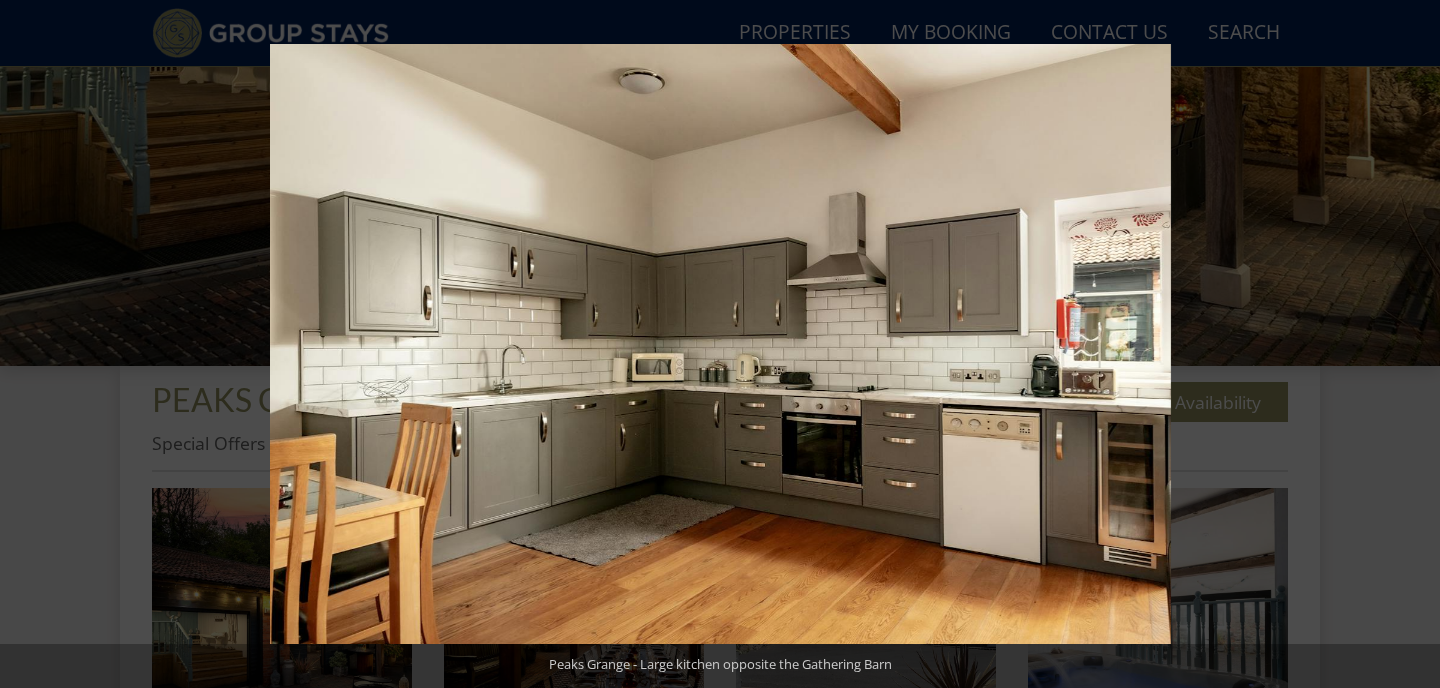 click at bounding box center [1405, 344] 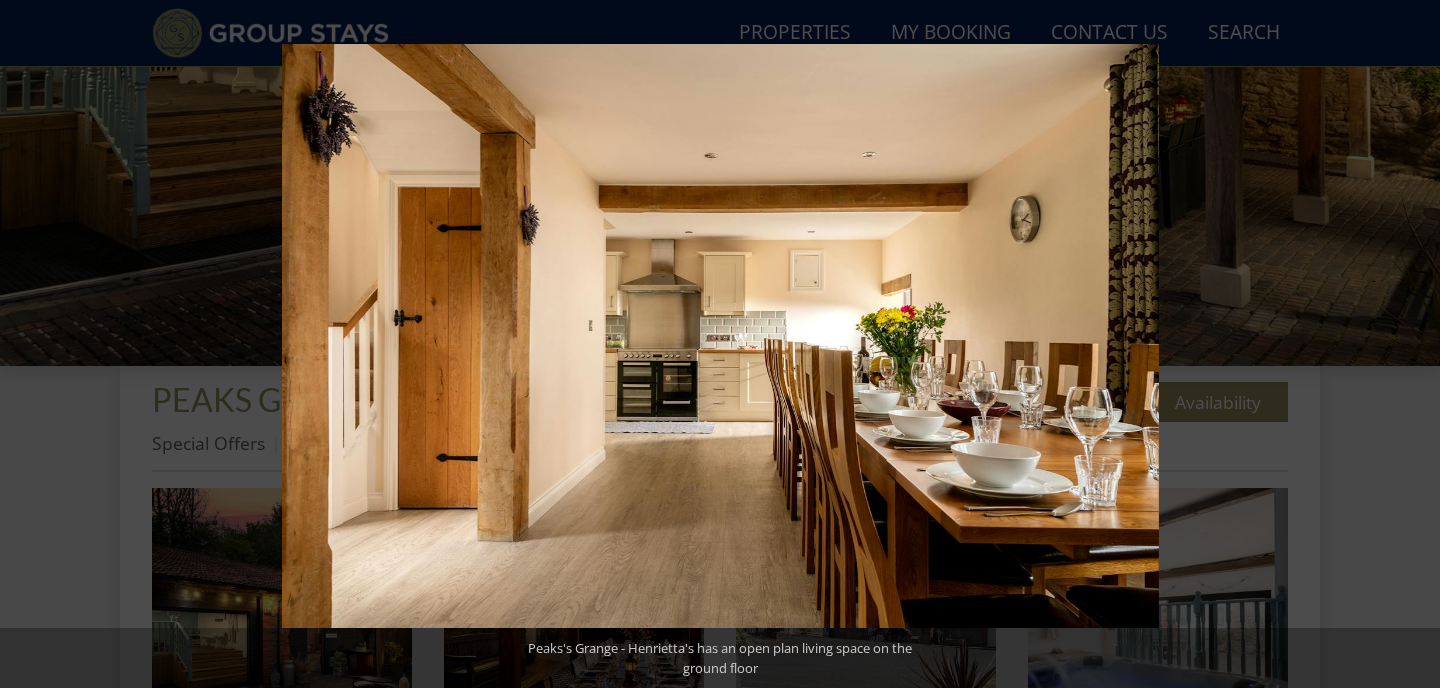 click at bounding box center [1405, 344] 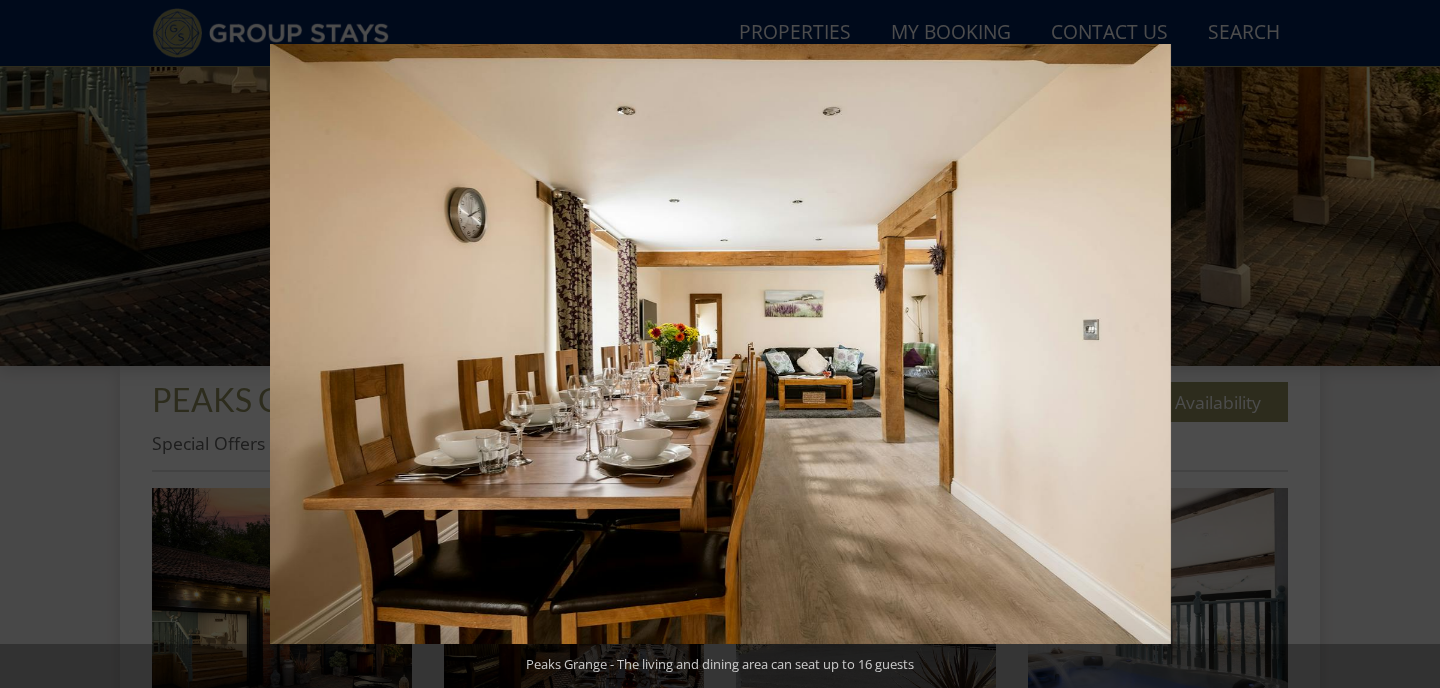 click at bounding box center (1405, 344) 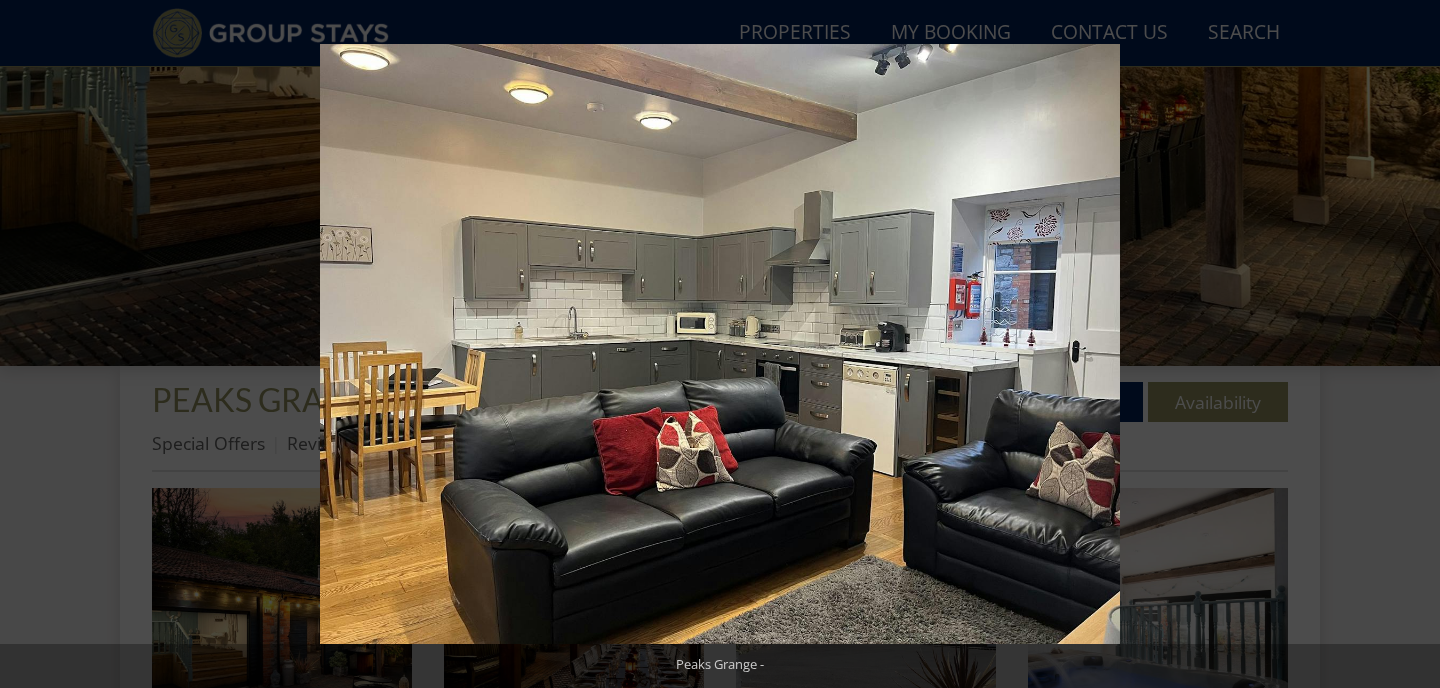 click at bounding box center (1405, 344) 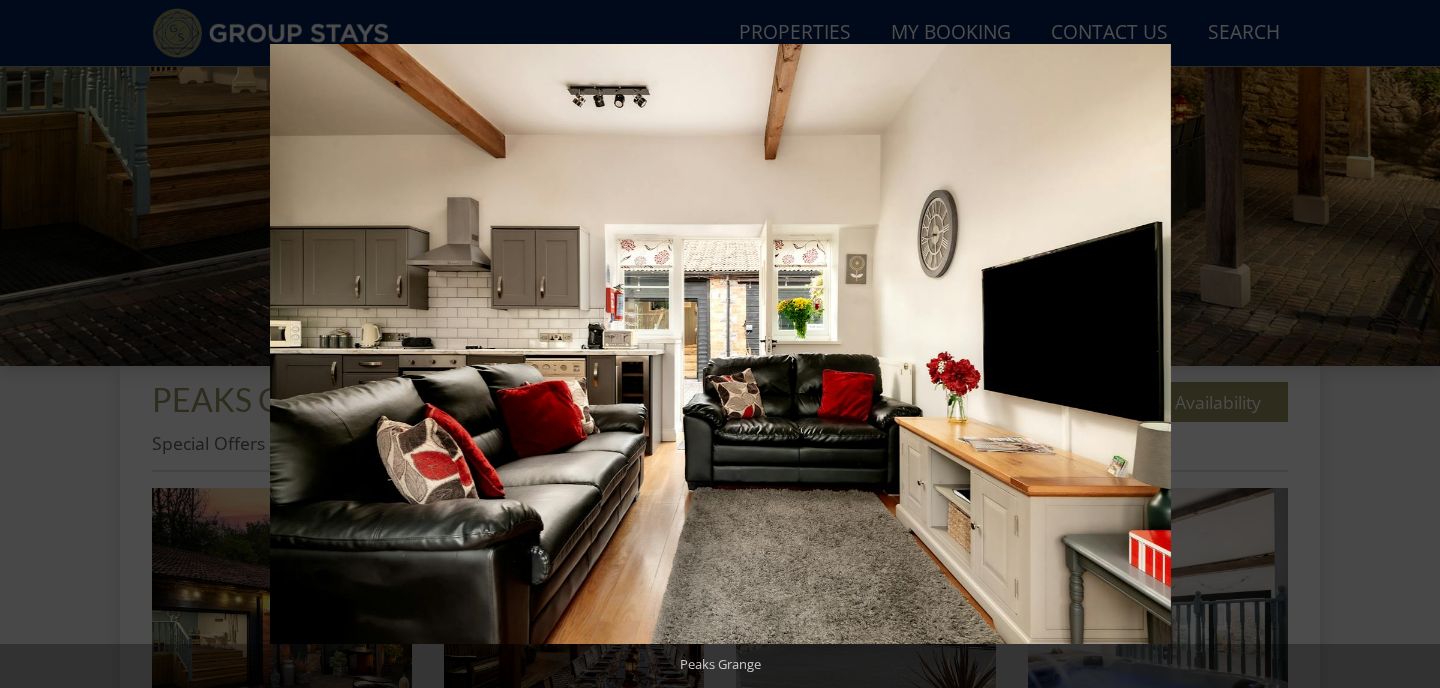 click at bounding box center [1405, 344] 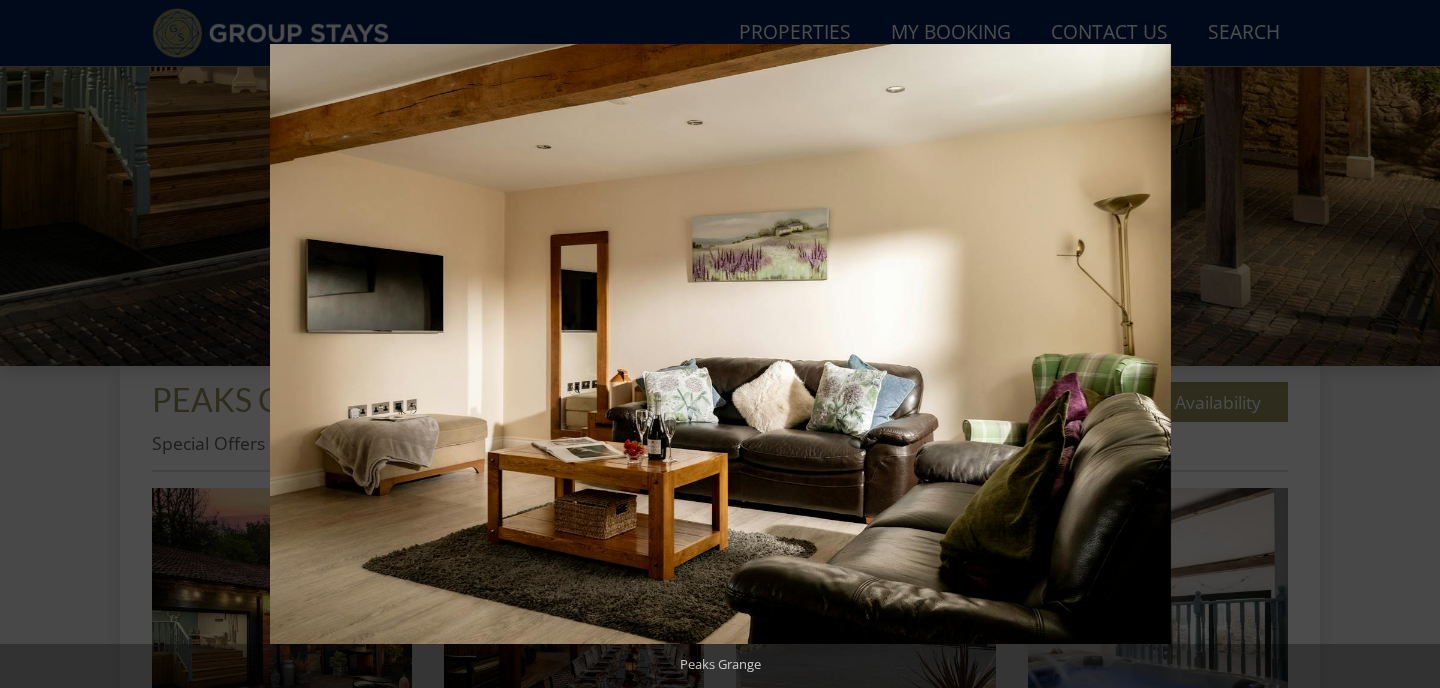 click at bounding box center [1405, 344] 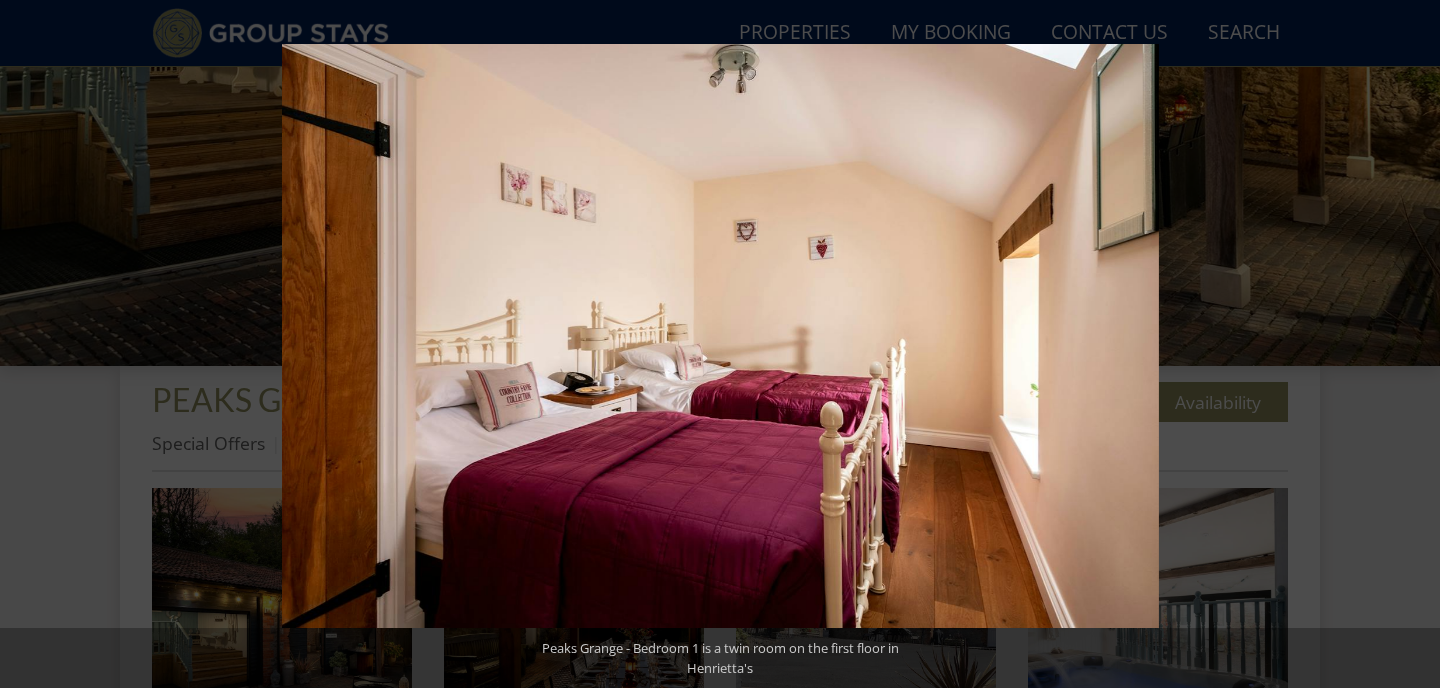 click at bounding box center [1405, 344] 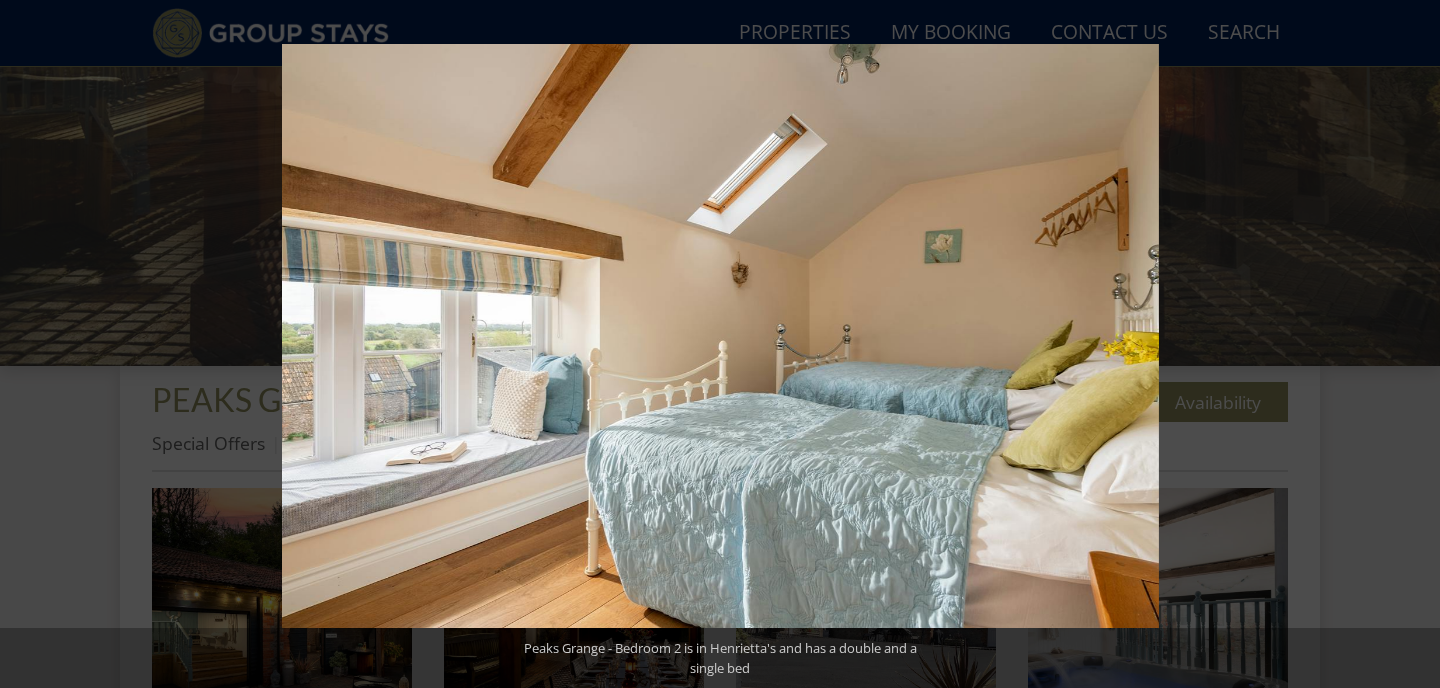 click at bounding box center [1405, 344] 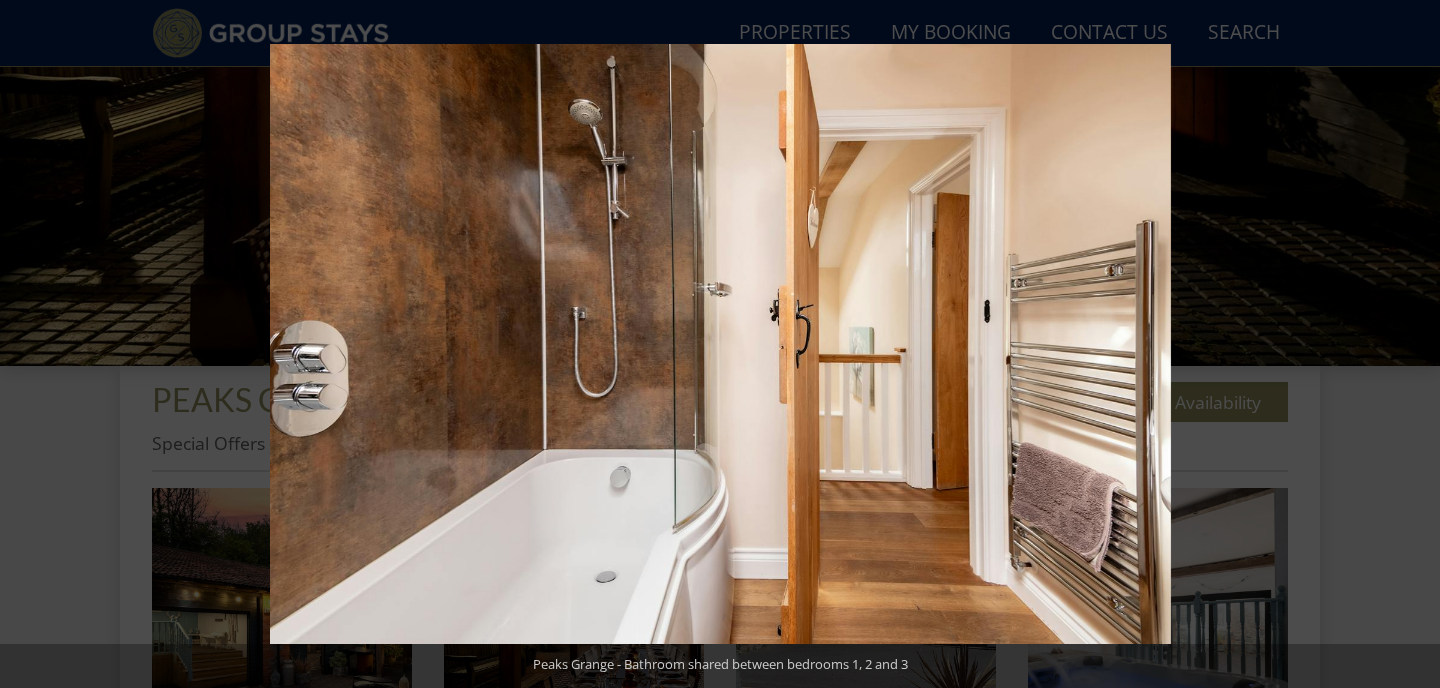 click at bounding box center [1405, 344] 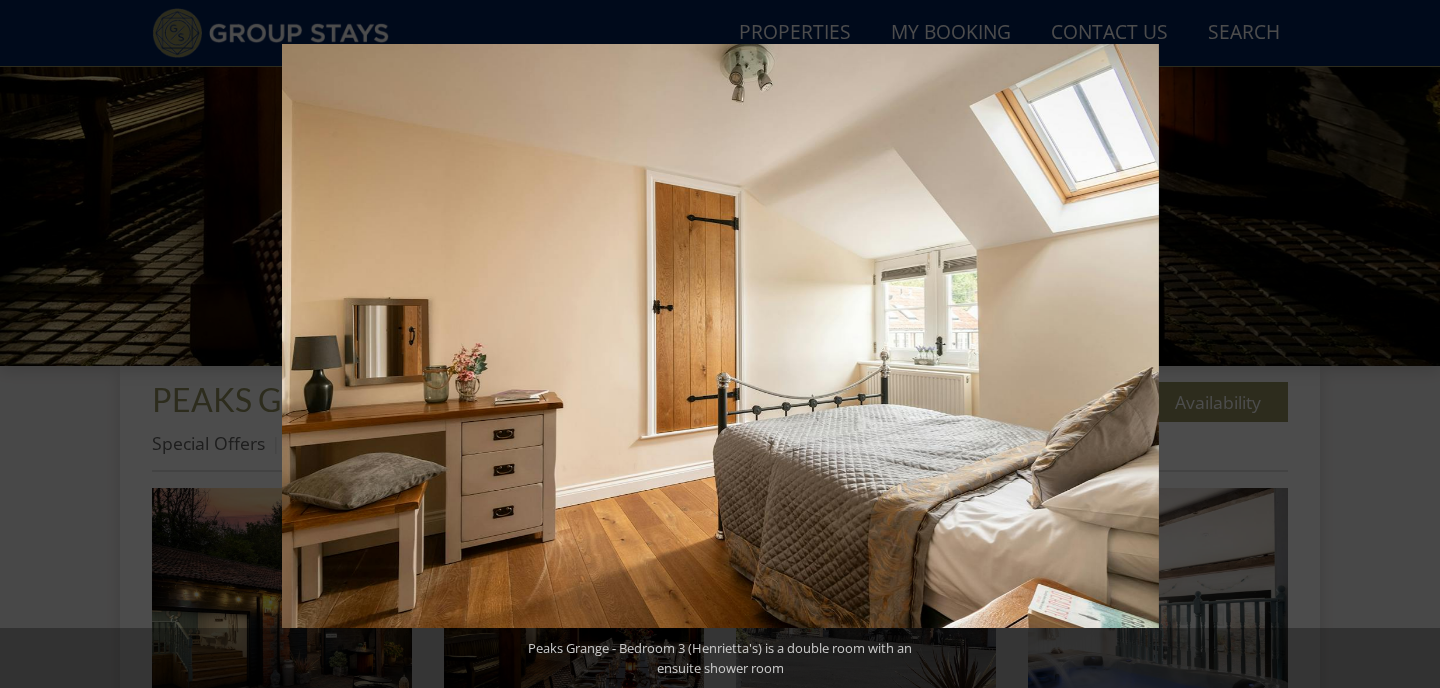 click at bounding box center [1405, 344] 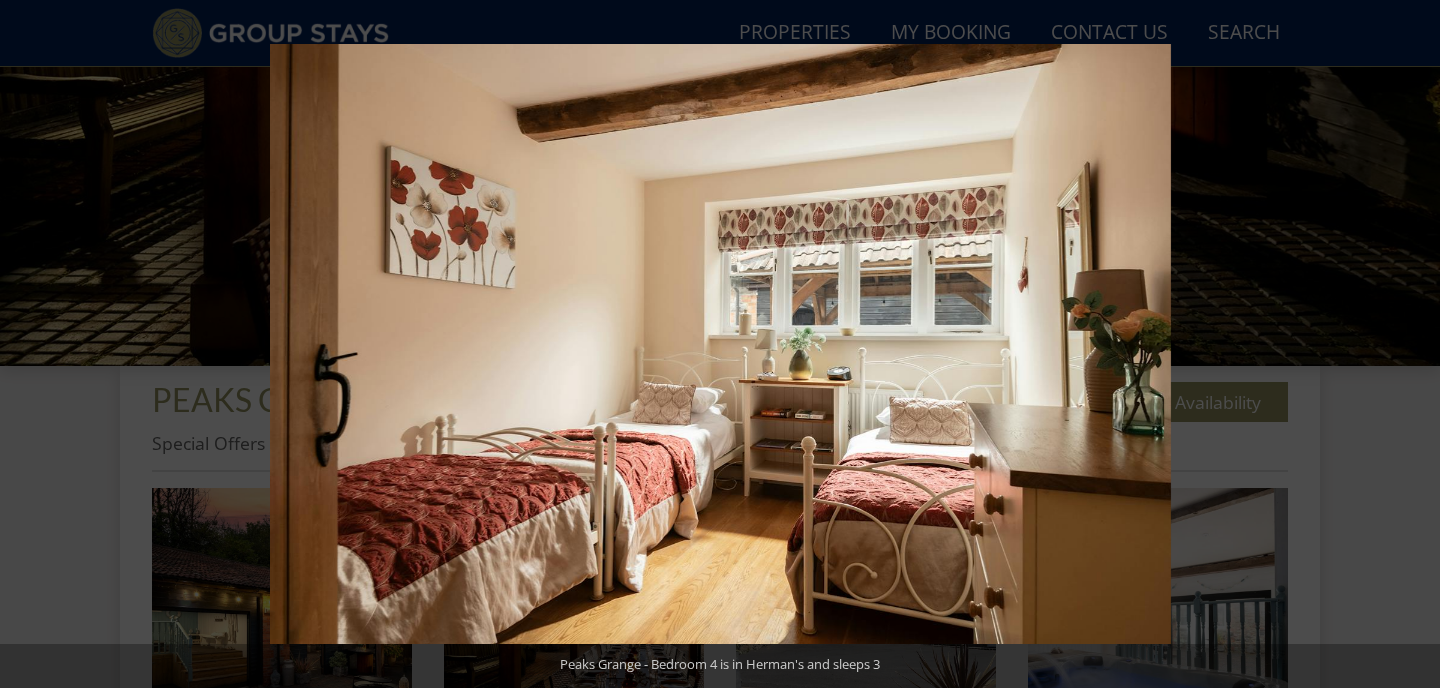 click at bounding box center [1405, 344] 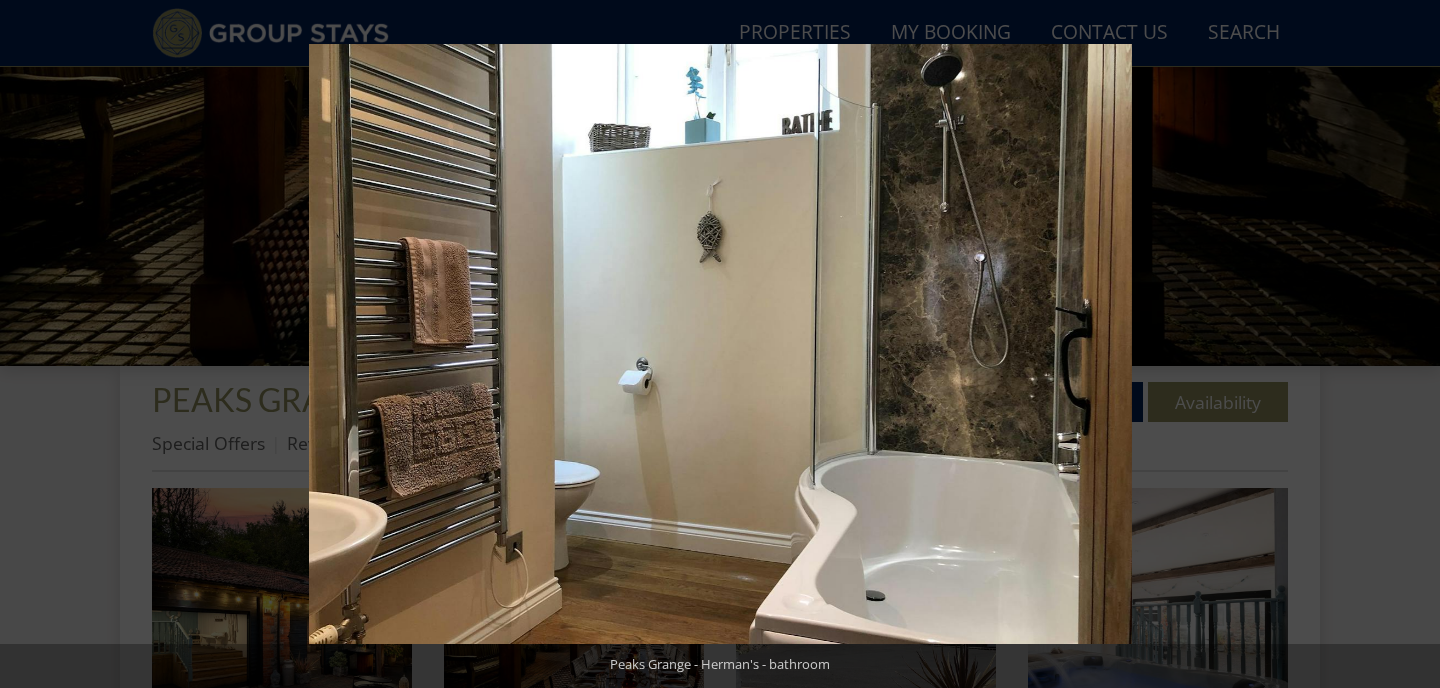 click at bounding box center [1405, 344] 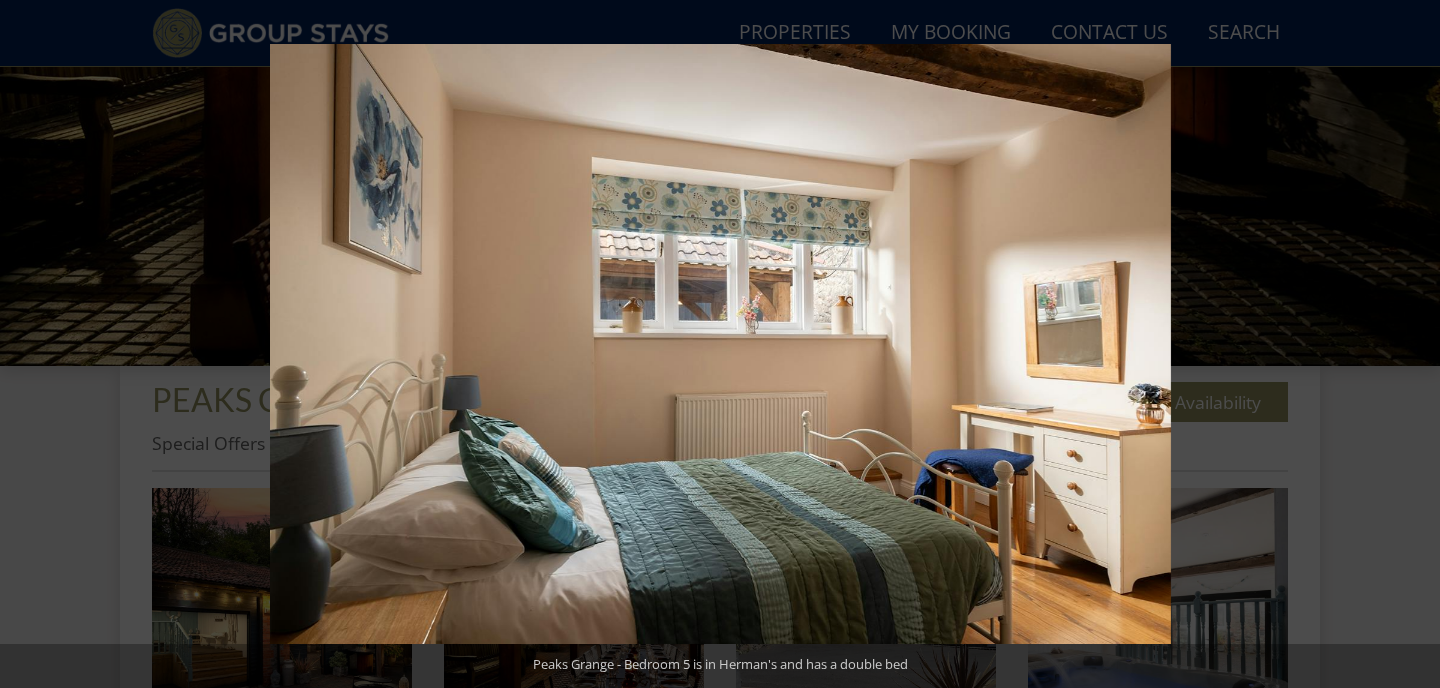 click at bounding box center [1405, 344] 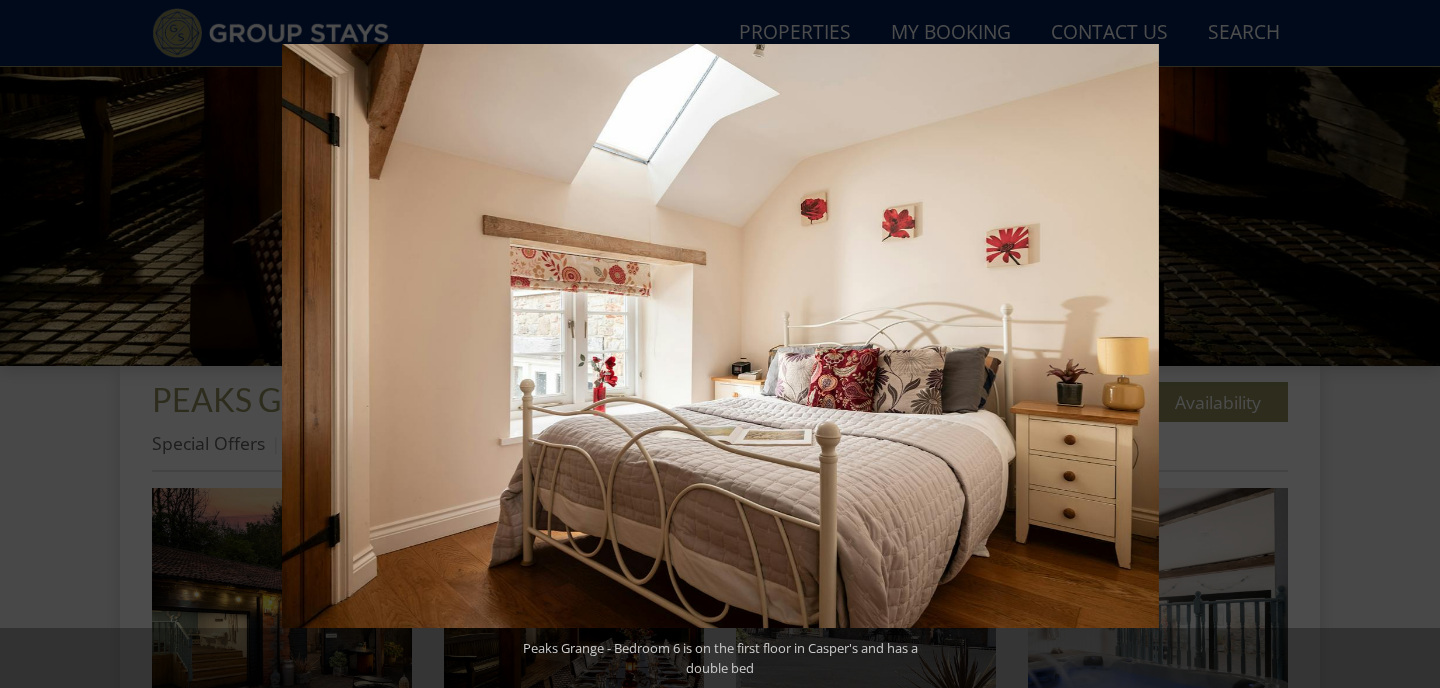 click at bounding box center [1405, 344] 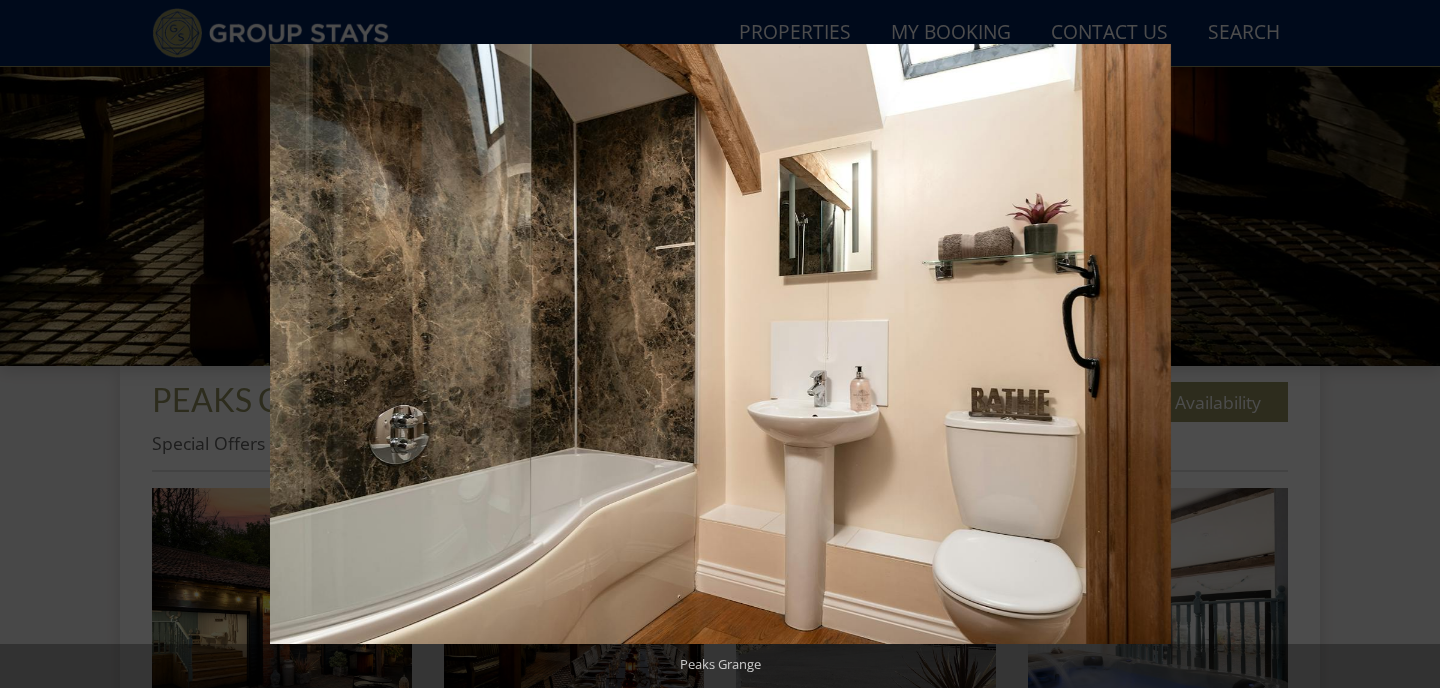 click at bounding box center [1405, 344] 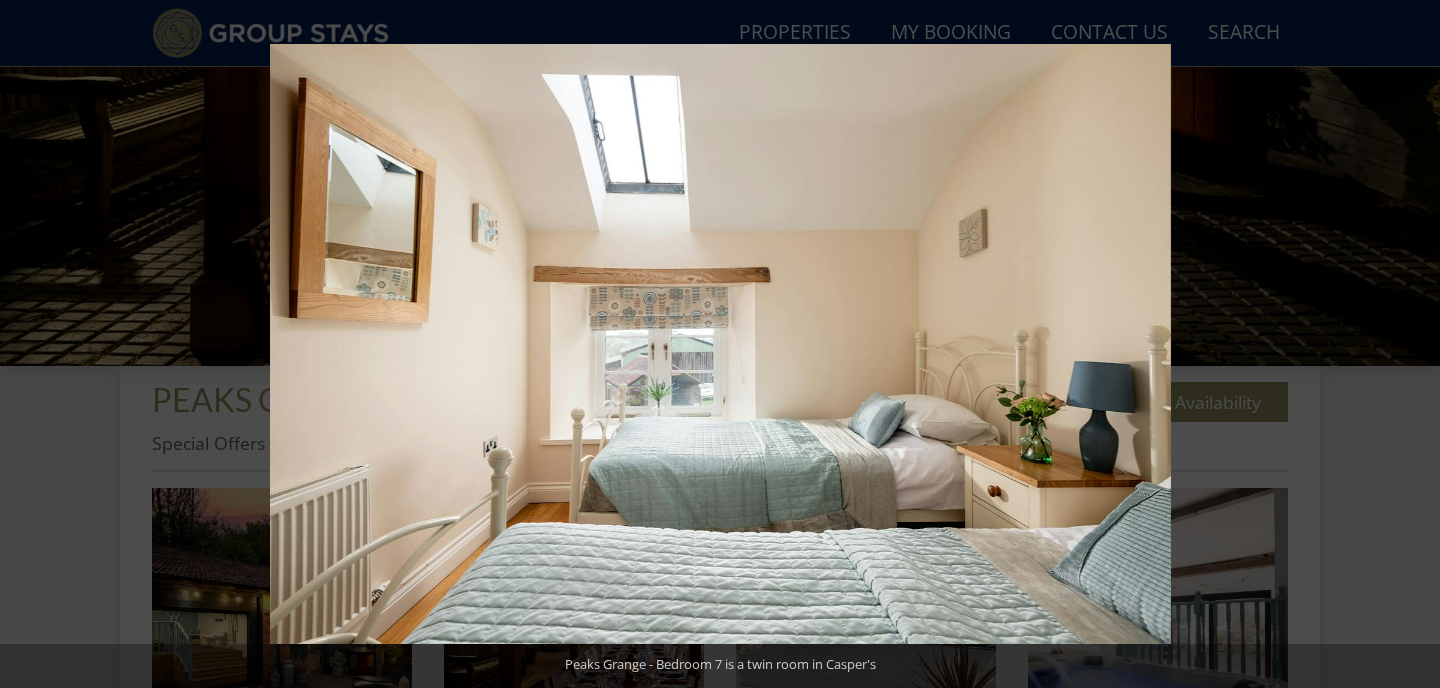 click at bounding box center (1405, 344) 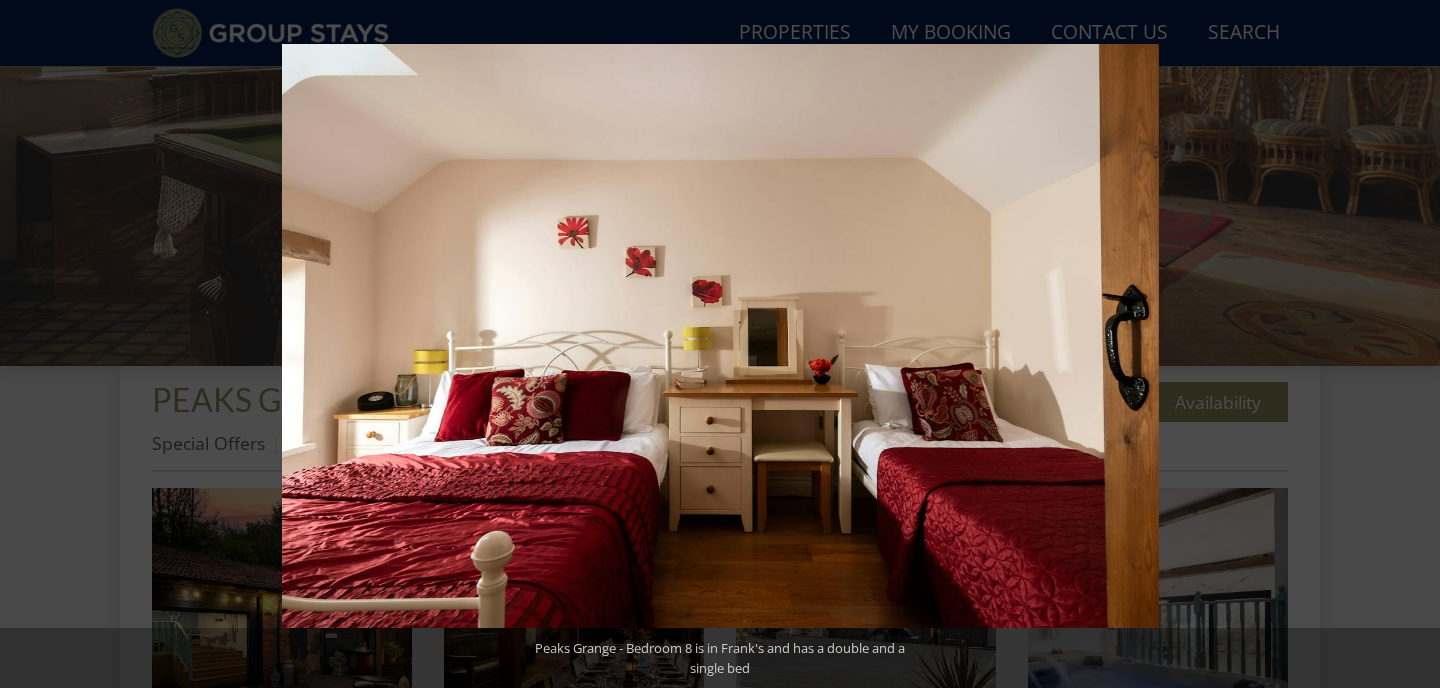click at bounding box center (1405, 344) 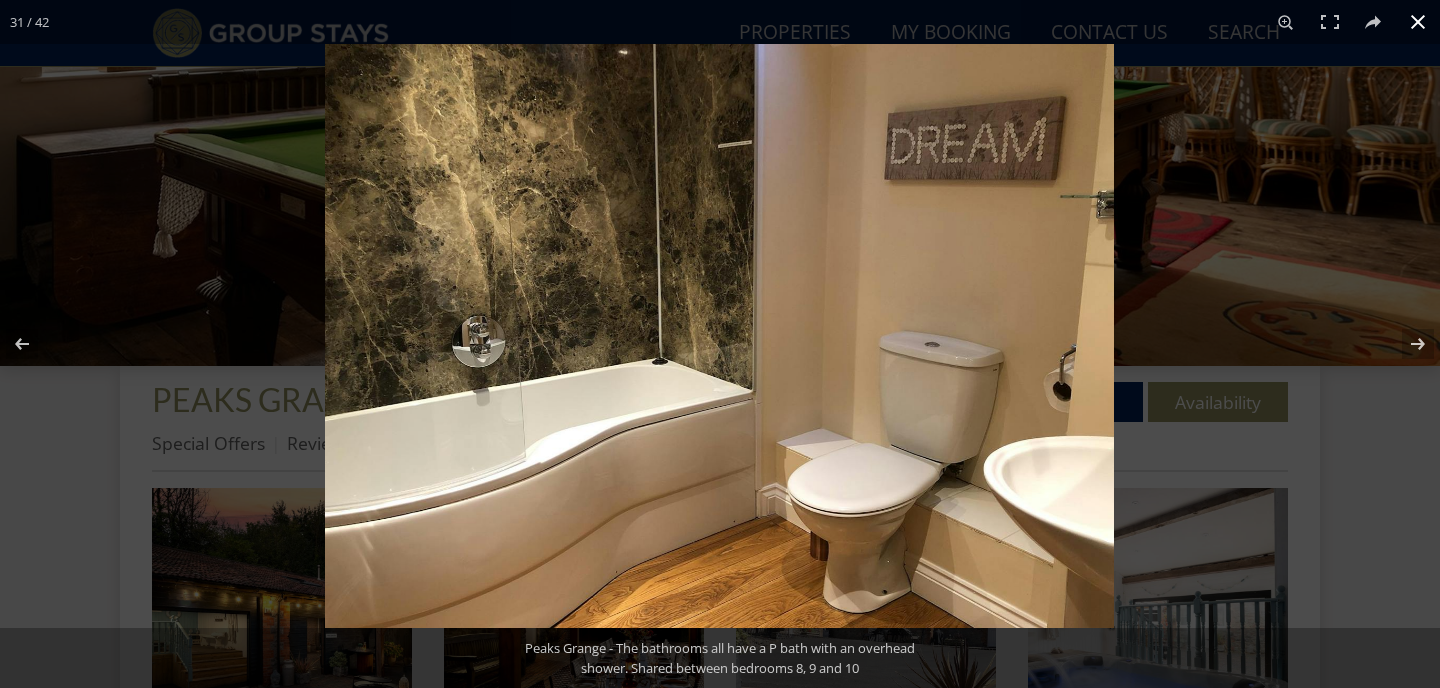 click at bounding box center (1418, 22) 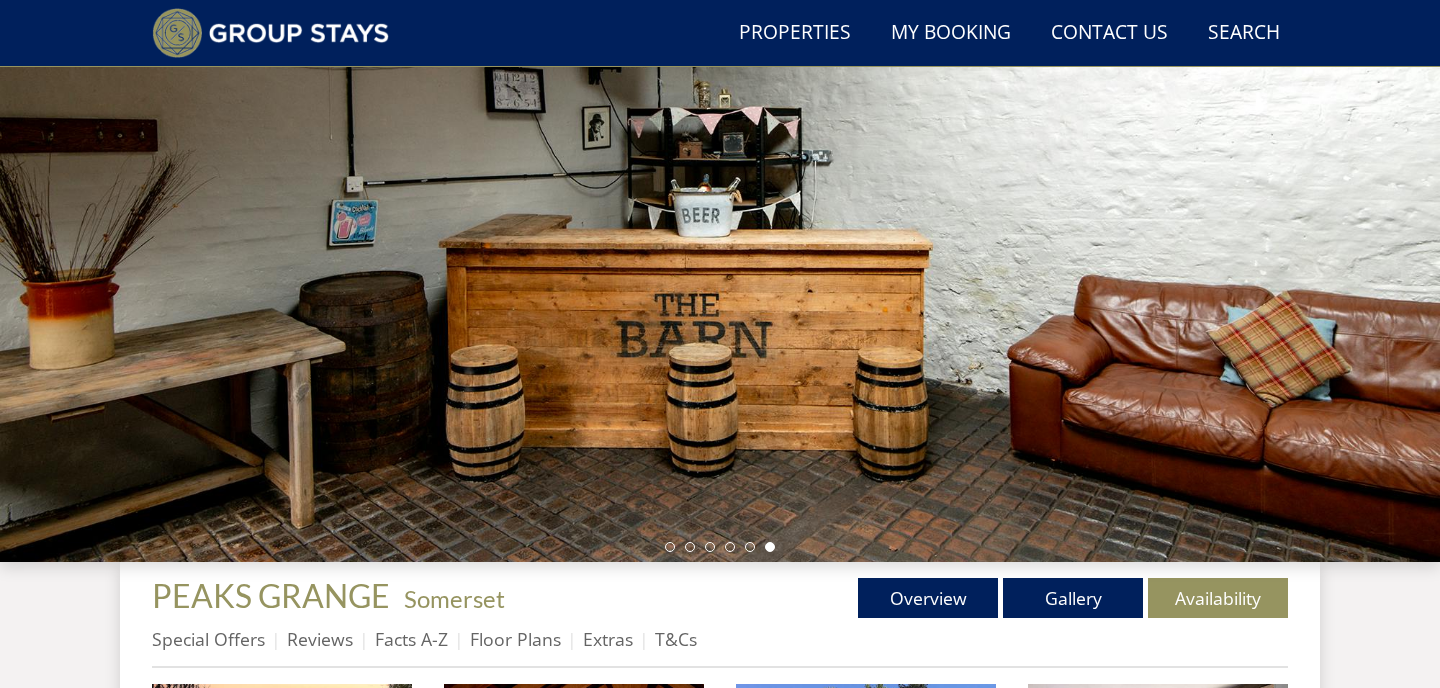 scroll, scrollTop: 247, scrollLeft: 0, axis: vertical 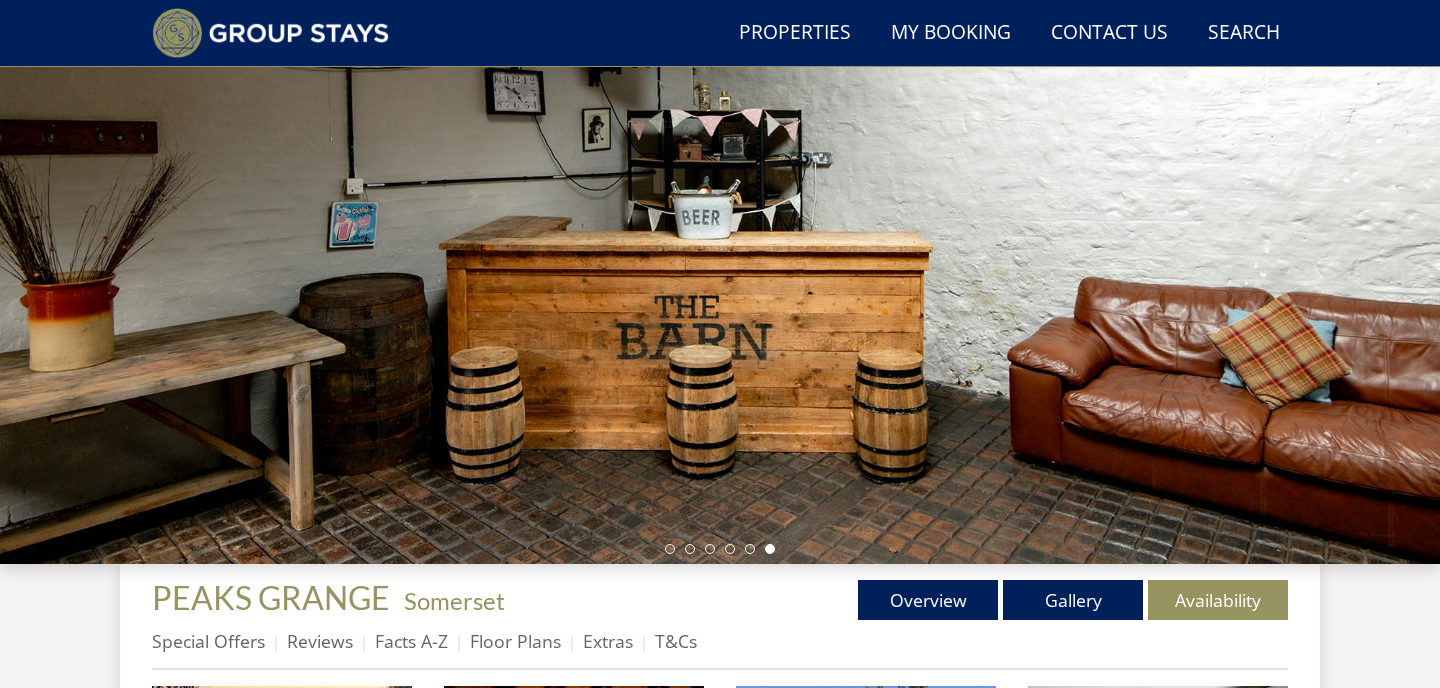 click on "Properties
PEAKS GRANGE
-  Somerset
Overview
Gallery
Availability
Special Offers
Reviews
Facts A-Z
Floor Plans
Extras
T&Cs" at bounding box center (720, 625) 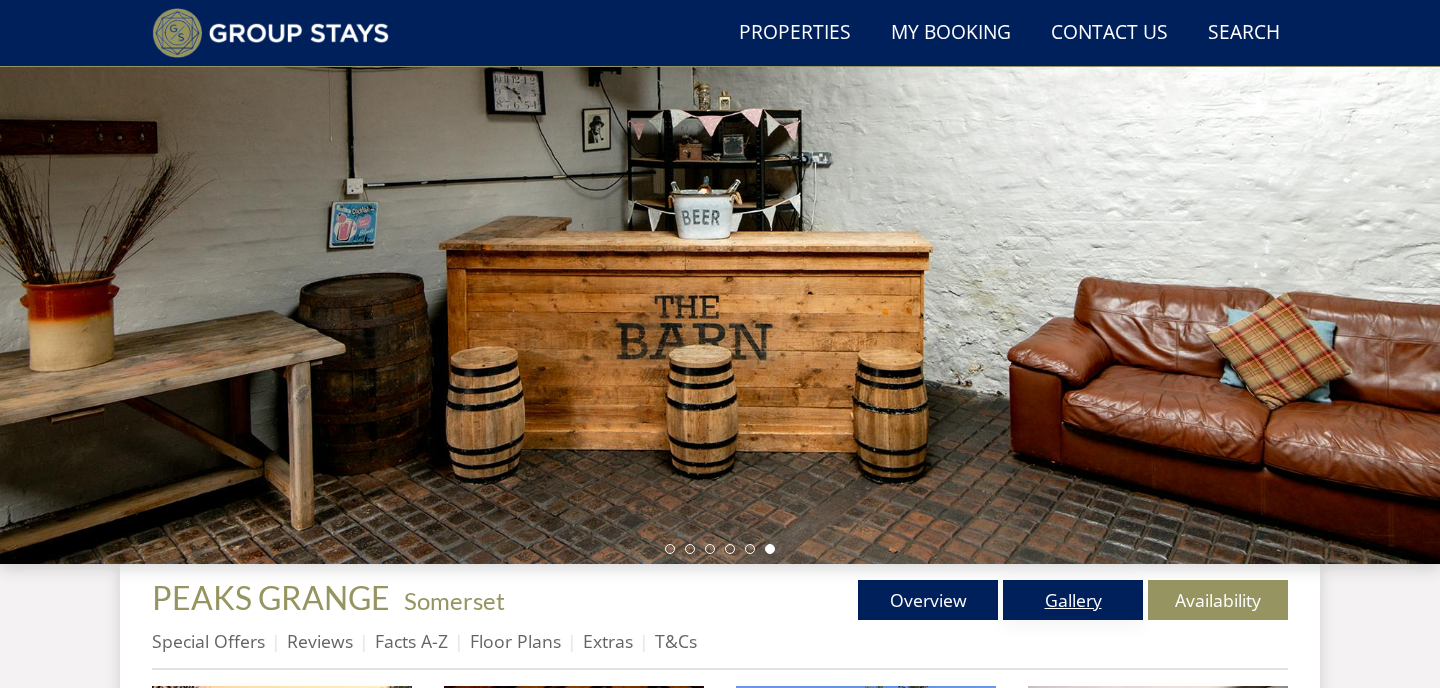 click on "Gallery" at bounding box center (1073, 600) 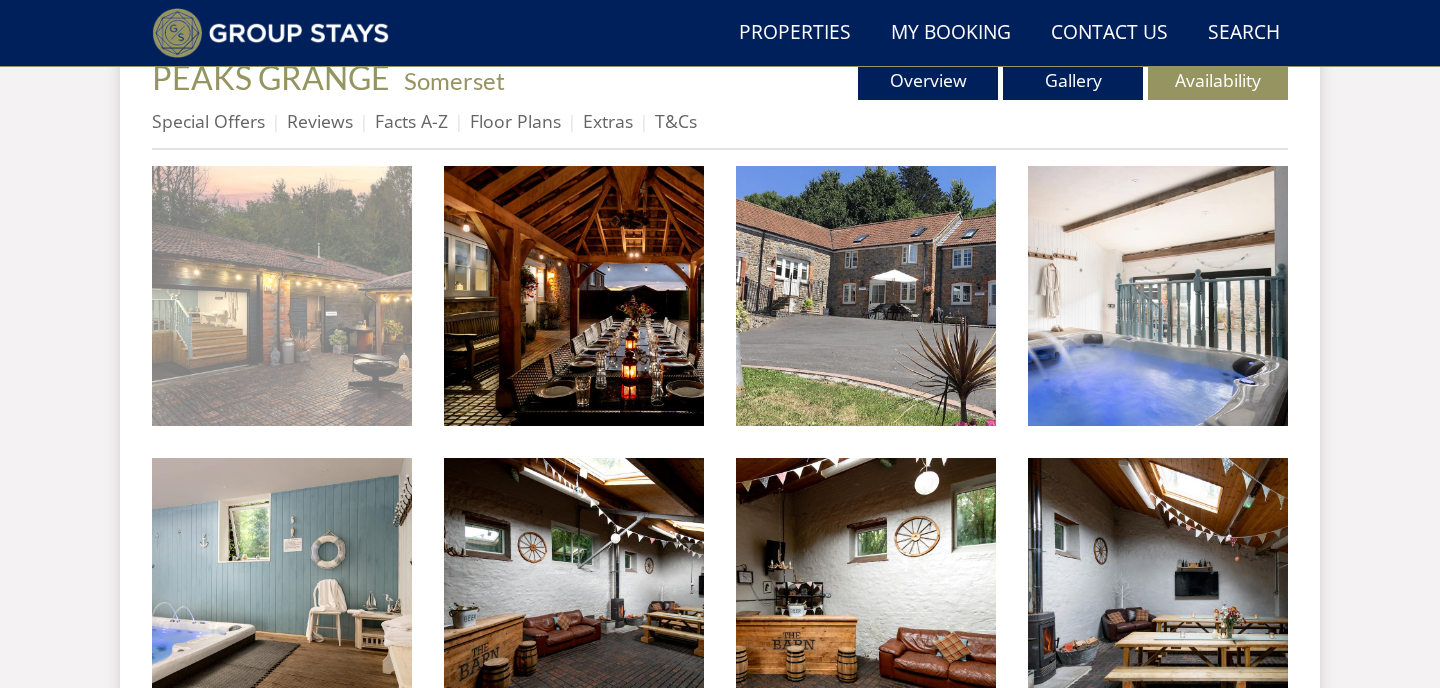 scroll, scrollTop: 789, scrollLeft: 0, axis: vertical 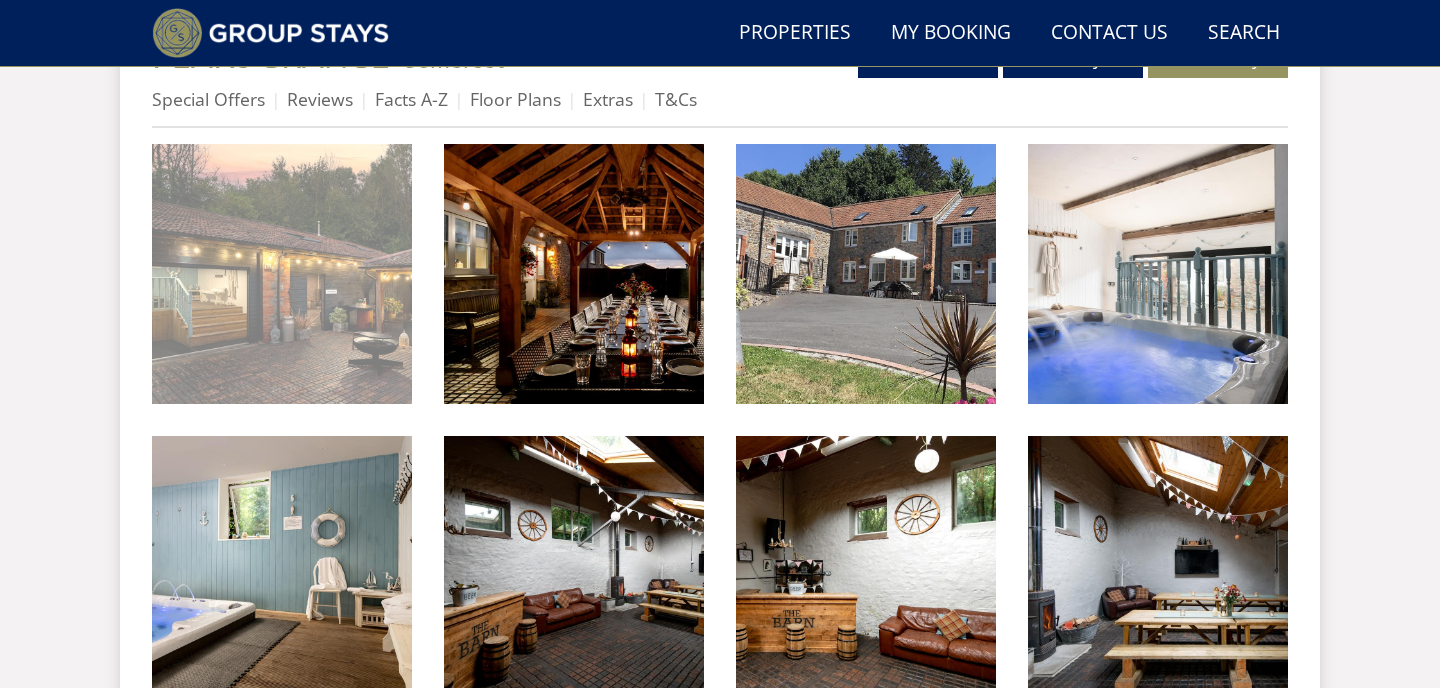 click at bounding box center (282, 274) 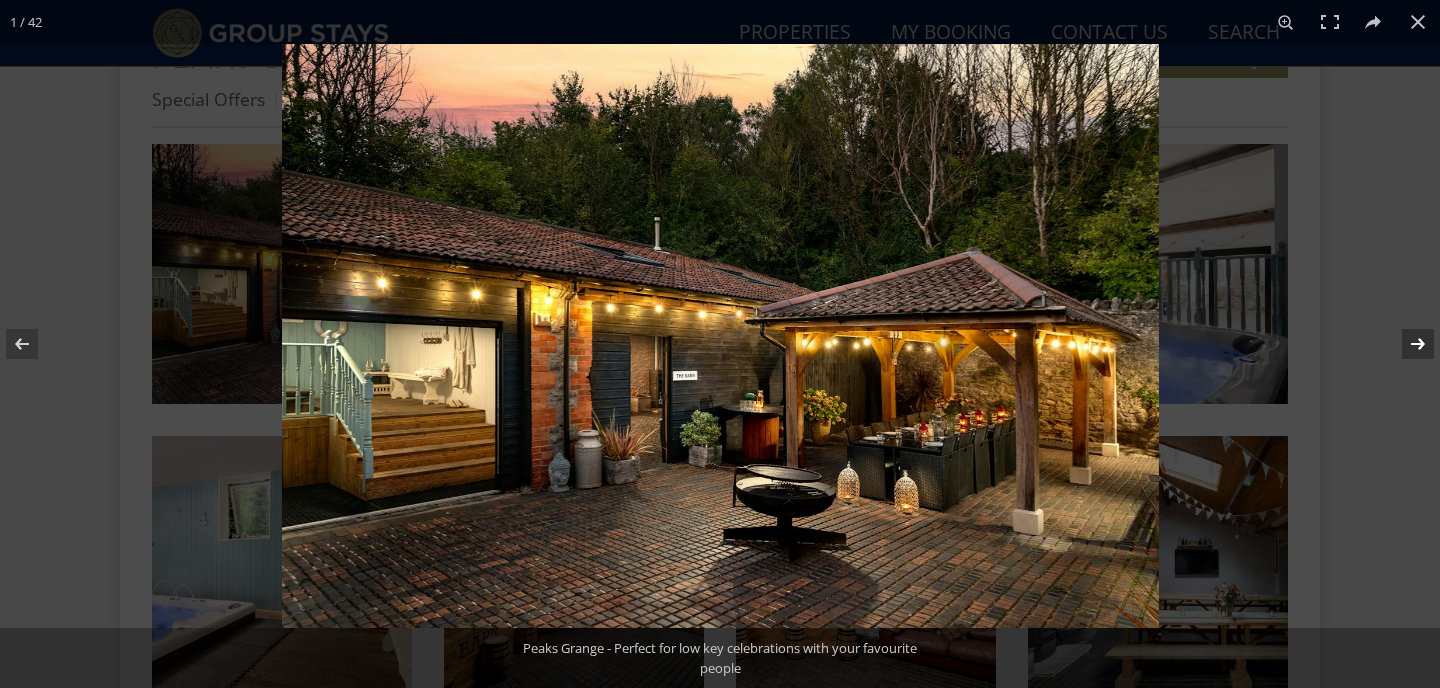 click at bounding box center [1405, 344] 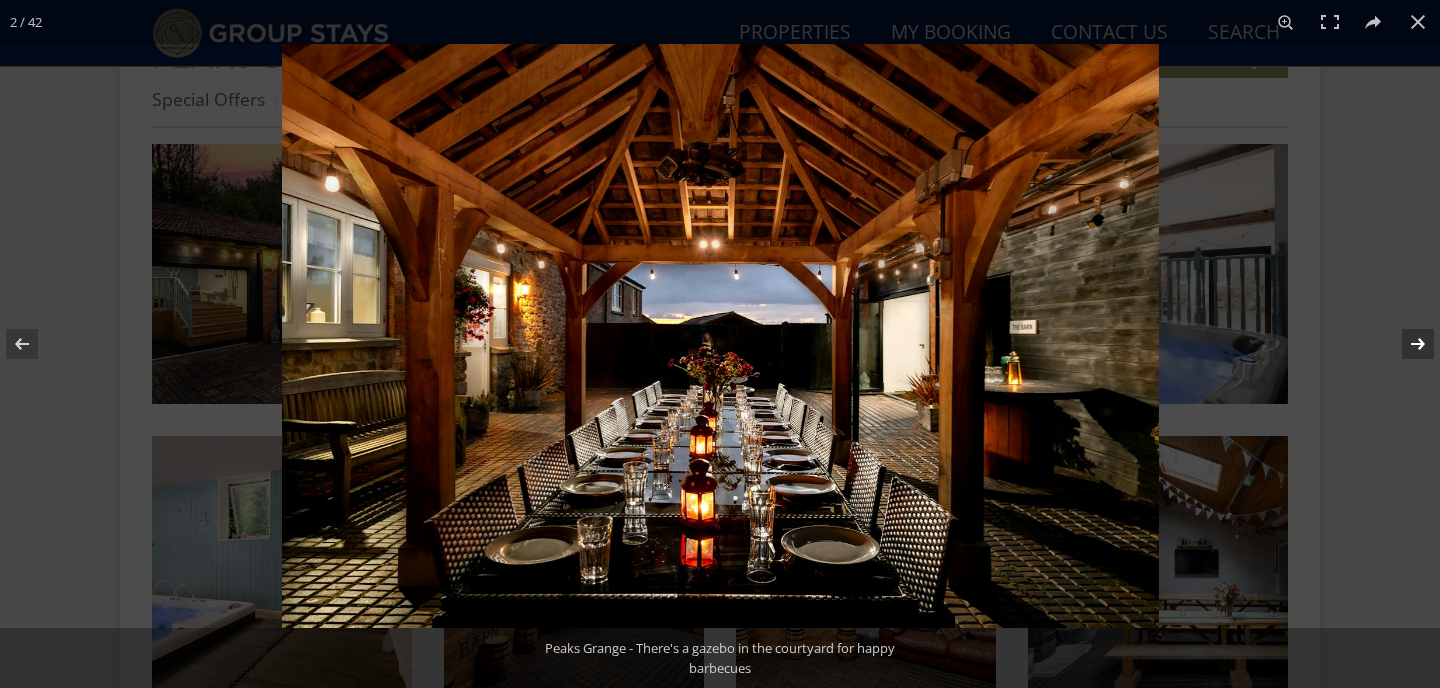 click at bounding box center (1405, 344) 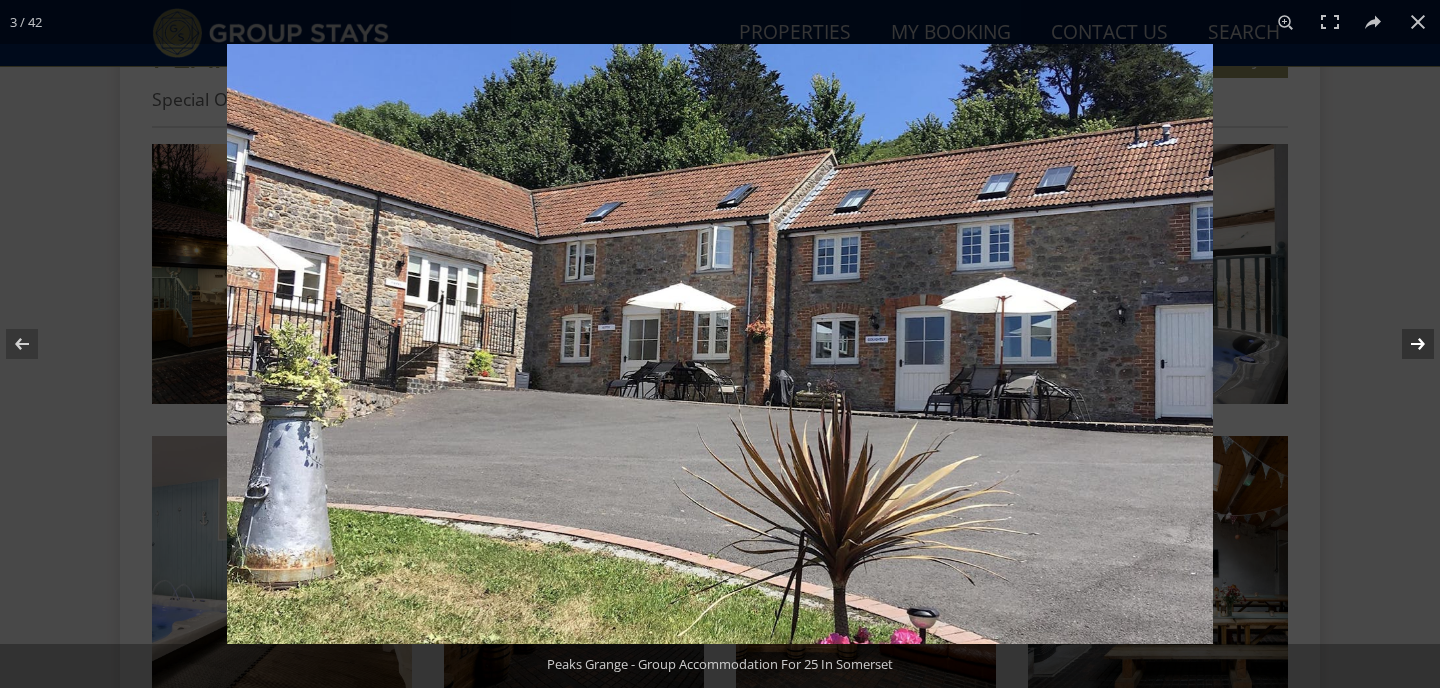 click at bounding box center [1405, 344] 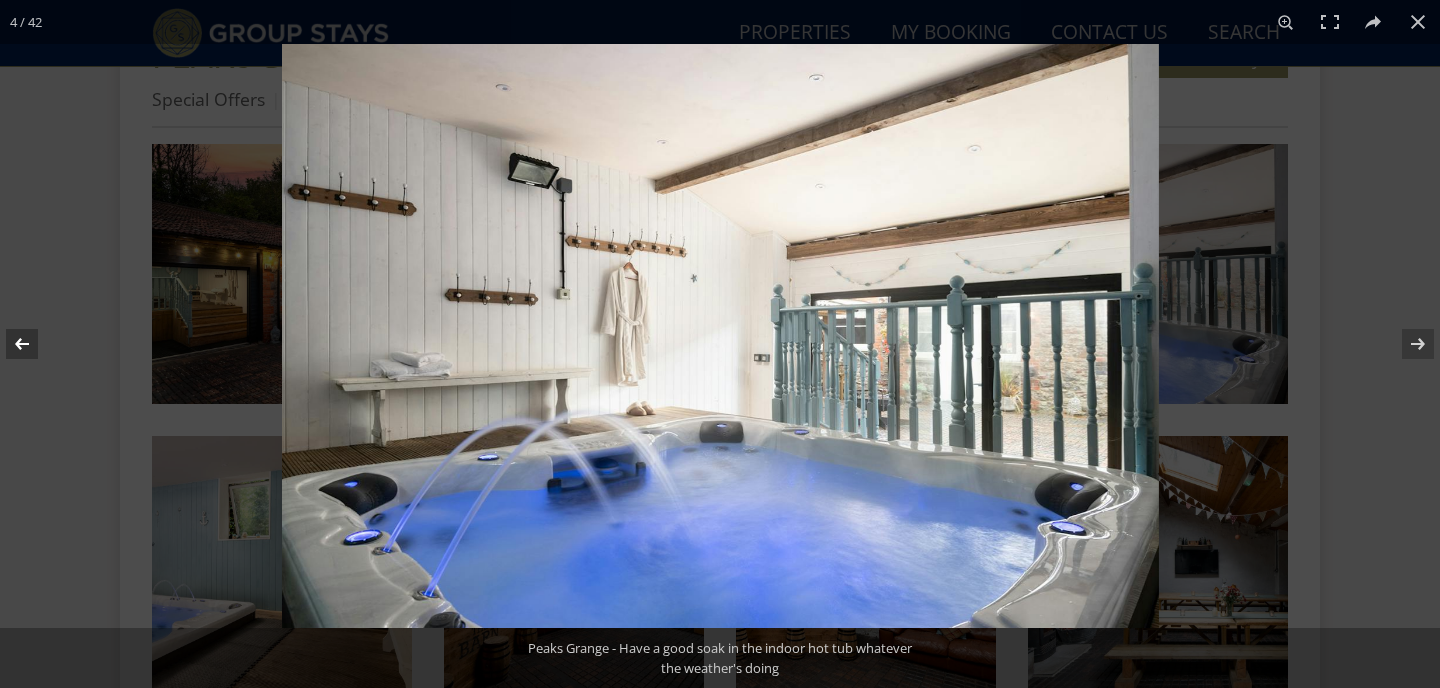 click at bounding box center [35, 344] 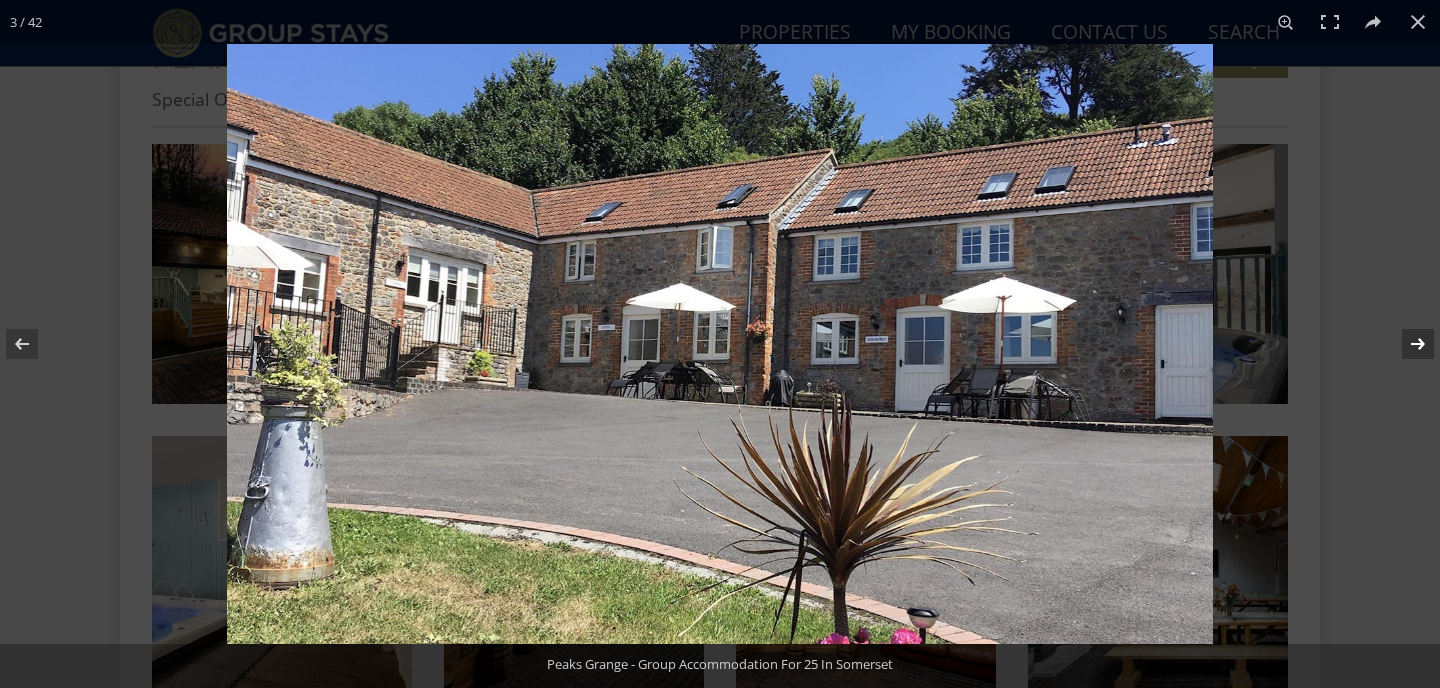 click at bounding box center (1405, 344) 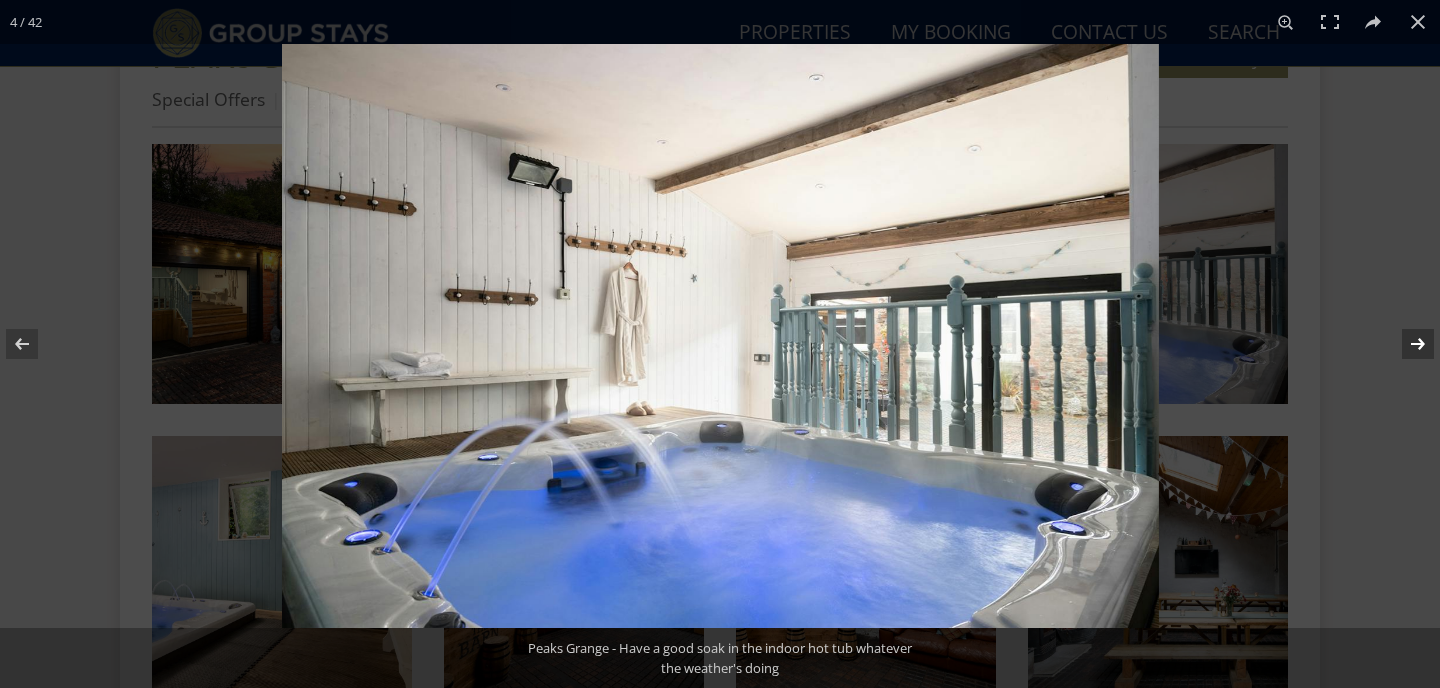 click at bounding box center (1405, 344) 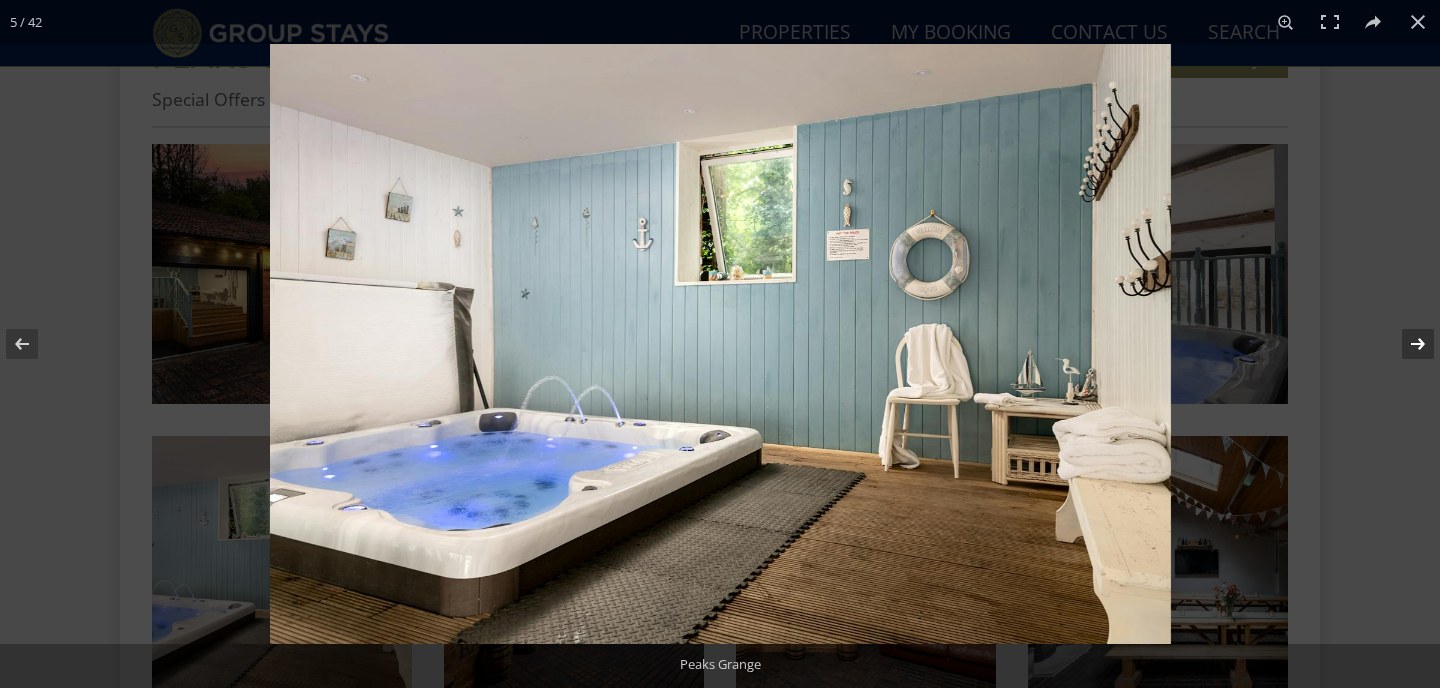 click at bounding box center (1405, 344) 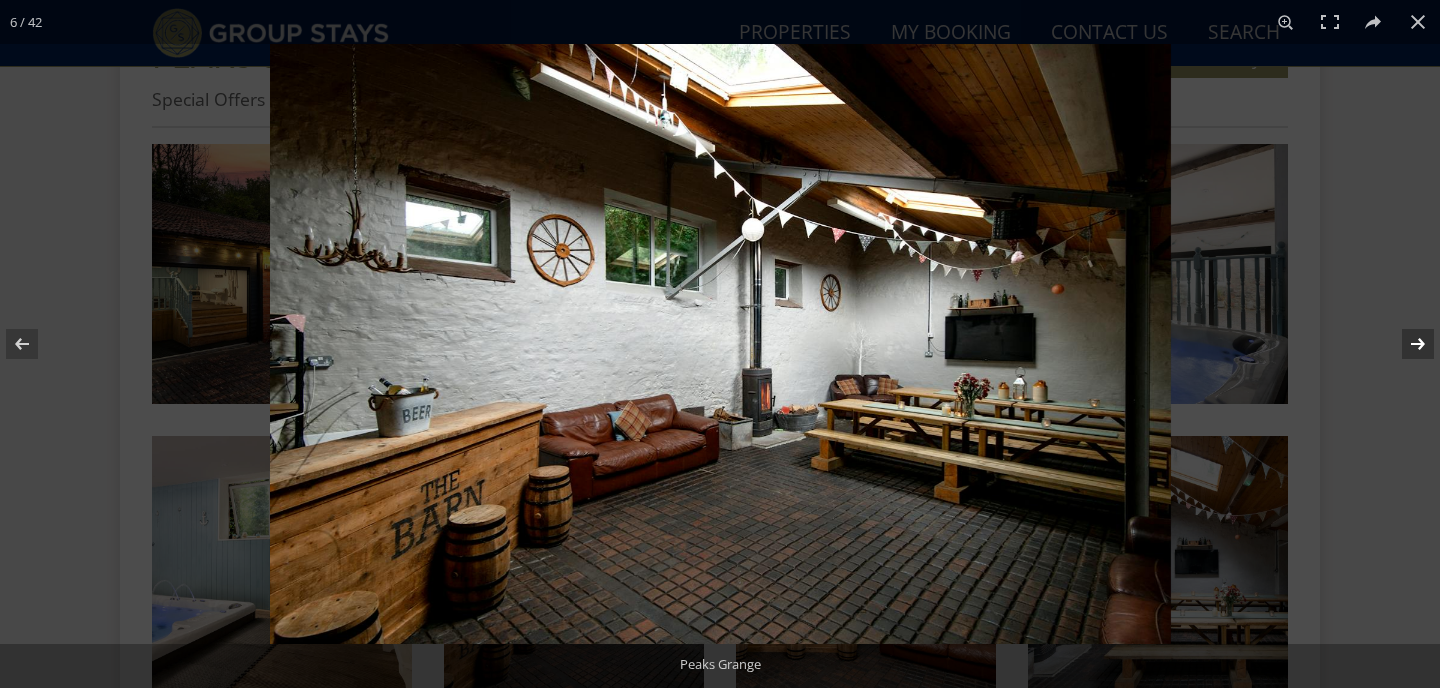 click at bounding box center [1405, 344] 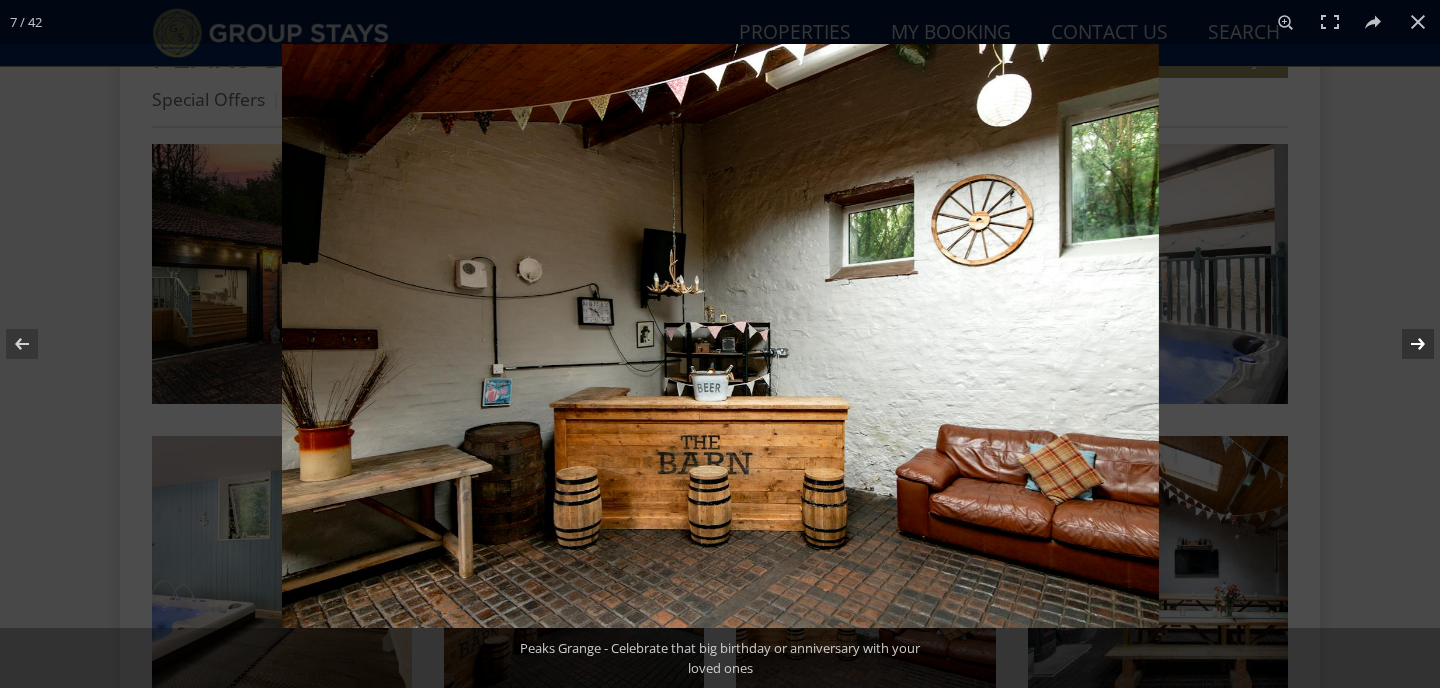 click at bounding box center [1405, 344] 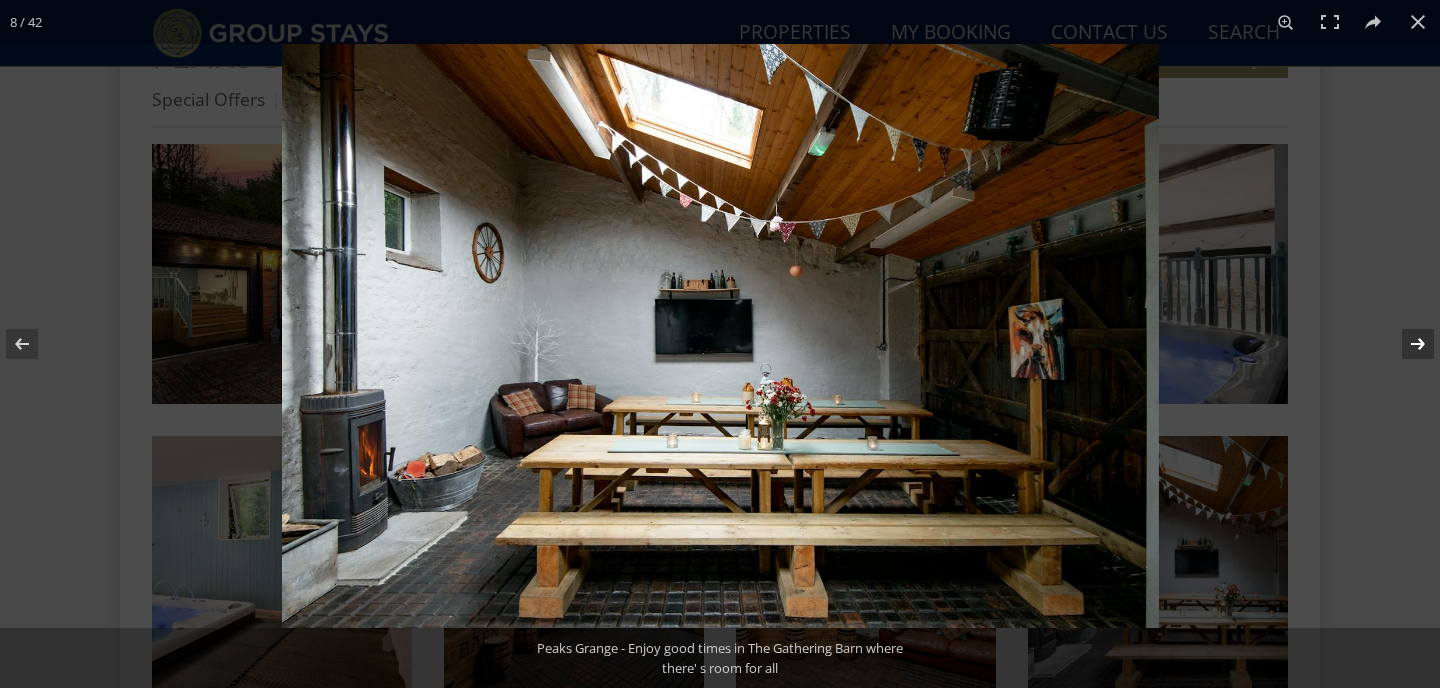 click at bounding box center [1405, 344] 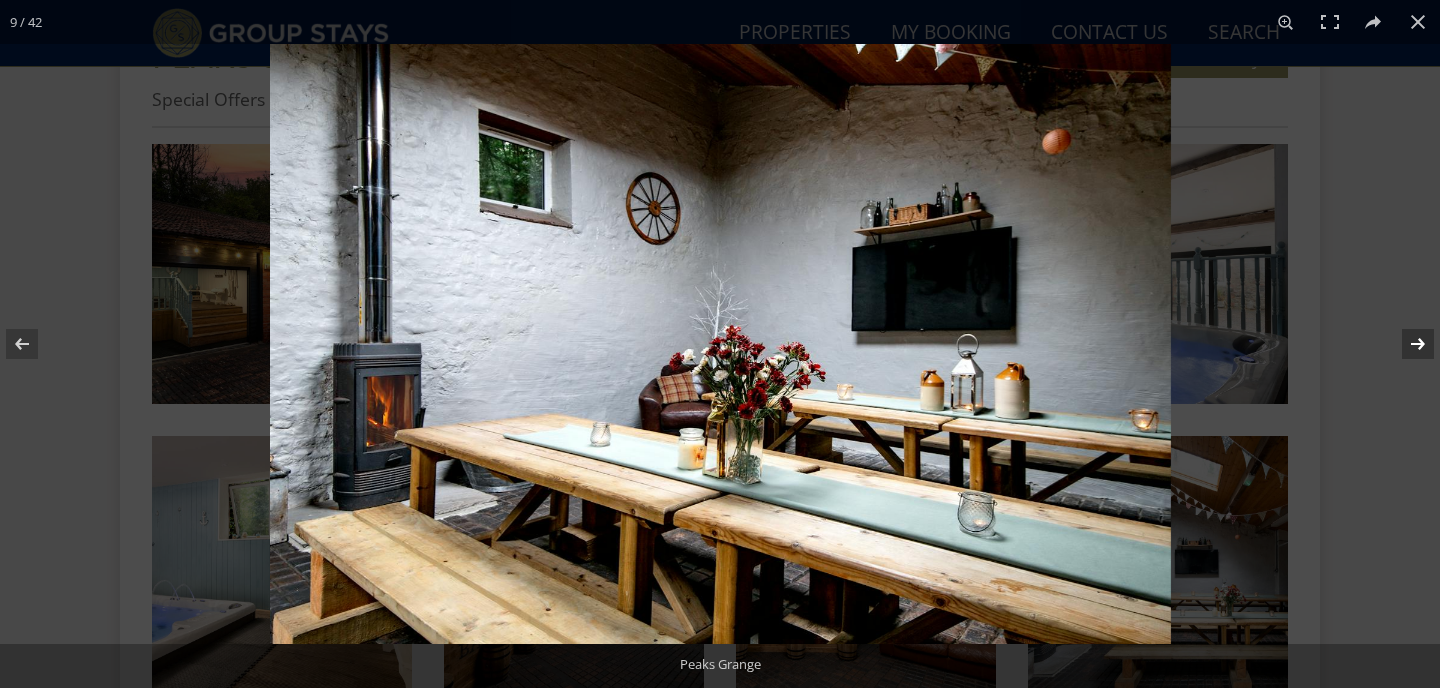 click at bounding box center [1405, 344] 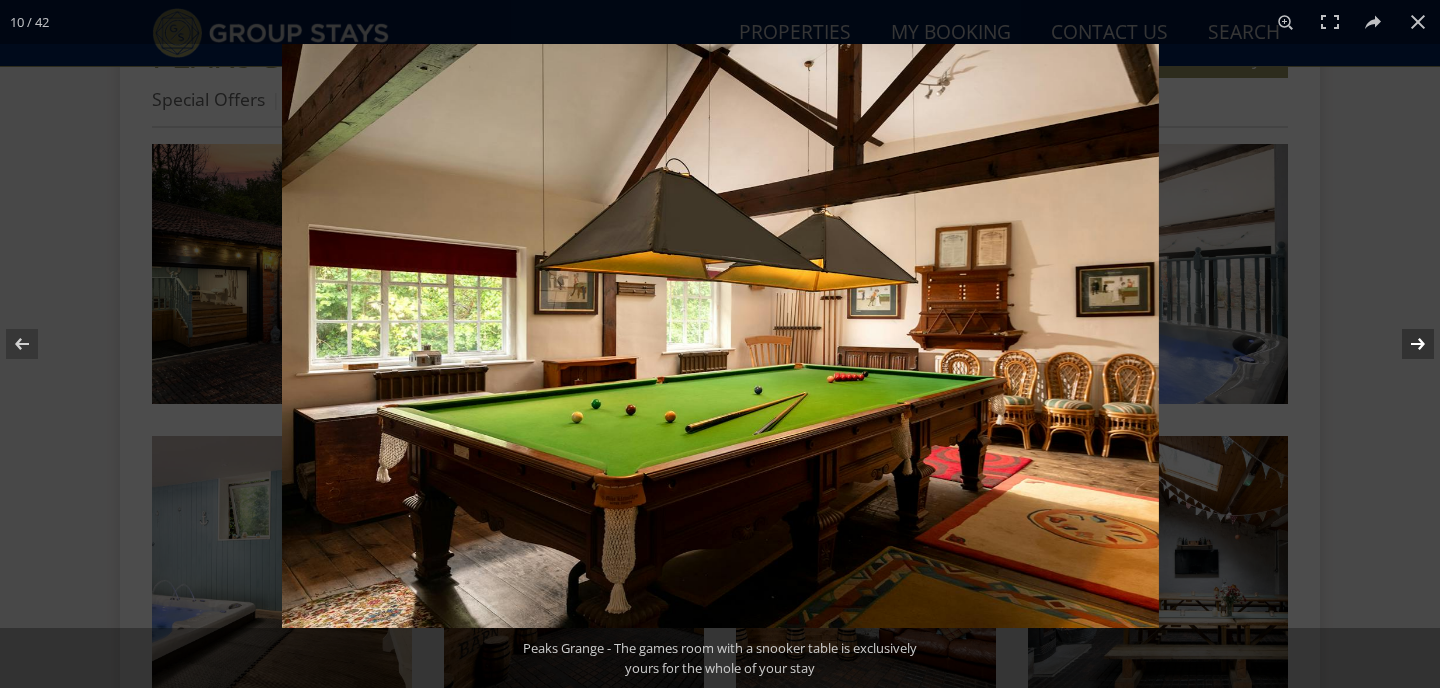 click at bounding box center [1405, 344] 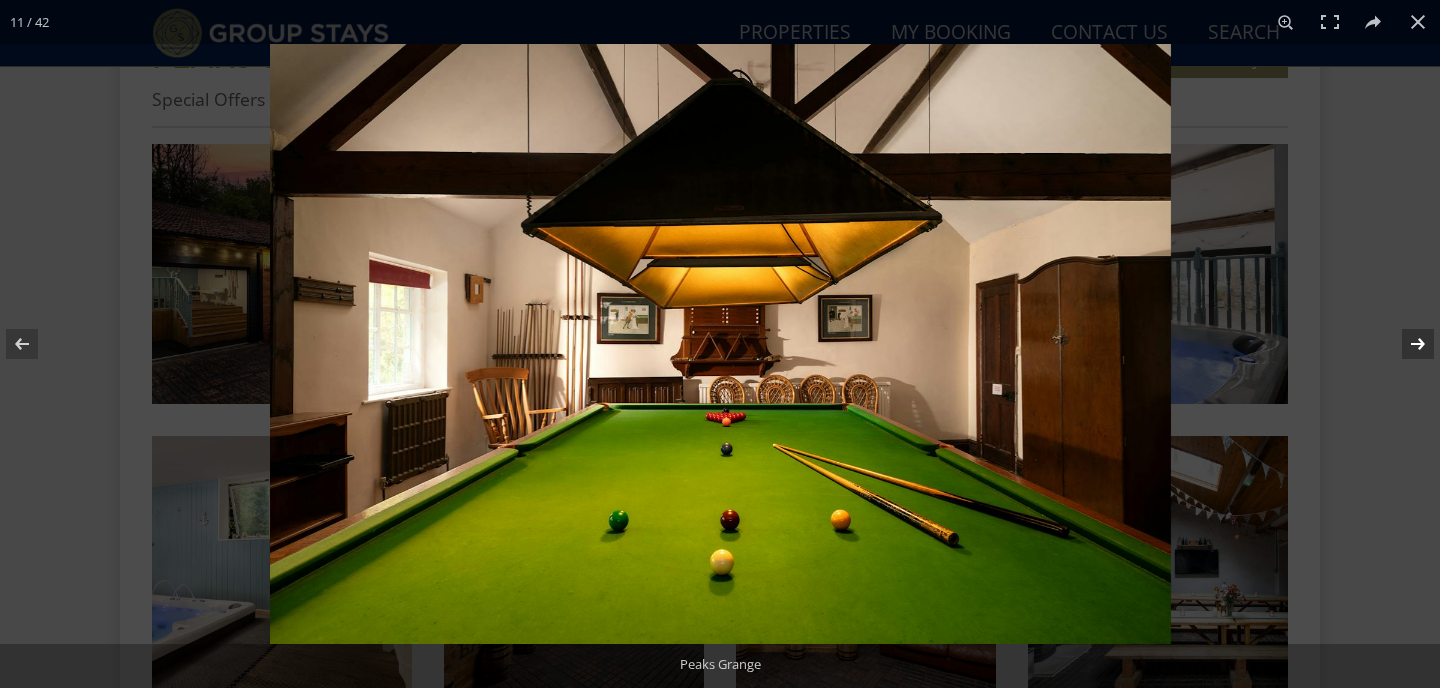 click at bounding box center (1405, 344) 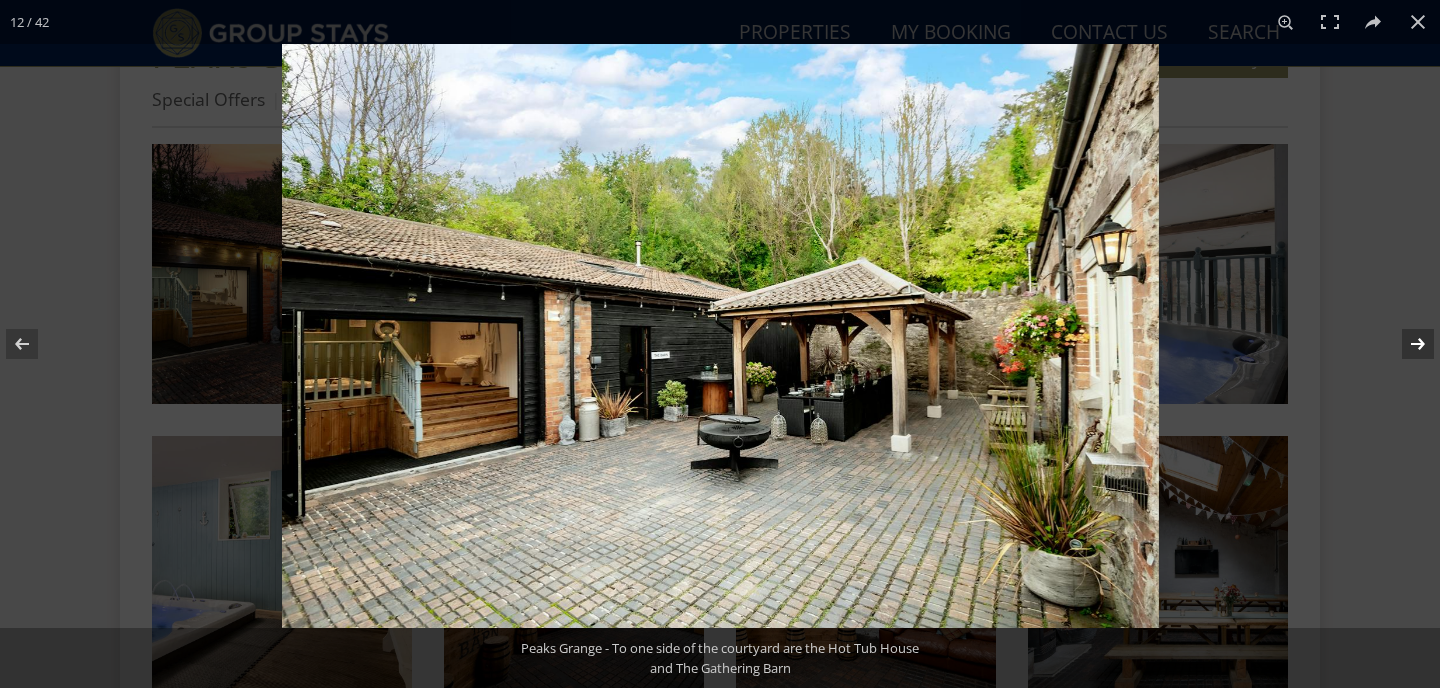 click at bounding box center [1405, 344] 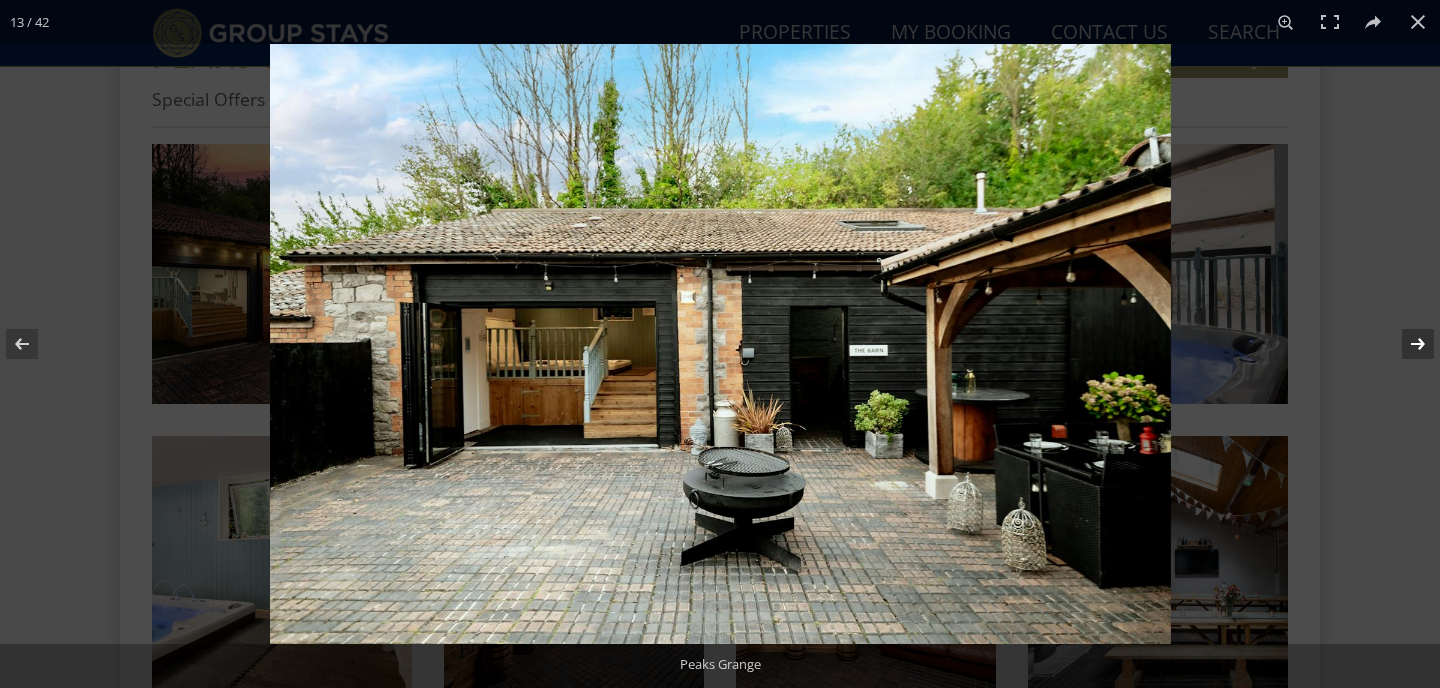 click at bounding box center [1405, 344] 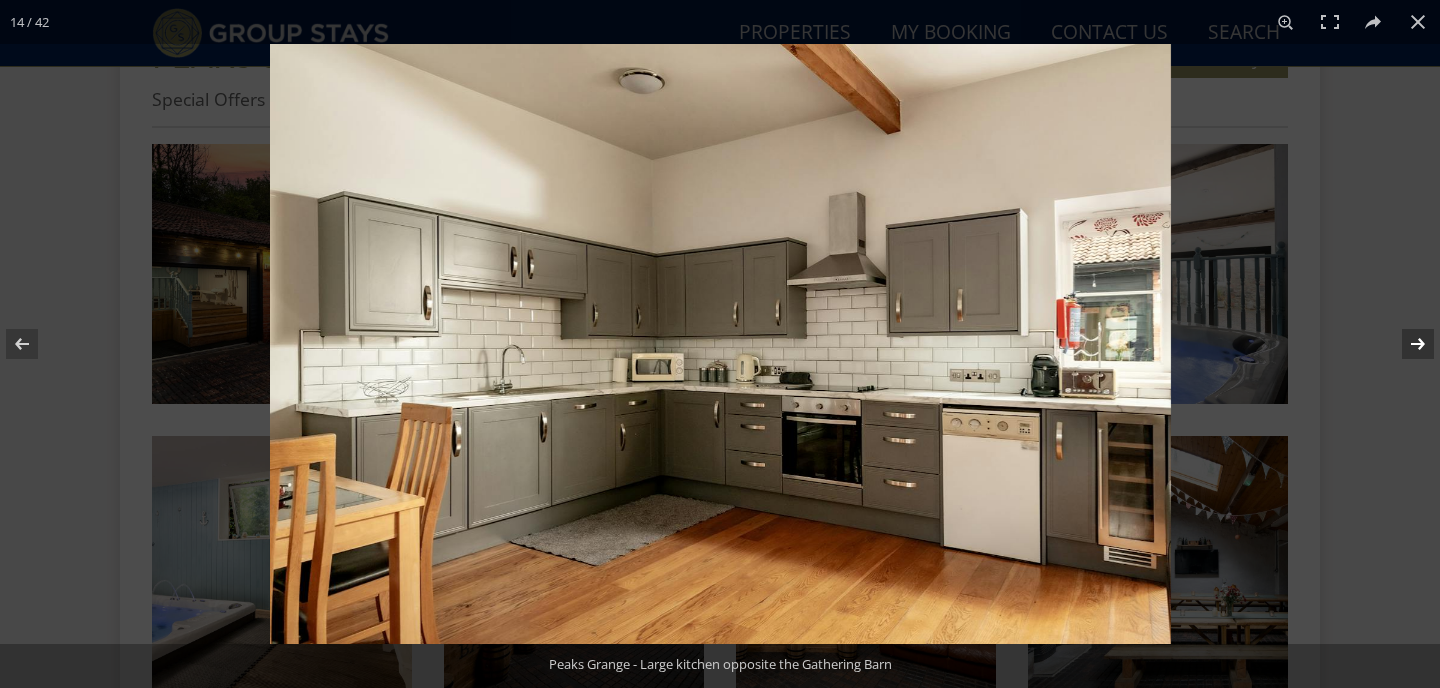 click at bounding box center [1405, 344] 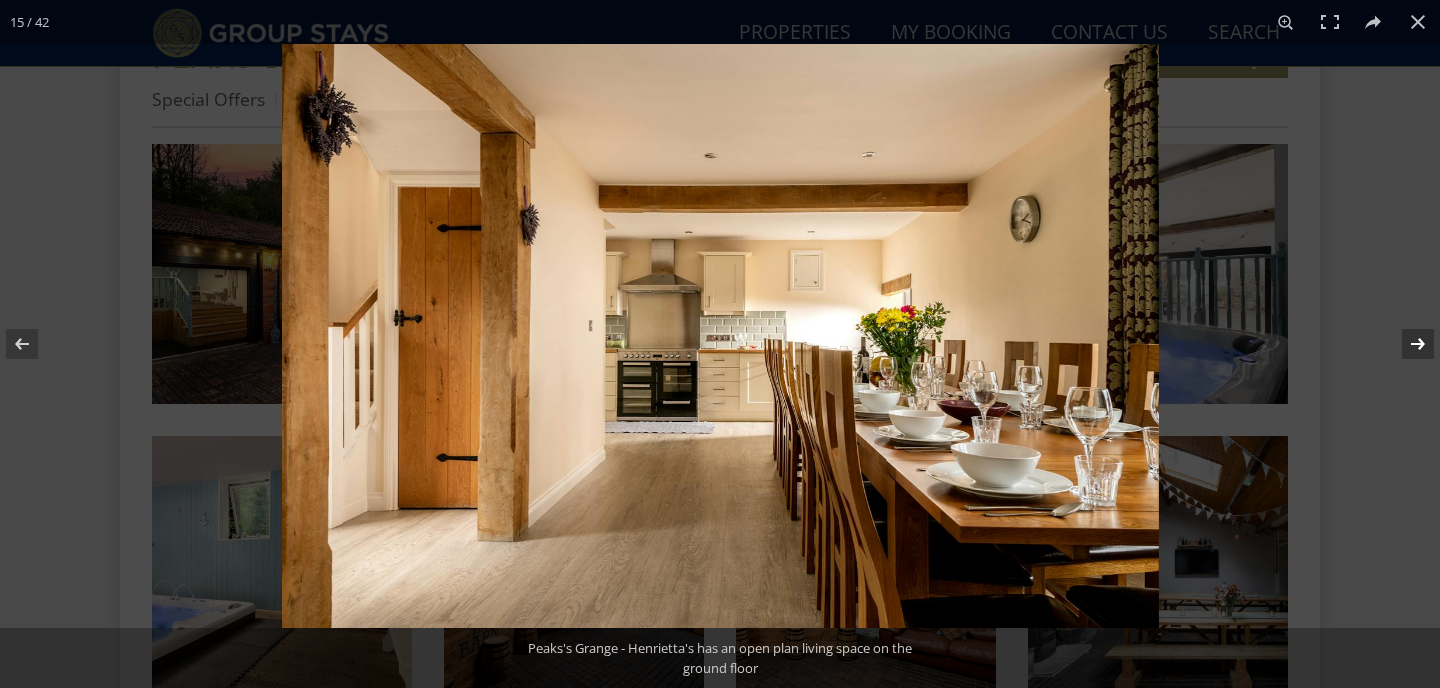 click at bounding box center (1405, 344) 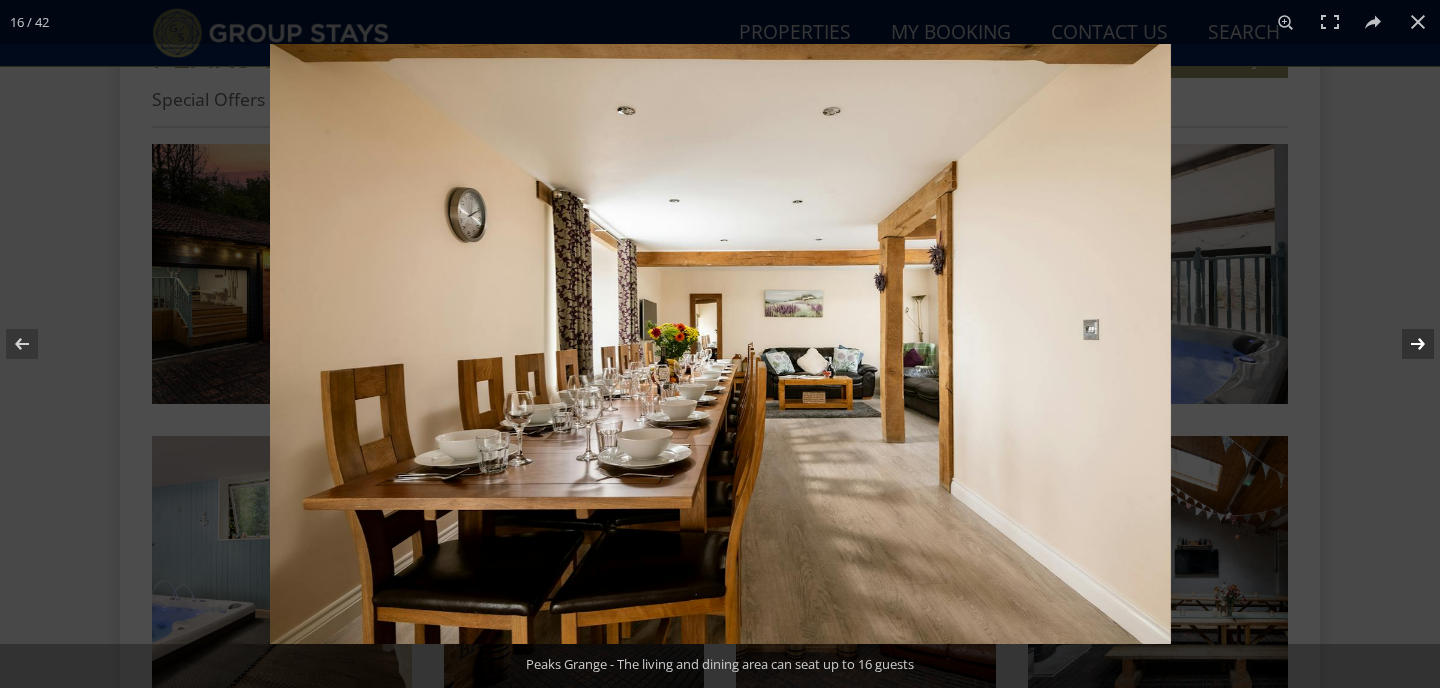 click at bounding box center (1405, 344) 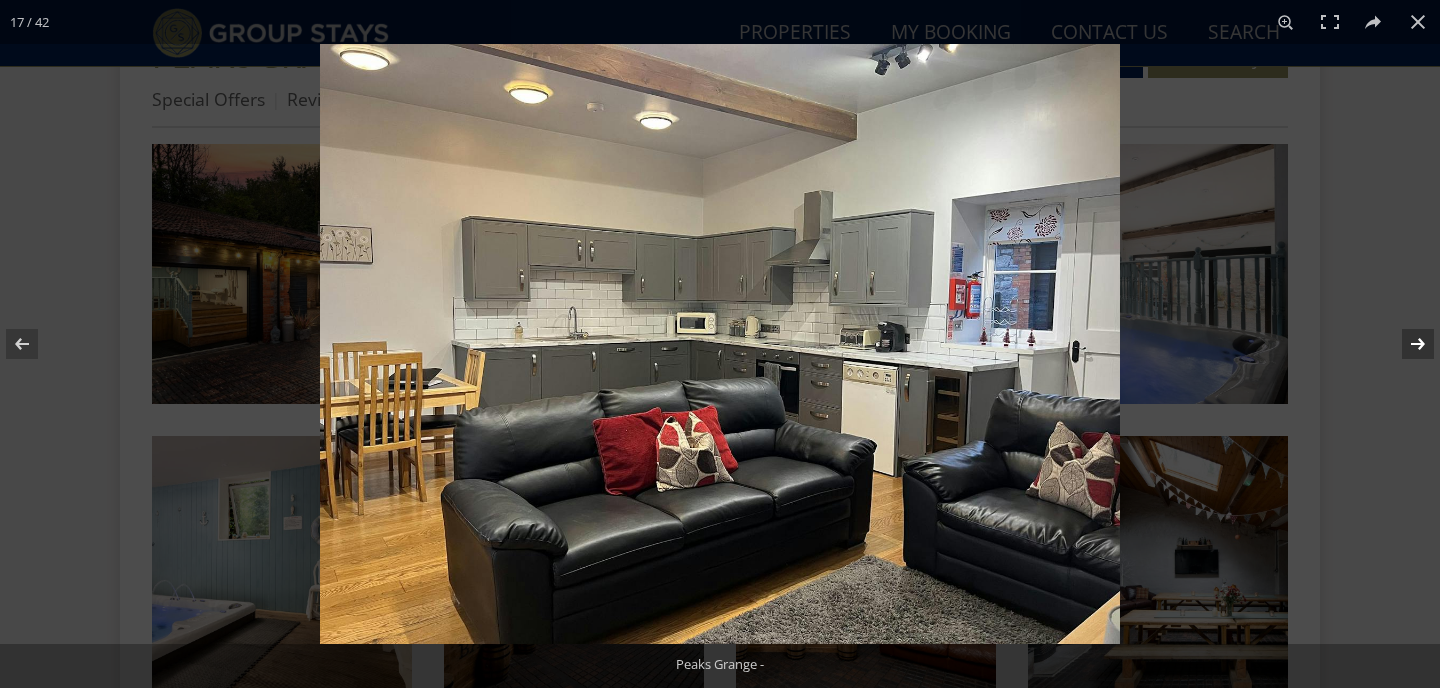 click at bounding box center (1405, 344) 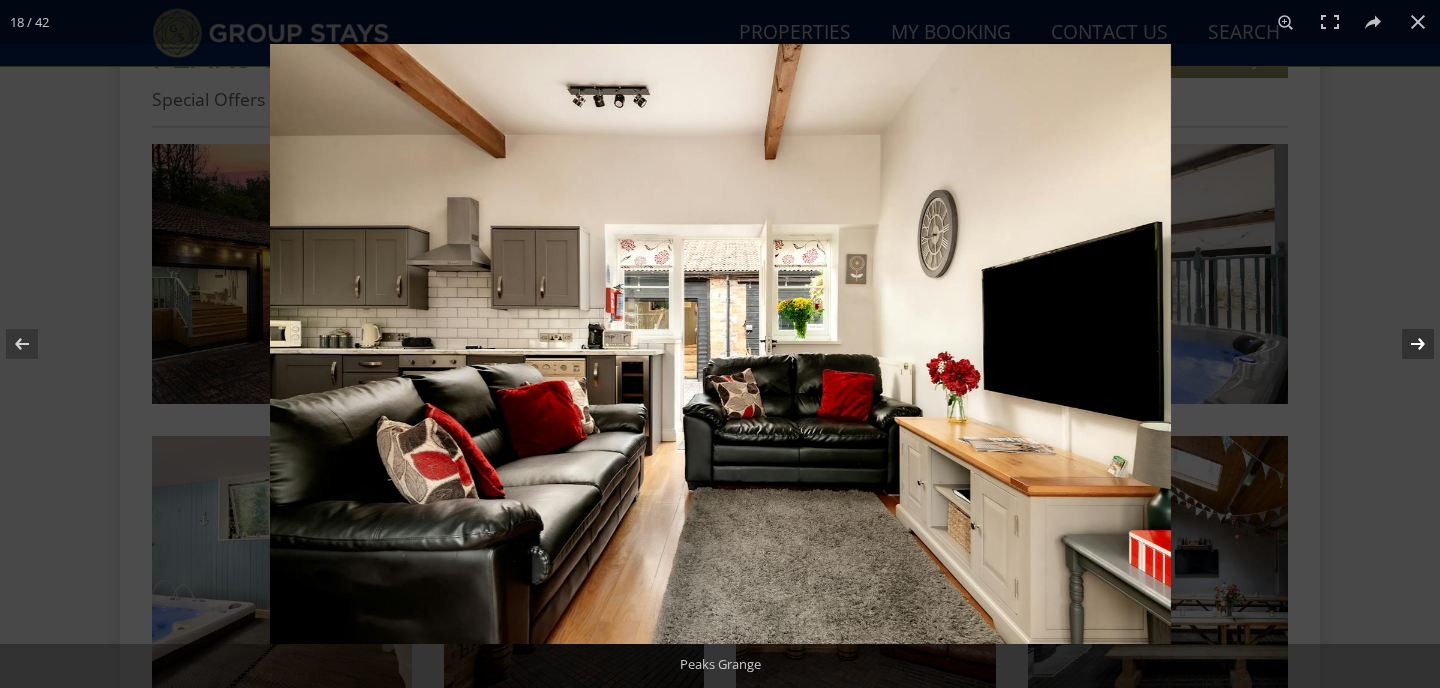click at bounding box center [1405, 344] 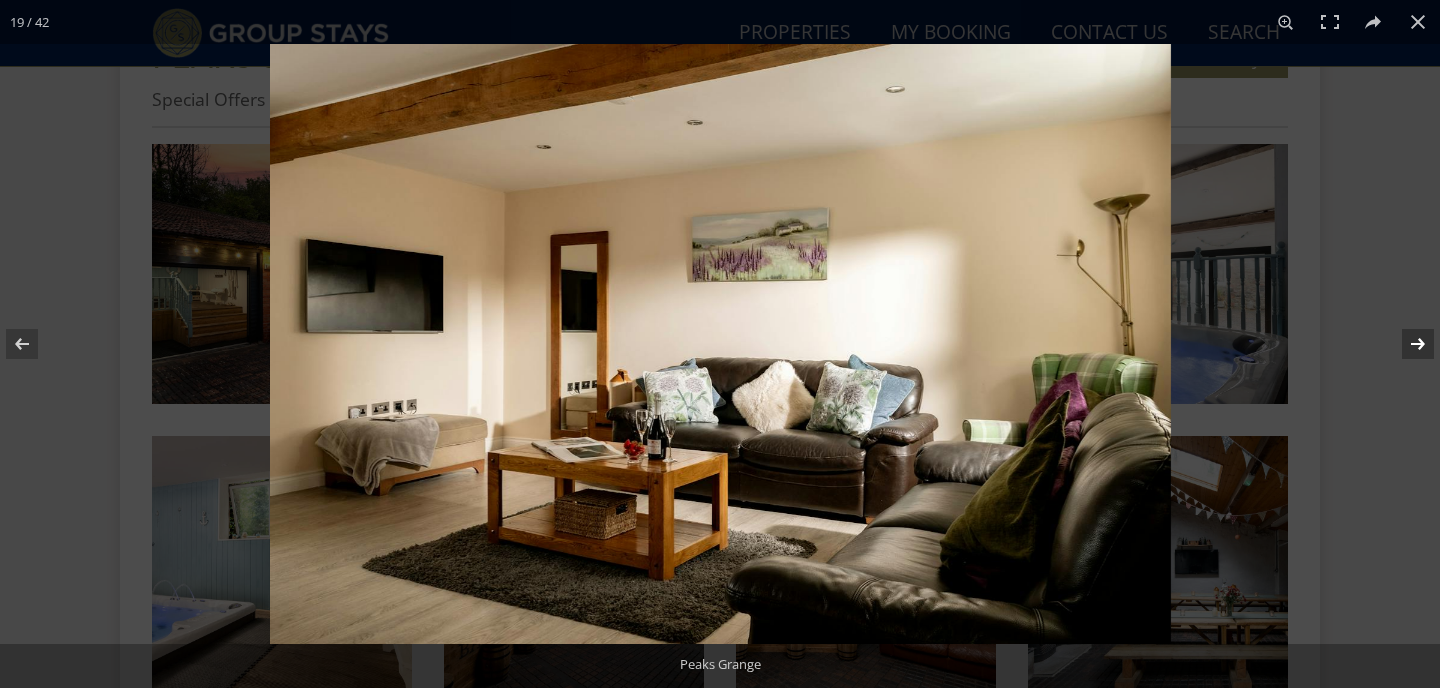 click at bounding box center [1405, 344] 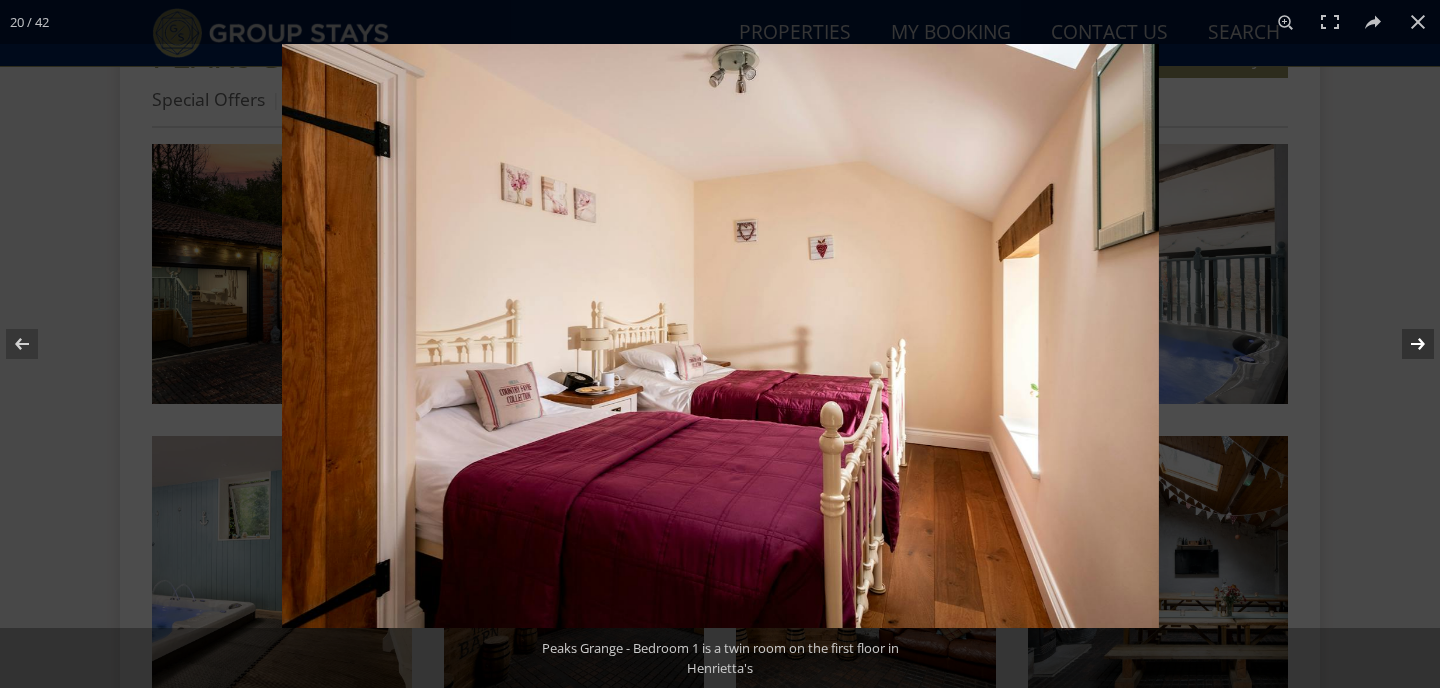 click at bounding box center [1405, 344] 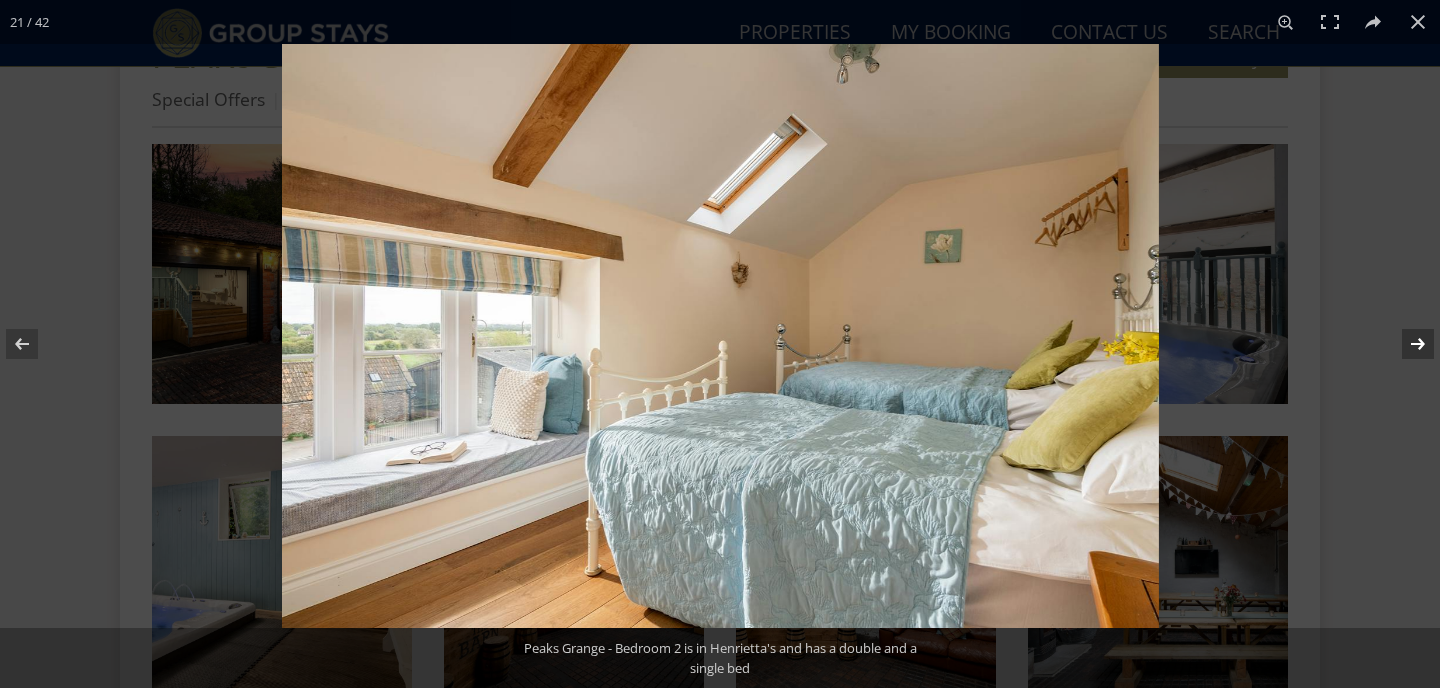 click at bounding box center (1405, 344) 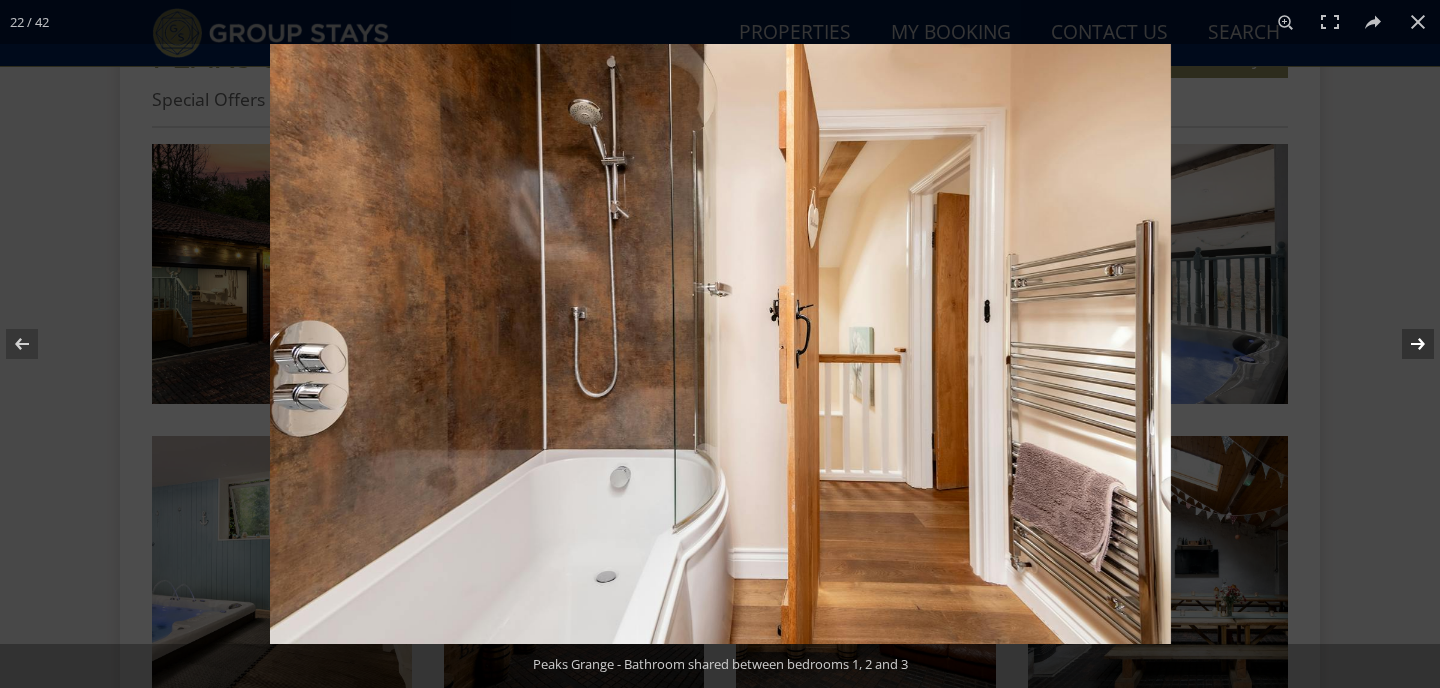 click at bounding box center [1405, 344] 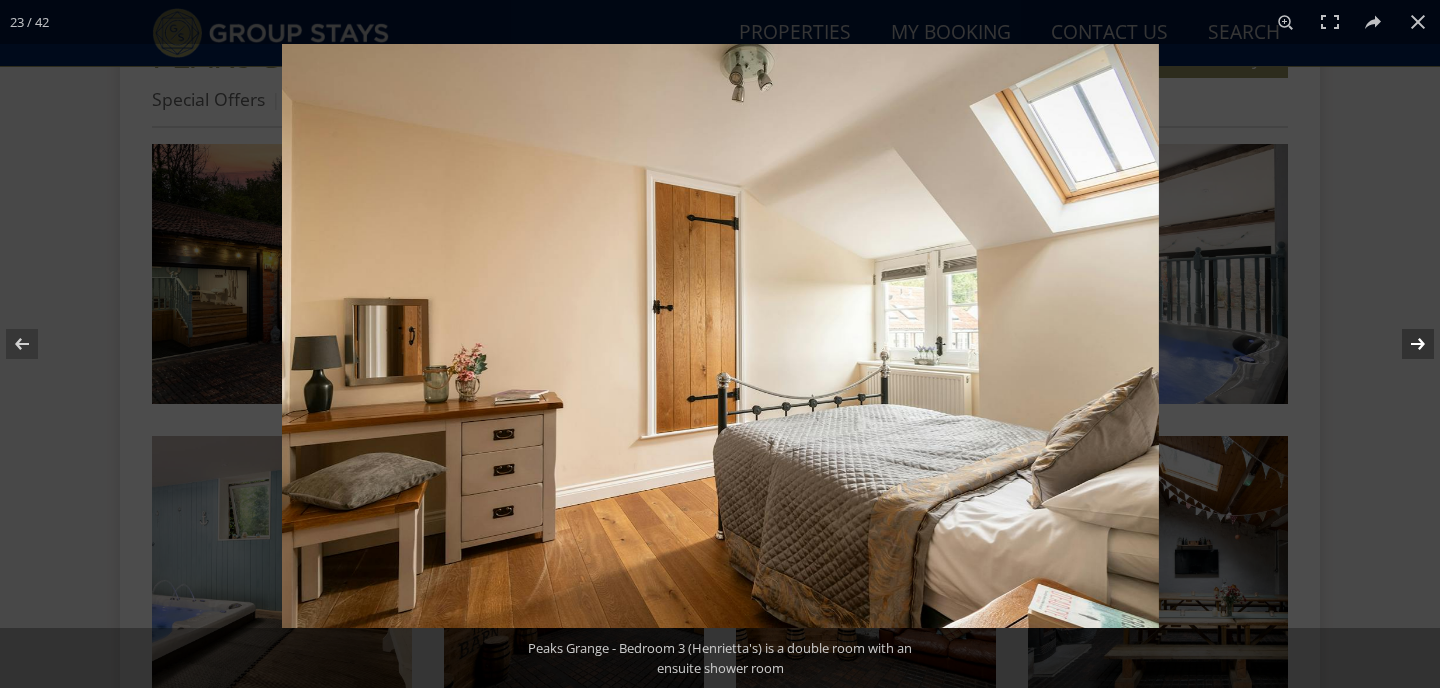 click at bounding box center (1405, 344) 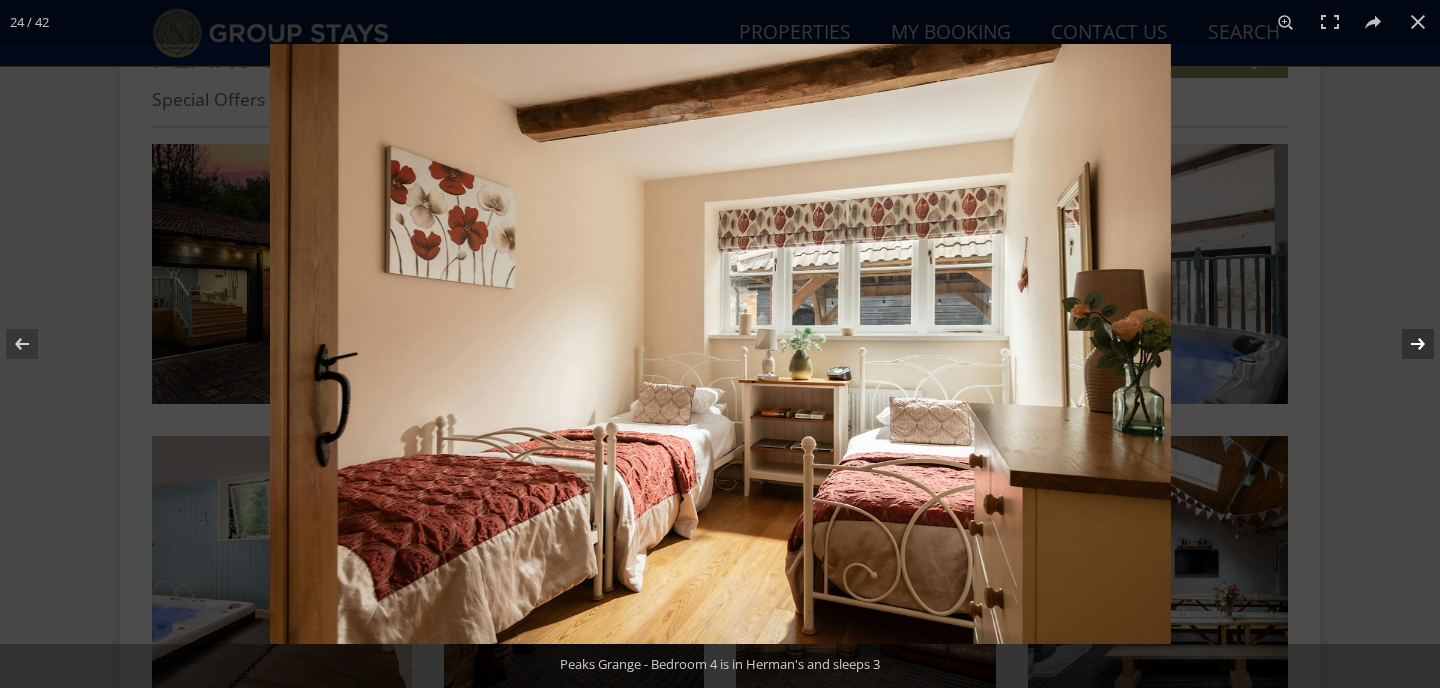 click at bounding box center [1405, 344] 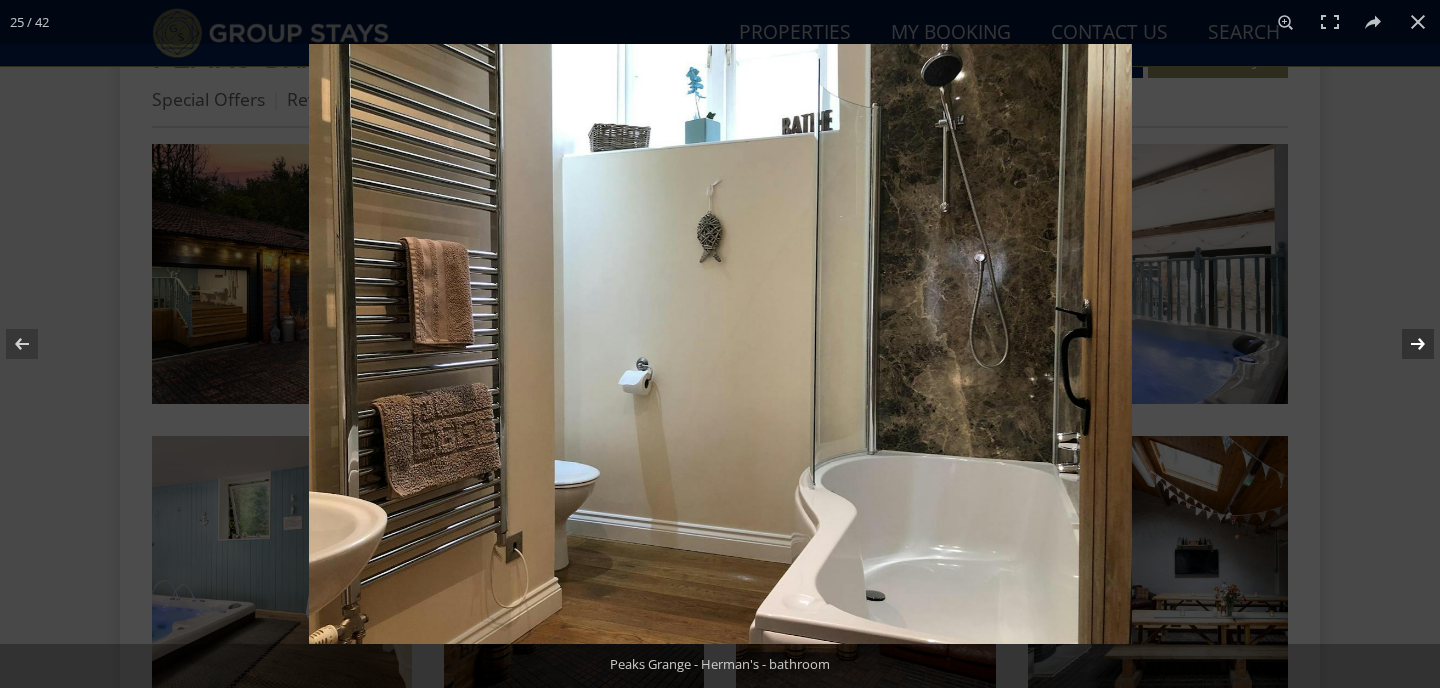 click at bounding box center (1405, 344) 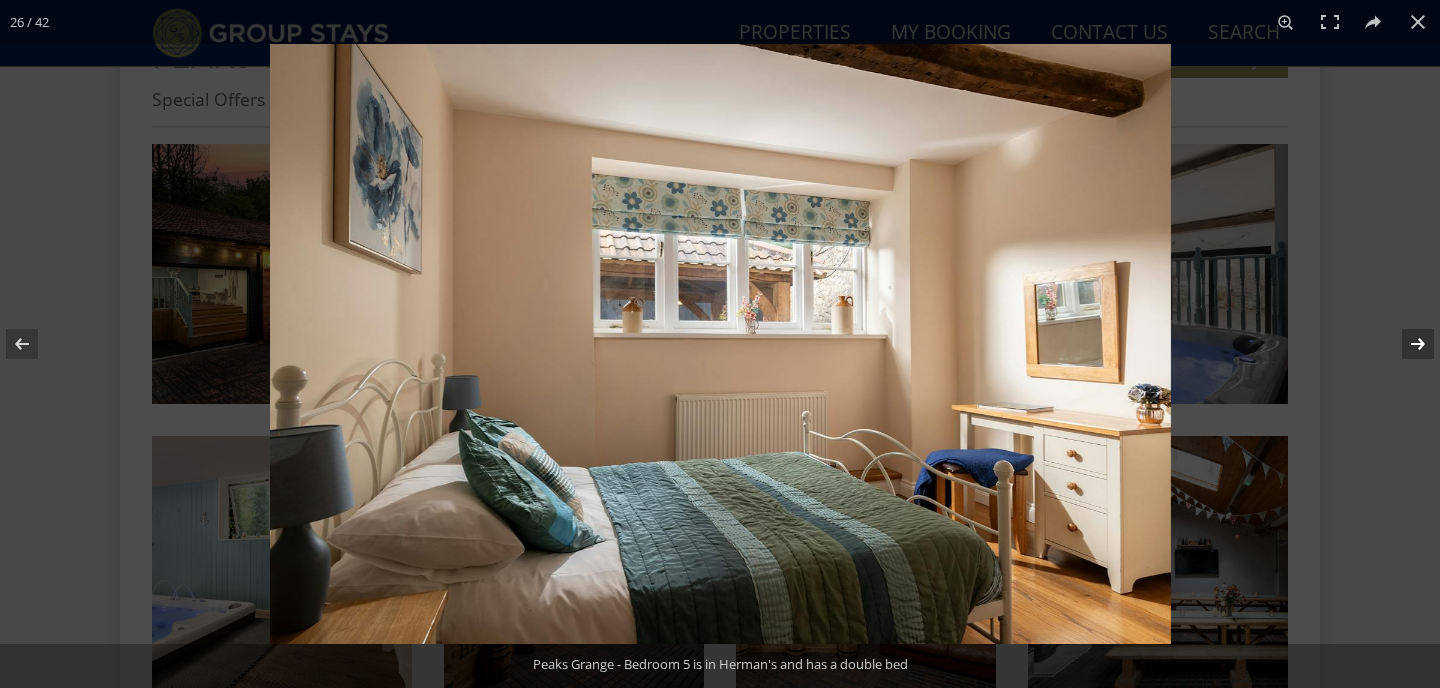 click at bounding box center (1405, 344) 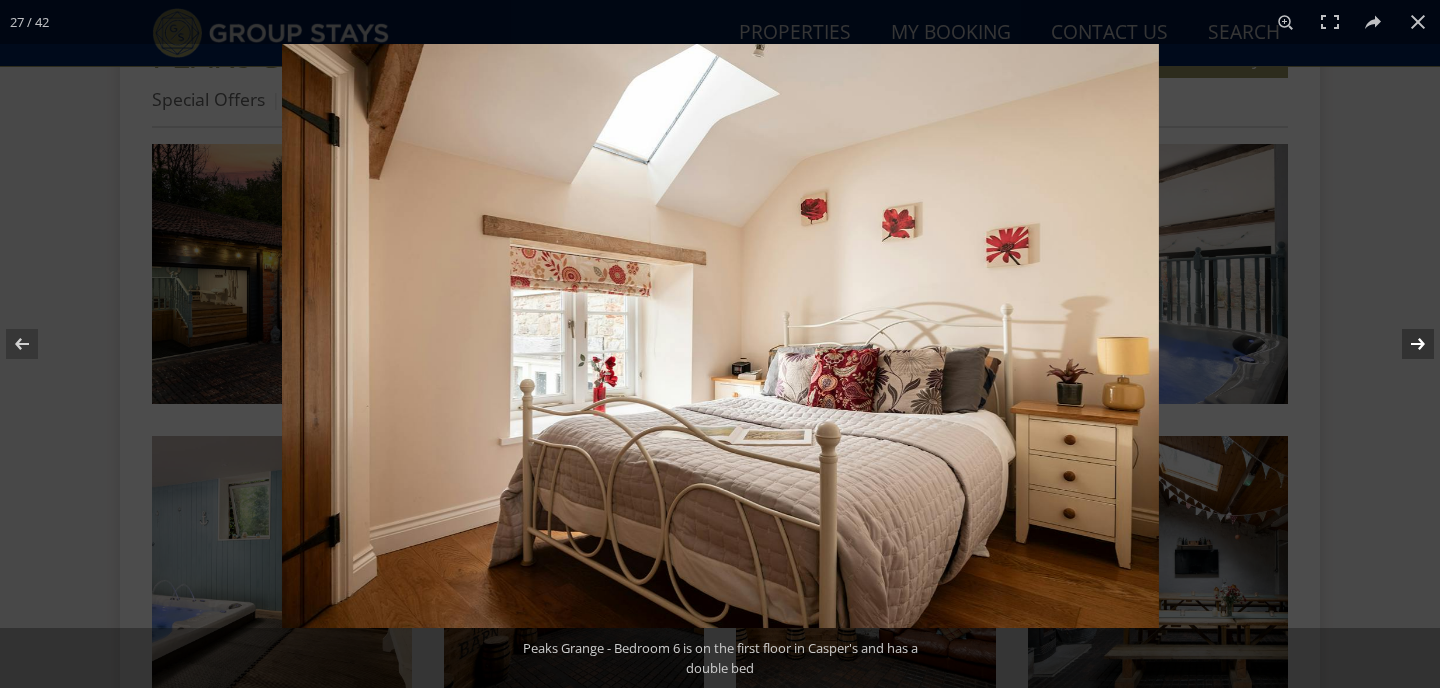 click at bounding box center (1405, 344) 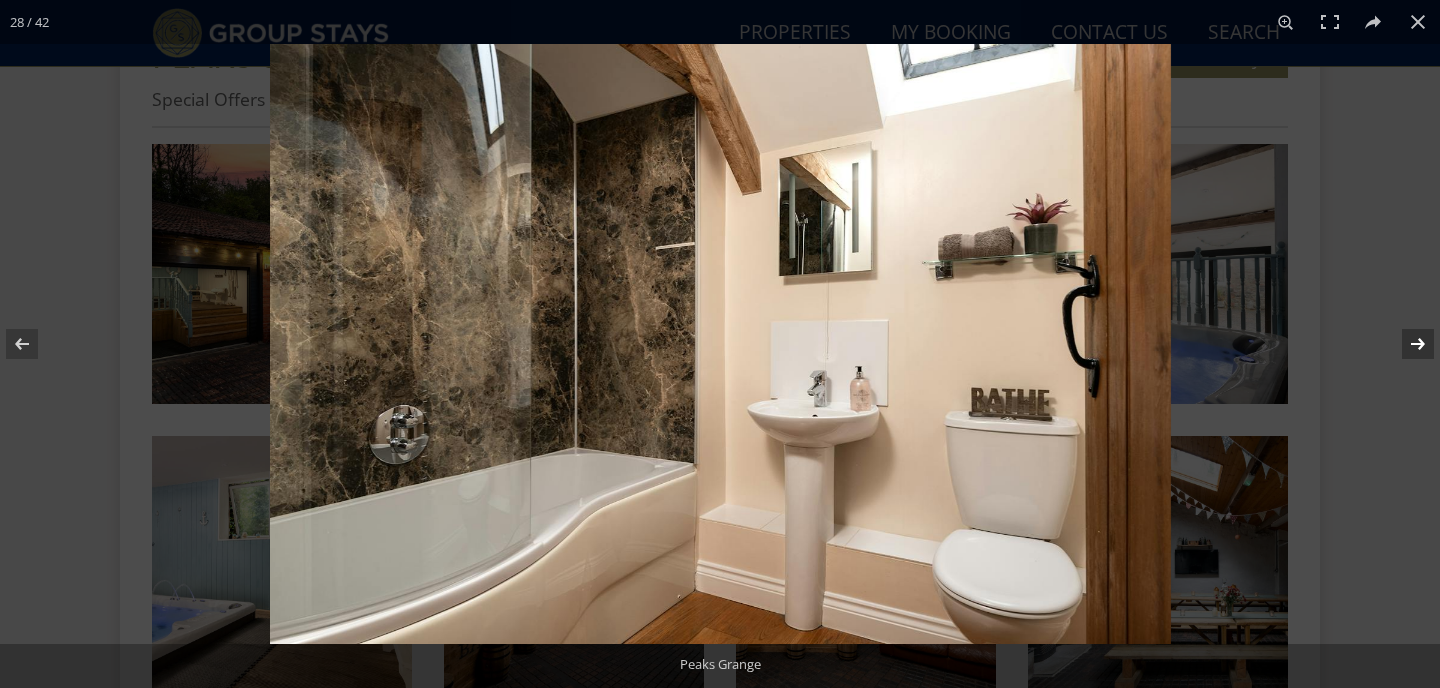 click at bounding box center [1405, 344] 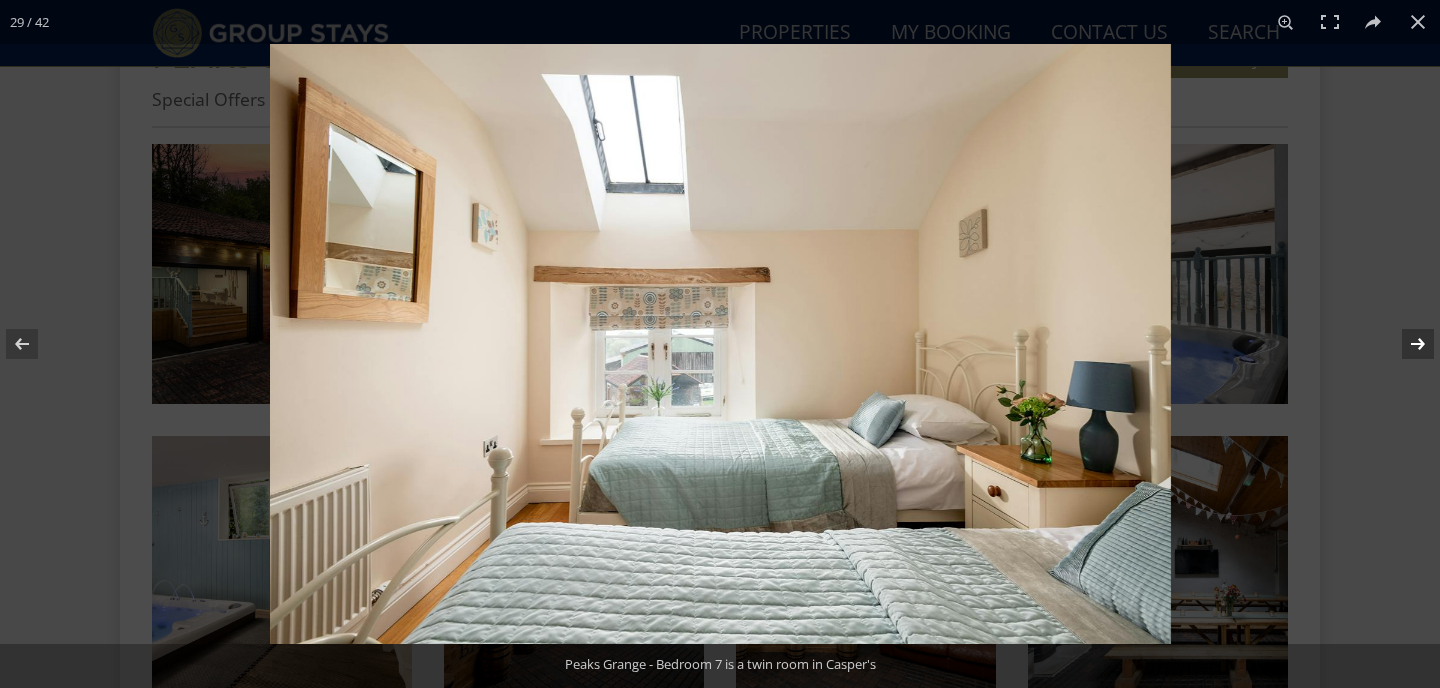 click at bounding box center [1405, 344] 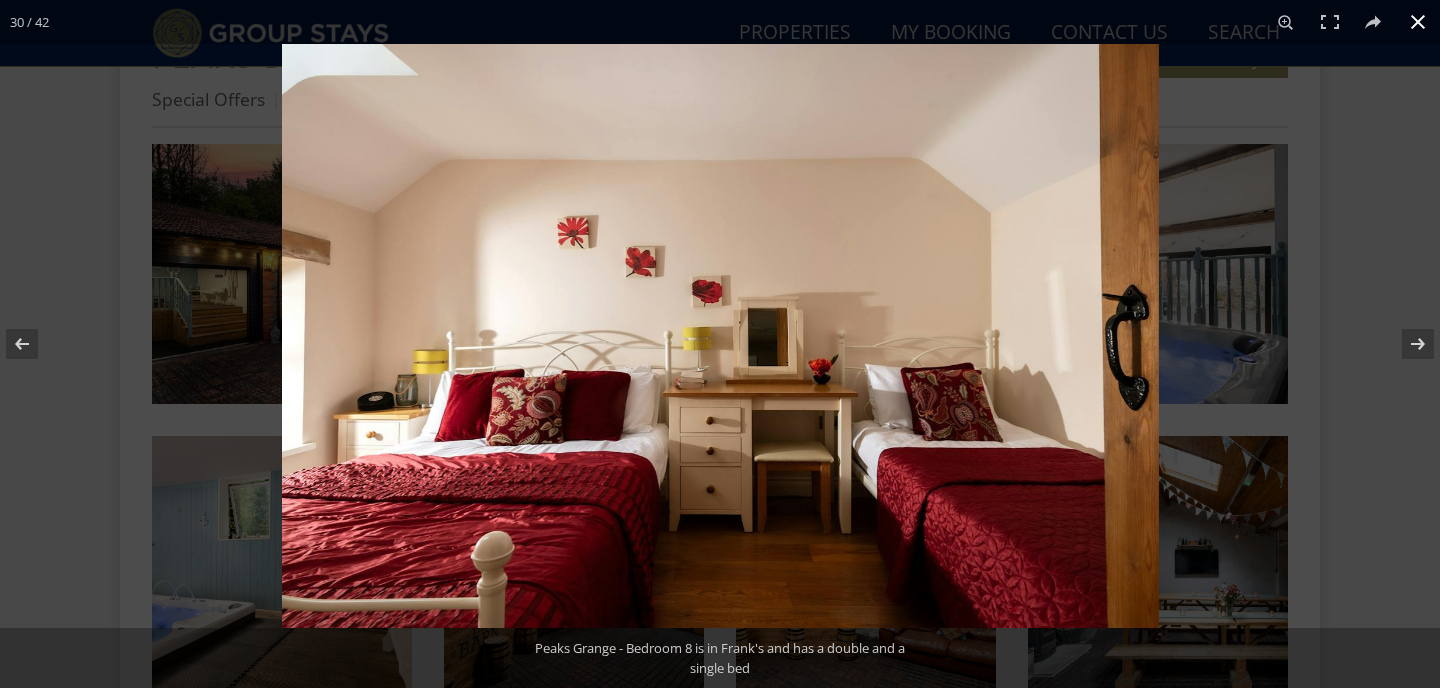 click at bounding box center (1418, 22) 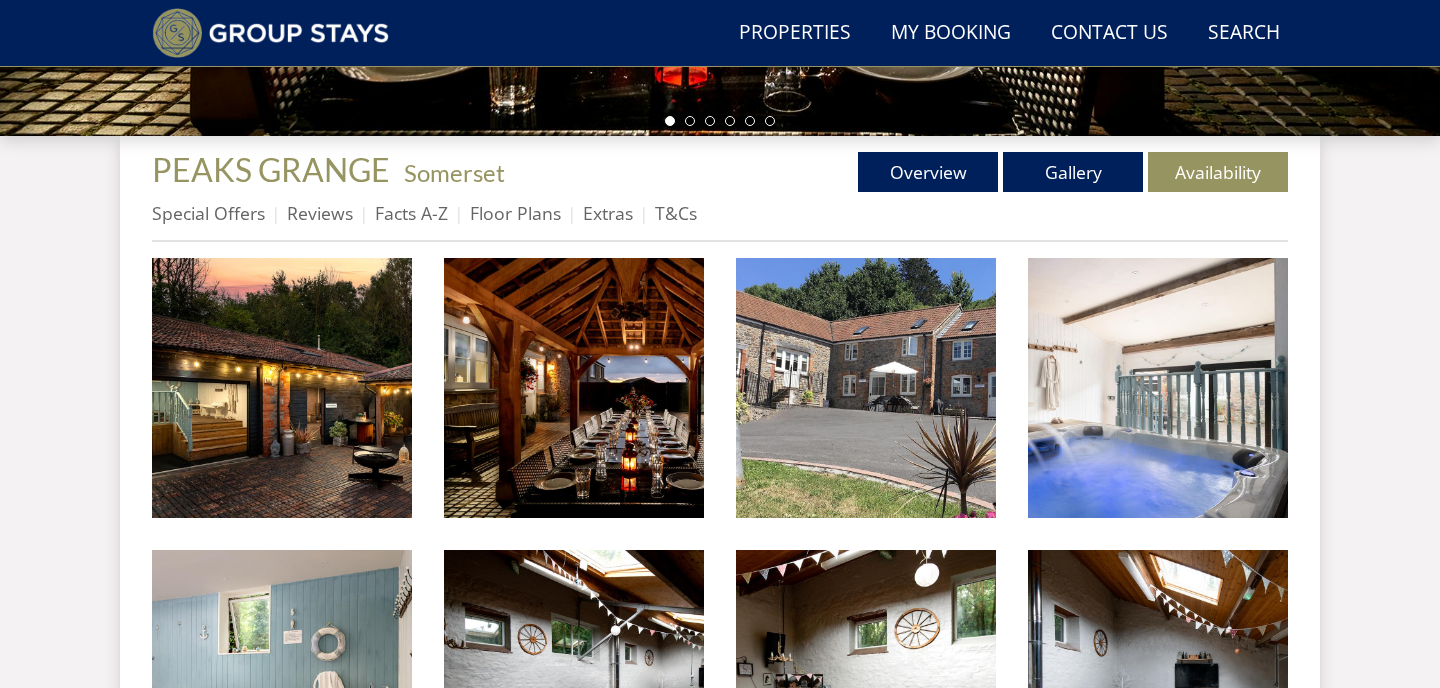 scroll, scrollTop: 0, scrollLeft: 0, axis: both 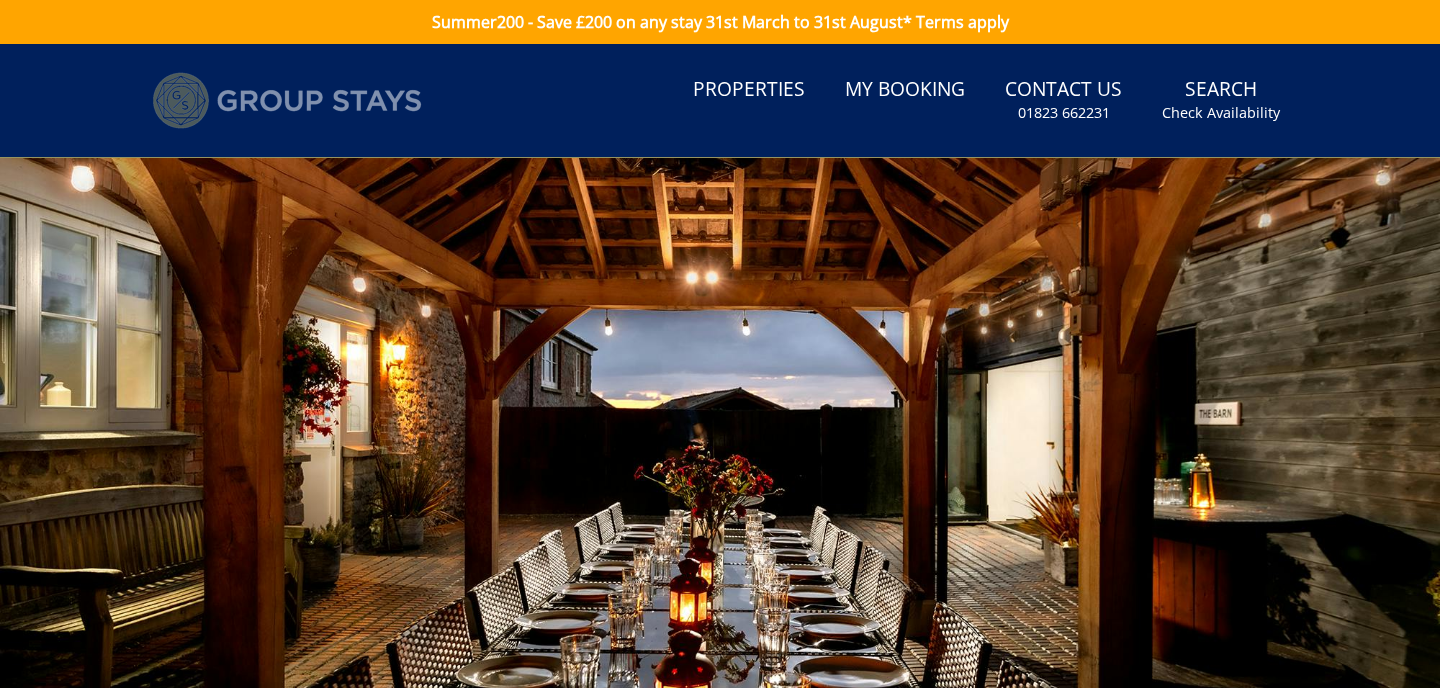 click at bounding box center [287, 100] 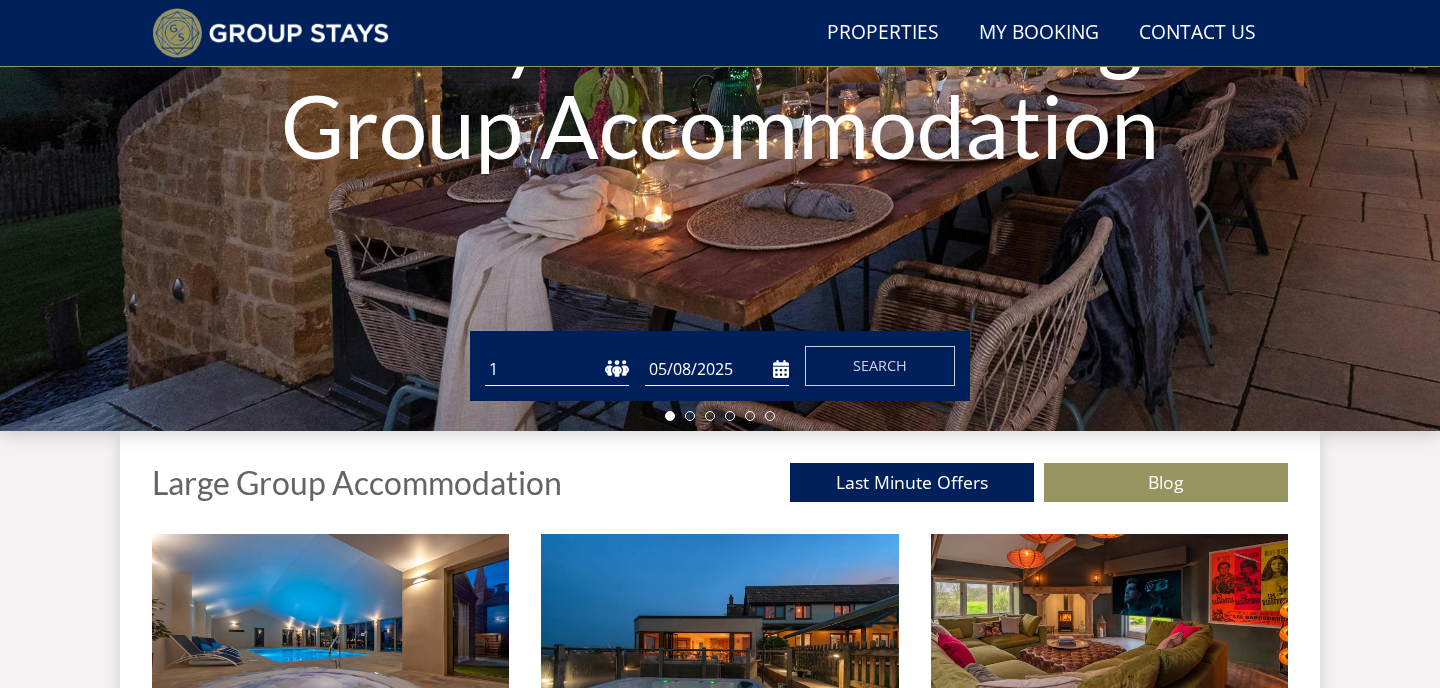 scroll, scrollTop: 392, scrollLeft: 0, axis: vertical 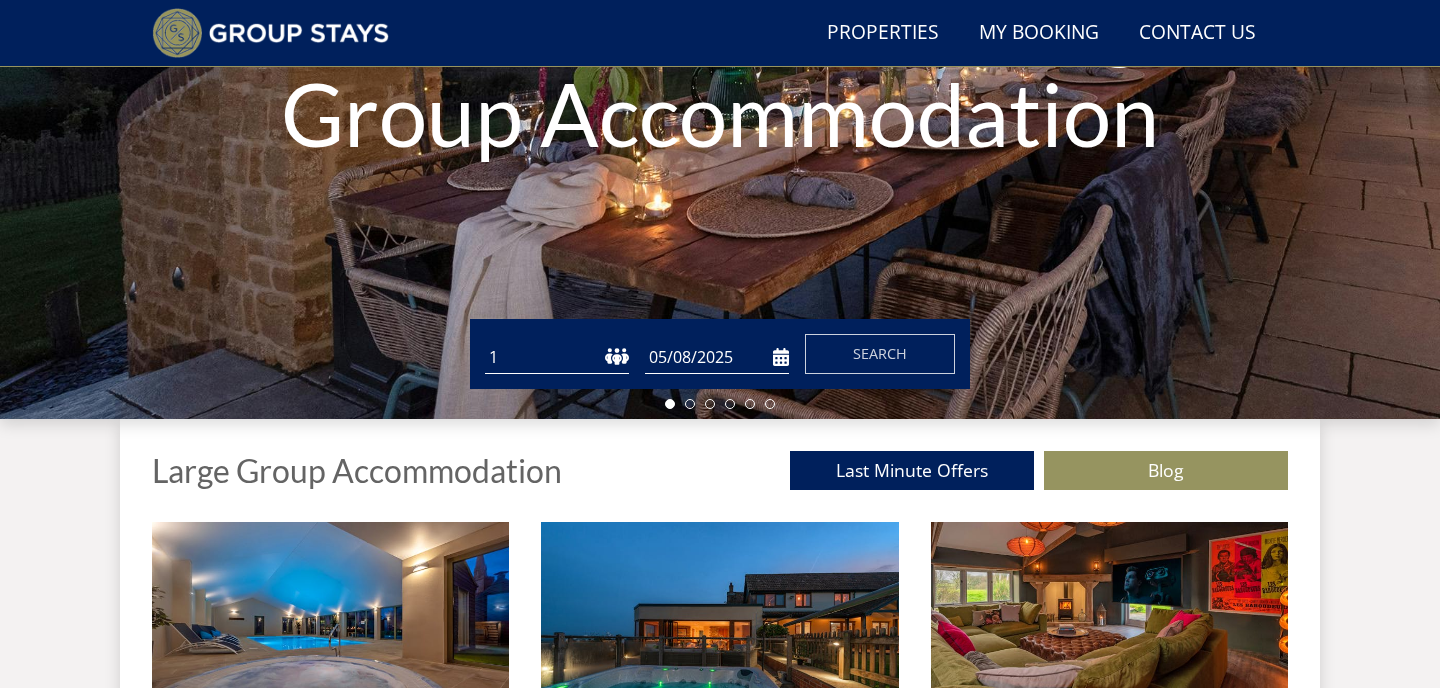 click on "1
2
3
4
5
6
7
8
9
10
11
12
13
14
15
16
17
18
19
20
21
22
23
24
25
26
27
28
29
30
31
32
33
34
35
36
37
38
39
40
41
42
43
44
45
46
47
48
49
50" at bounding box center [557, 357] 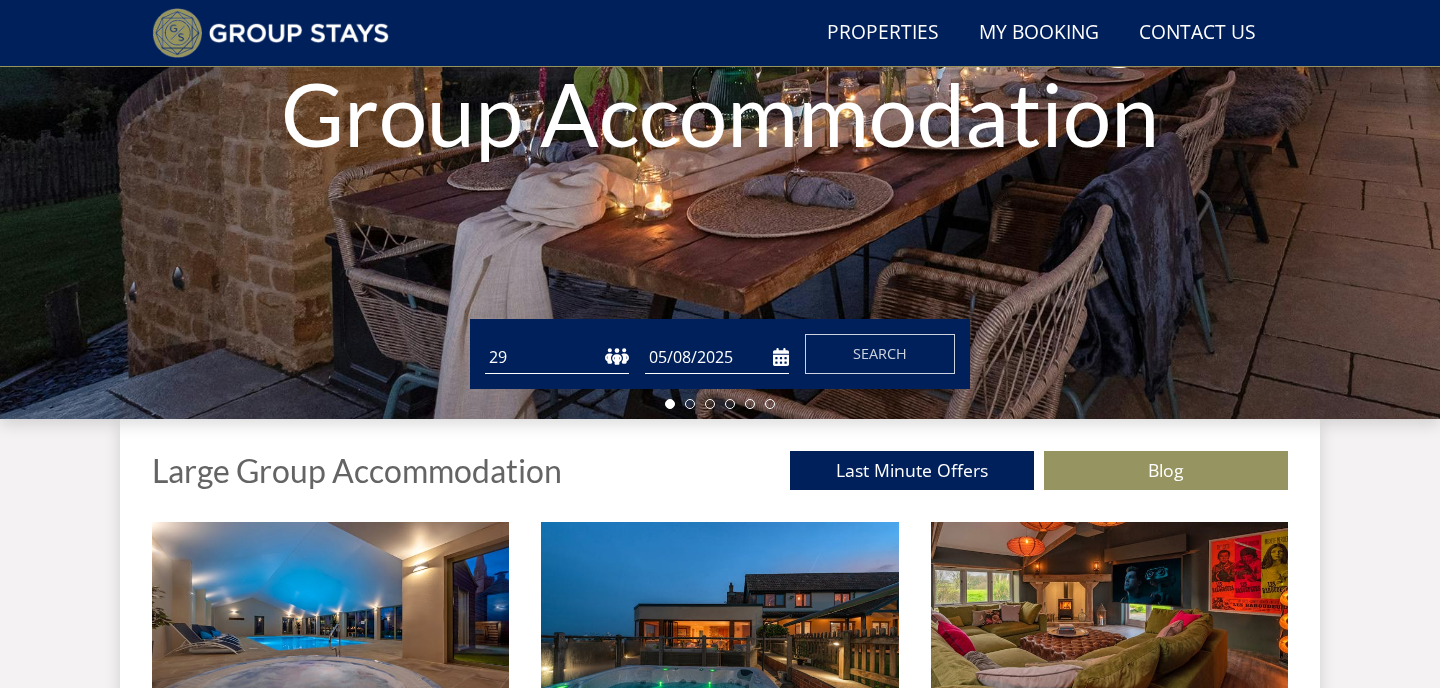 click on "05/08/2025" at bounding box center (717, 357) 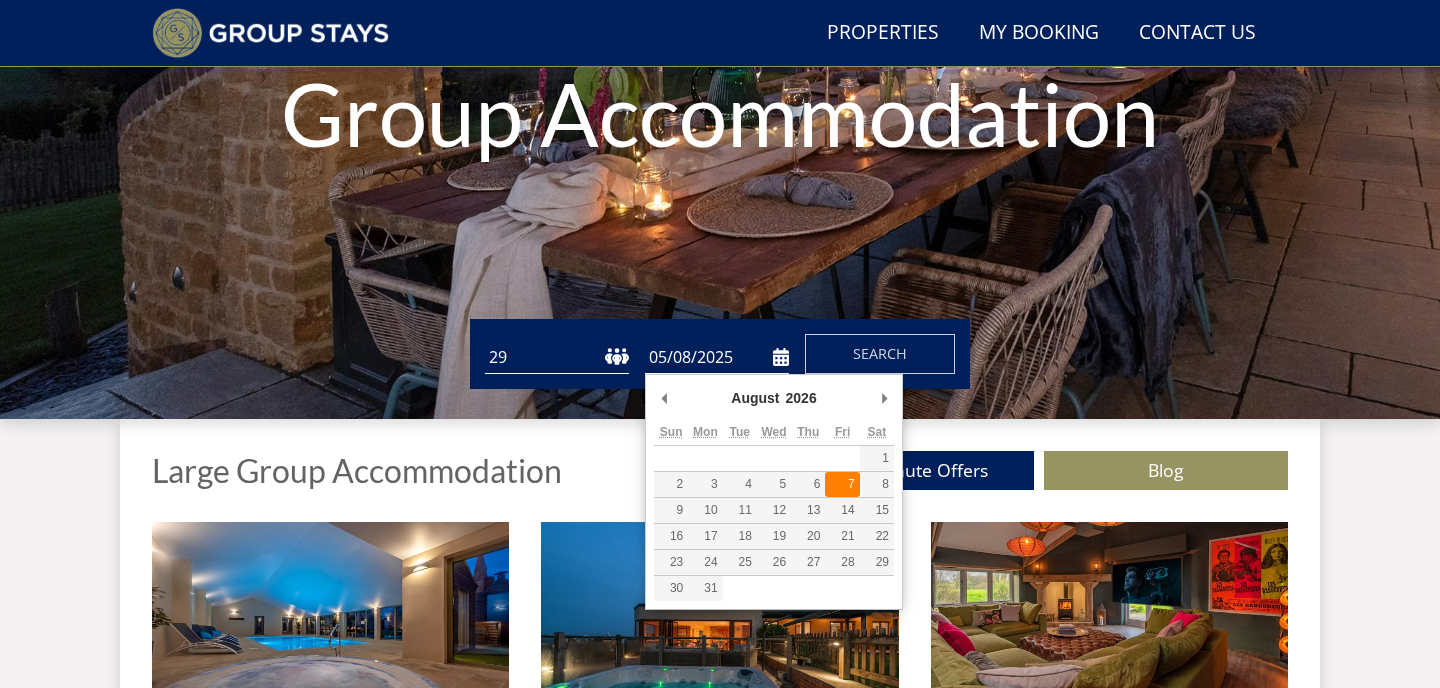 type on "07/08/2026" 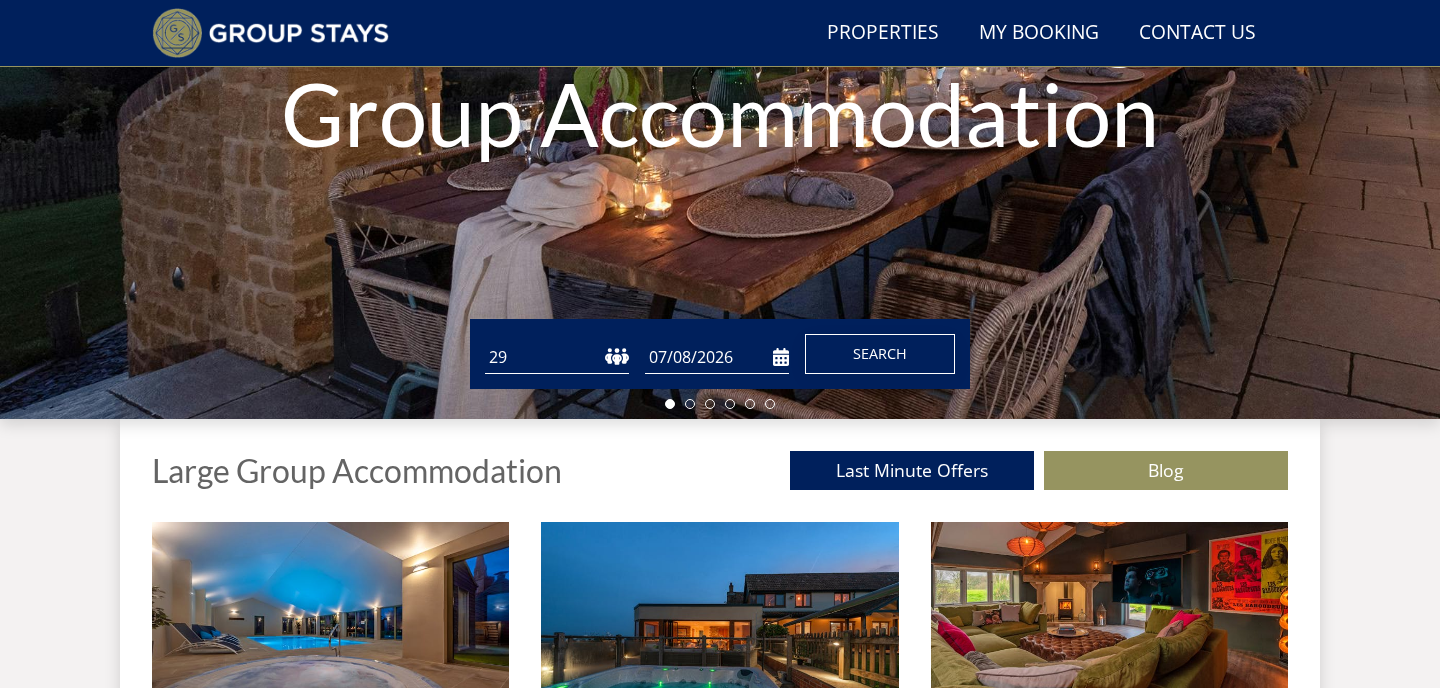 click on "Search" at bounding box center (880, 353) 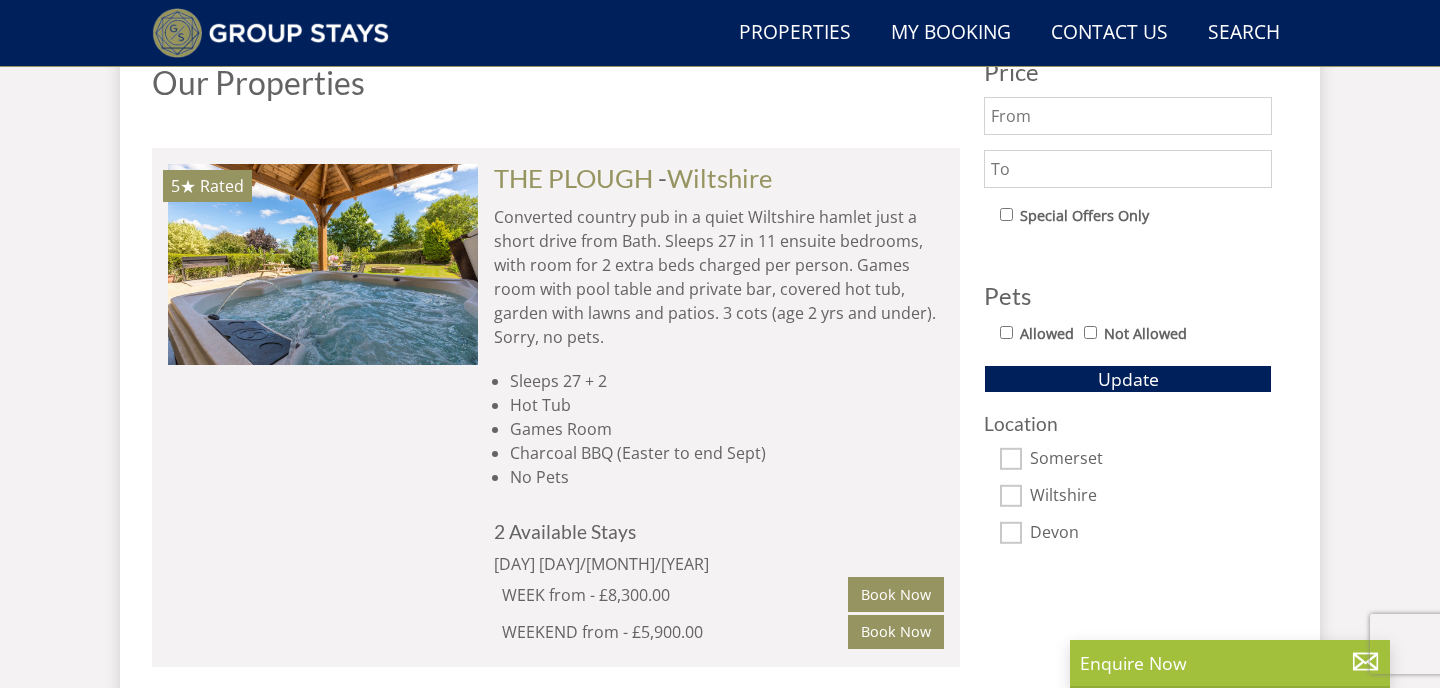 scroll, scrollTop: 1099, scrollLeft: 0, axis: vertical 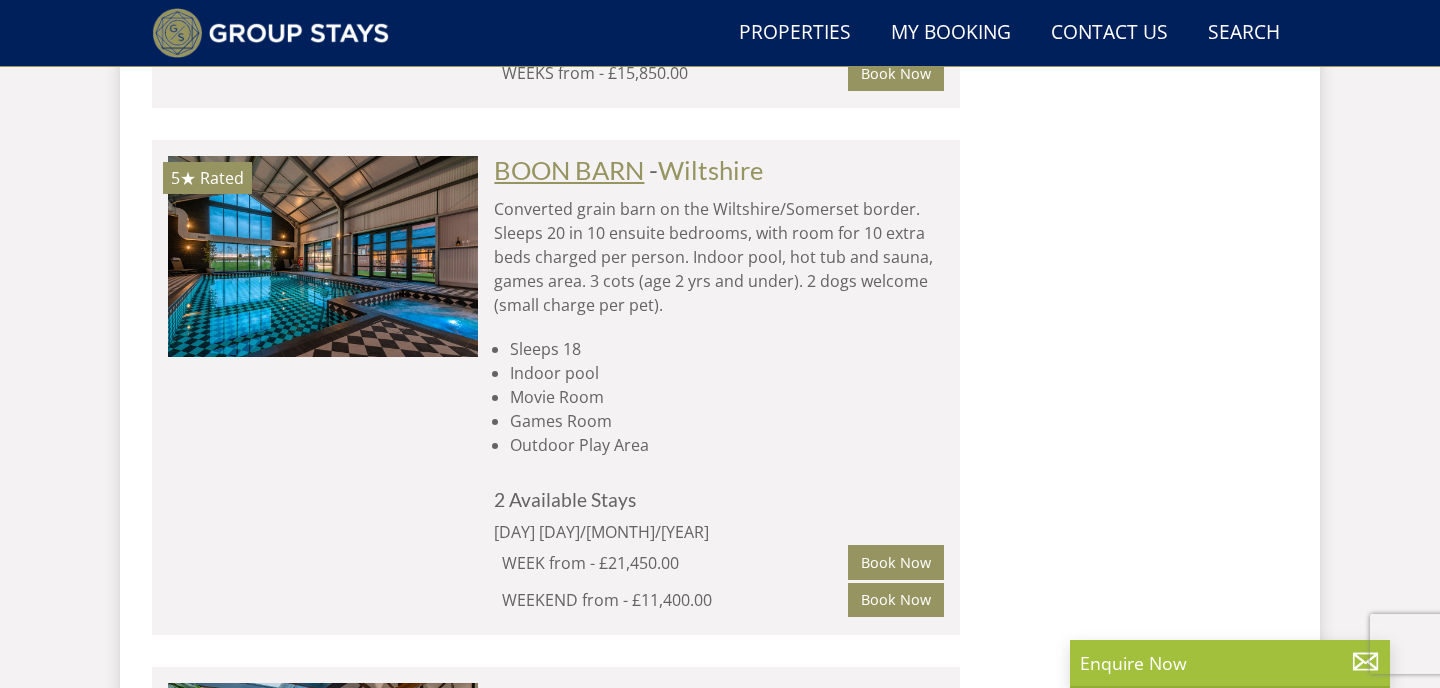 click on "BOON BARN" at bounding box center [569, 170] 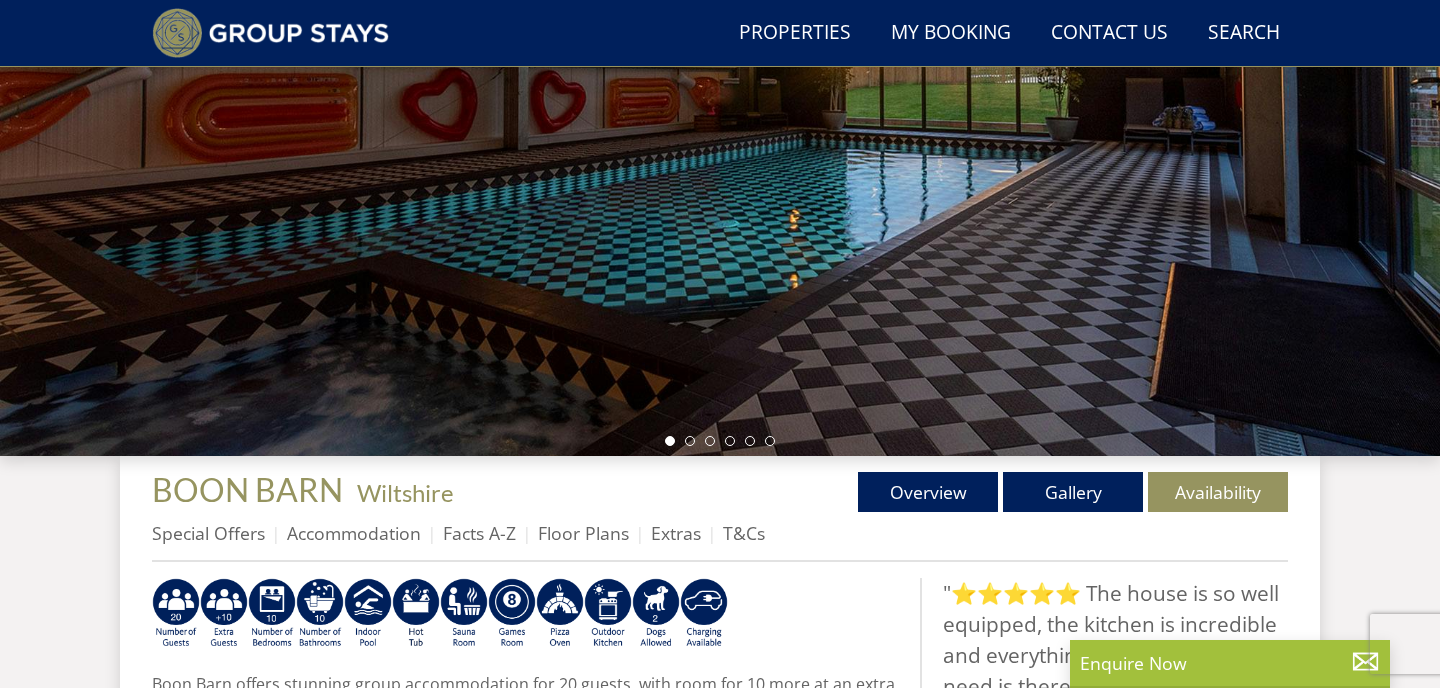 scroll, scrollTop: 357, scrollLeft: 0, axis: vertical 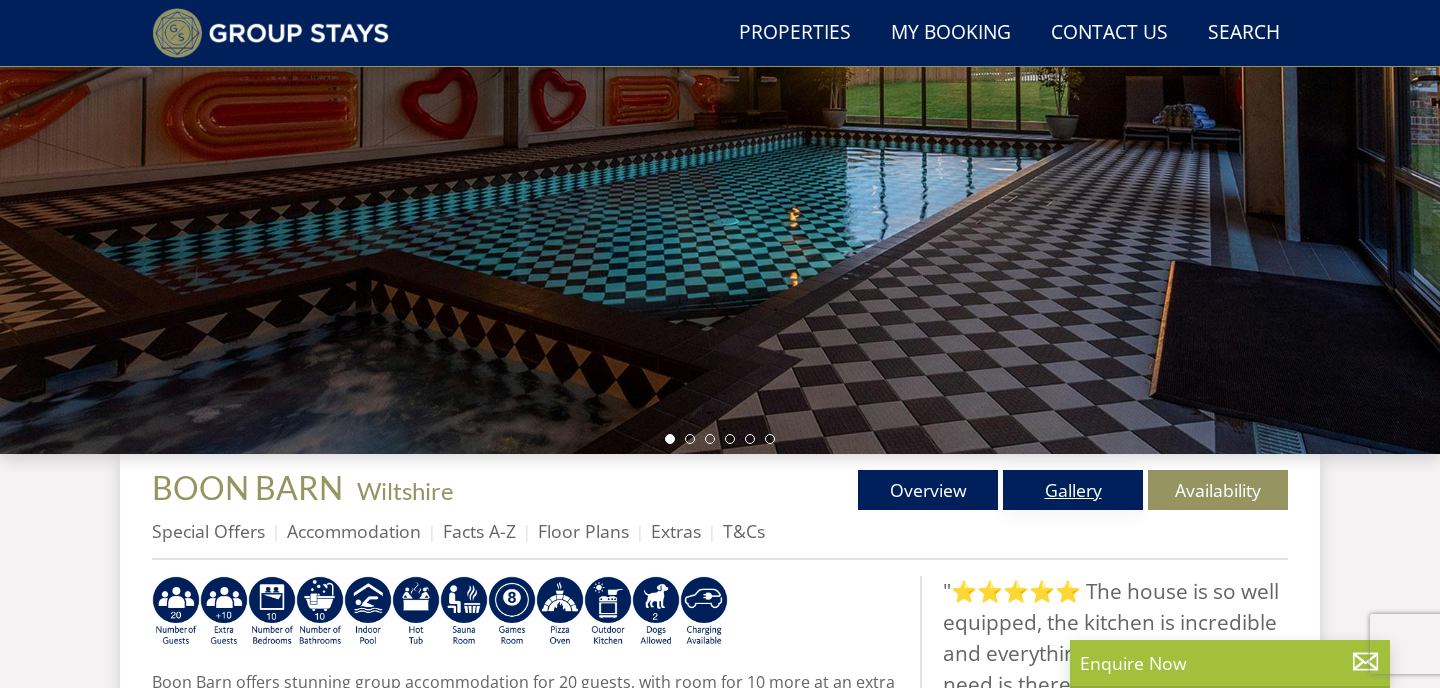 click on "Gallery" at bounding box center (1073, 490) 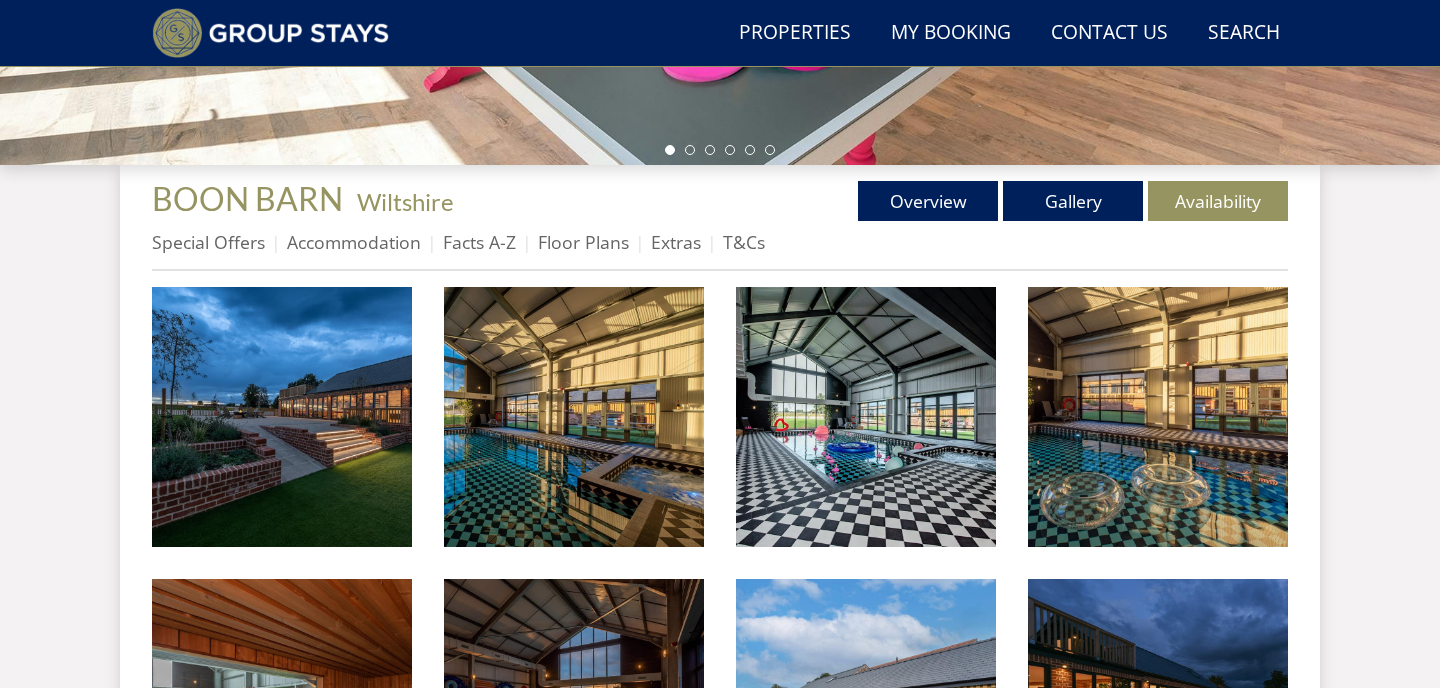 scroll, scrollTop: 655, scrollLeft: 0, axis: vertical 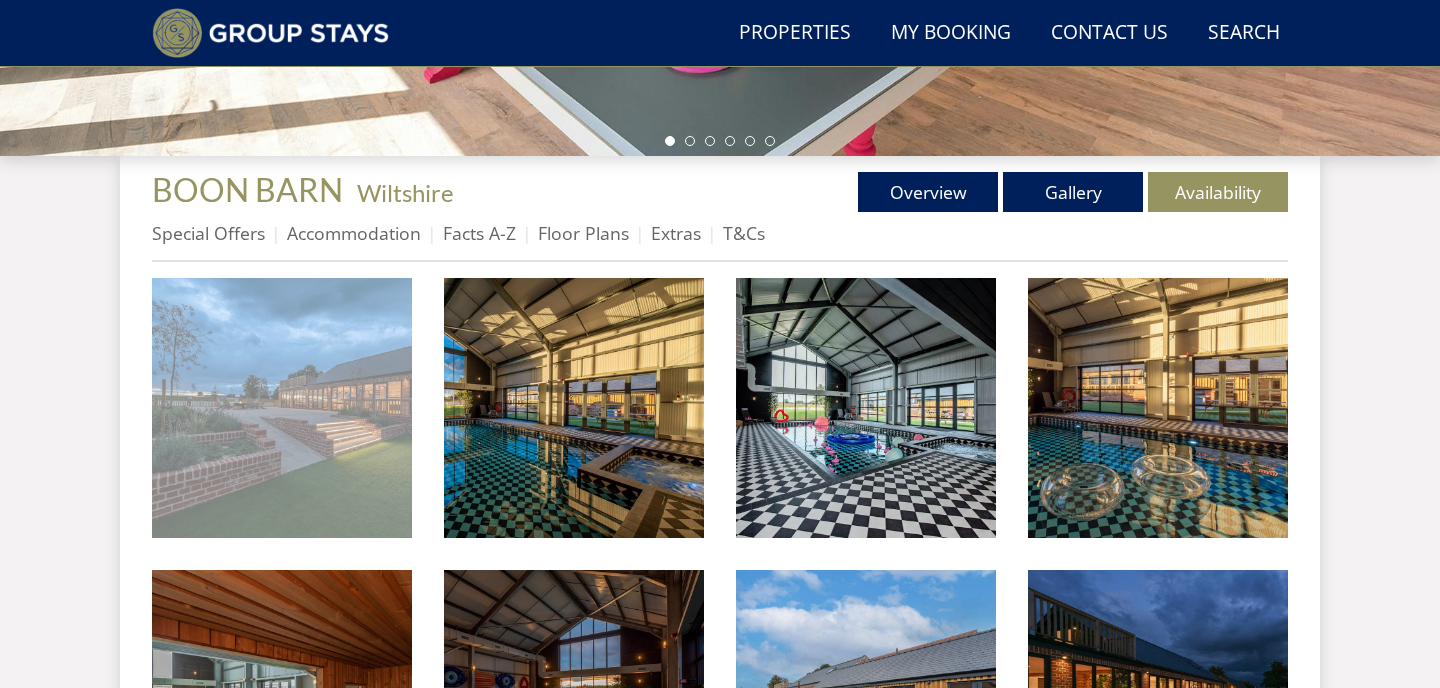 click at bounding box center (282, 408) 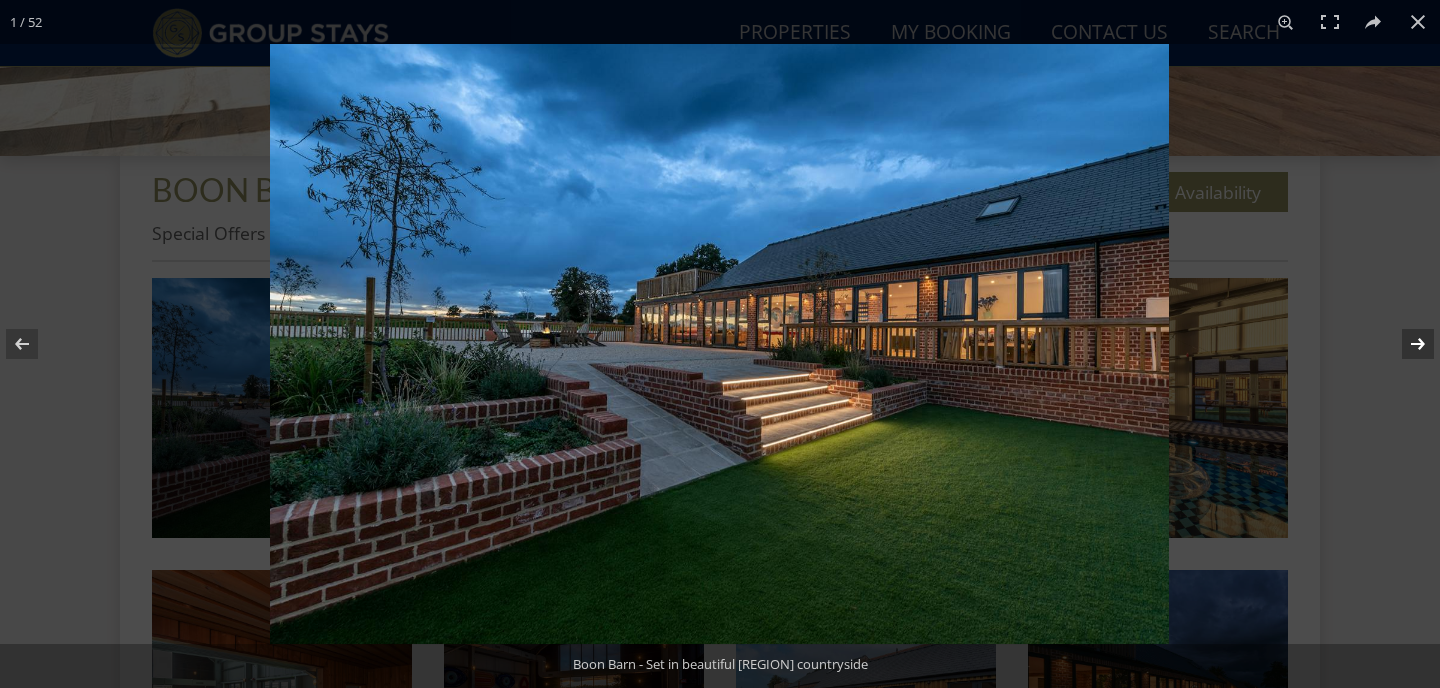 click at bounding box center (1405, 344) 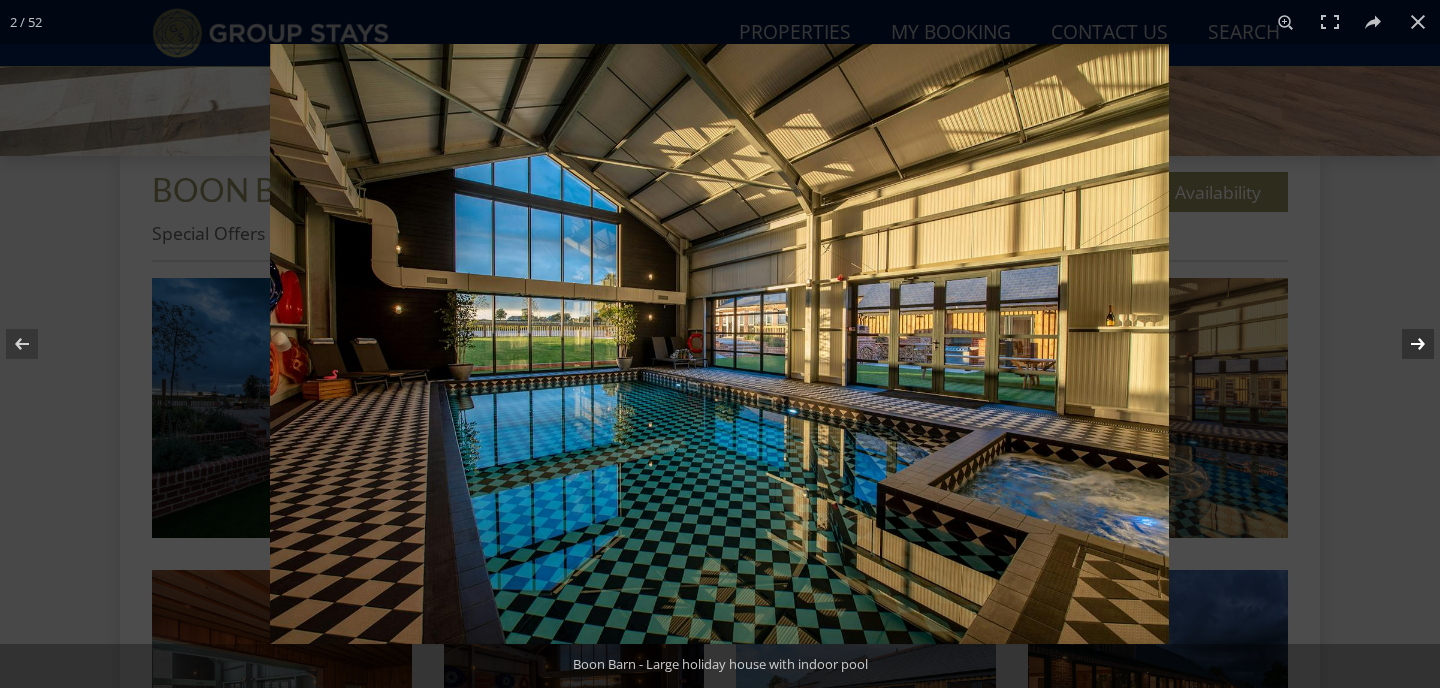 click at bounding box center (1405, 344) 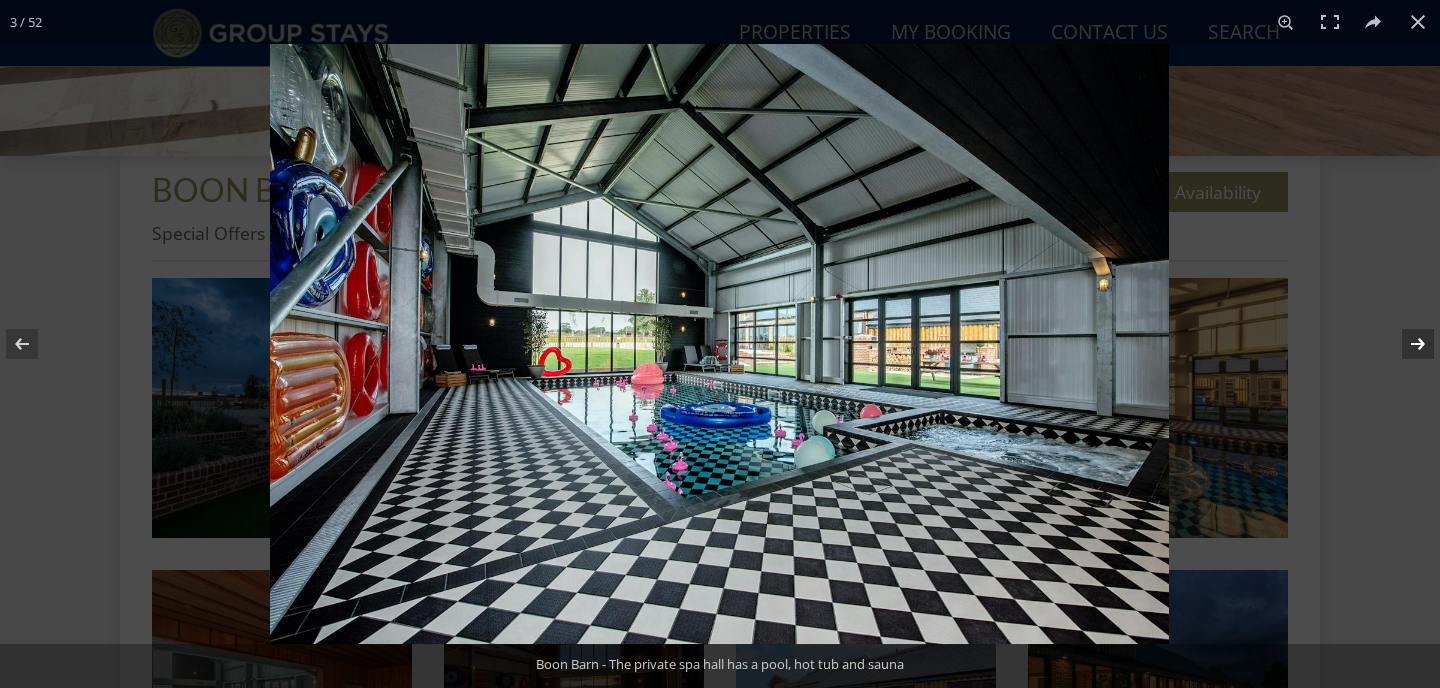click at bounding box center [1405, 344] 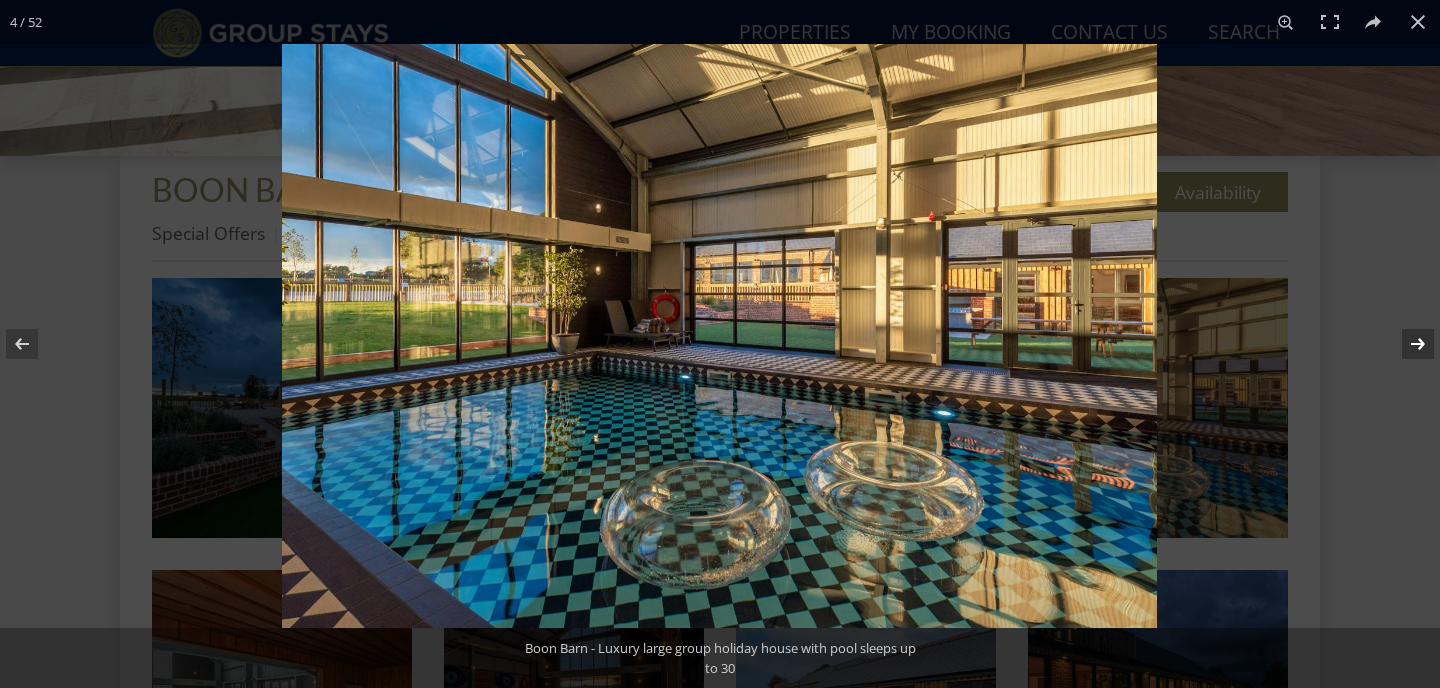 click at bounding box center (1405, 344) 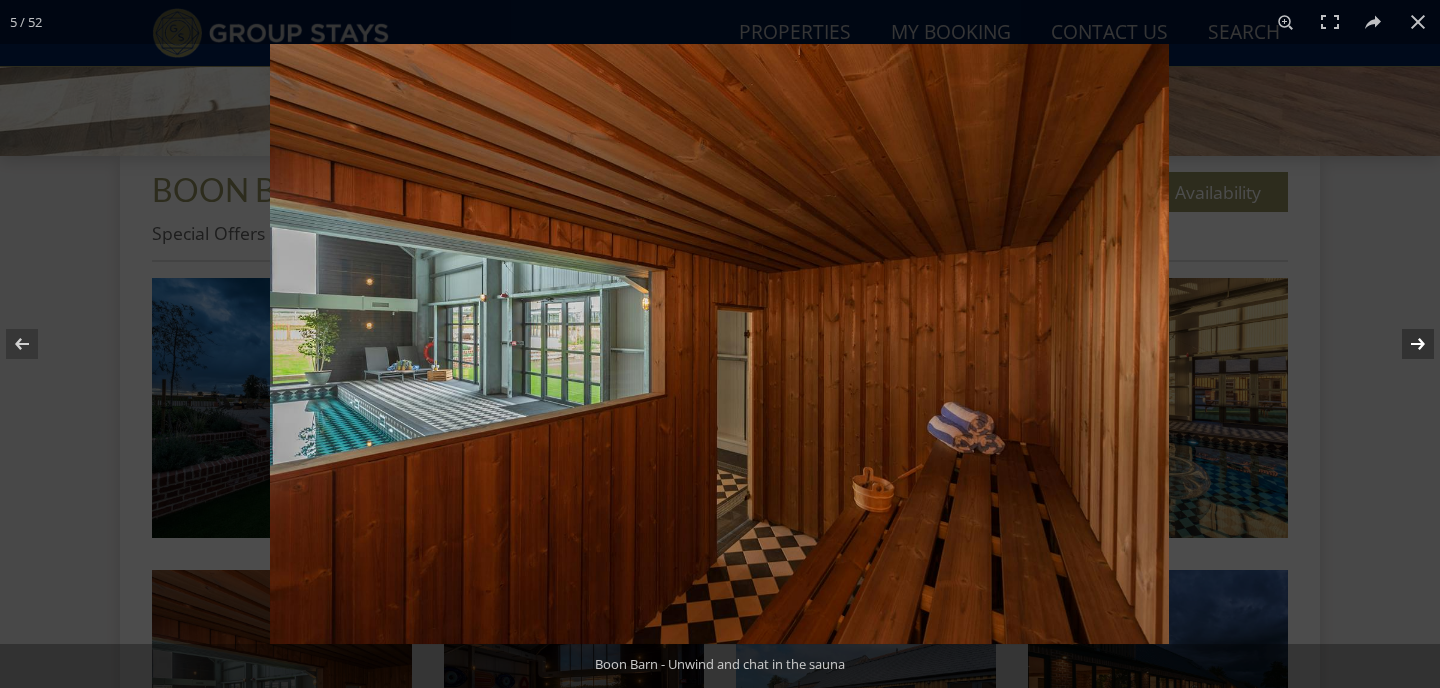 click at bounding box center [1405, 344] 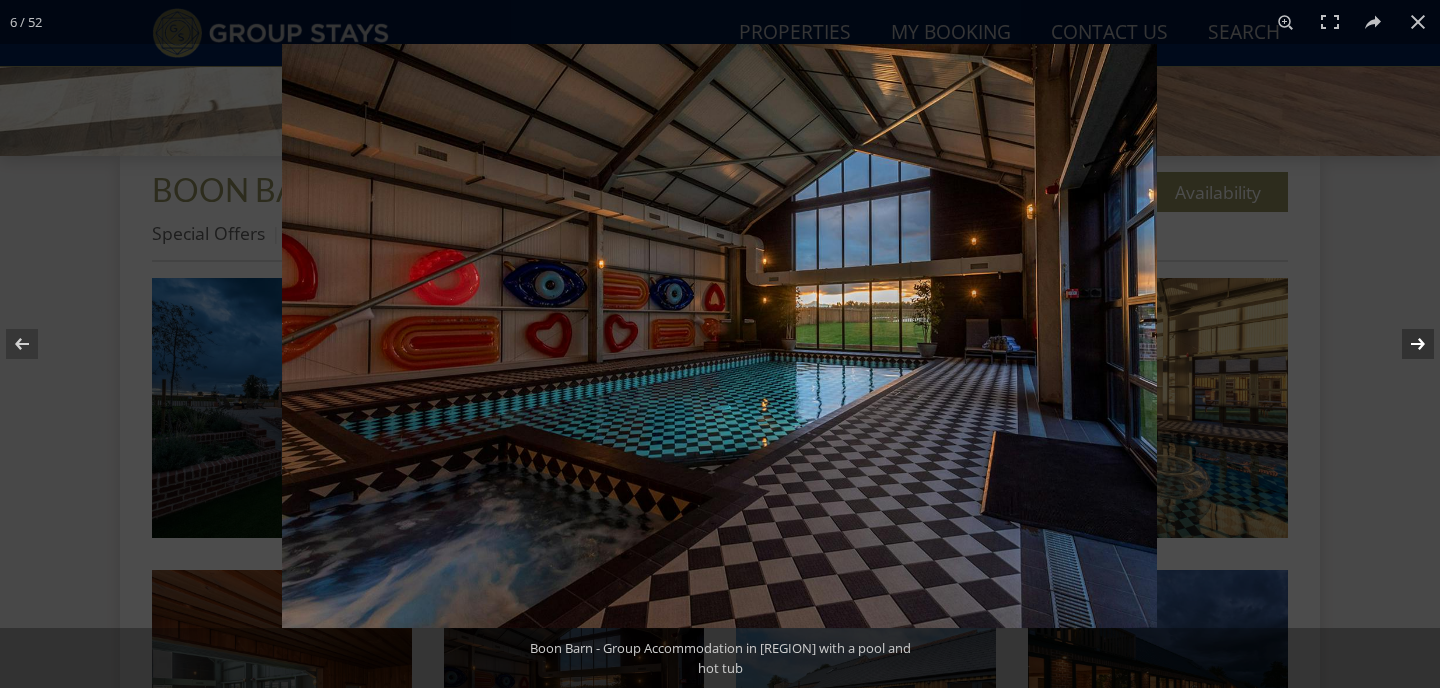 click at bounding box center [1405, 344] 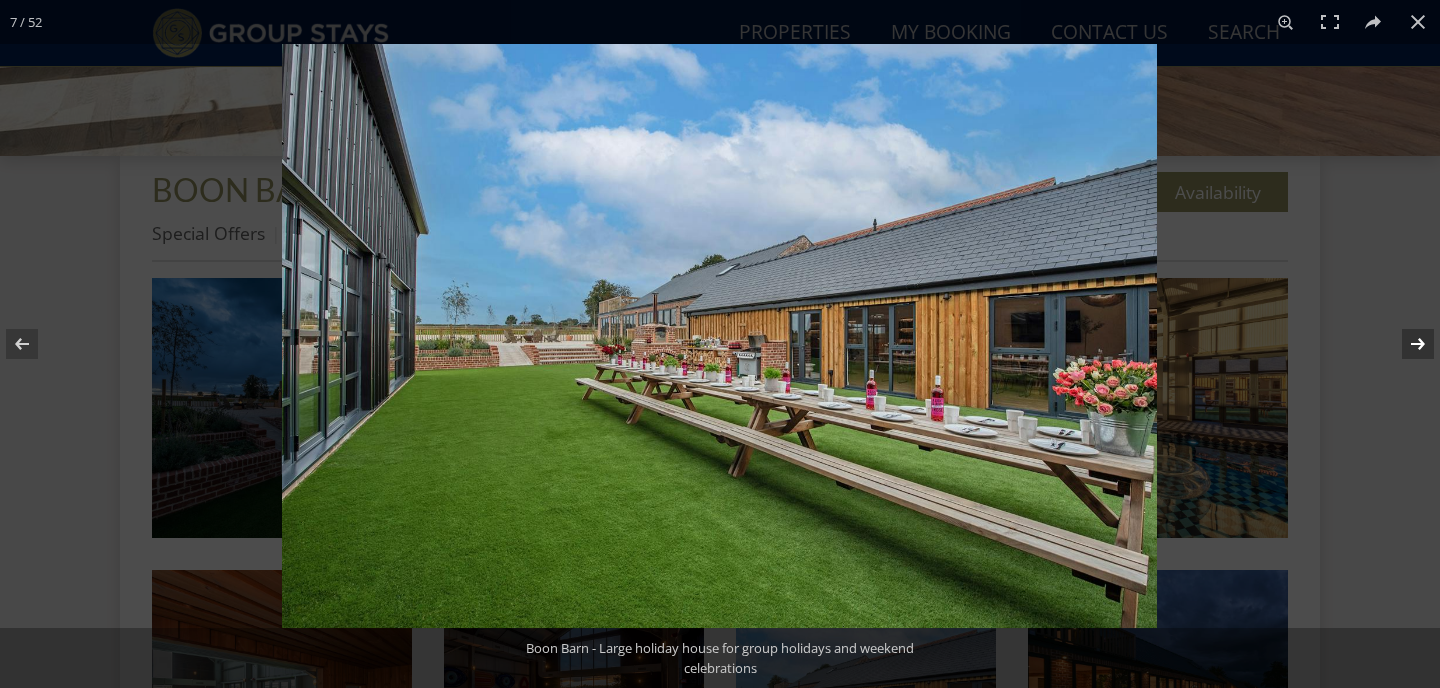 click at bounding box center [1405, 344] 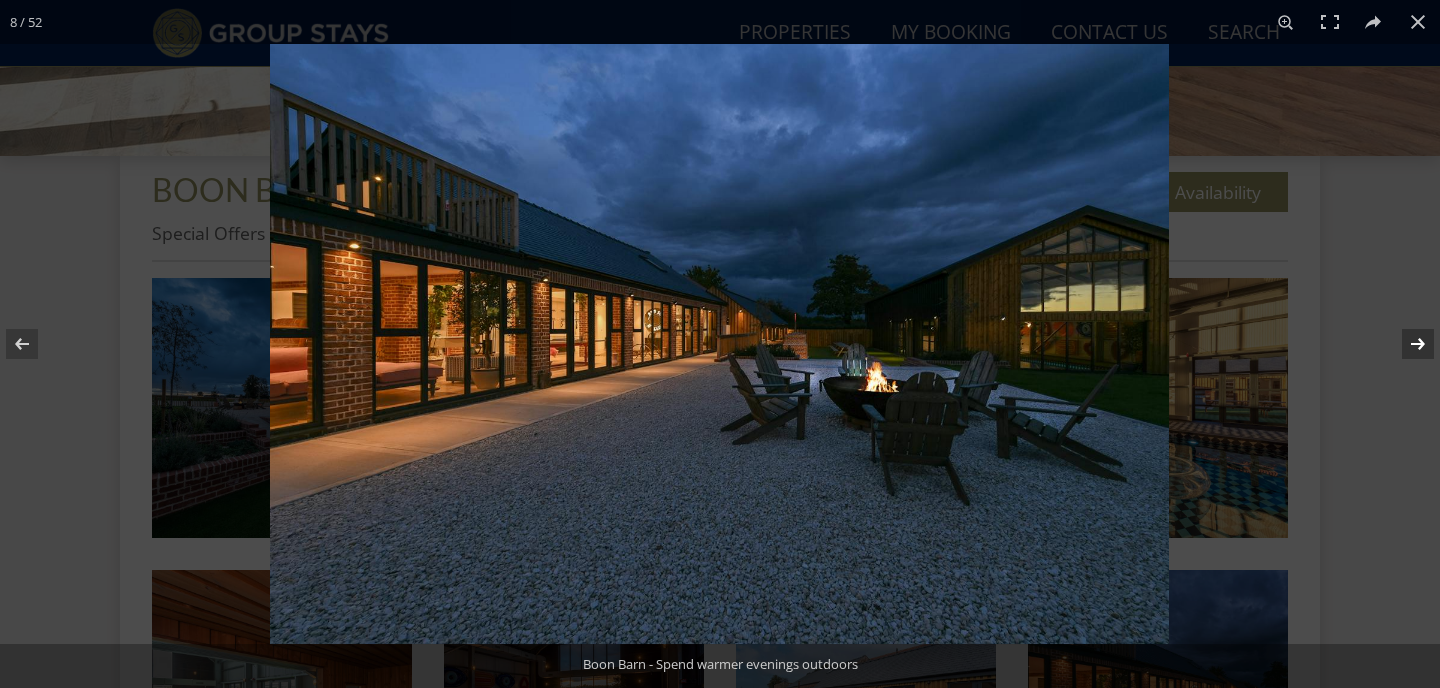 click at bounding box center [1405, 344] 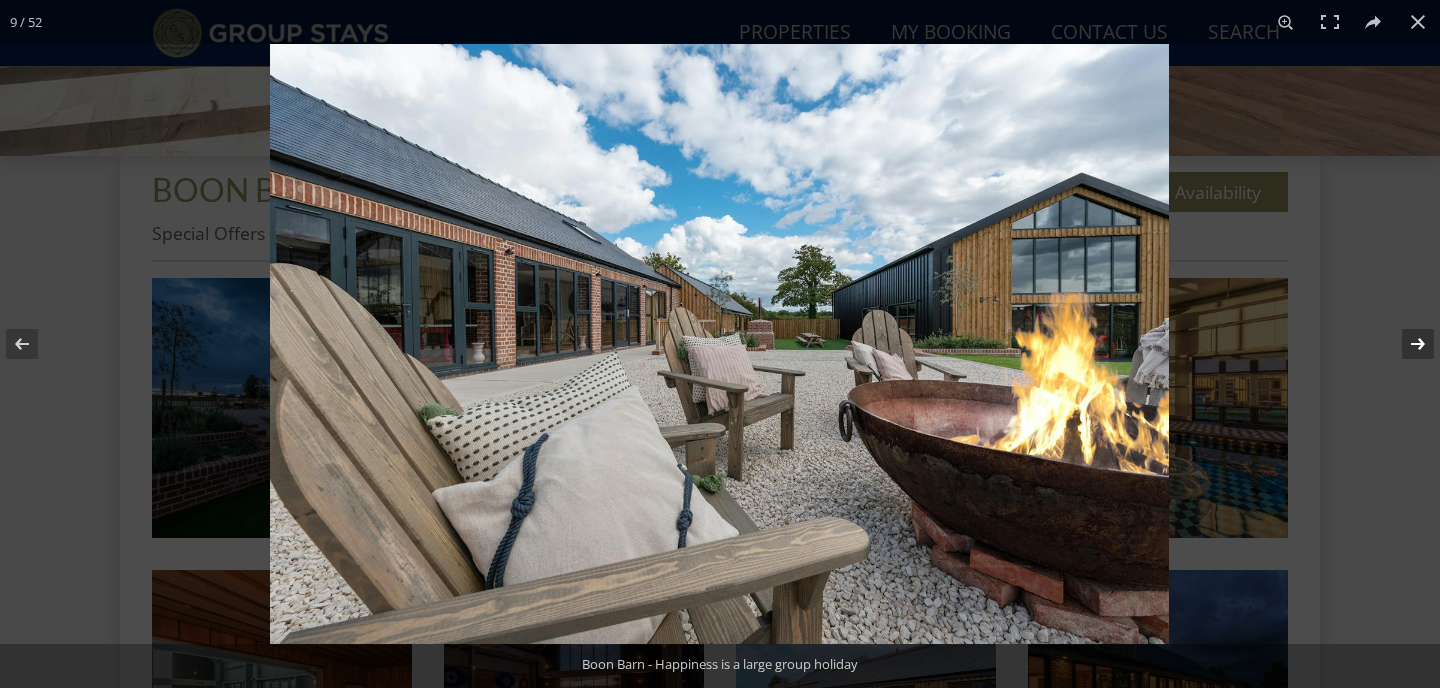 click at bounding box center (1405, 344) 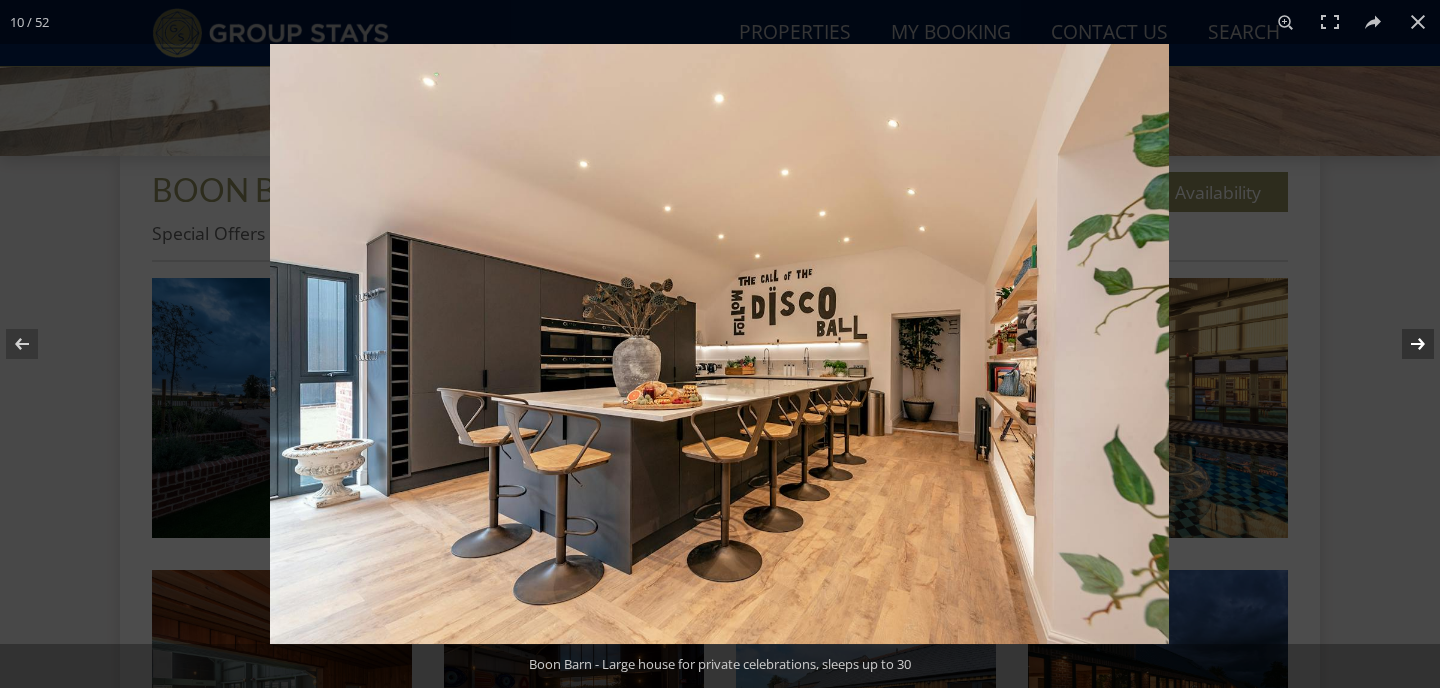 click at bounding box center [1405, 344] 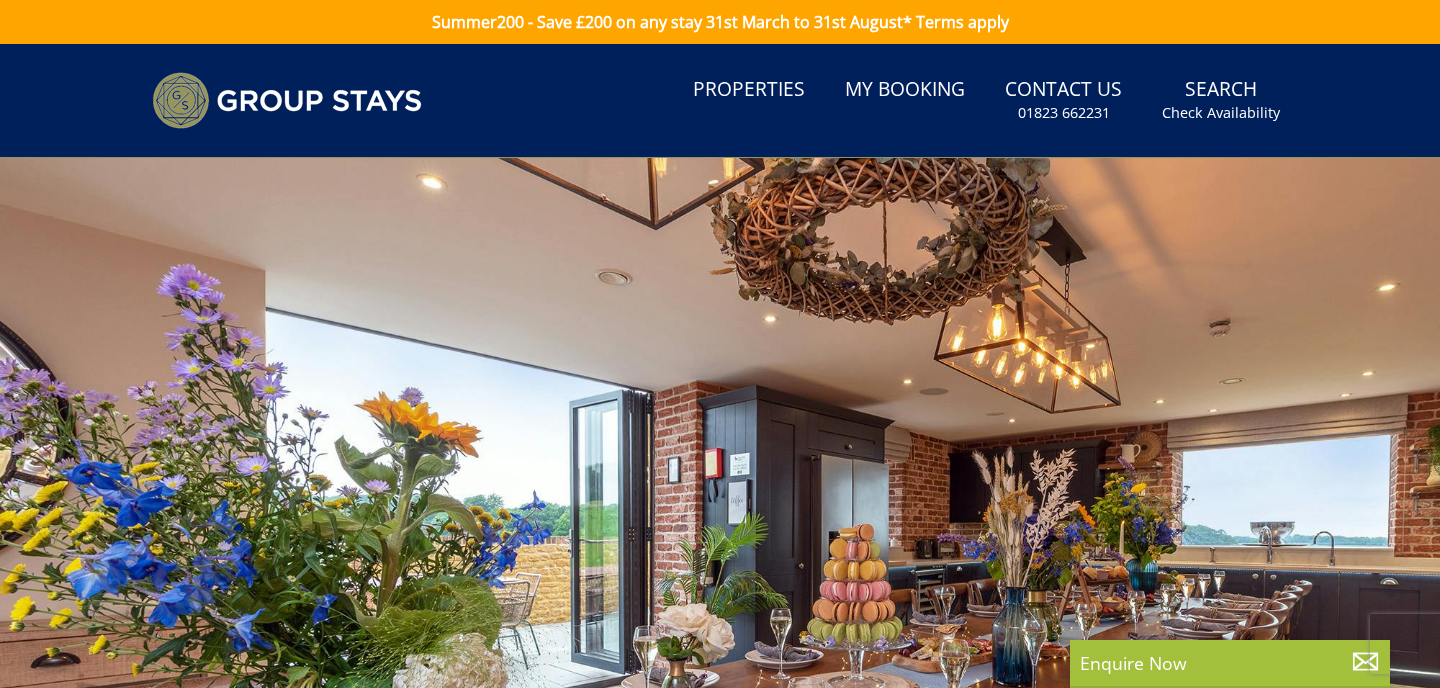 scroll, scrollTop: 0, scrollLeft: 0, axis: both 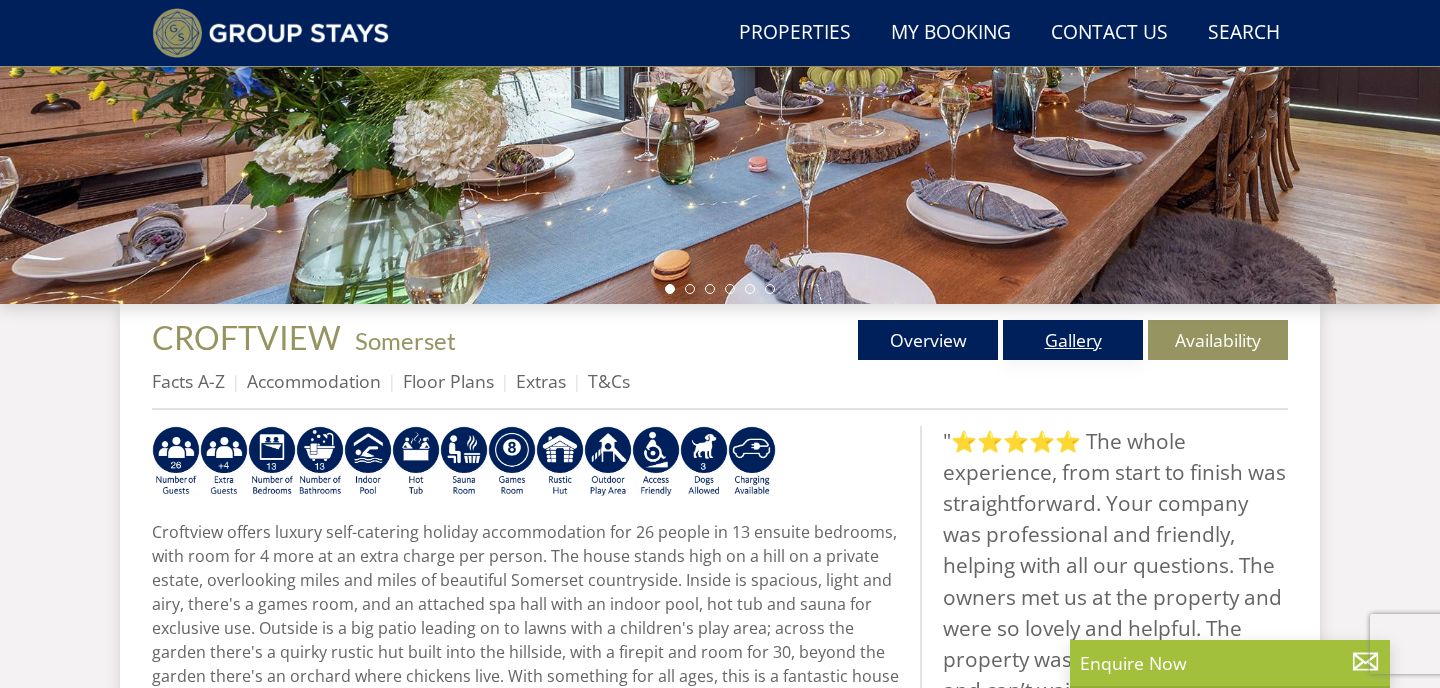 click on "Gallery" at bounding box center [1073, 340] 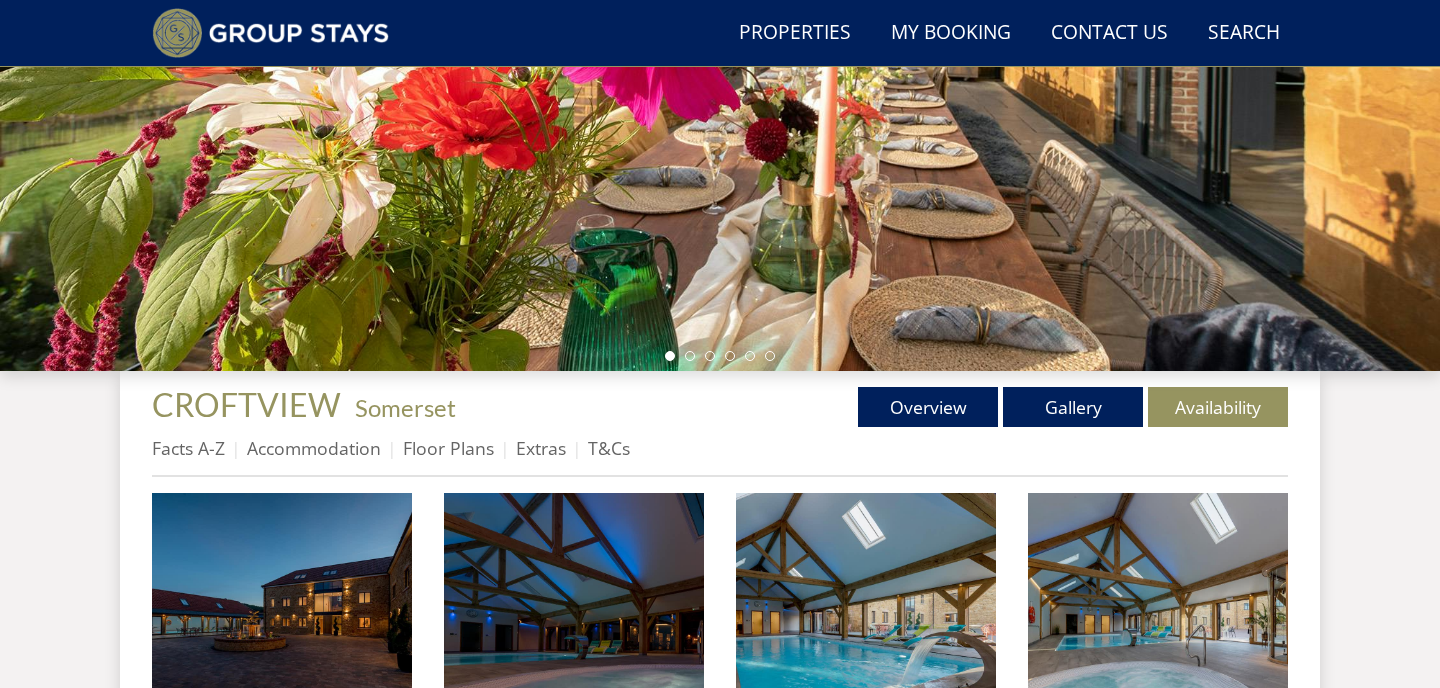 scroll, scrollTop: 455, scrollLeft: 0, axis: vertical 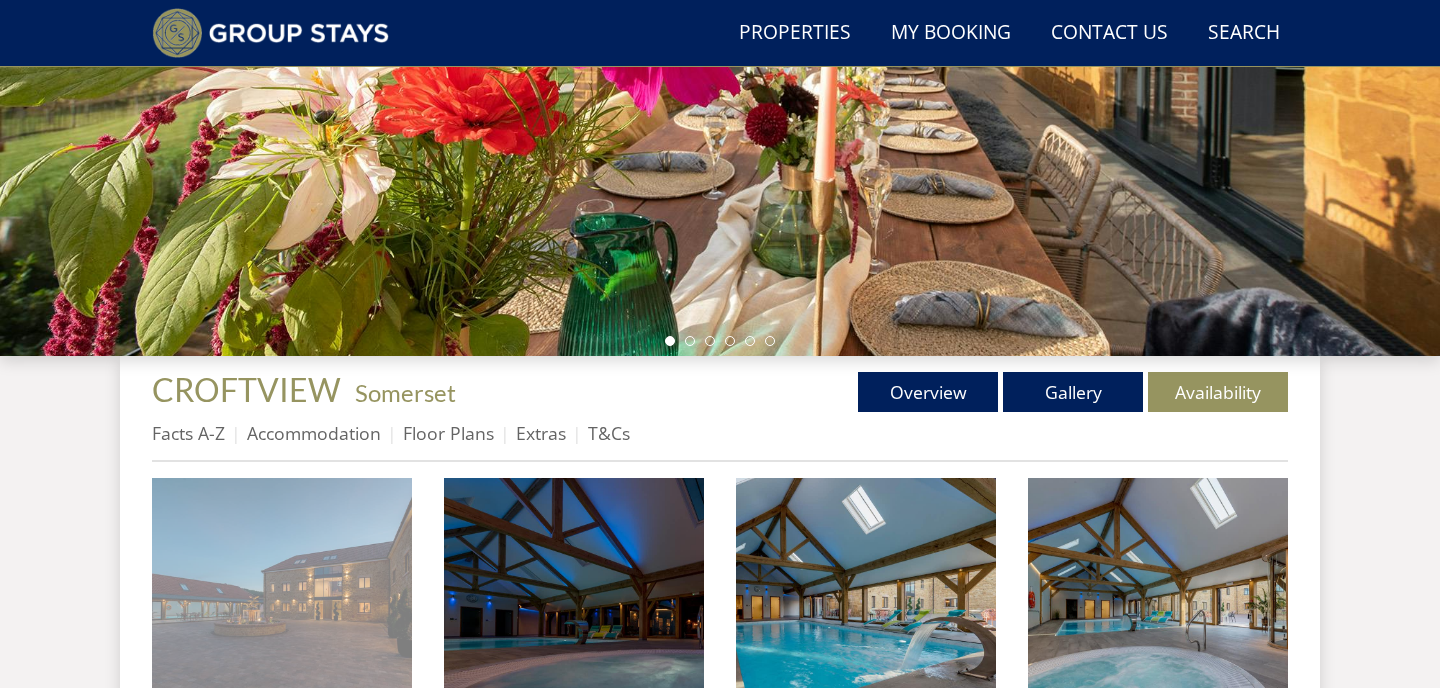 click at bounding box center [282, 608] 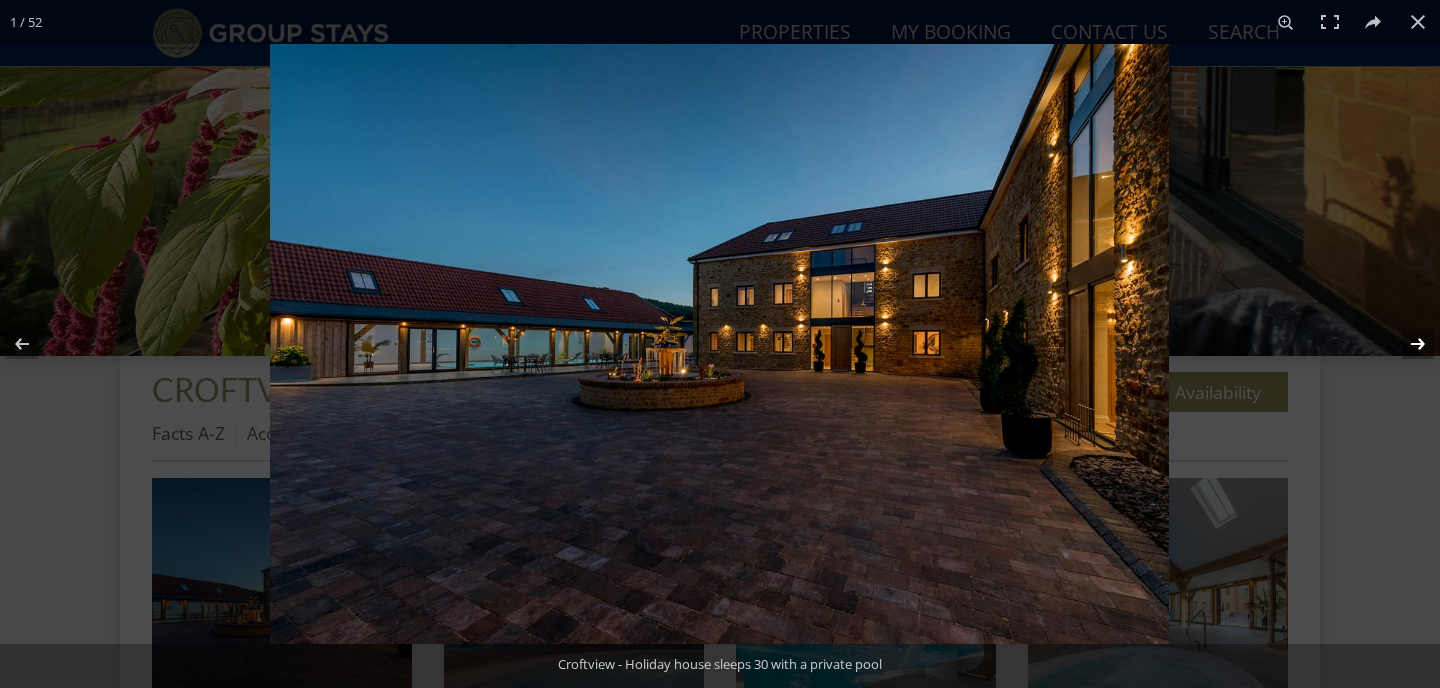 click at bounding box center [1405, 344] 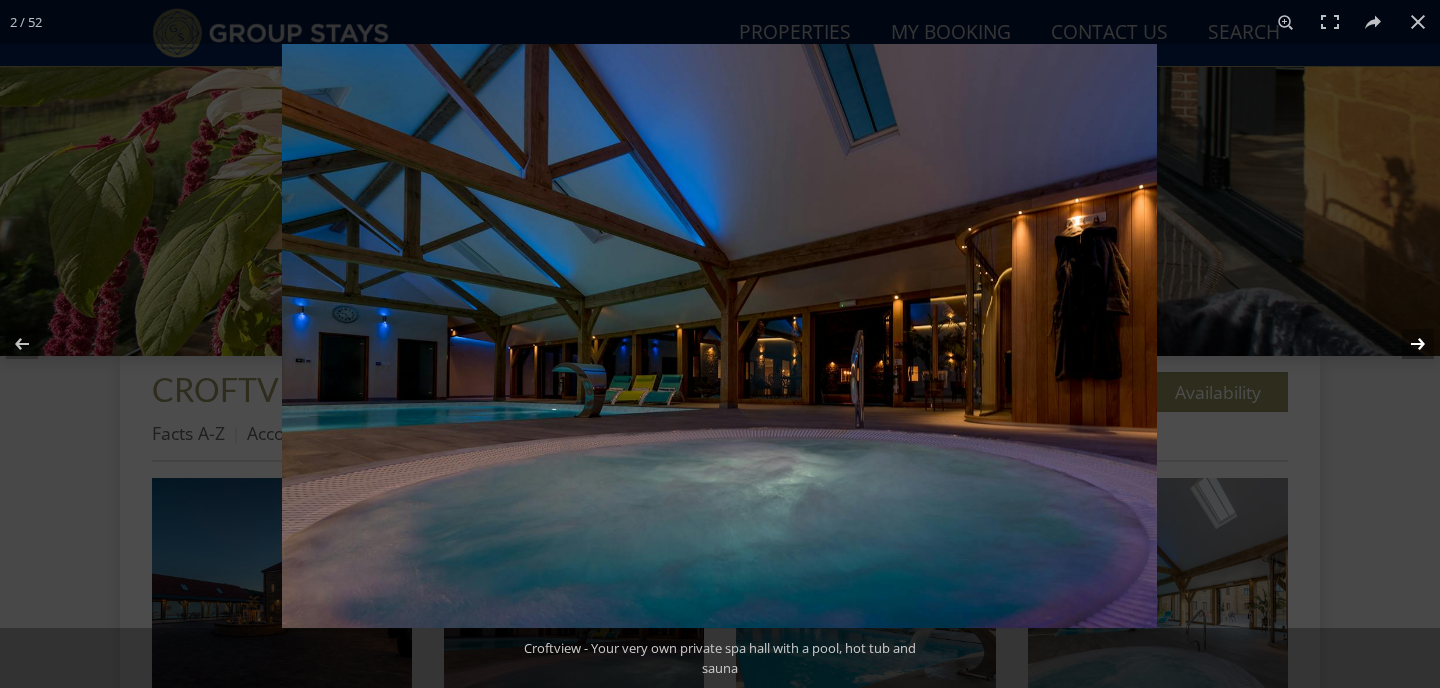 click at bounding box center (1405, 344) 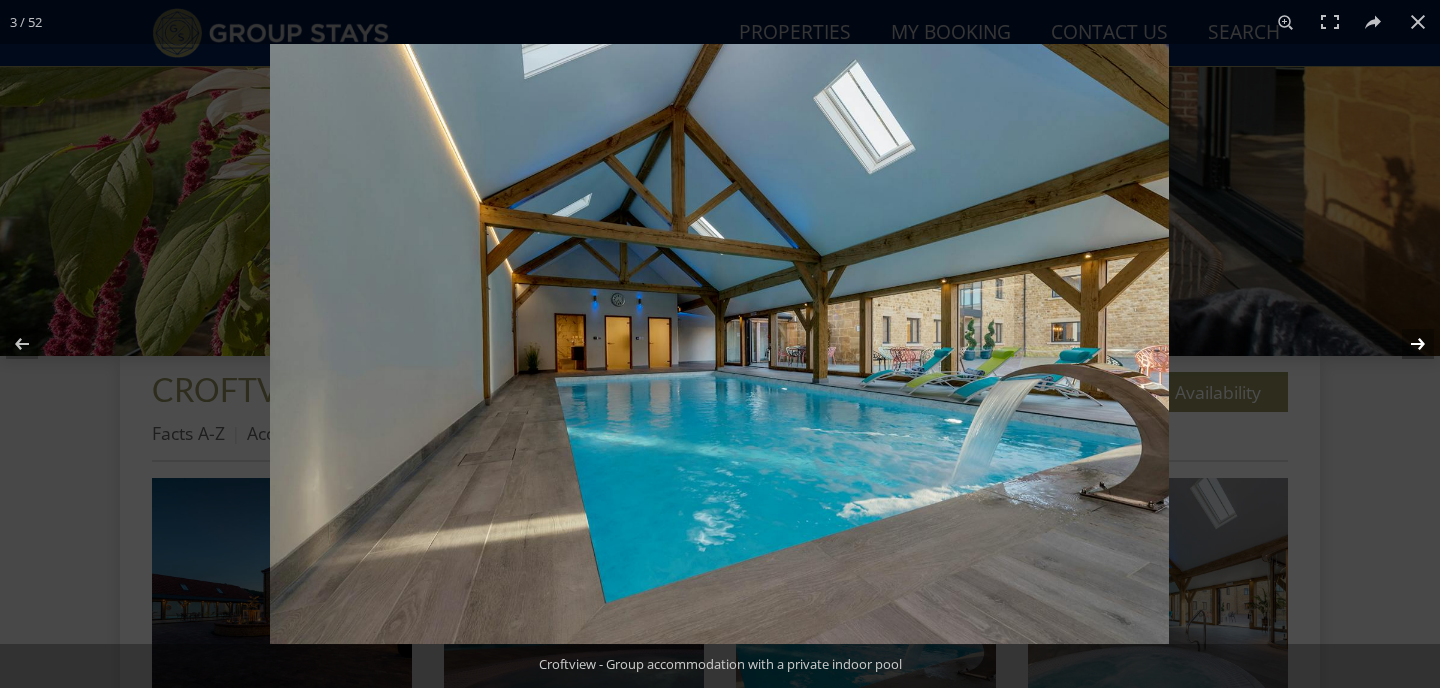 click at bounding box center [1405, 344] 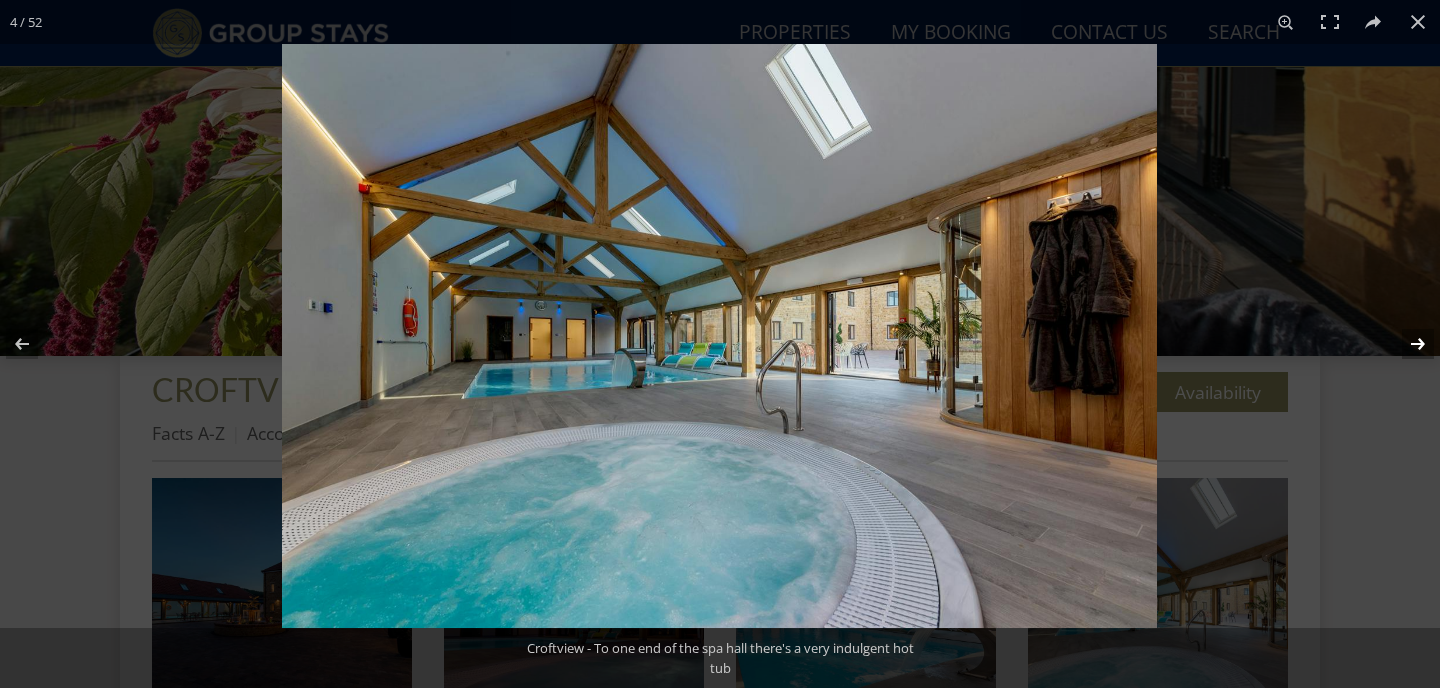 click at bounding box center [1405, 344] 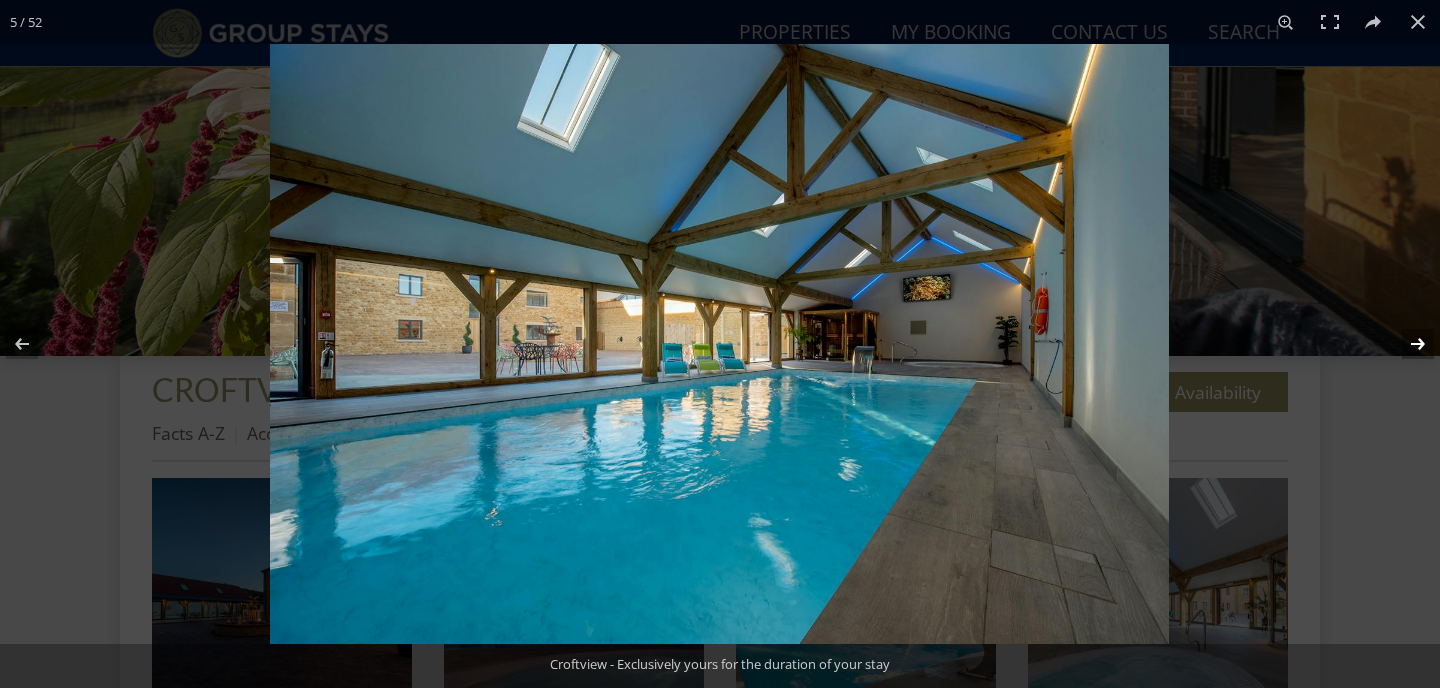 click at bounding box center [1405, 344] 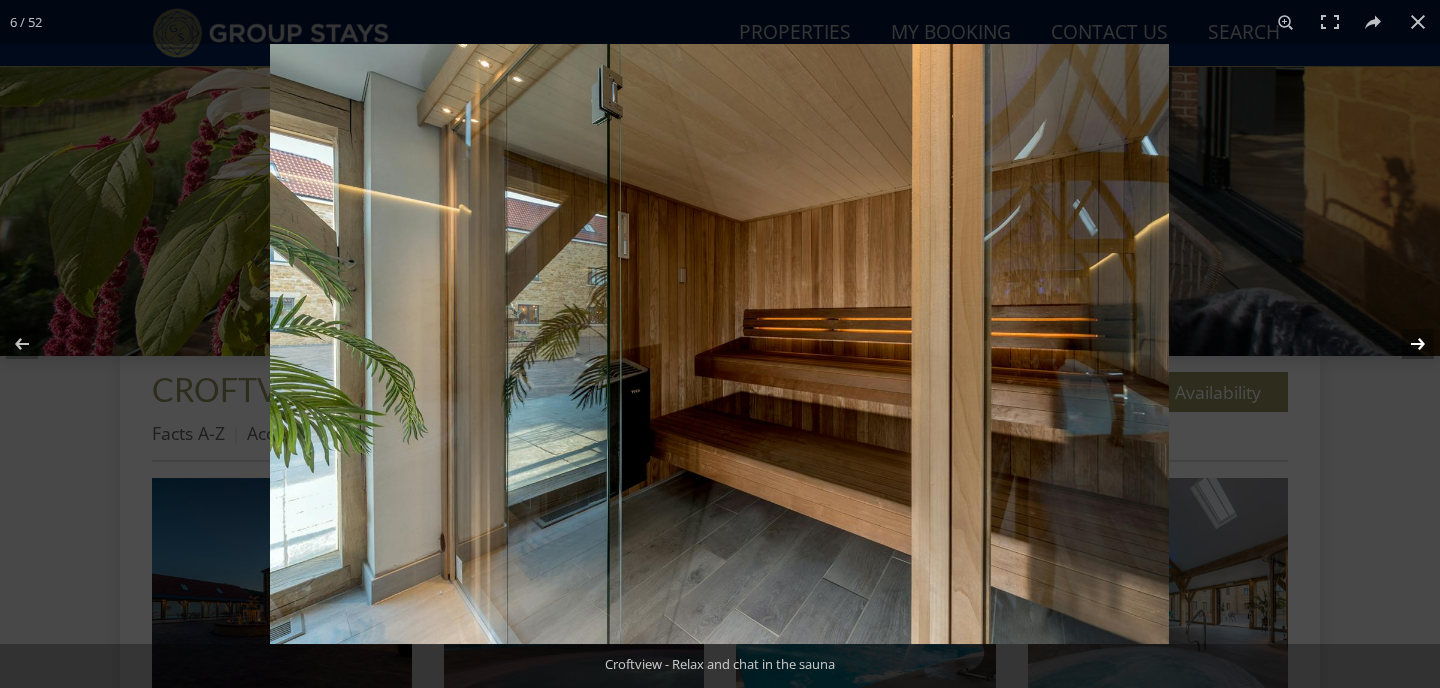 click at bounding box center (1405, 344) 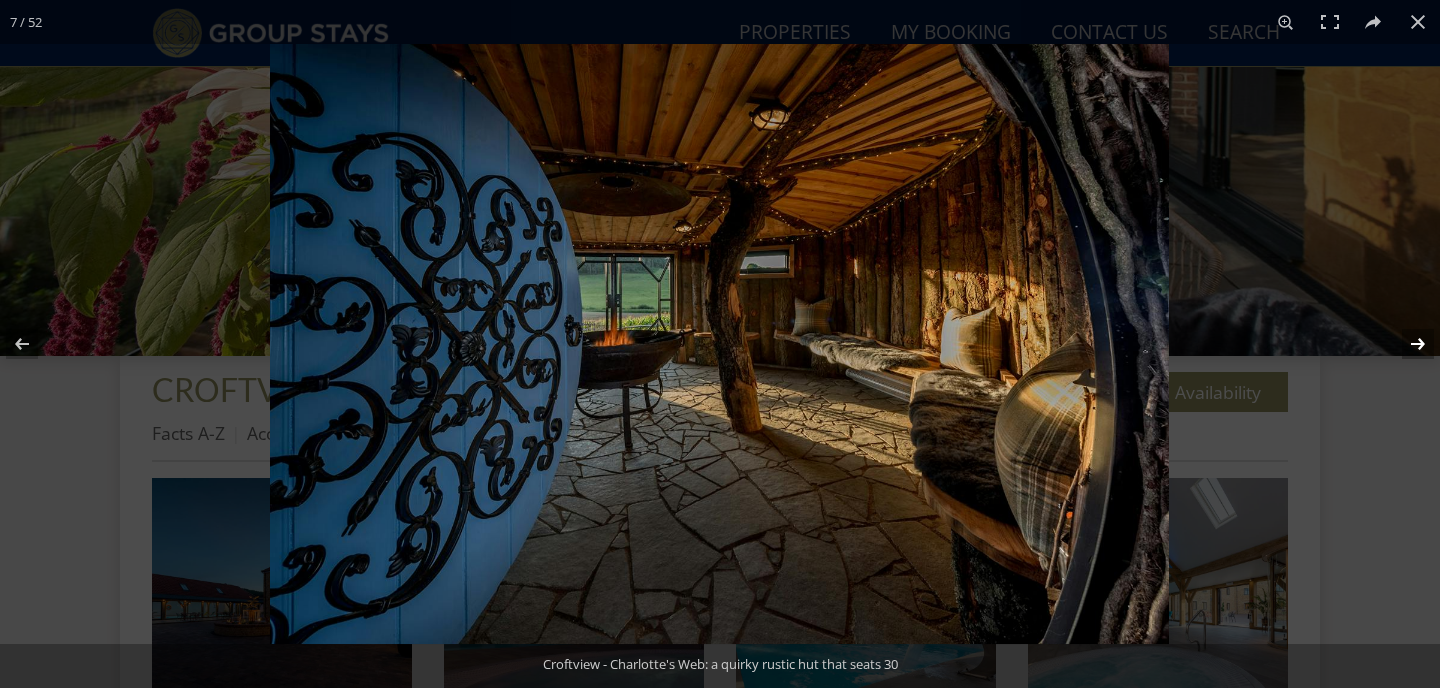 click at bounding box center (1405, 344) 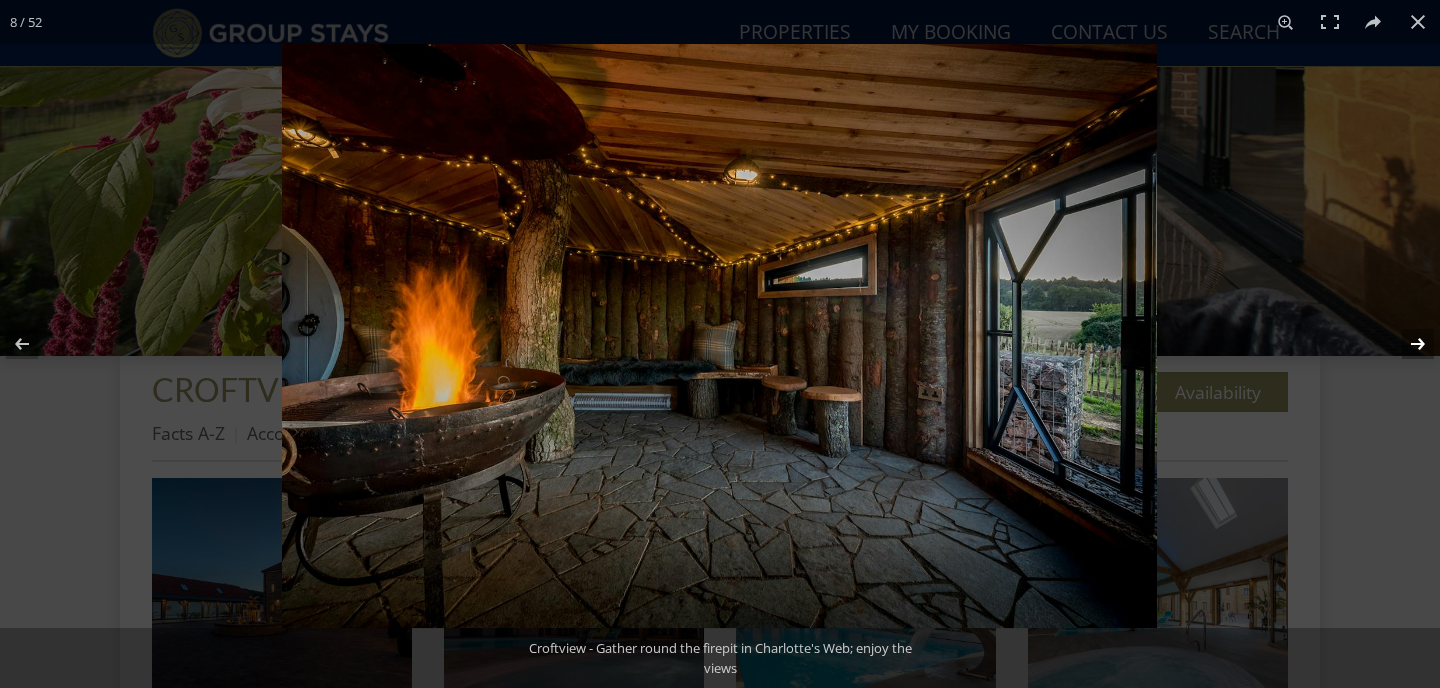 click at bounding box center (1405, 344) 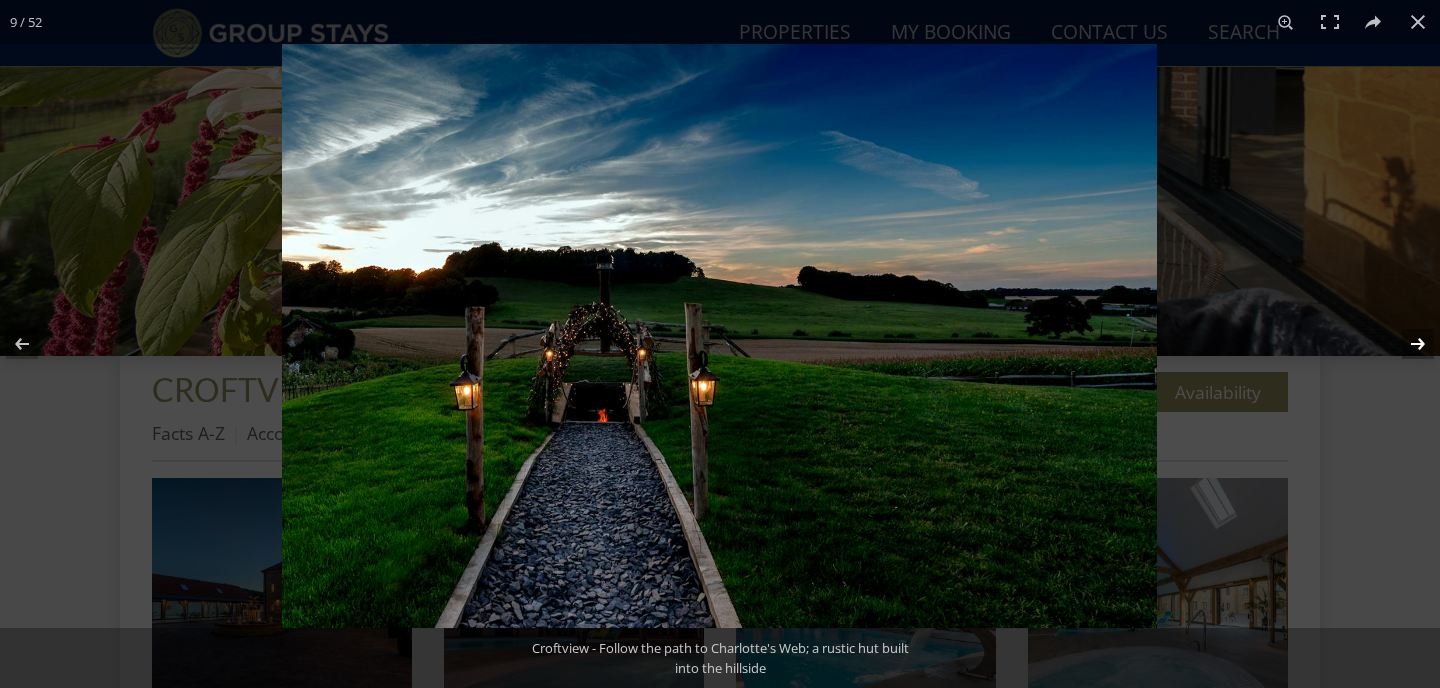 click at bounding box center (1405, 344) 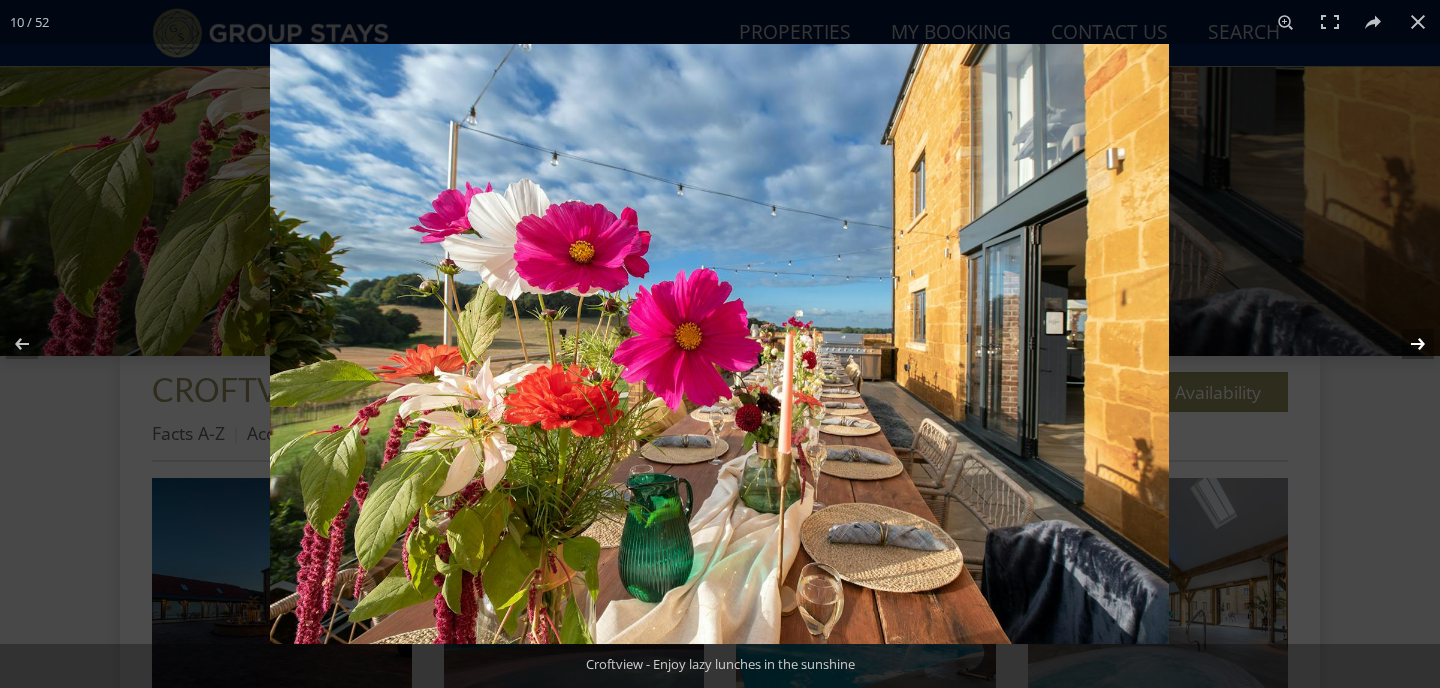 click at bounding box center [1405, 344] 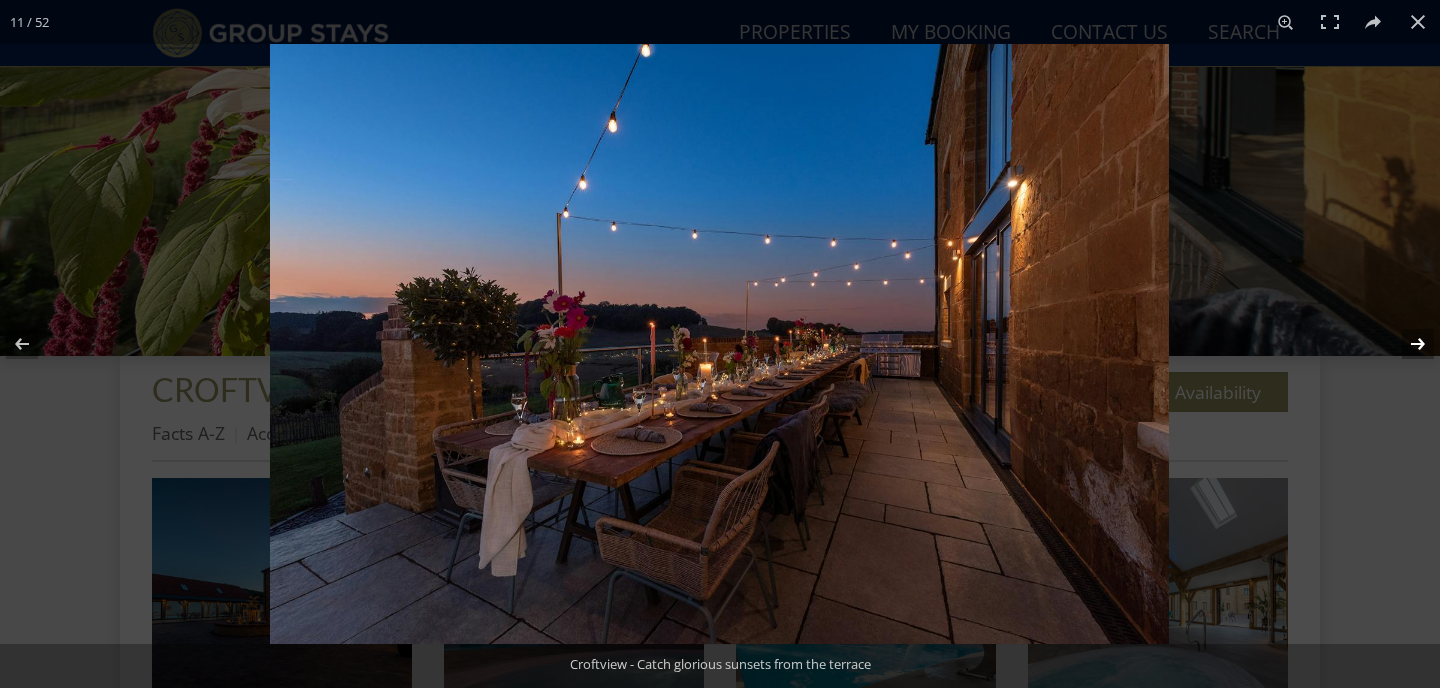 click at bounding box center (1405, 344) 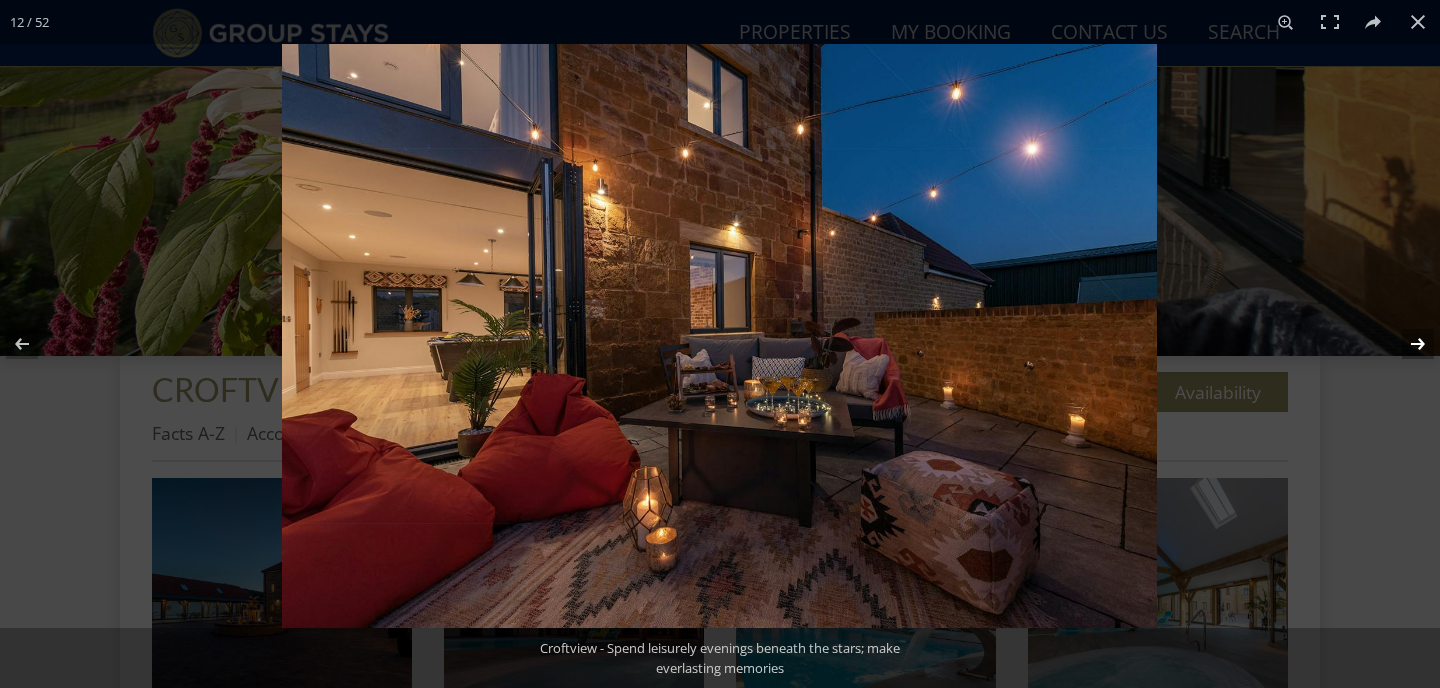 click at bounding box center [1405, 344] 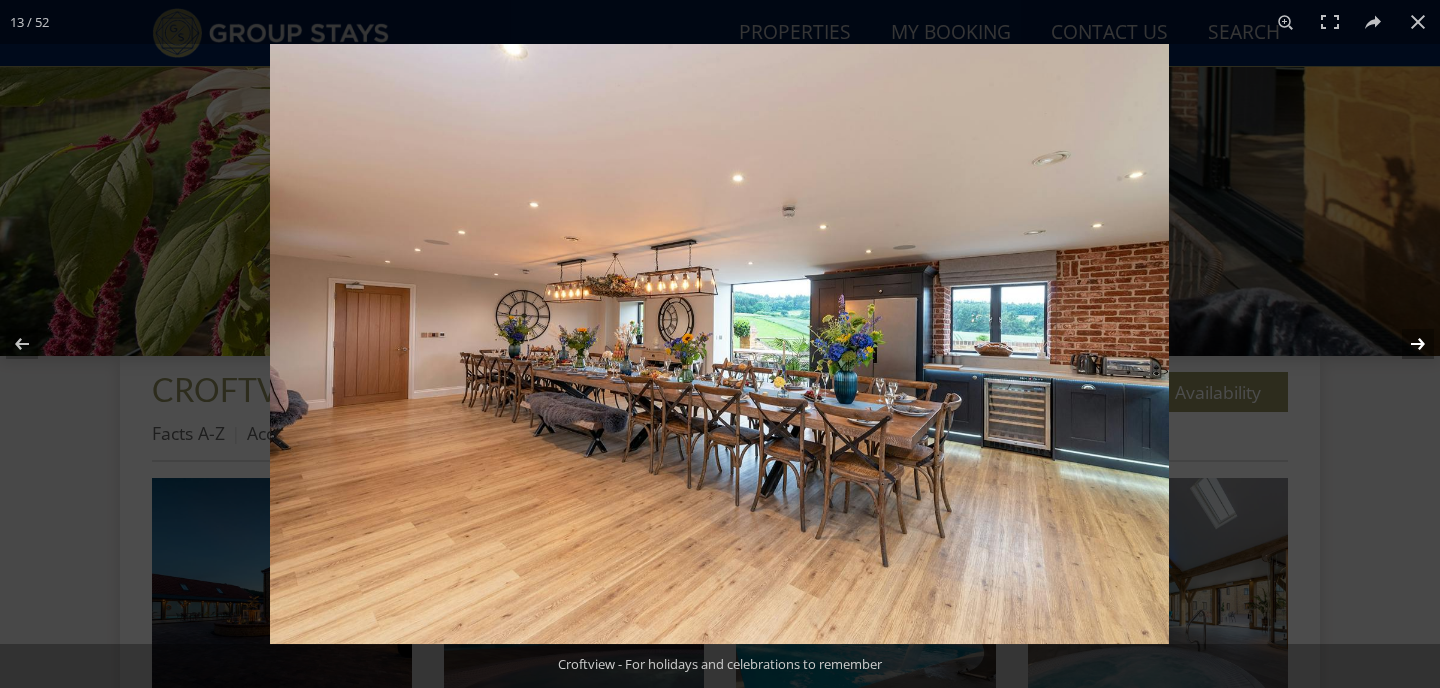 click at bounding box center (1405, 344) 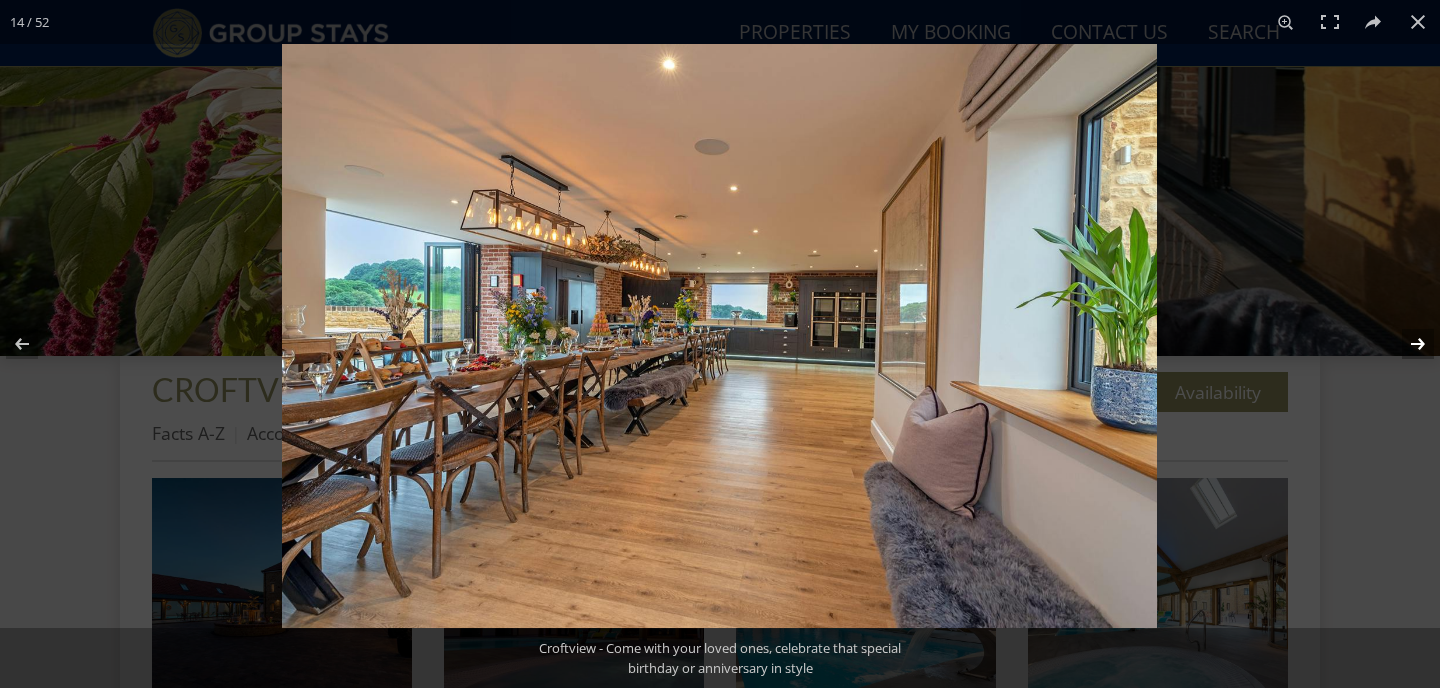 click at bounding box center [1405, 344] 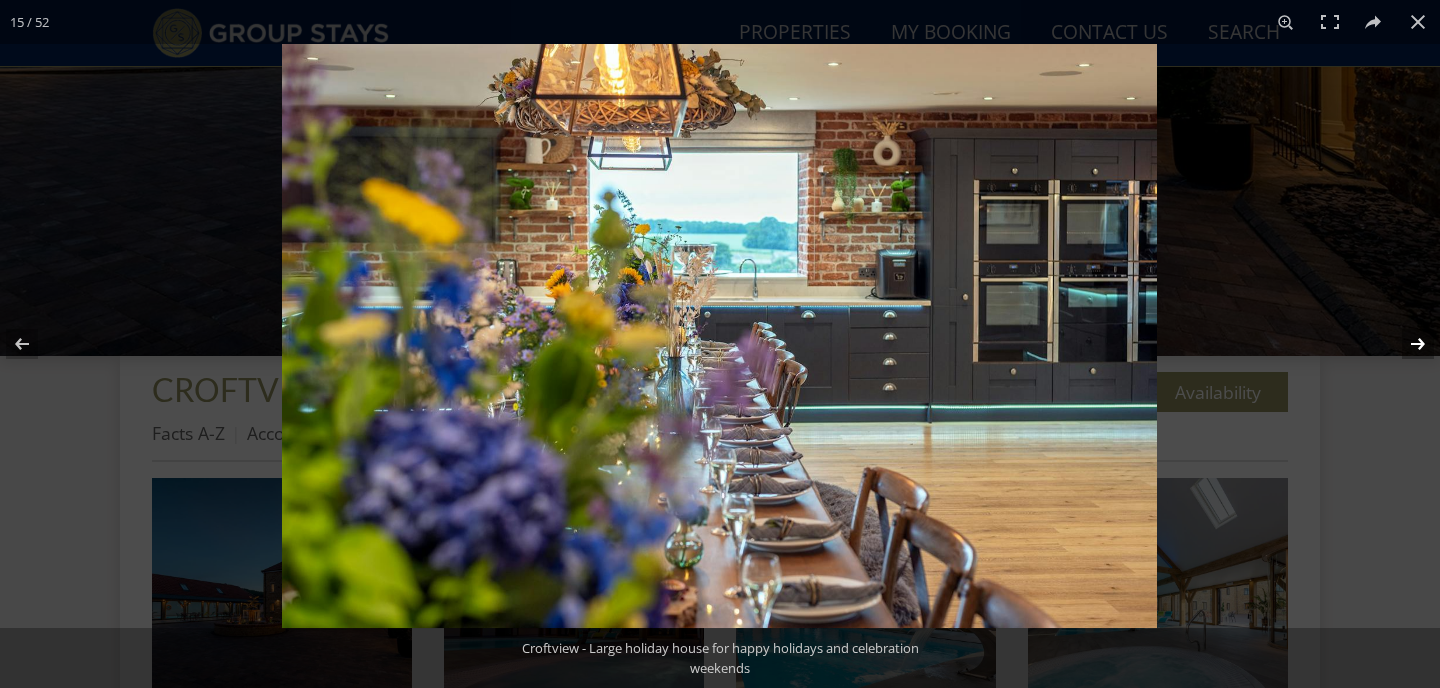 click at bounding box center [1405, 344] 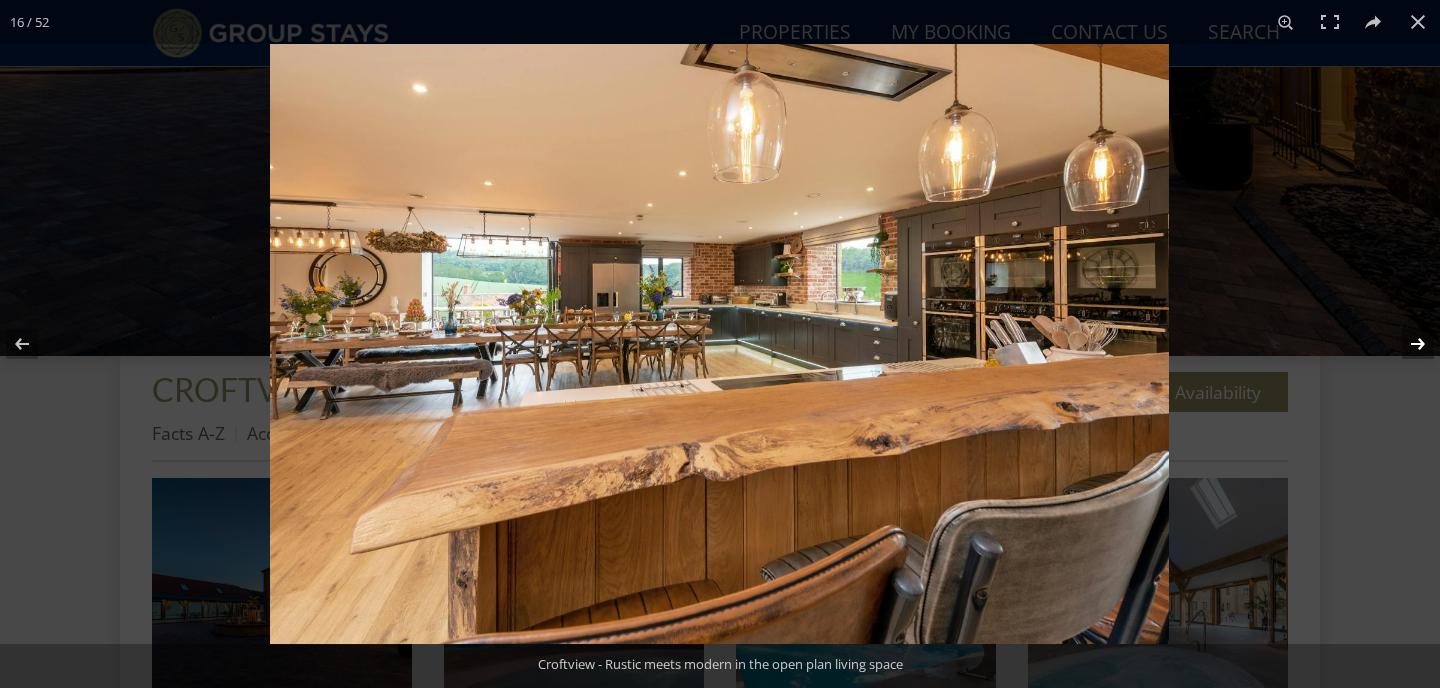 click at bounding box center [1405, 344] 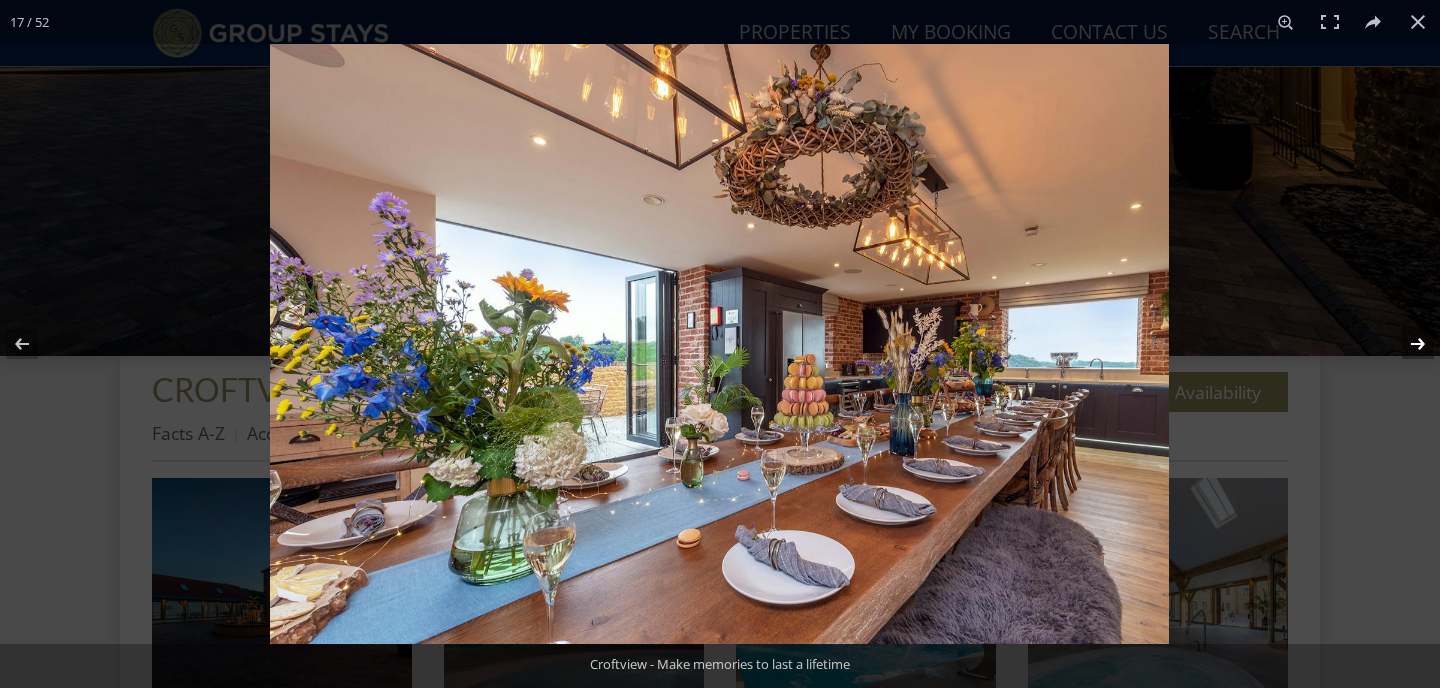 click at bounding box center [1405, 344] 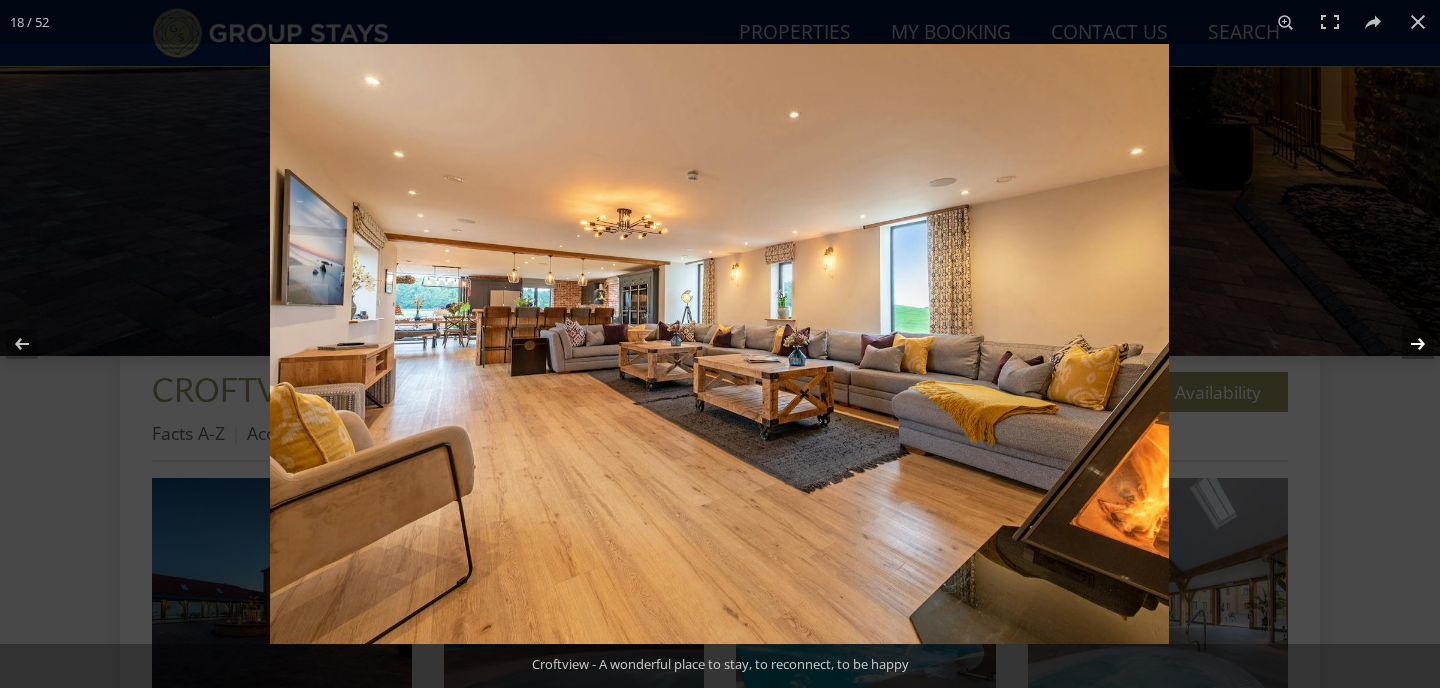 click at bounding box center [1405, 344] 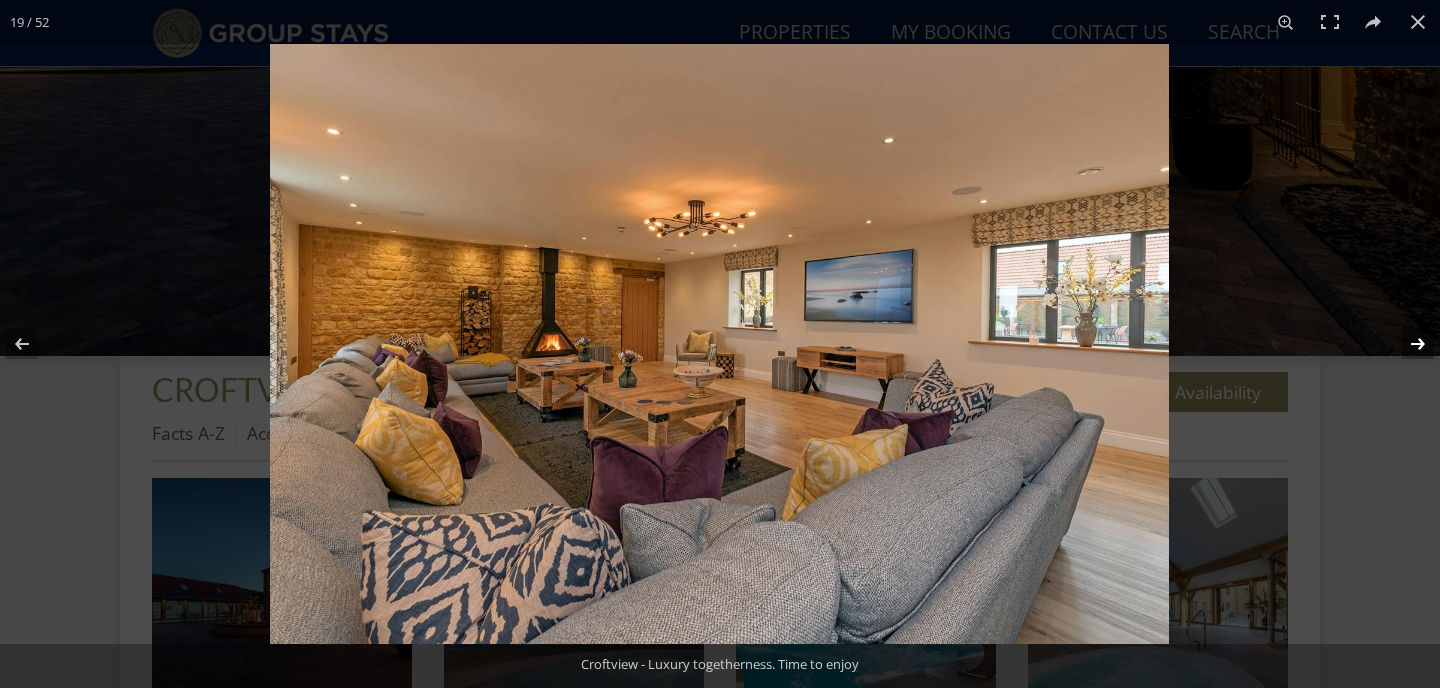 click at bounding box center [1405, 344] 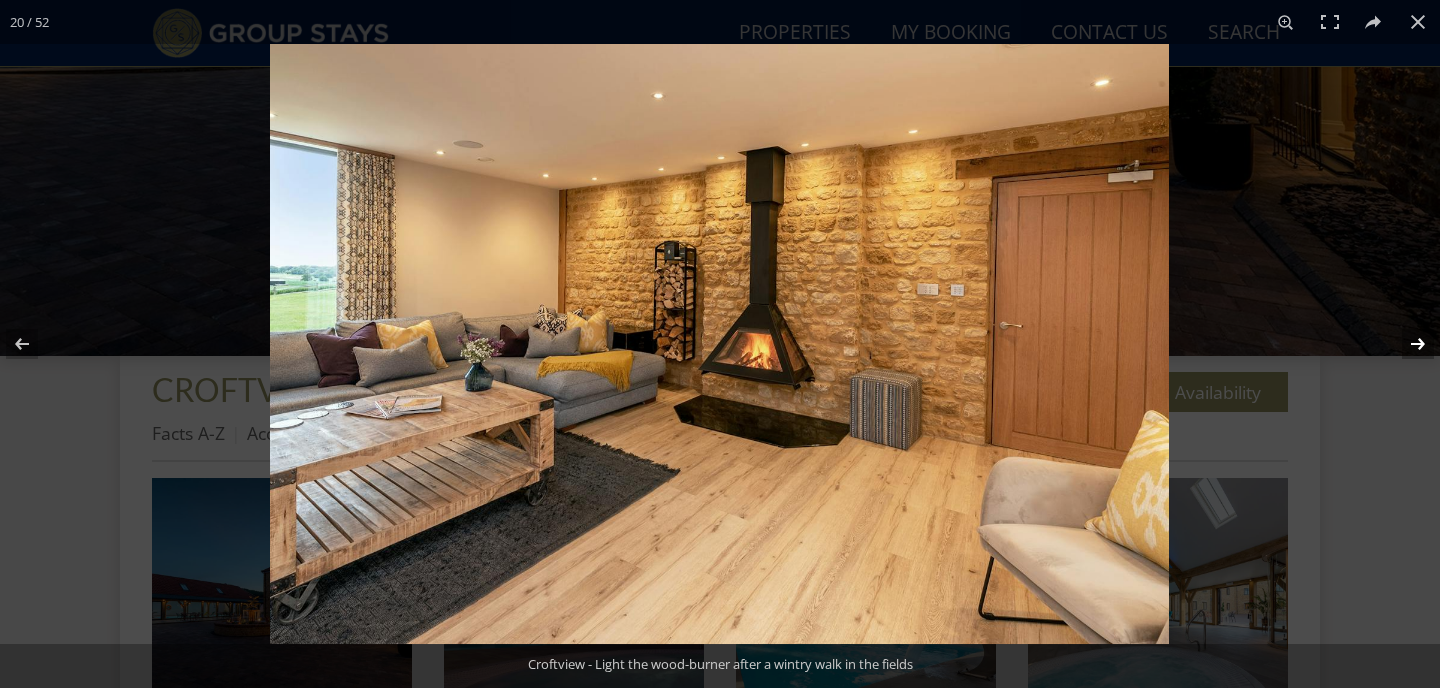 click at bounding box center (1405, 344) 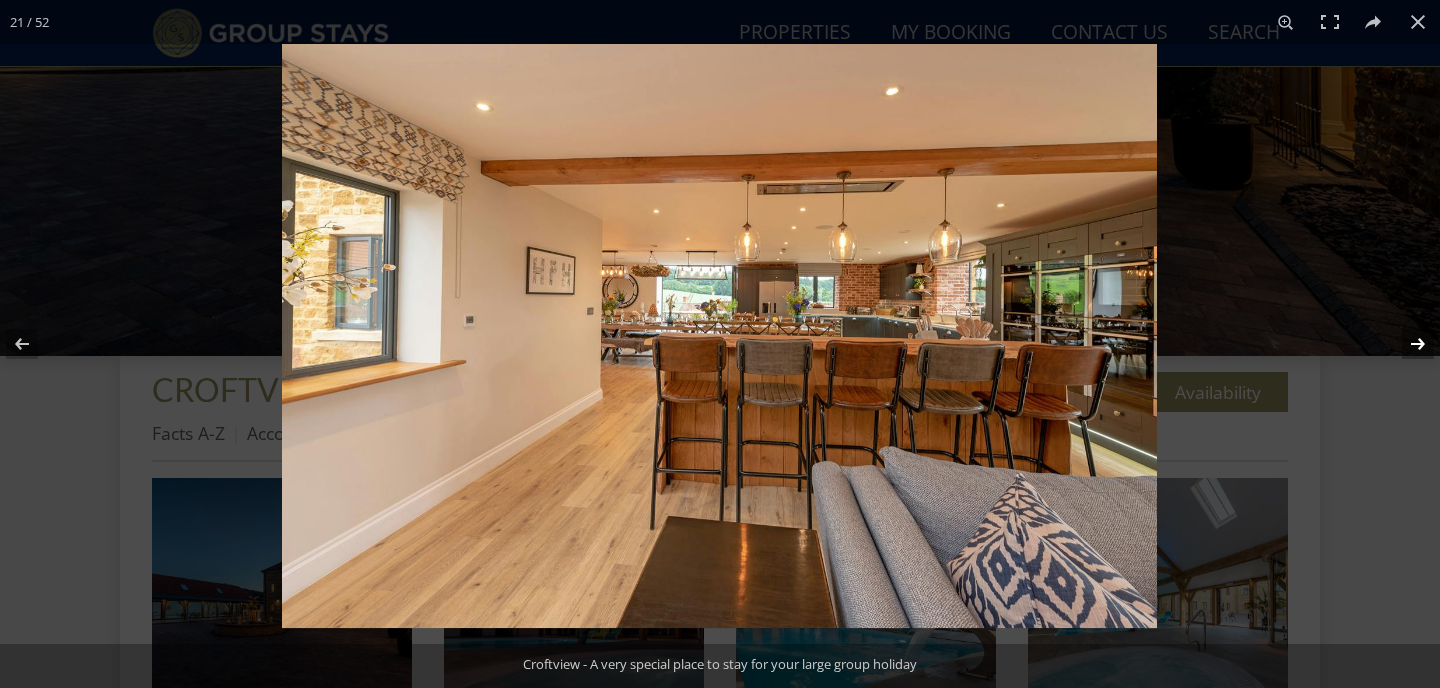 click at bounding box center [1405, 344] 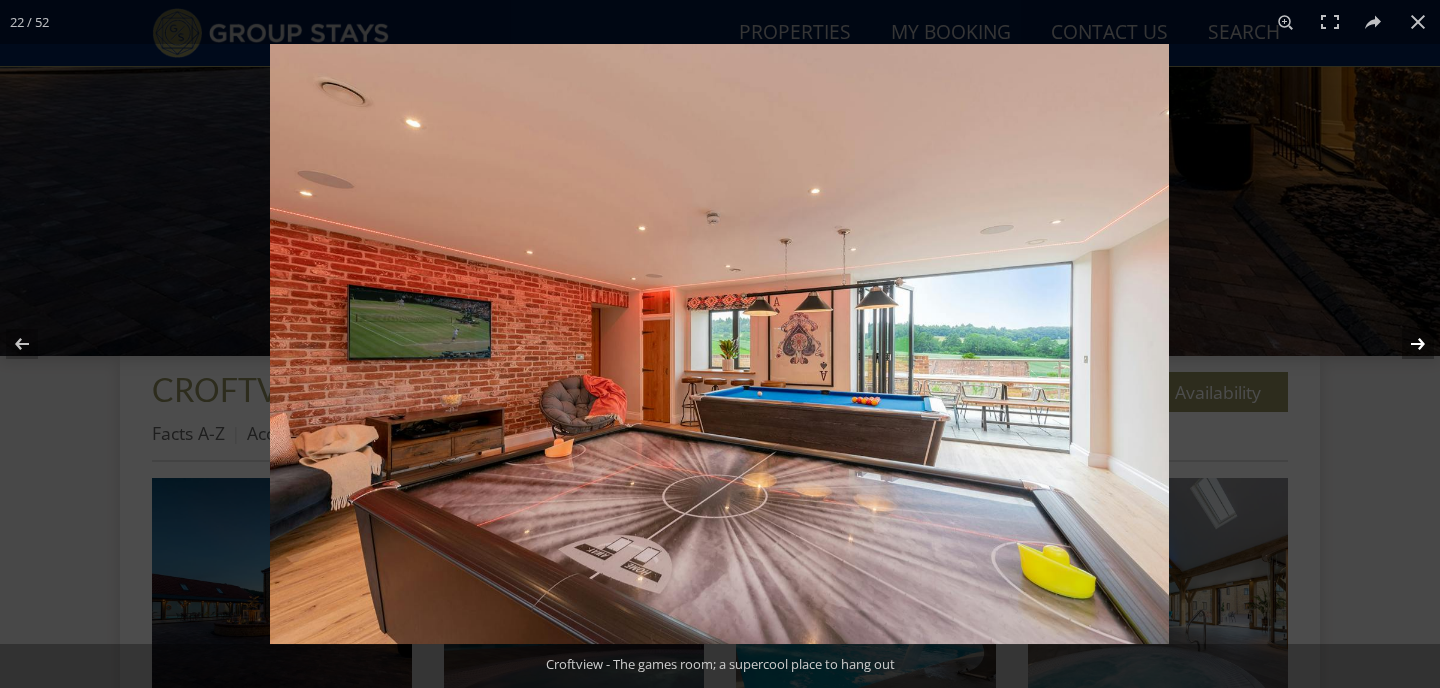 click at bounding box center [1405, 344] 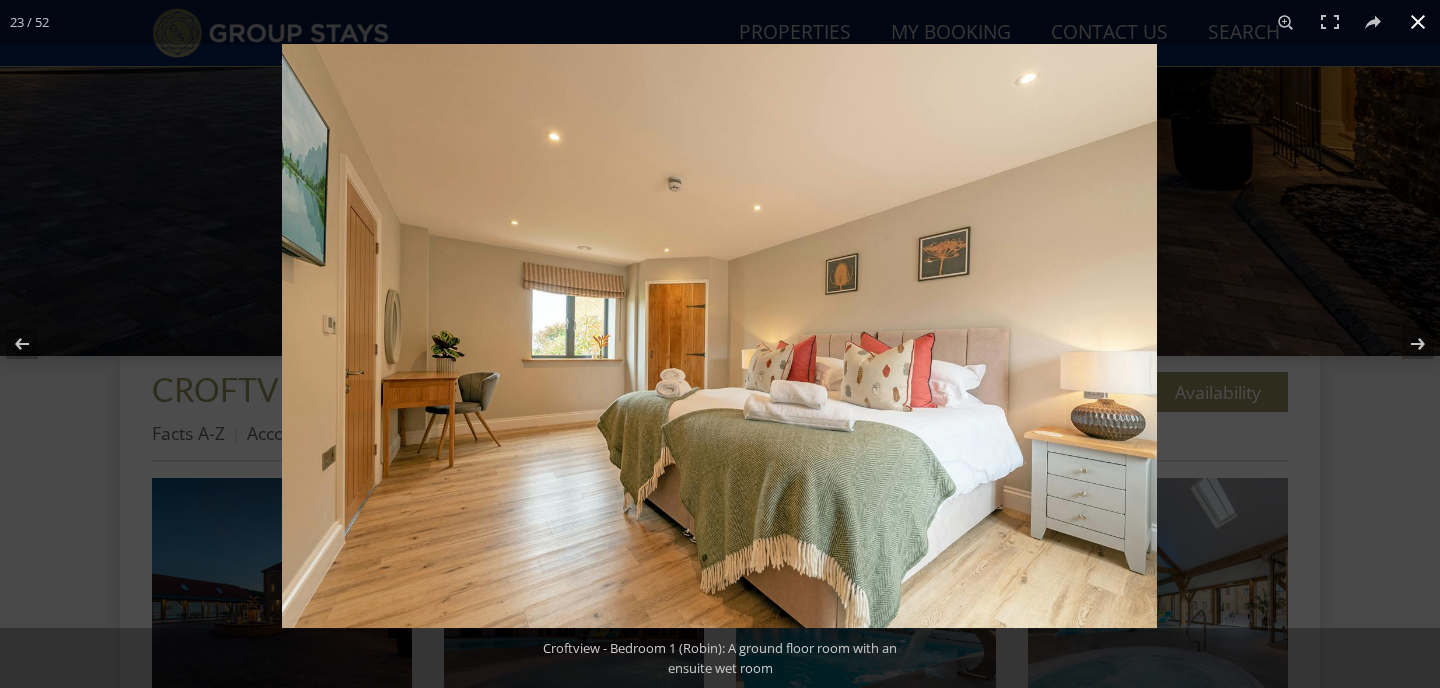 click at bounding box center [1418, 22] 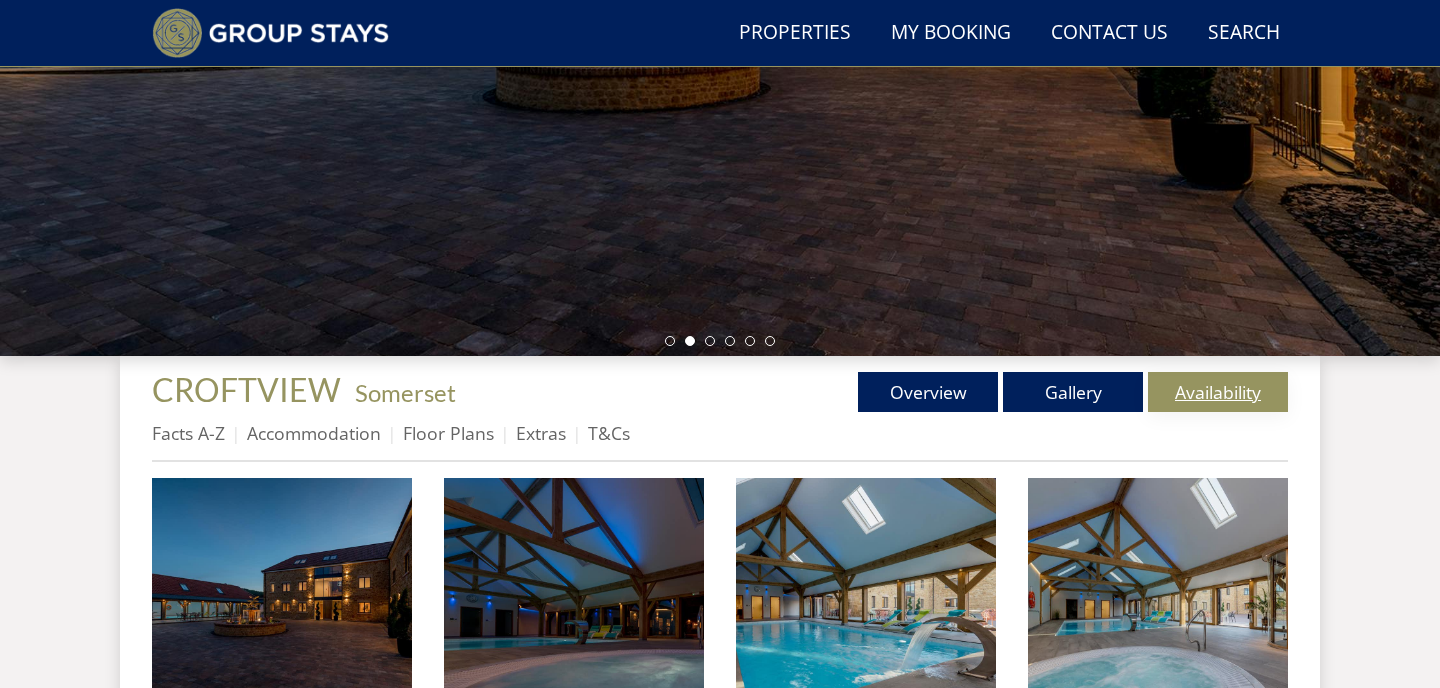 click on "Availability" at bounding box center (1218, 392) 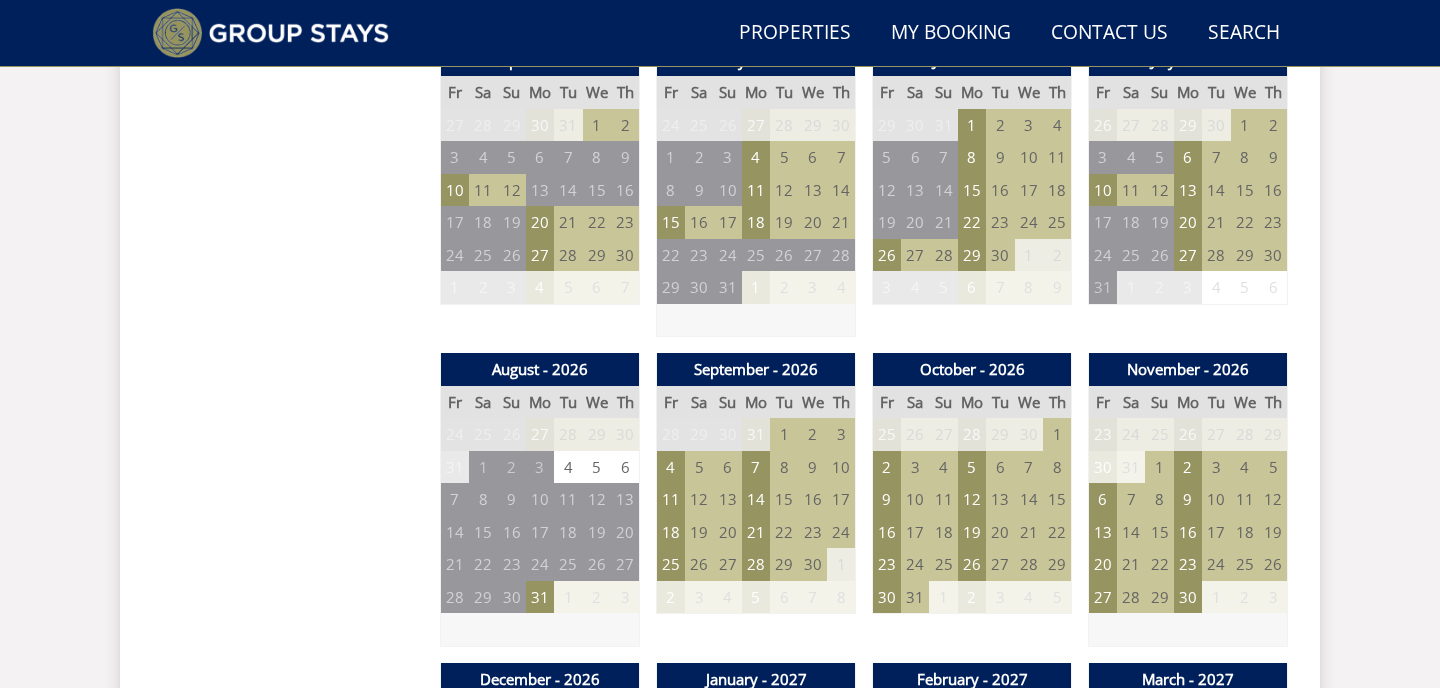 scroll, scrollTop: 1510, scrollLeft: 0, axis: vertical 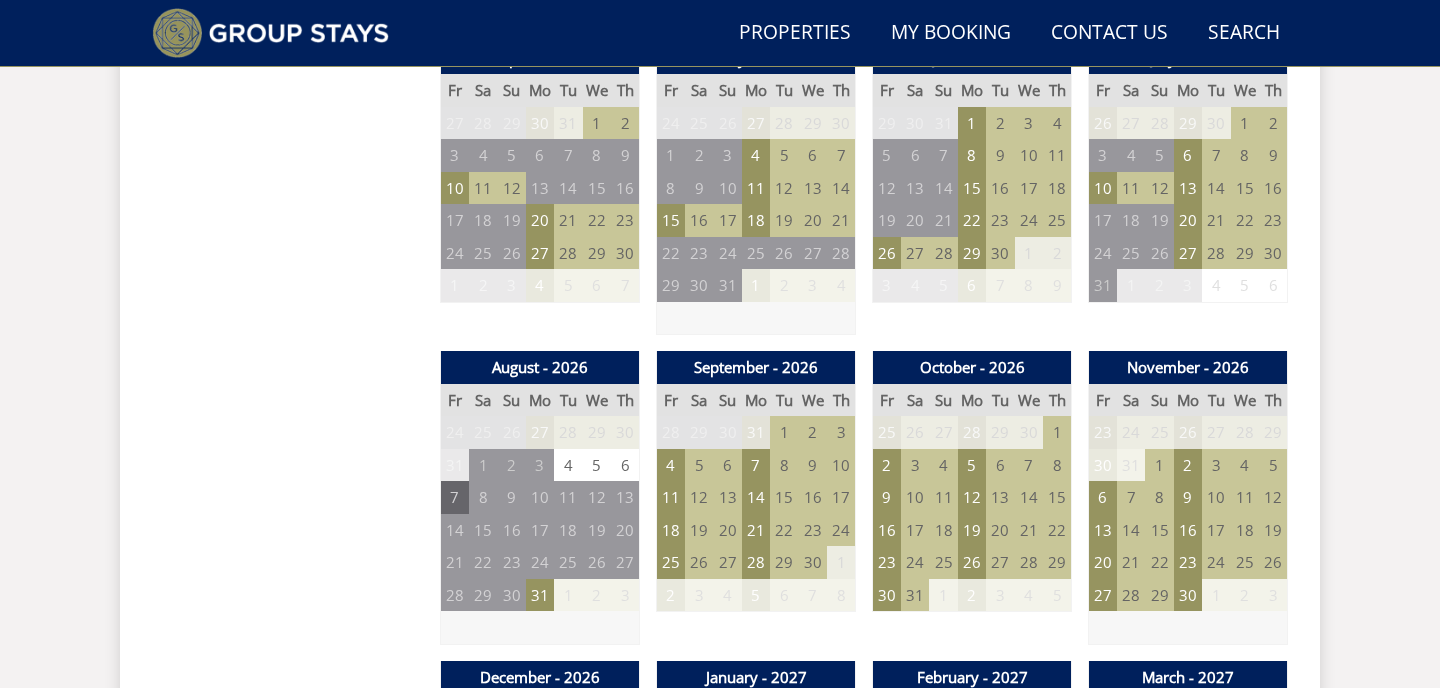 click on "7" at bounding box center (455, 497) 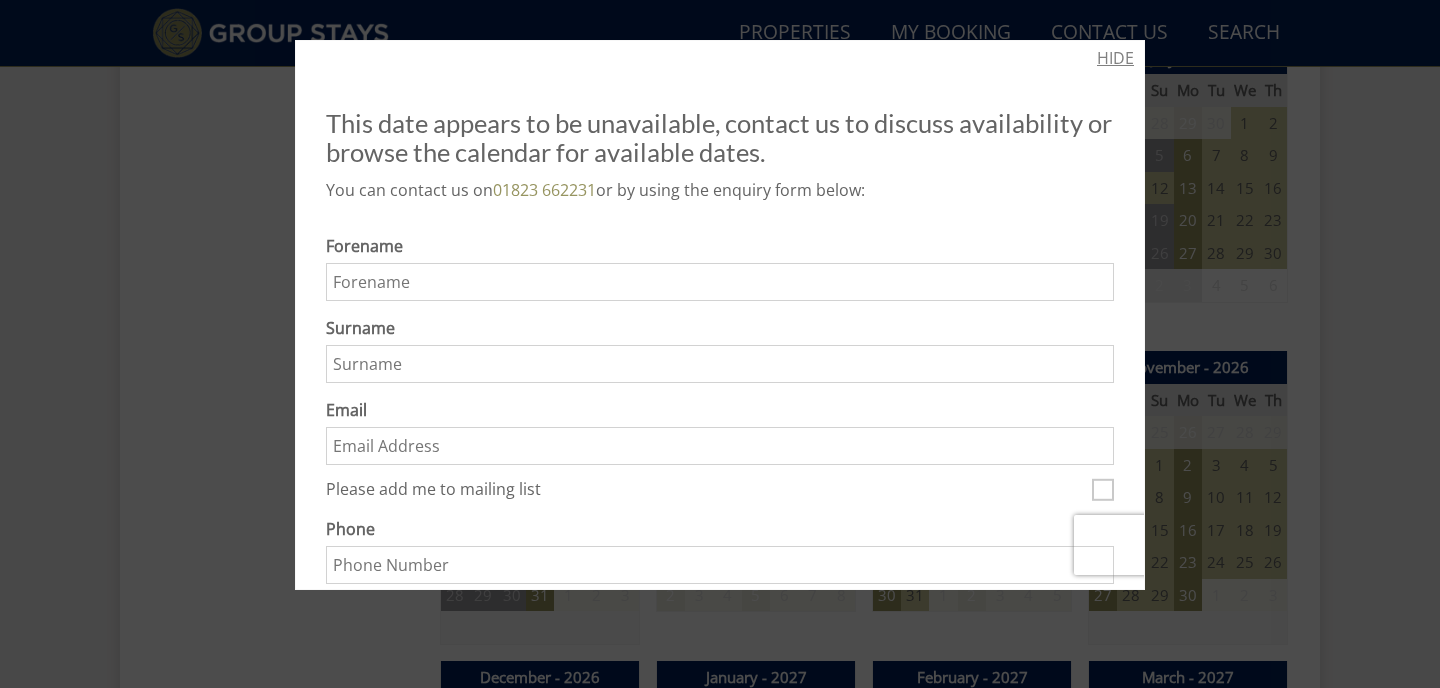 click on "HIDE" at bounding box center [1115, 58] 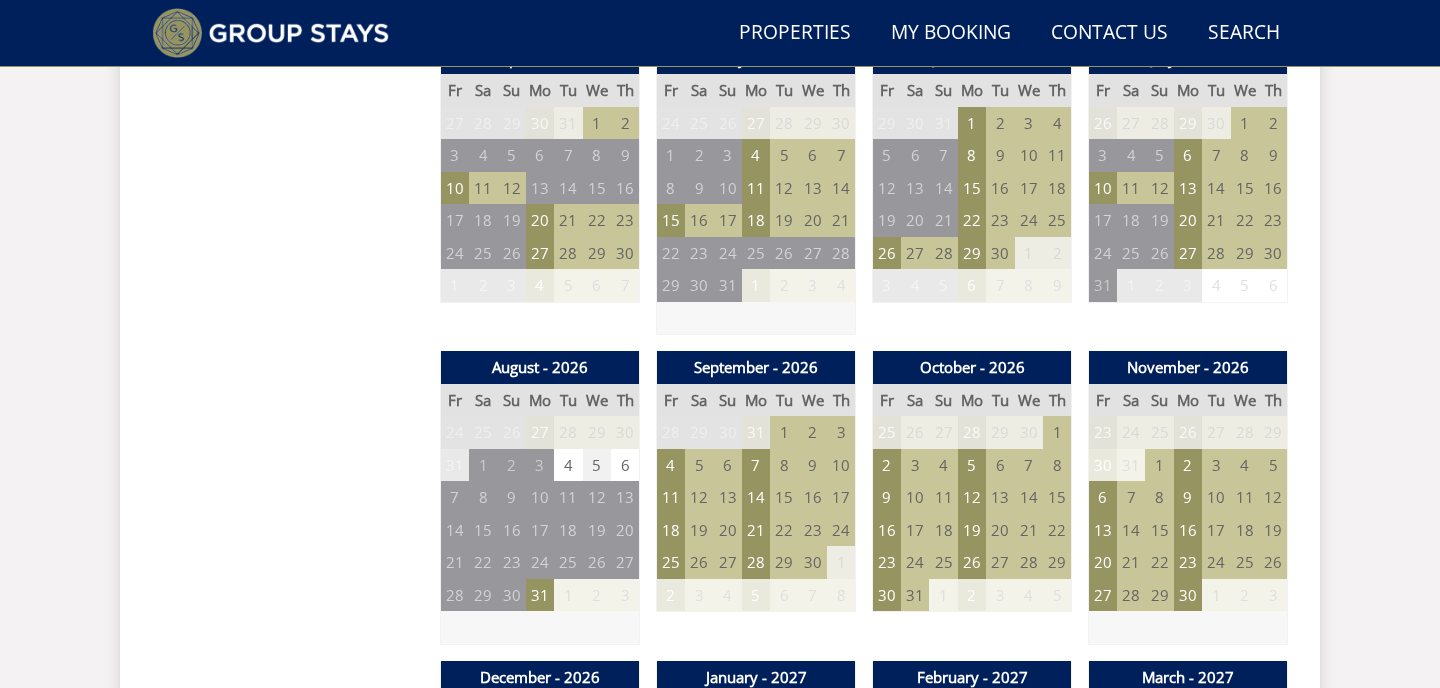 click on "5" at bounding box center (597, 465) 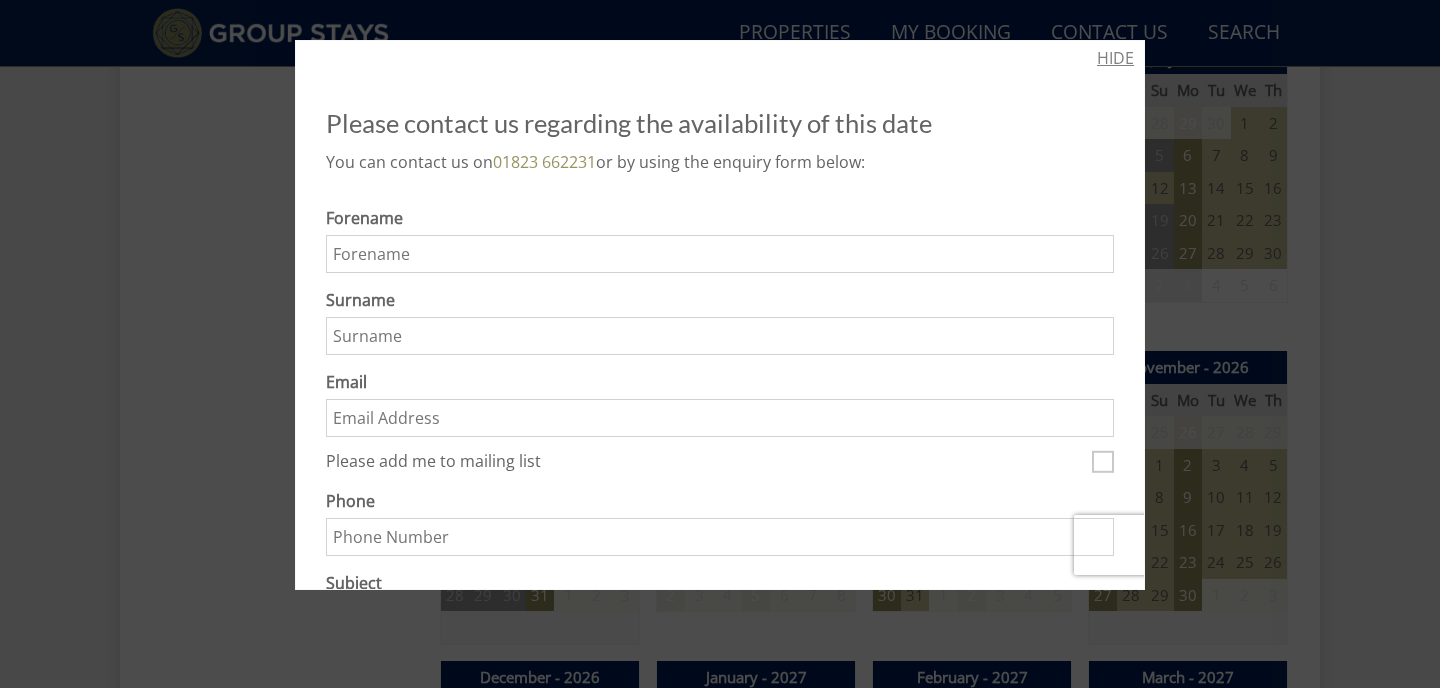 click on "HIDE" at bounding box center (1115, 58) 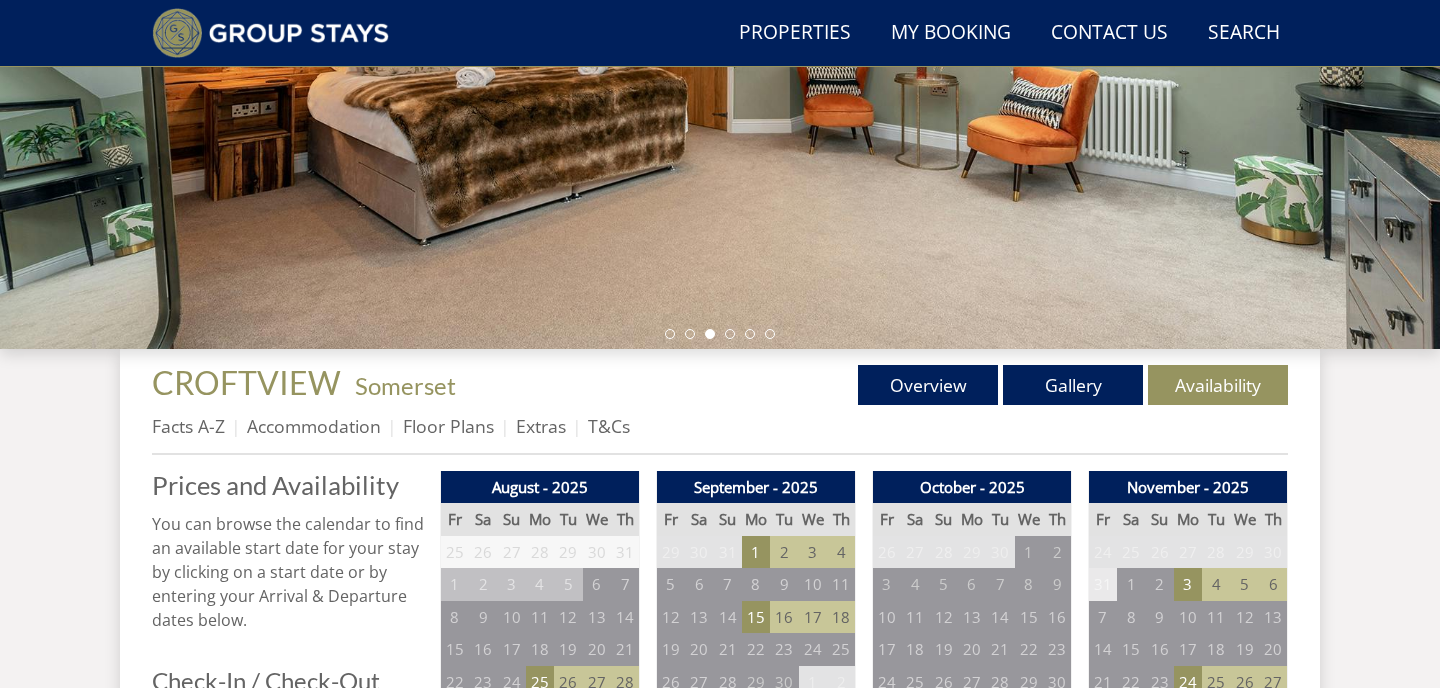 scroll, scrollTop: 0, scrollLeft: 0, axis: both 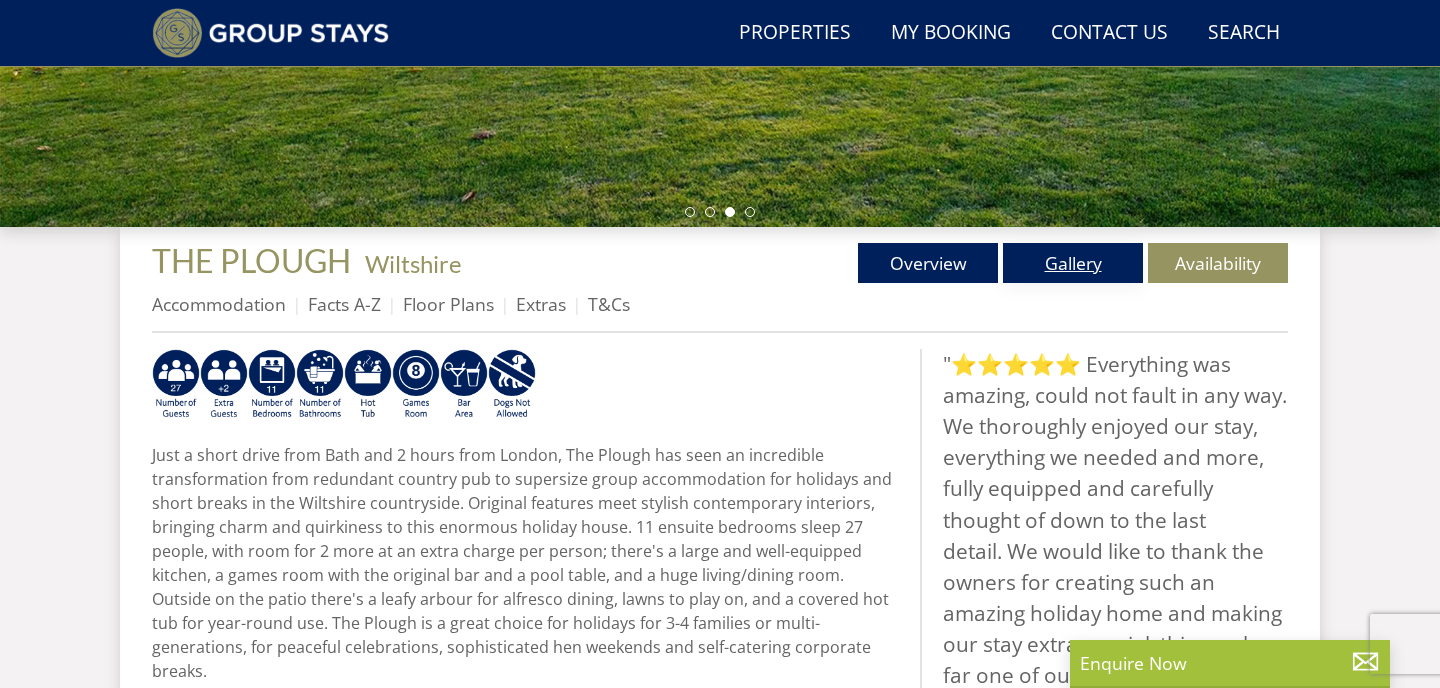 click on "Gallery" at bounding box center (1073, 263) 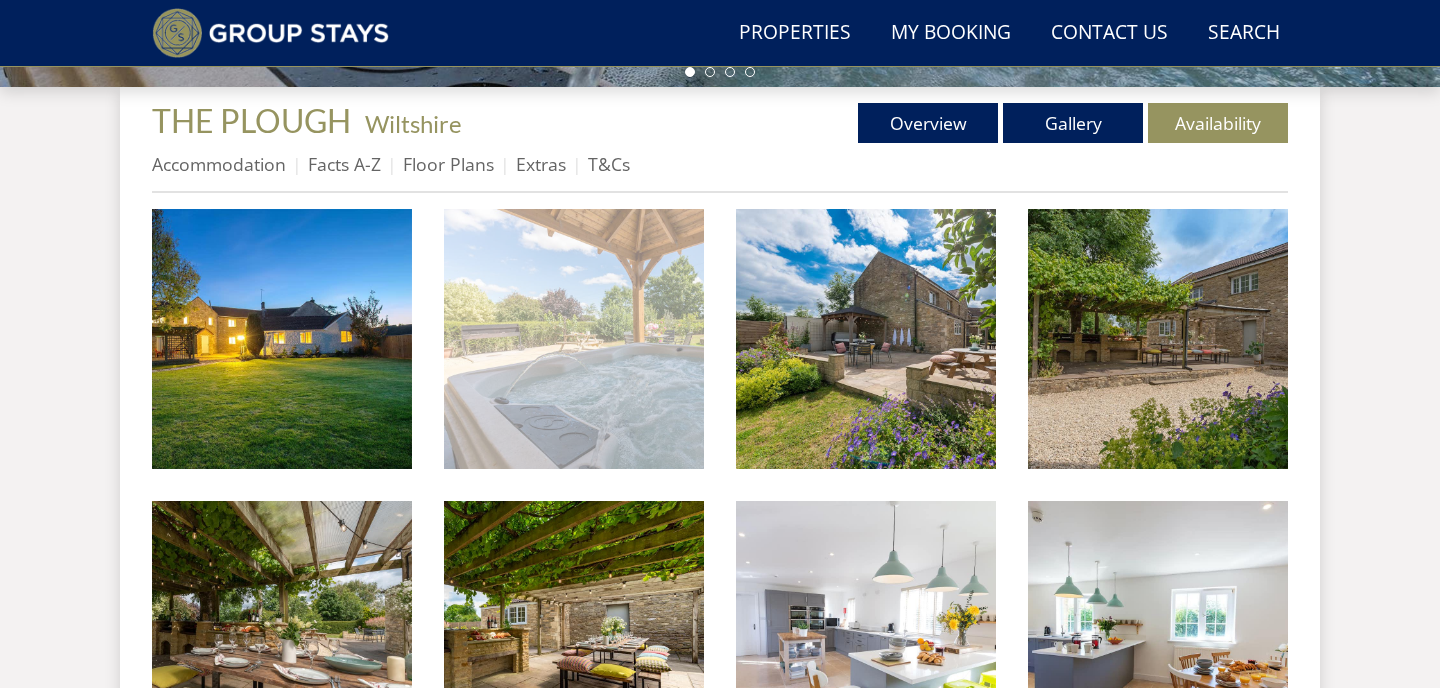 scroll, scrollTop: 748, scrollLeft: 0, axis: vertical 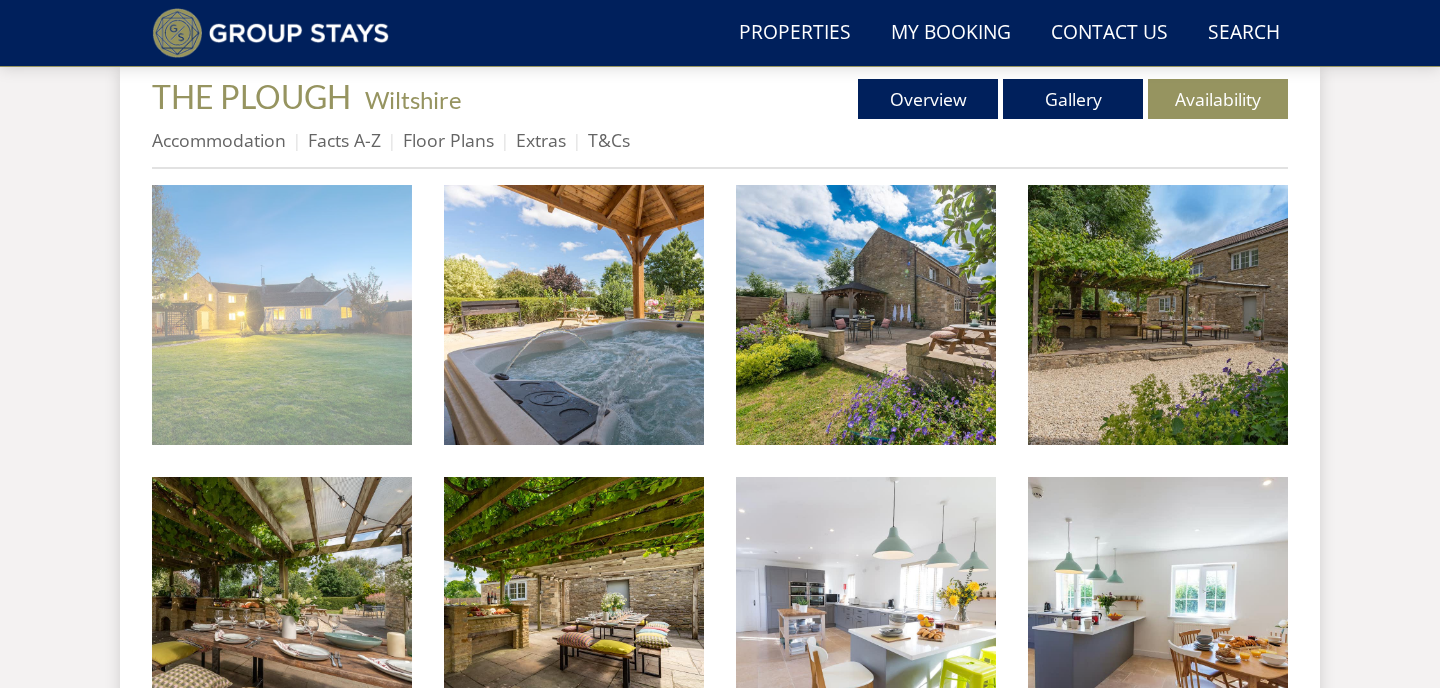 click at bounding box center [282, 315] 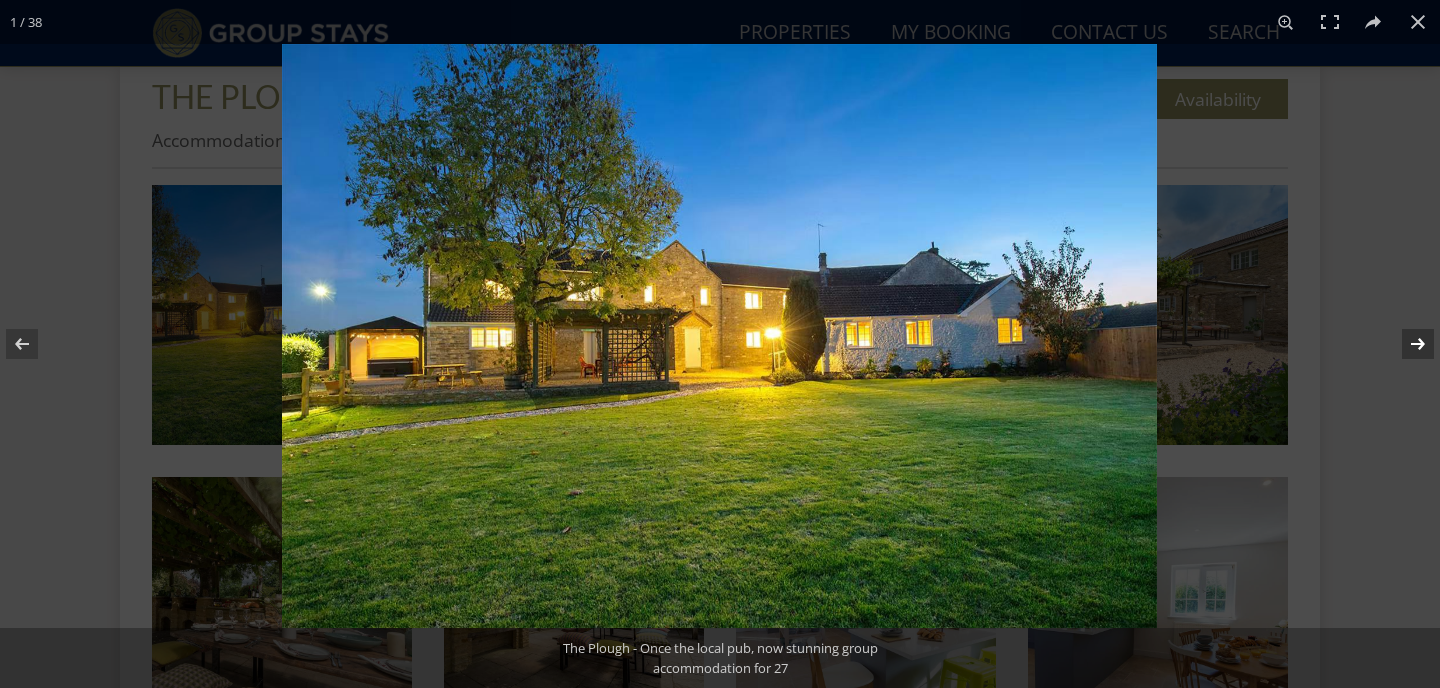 click at bounding box center [1405, 344] 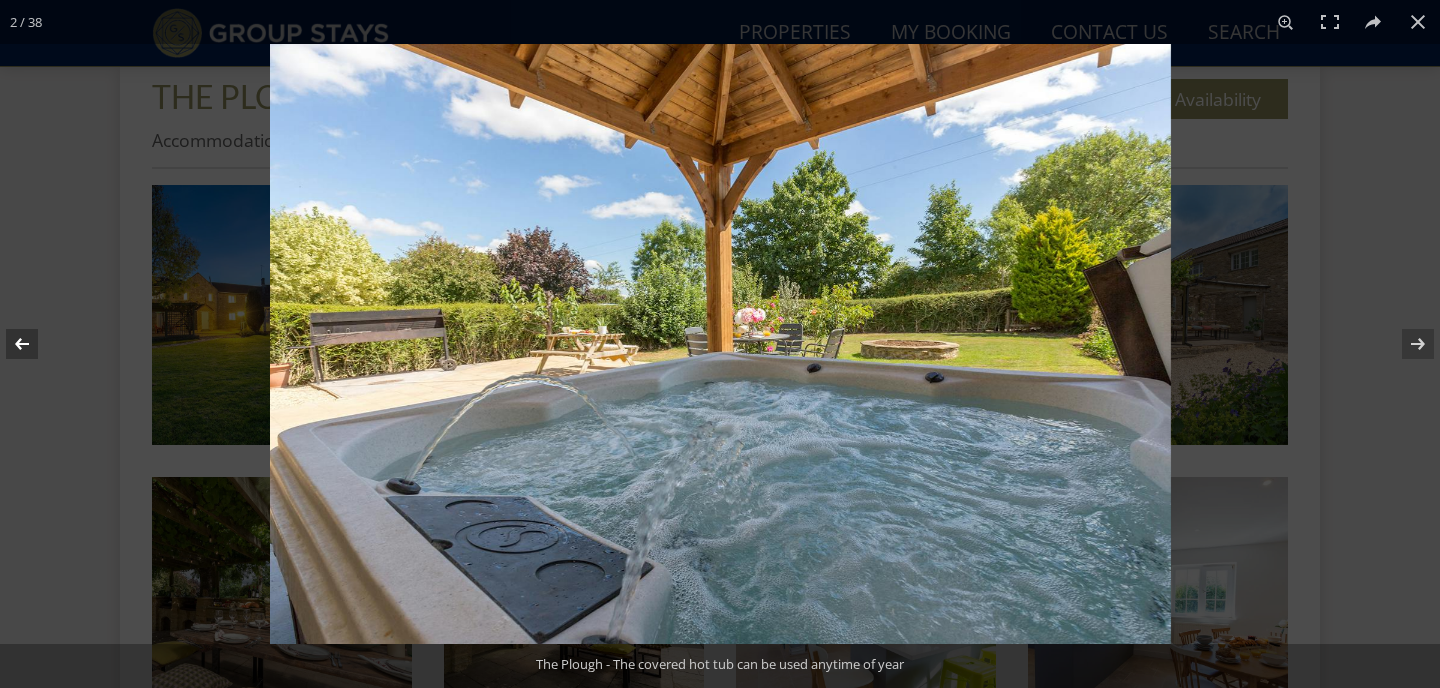 click at bounding box center (35, 344) 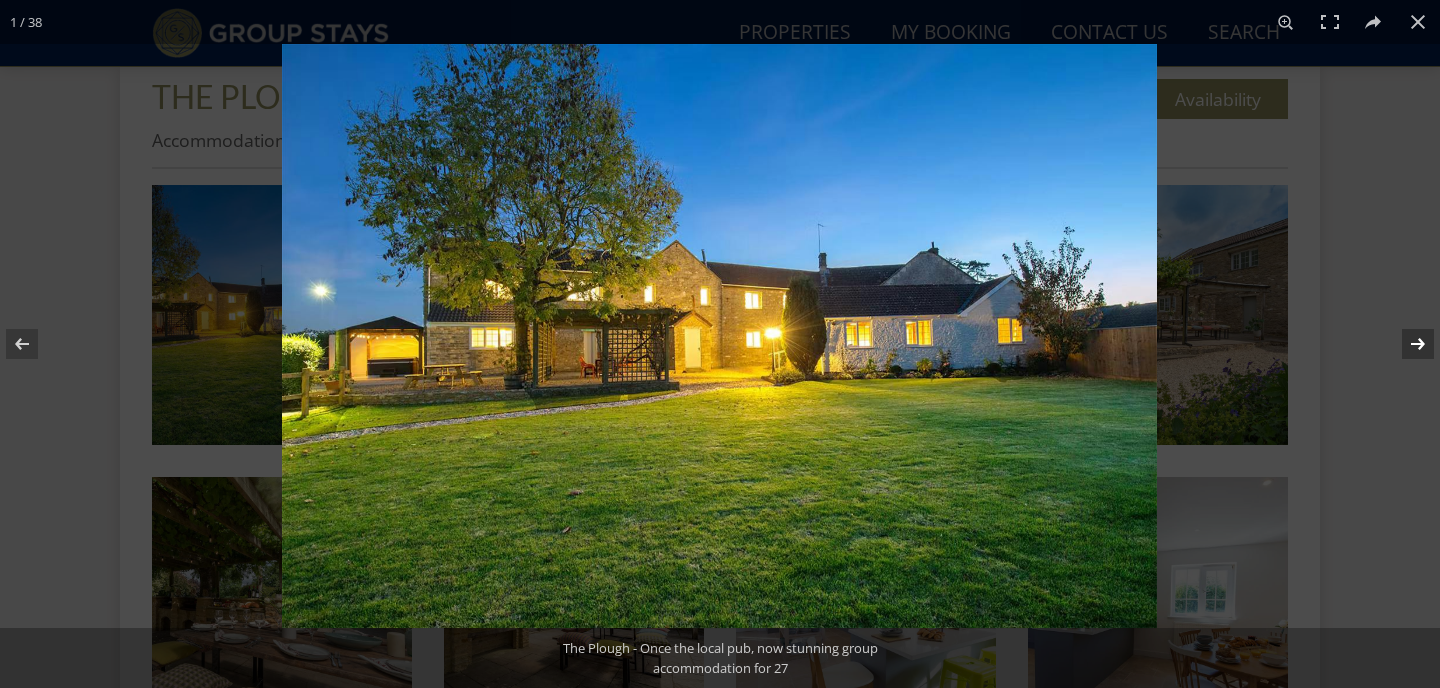 click at bounding box center (1405, 344) 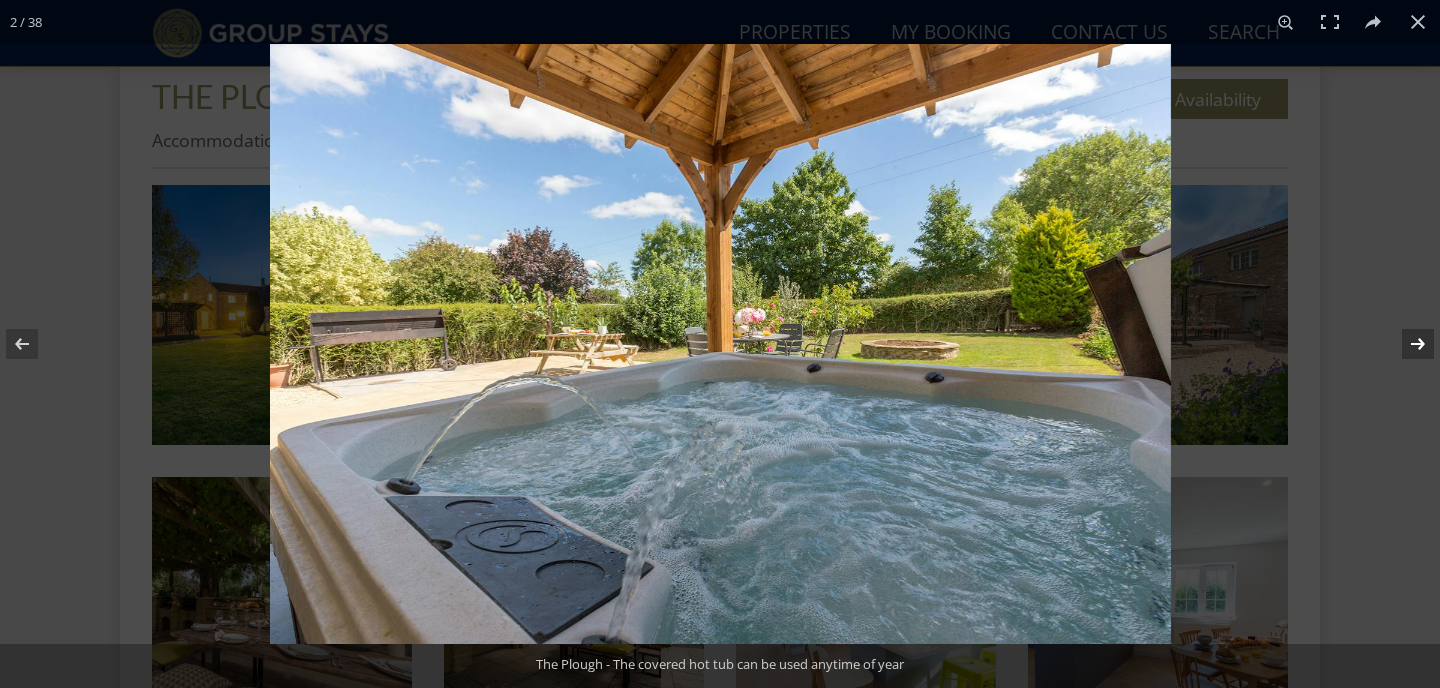 click at bounding box center (1405, 344) 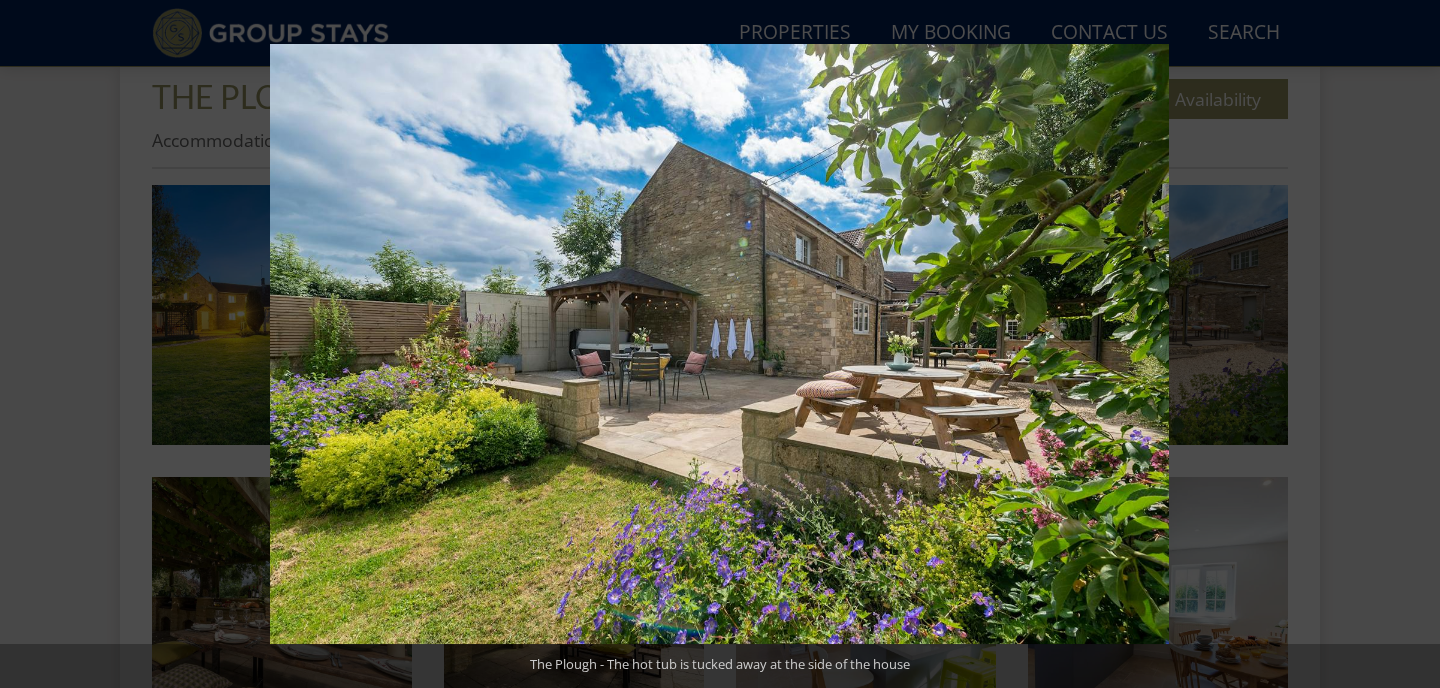 click at bounding box center (1405, 344) 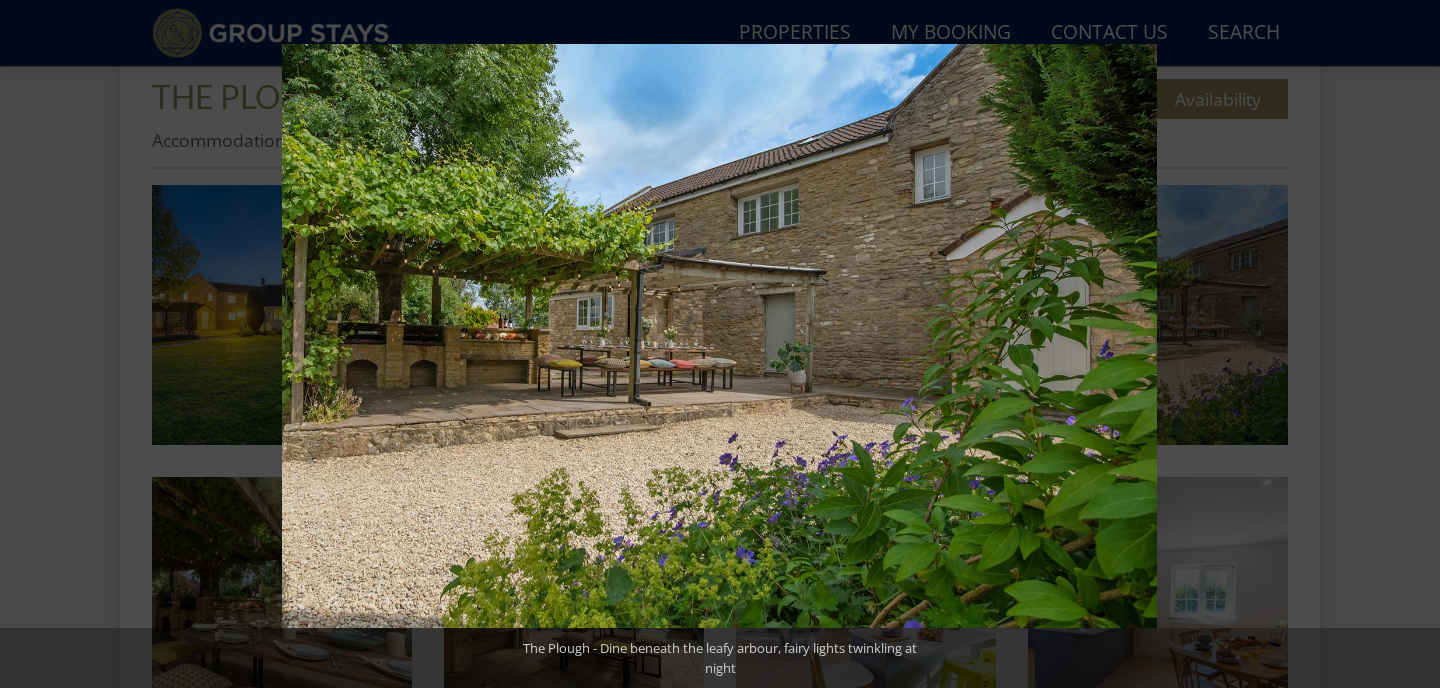 click at bounding box center (1405, 344) 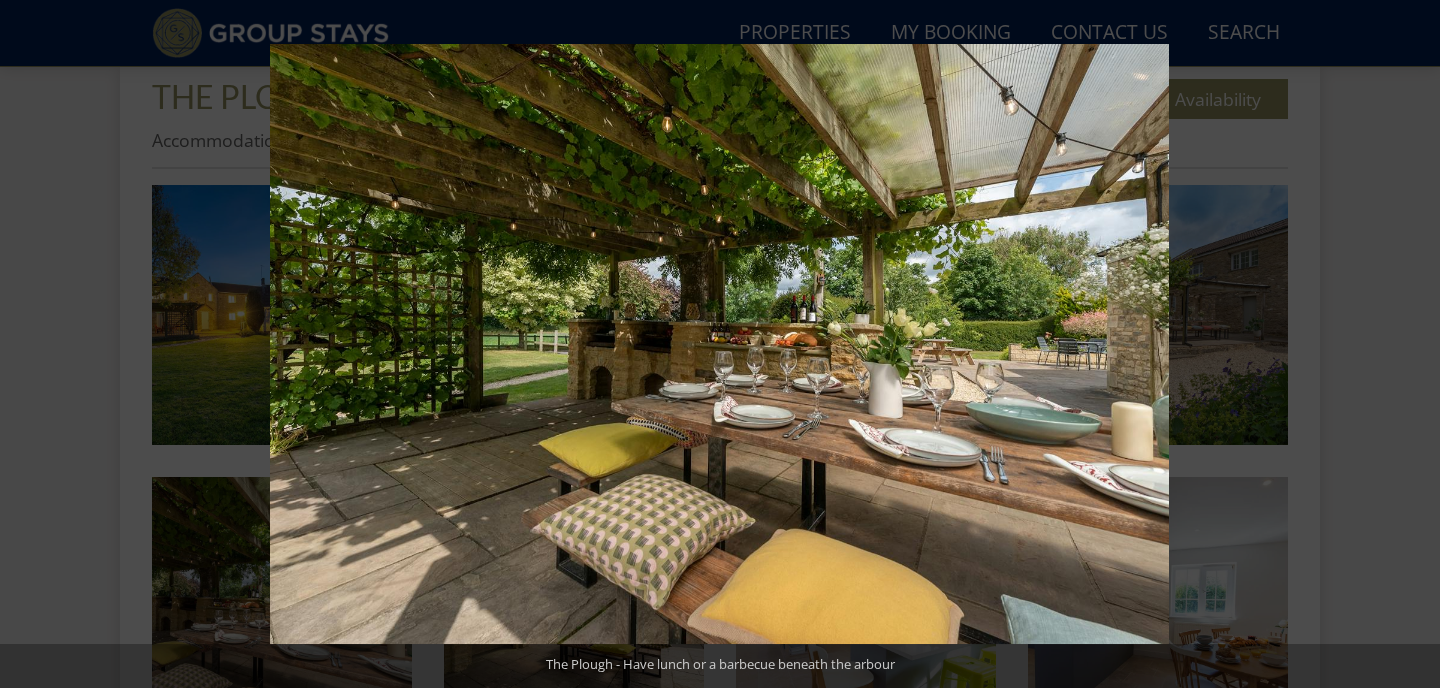 click at bounding box center [1405, 344] 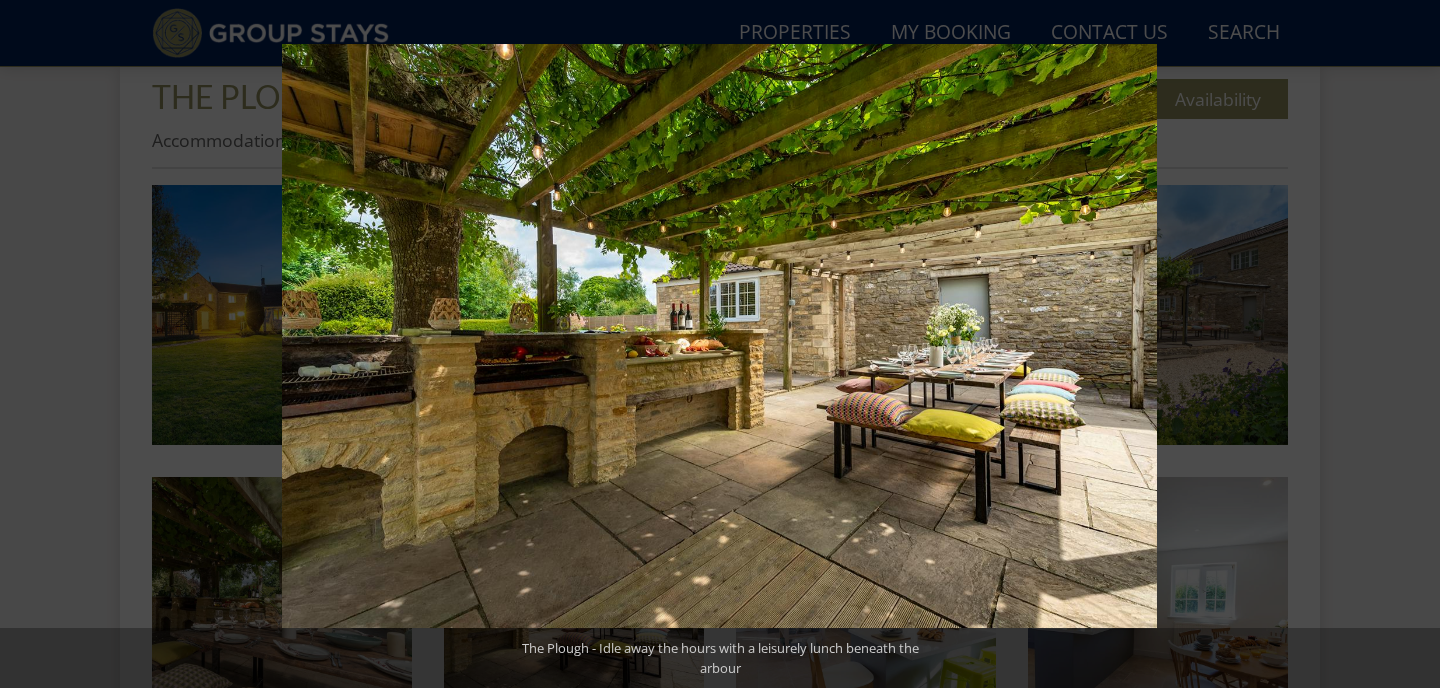 click at bounding box center (1405, 344) 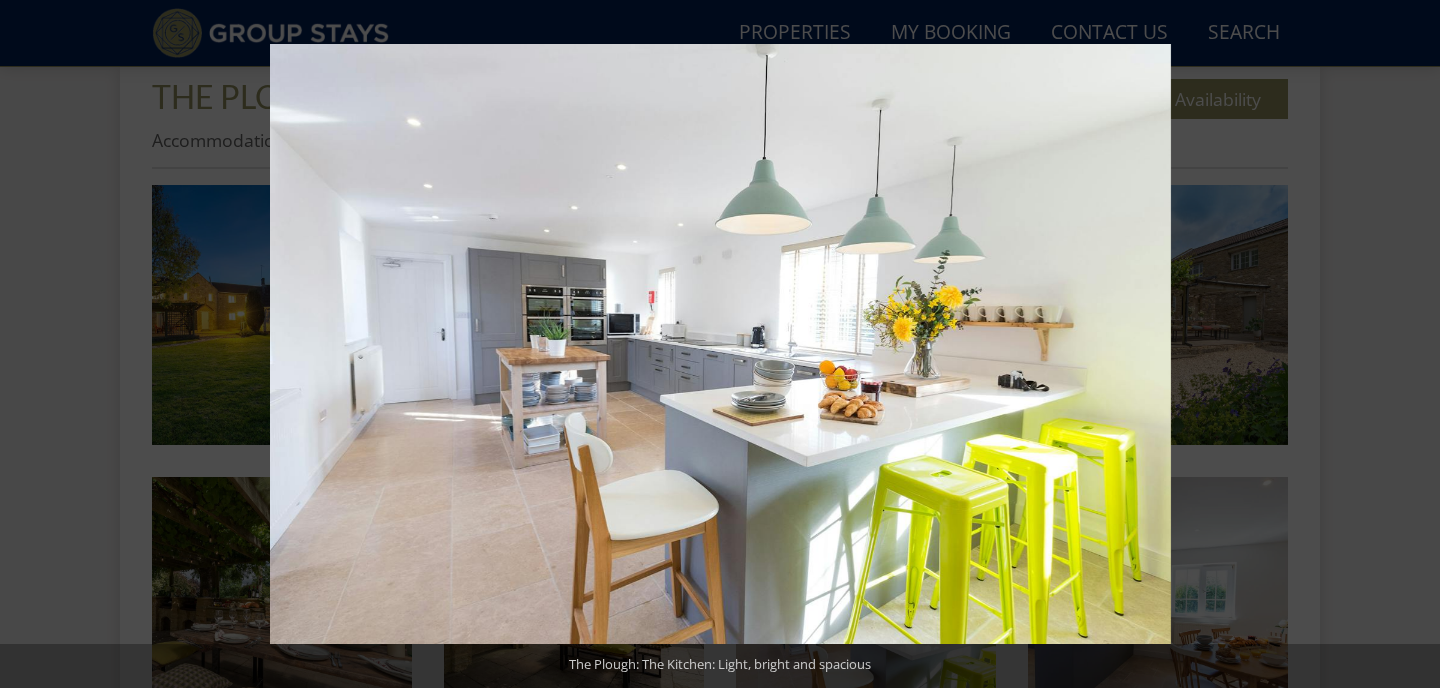 click at bounding box center (1405, 344) 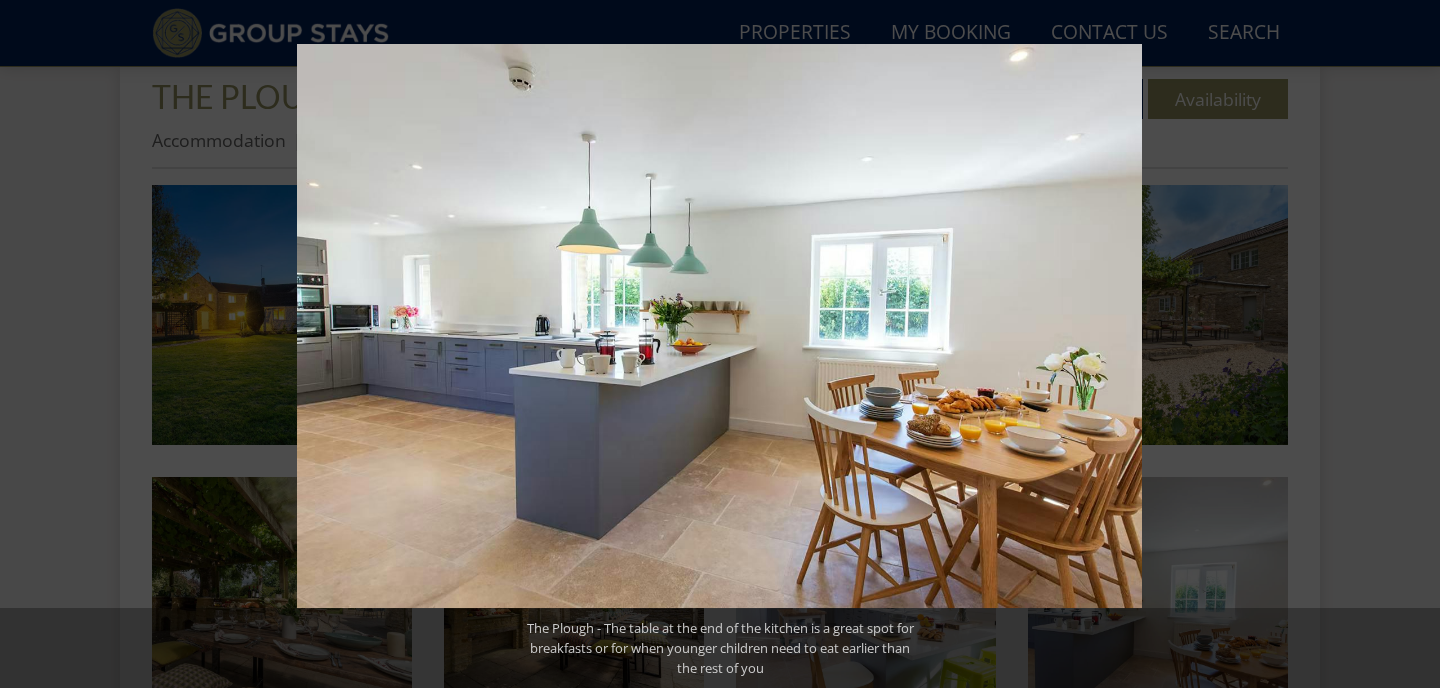 click at bounding box center [1405, 344] 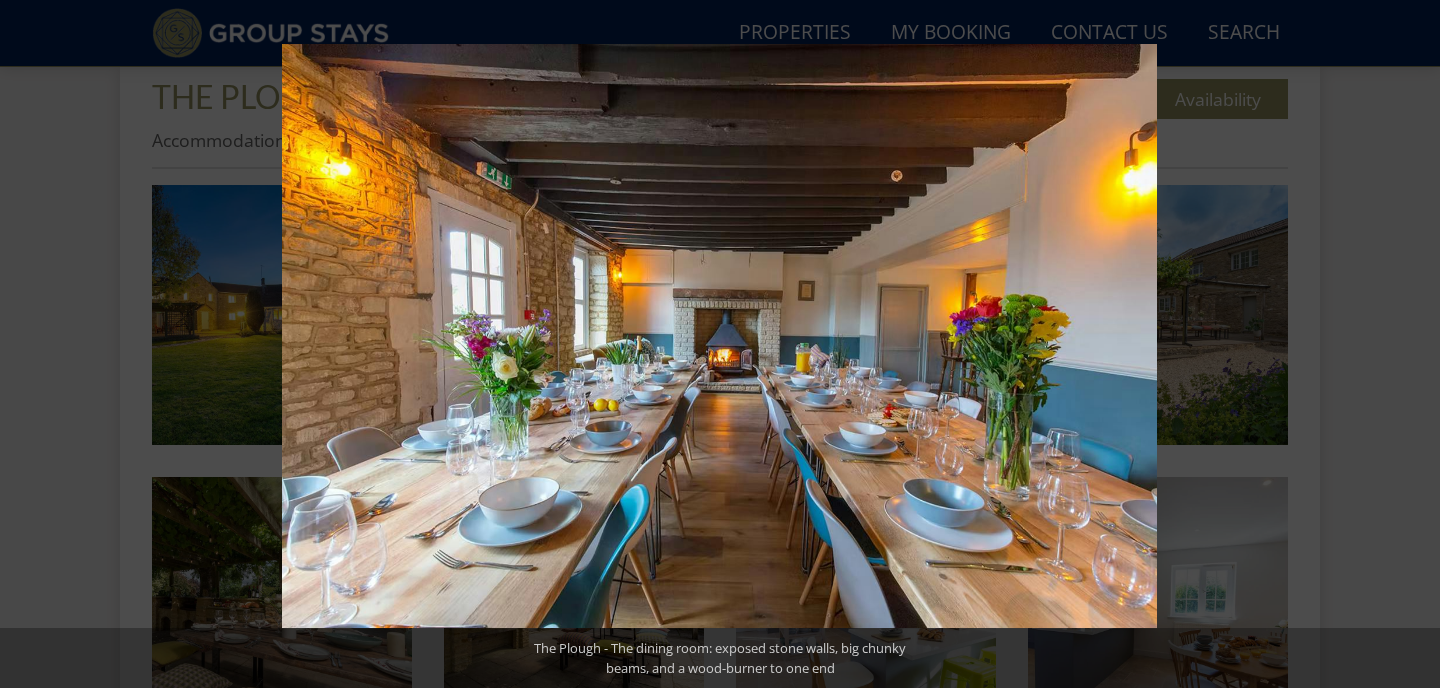 click at bounding box center [1405, 344] 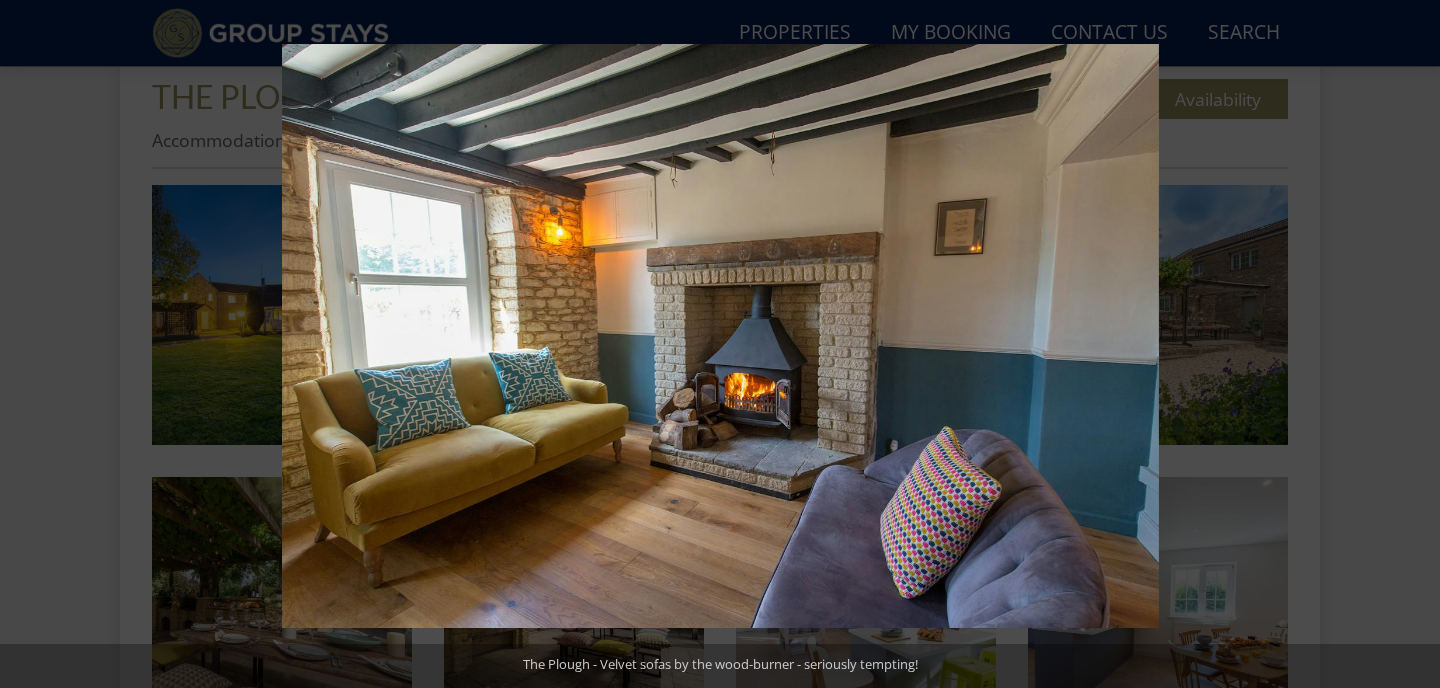 click at bounding box center (1405, 344) 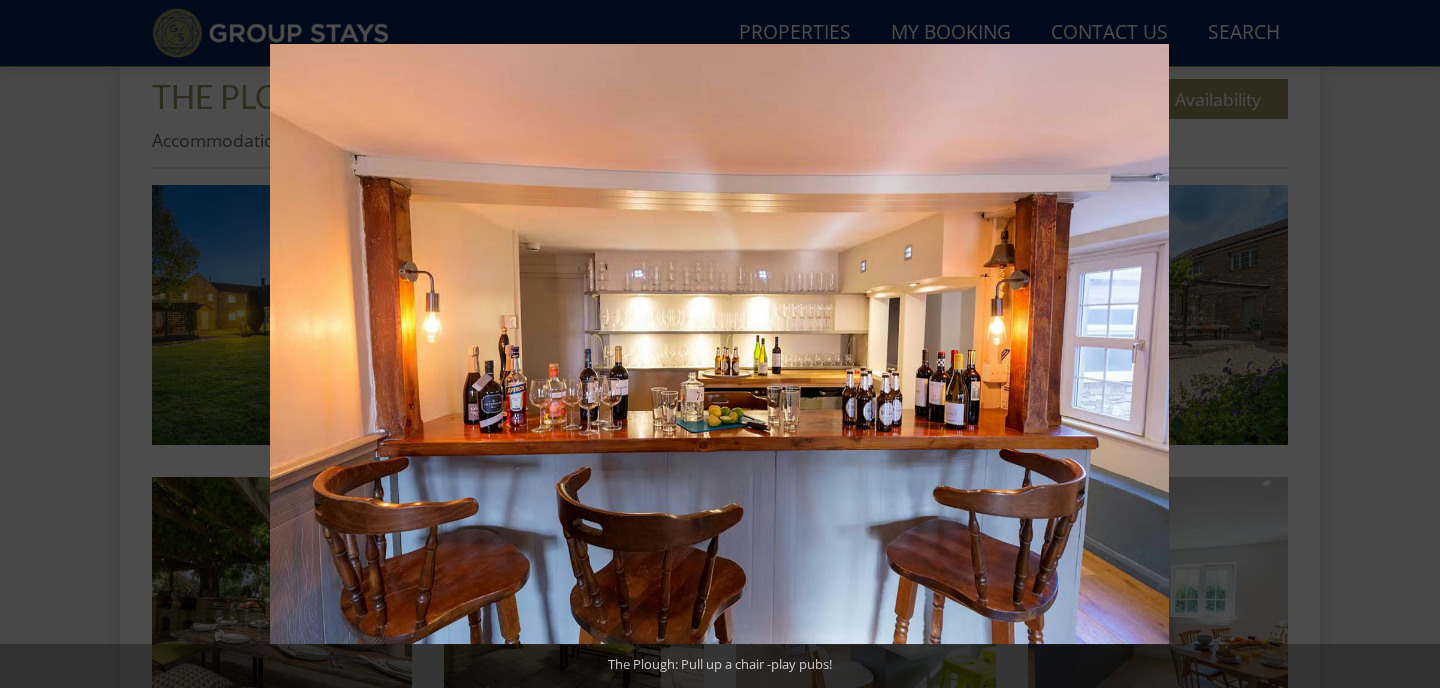 click at bounding box center [1405, 344] 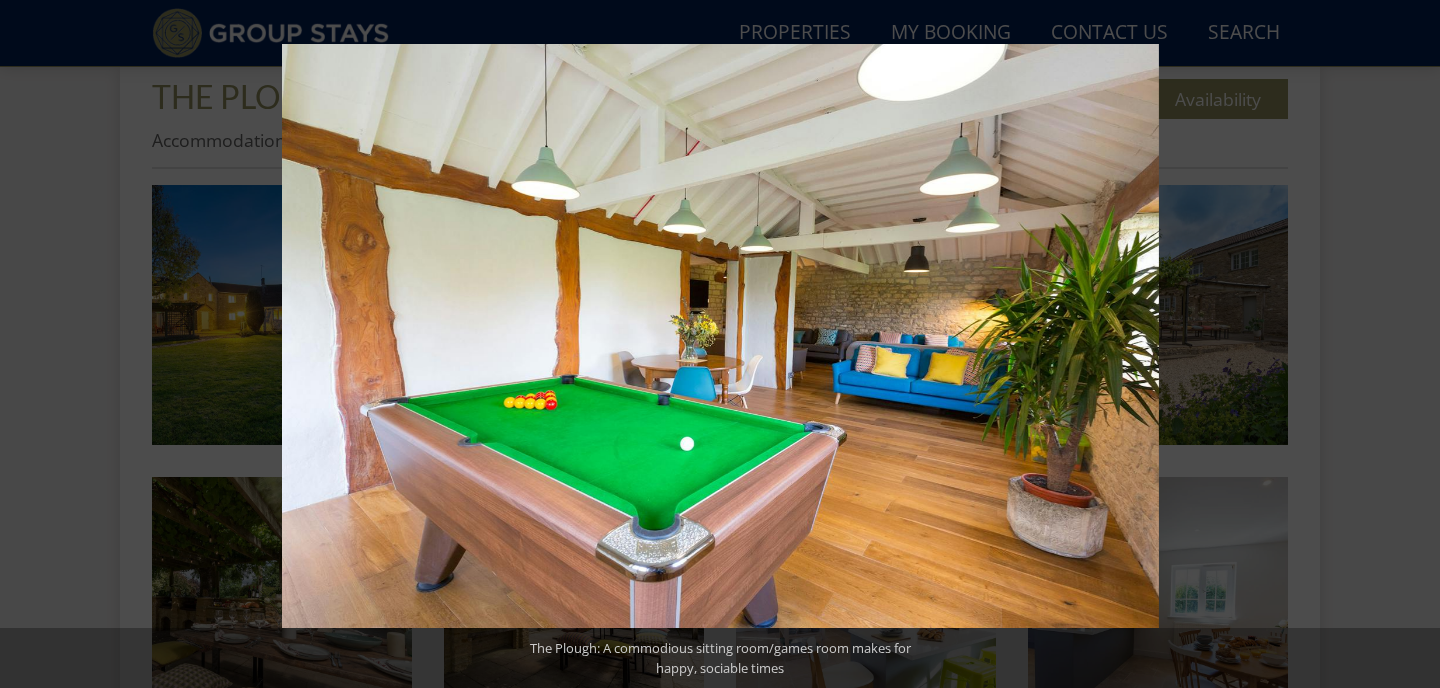 click at bounding box center [1405, 344] 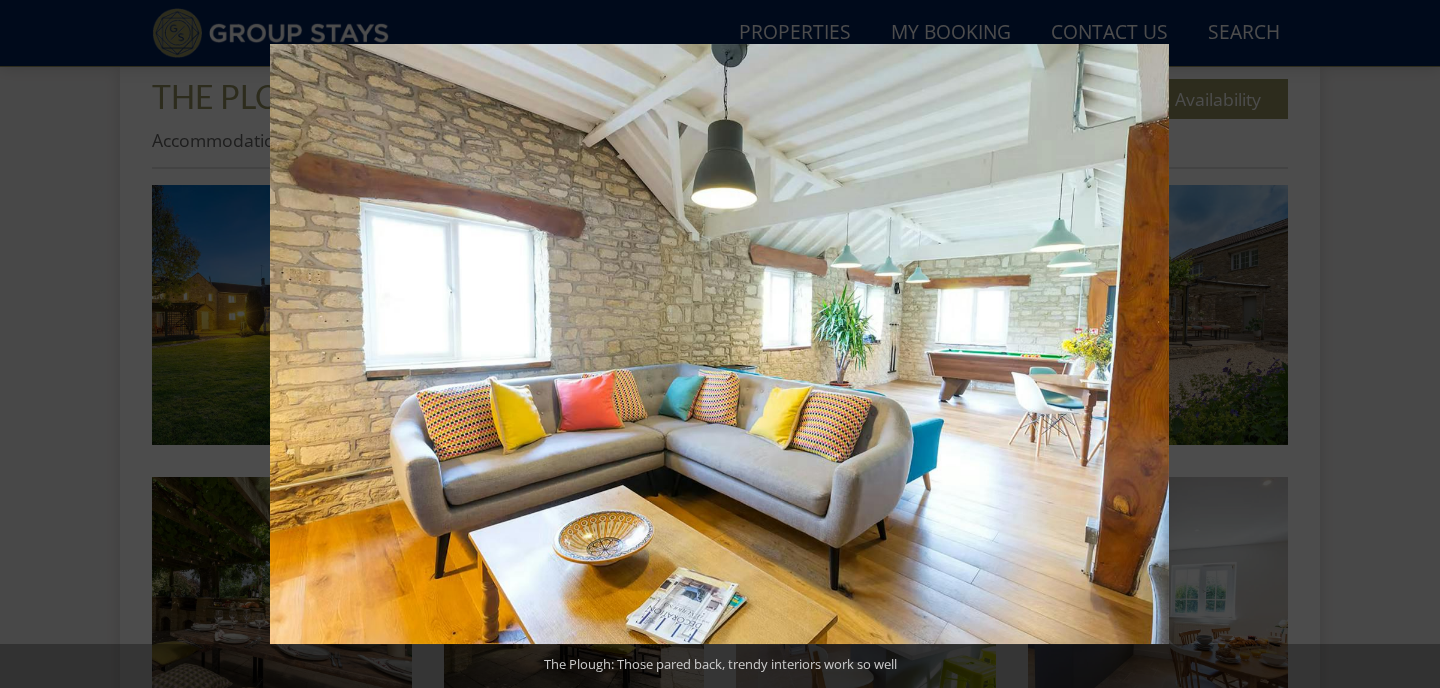 click at bounding box center (1405, 344) 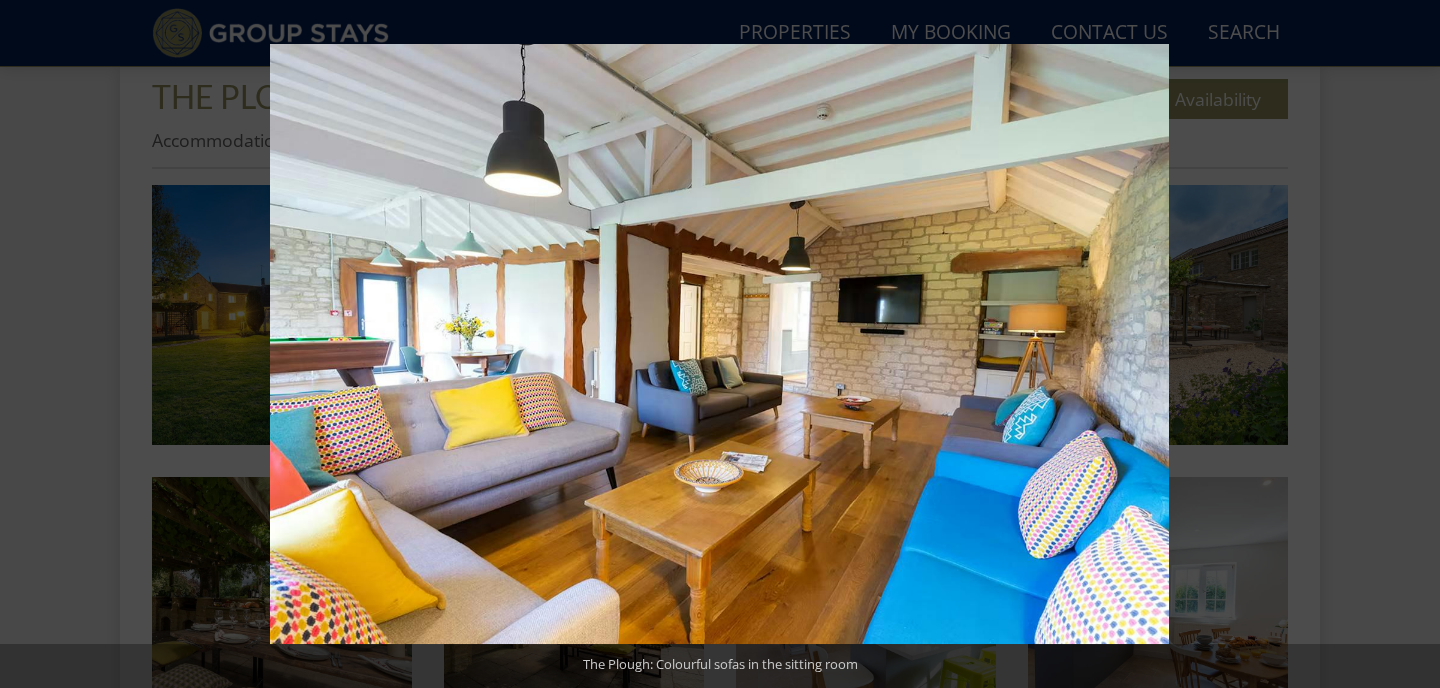 click at bounding box center [1405, 344] 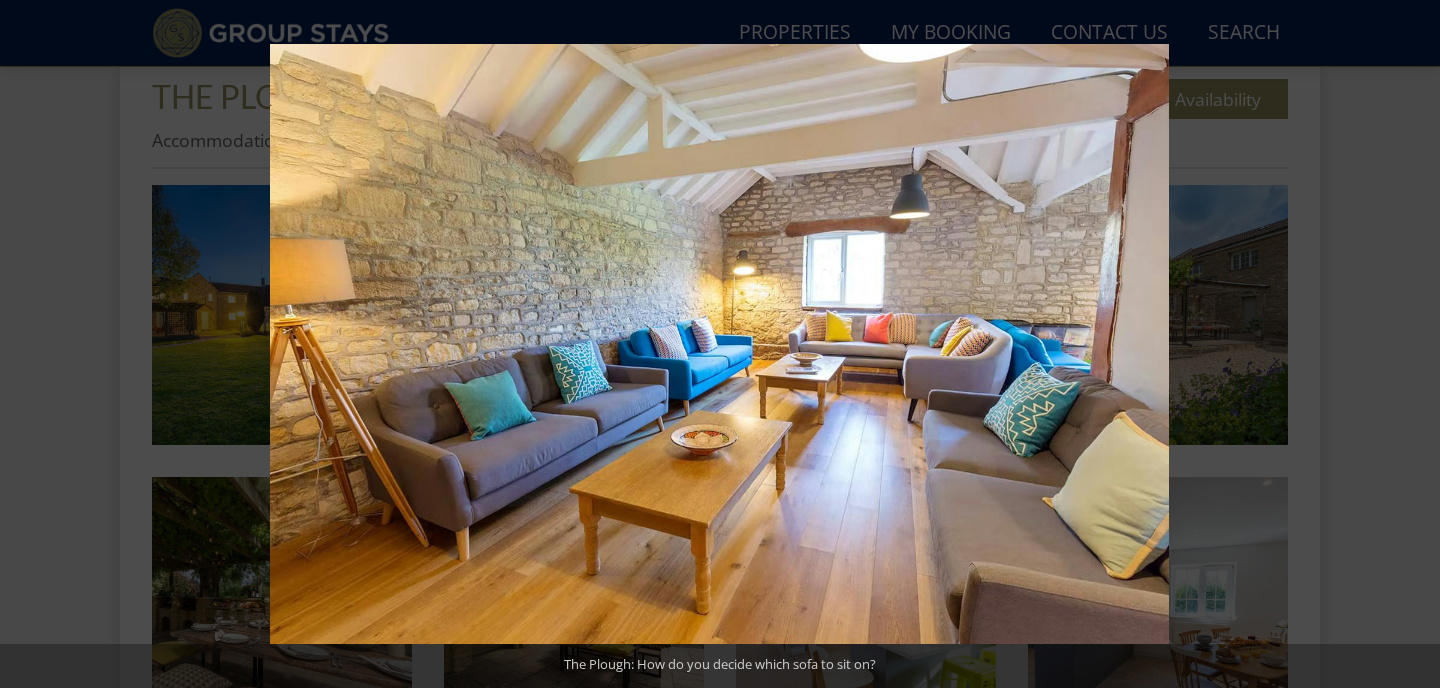 click at bounding box center (1405, 344) 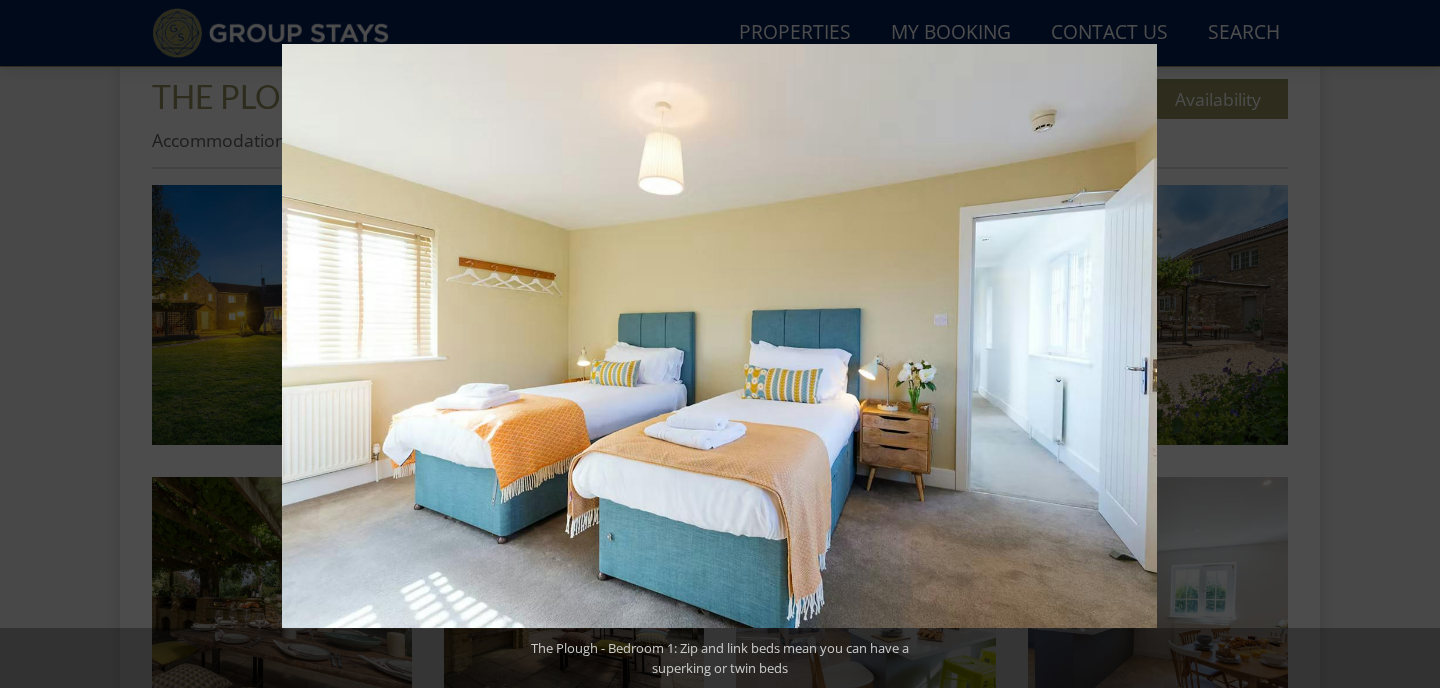 click at bounding box center [1405, 344] 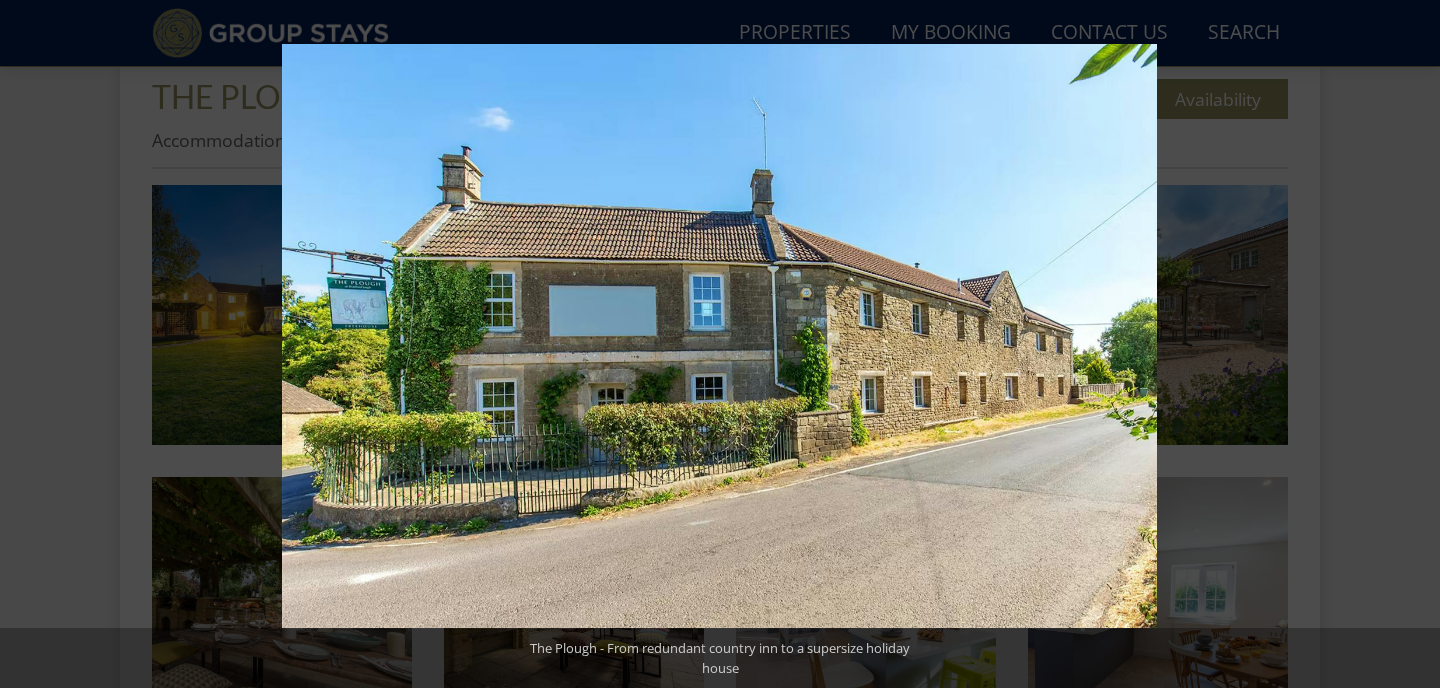 click at bounding box center (1405, 344) 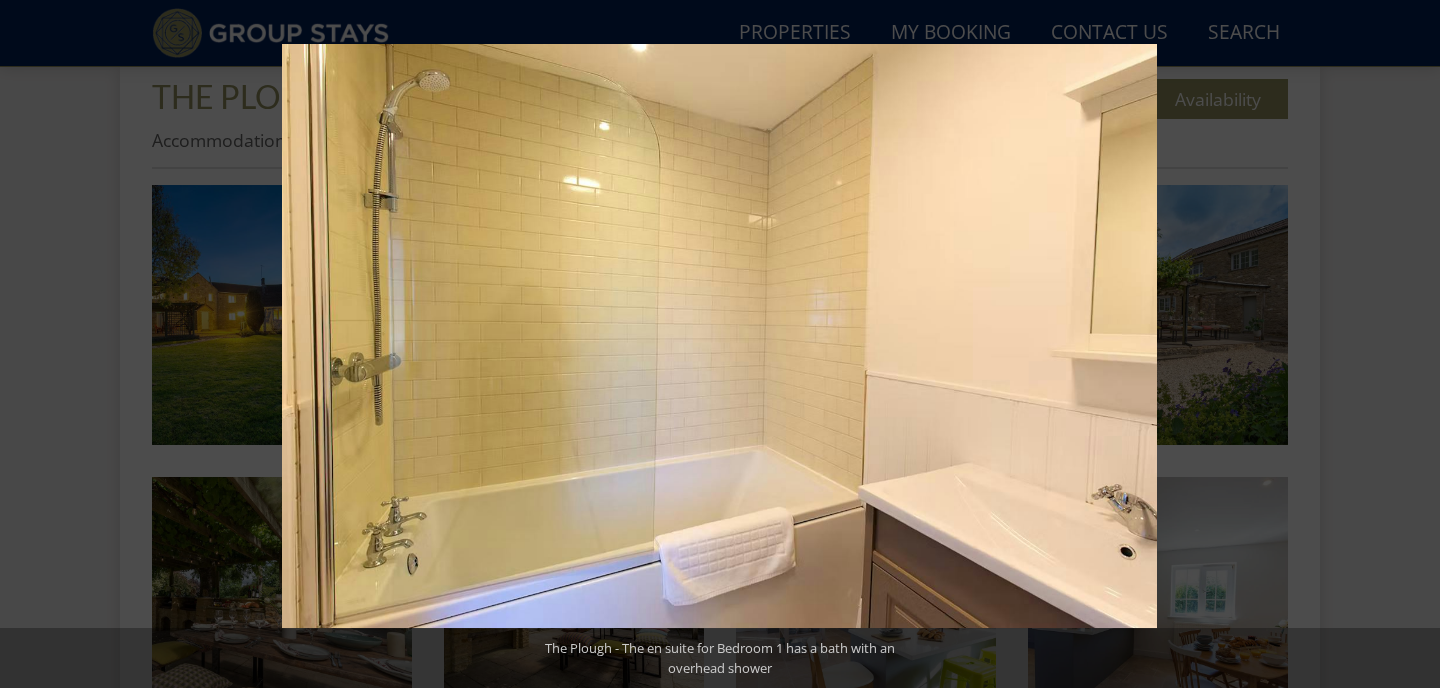click at bounding box center [1405, 344] 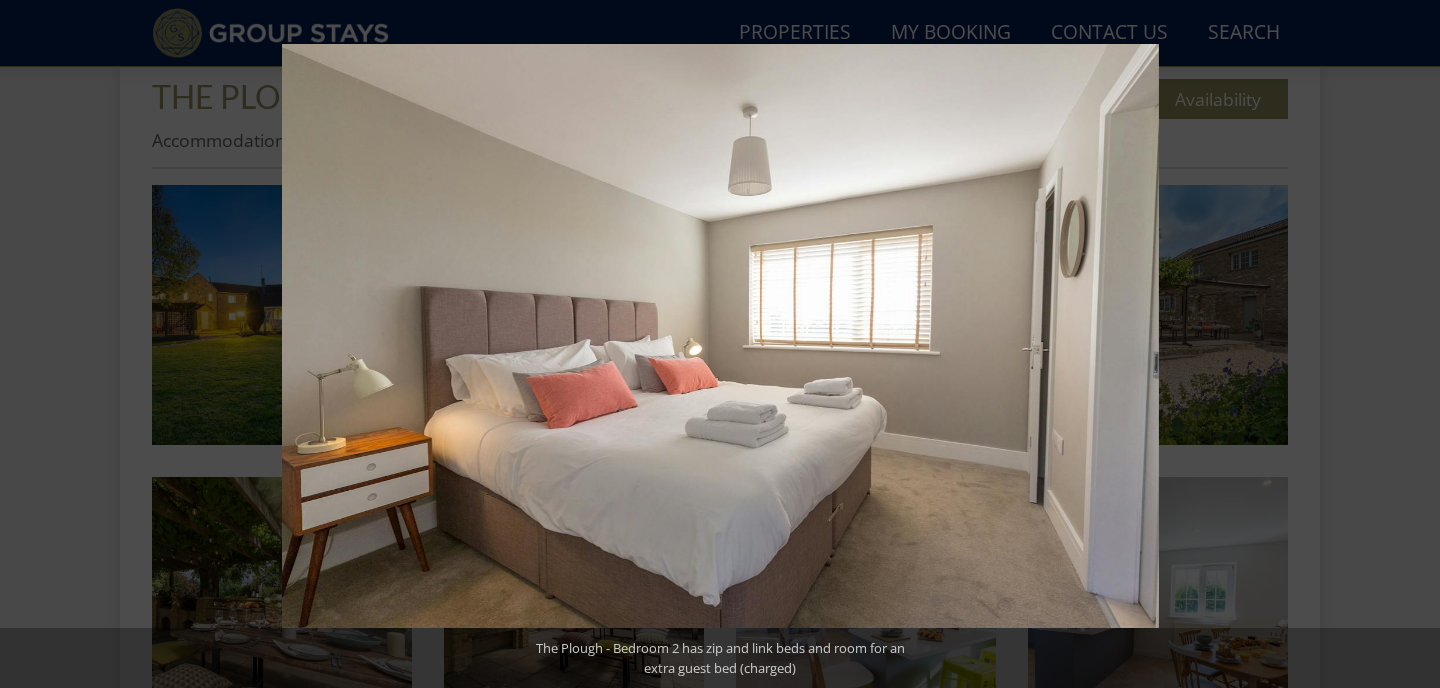 click at bounding box center (1405, 344) 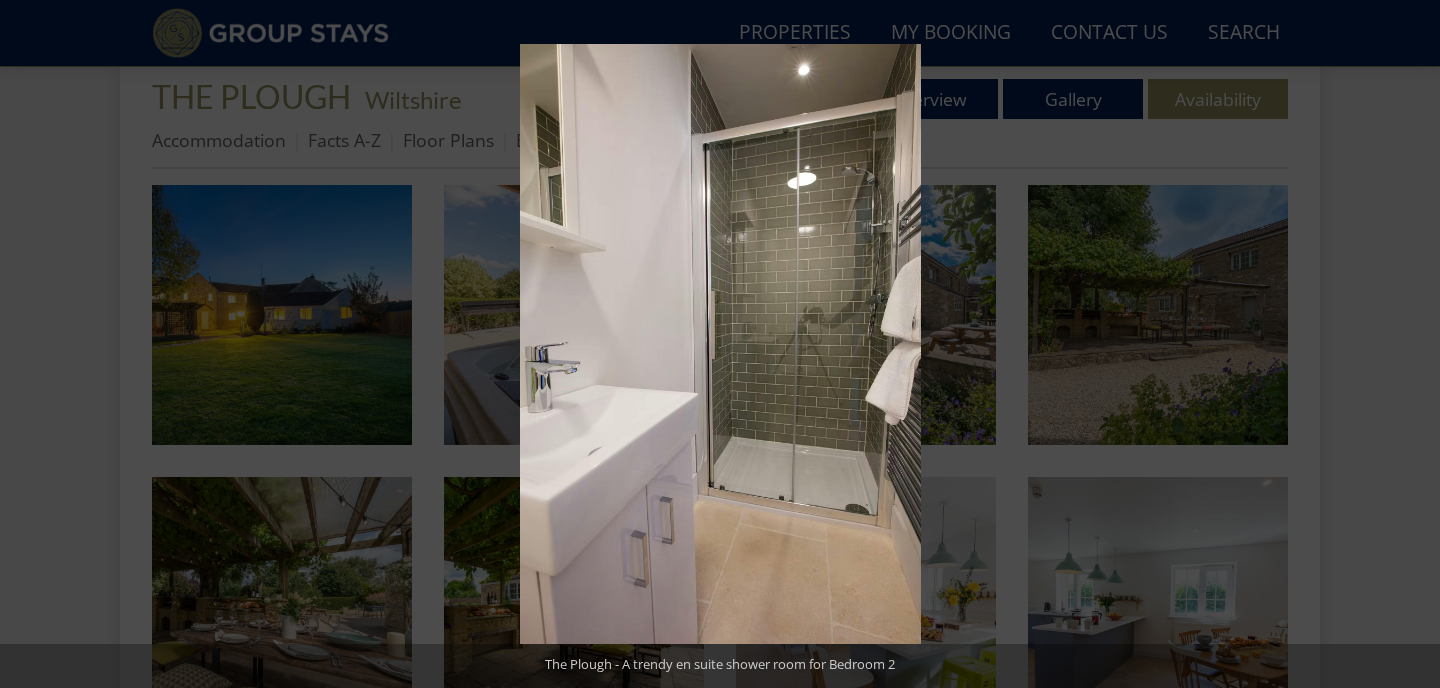 click at bounding box center (1405, 344) 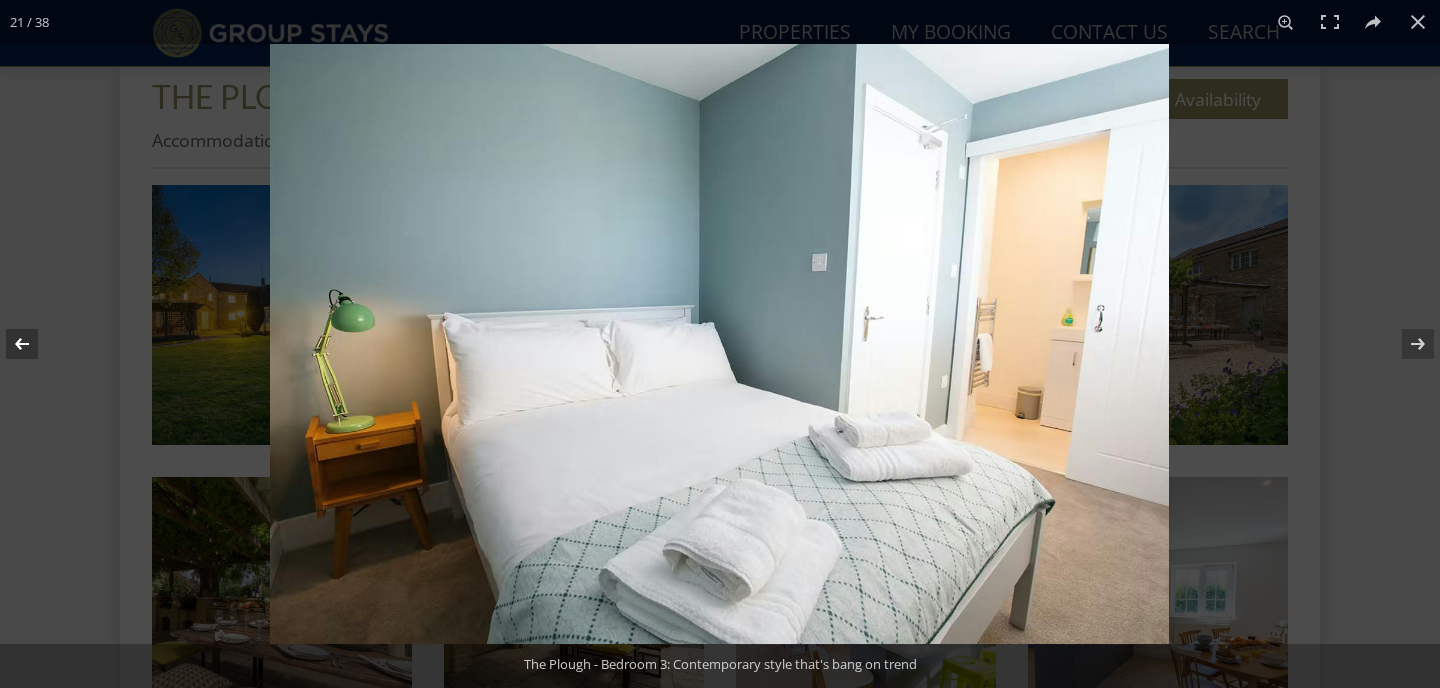 click at bounding box center (35, 344) 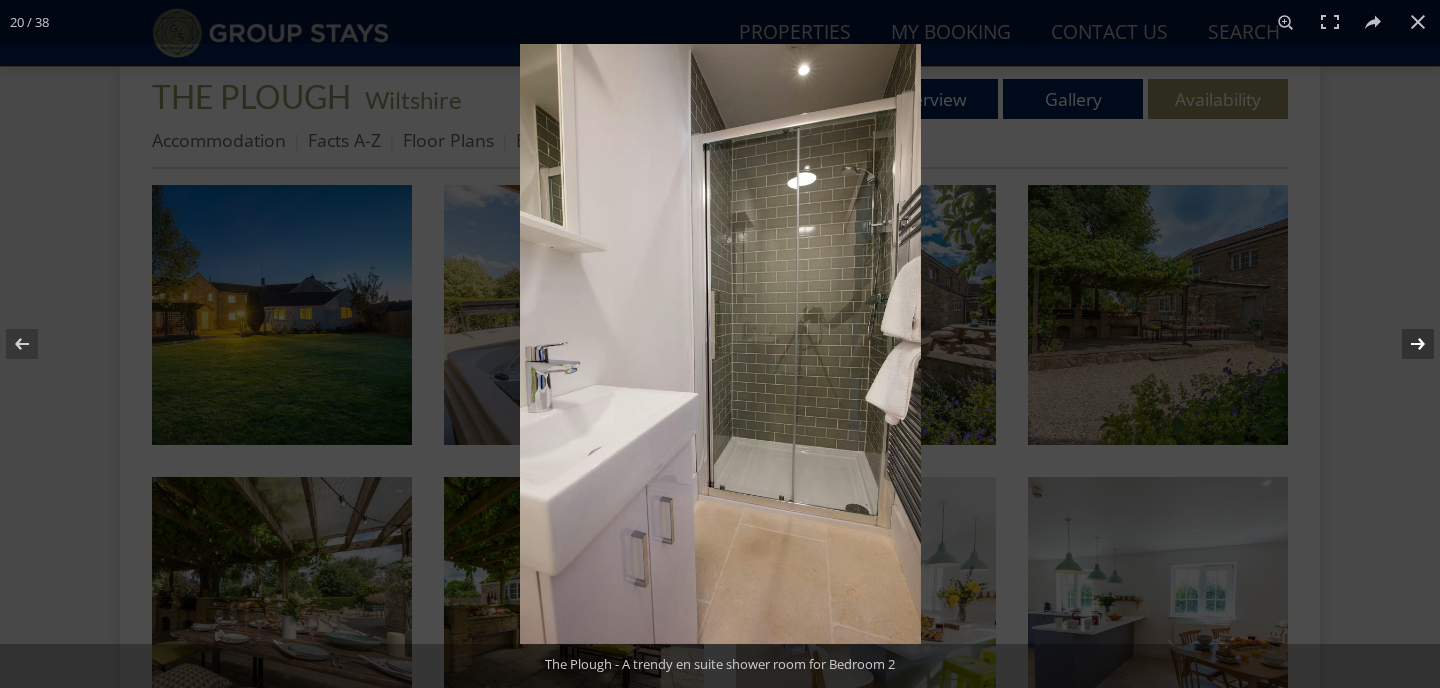 click at bounding box center (1405, 344) 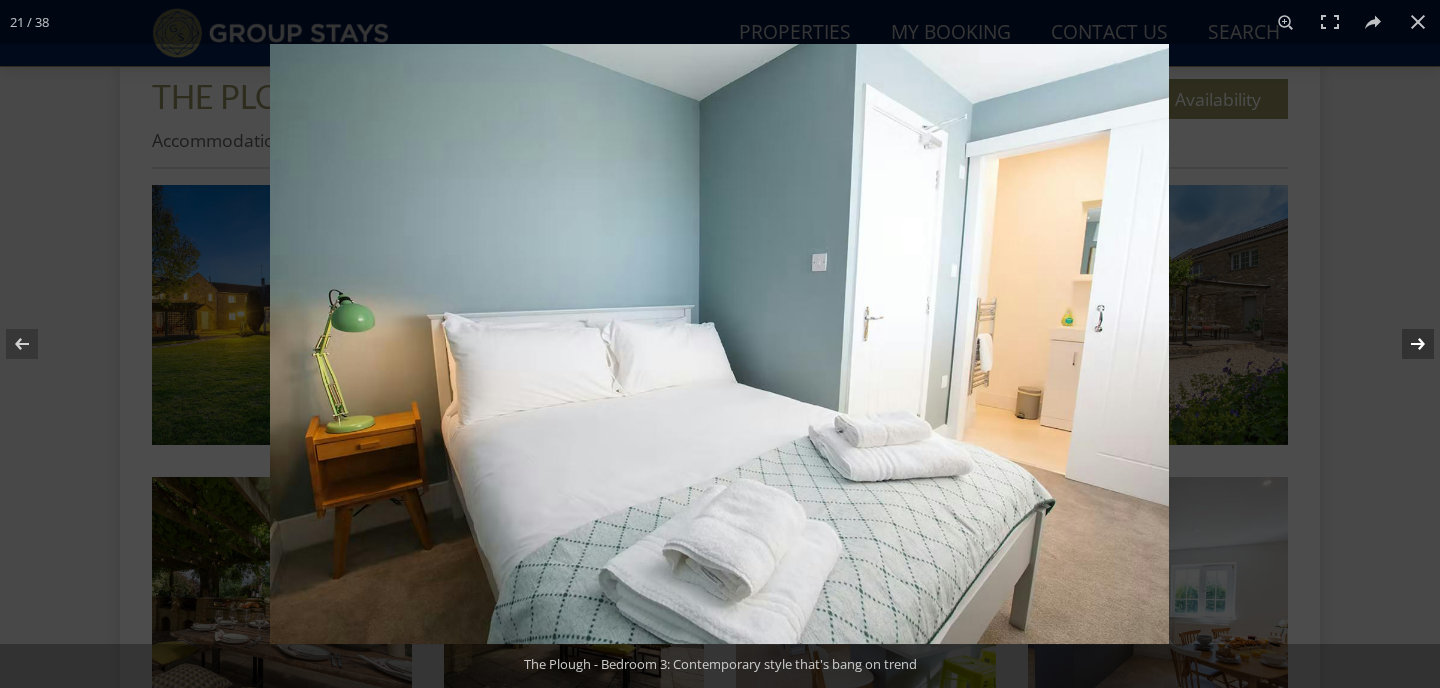 click at bounding box center [1405, 344] 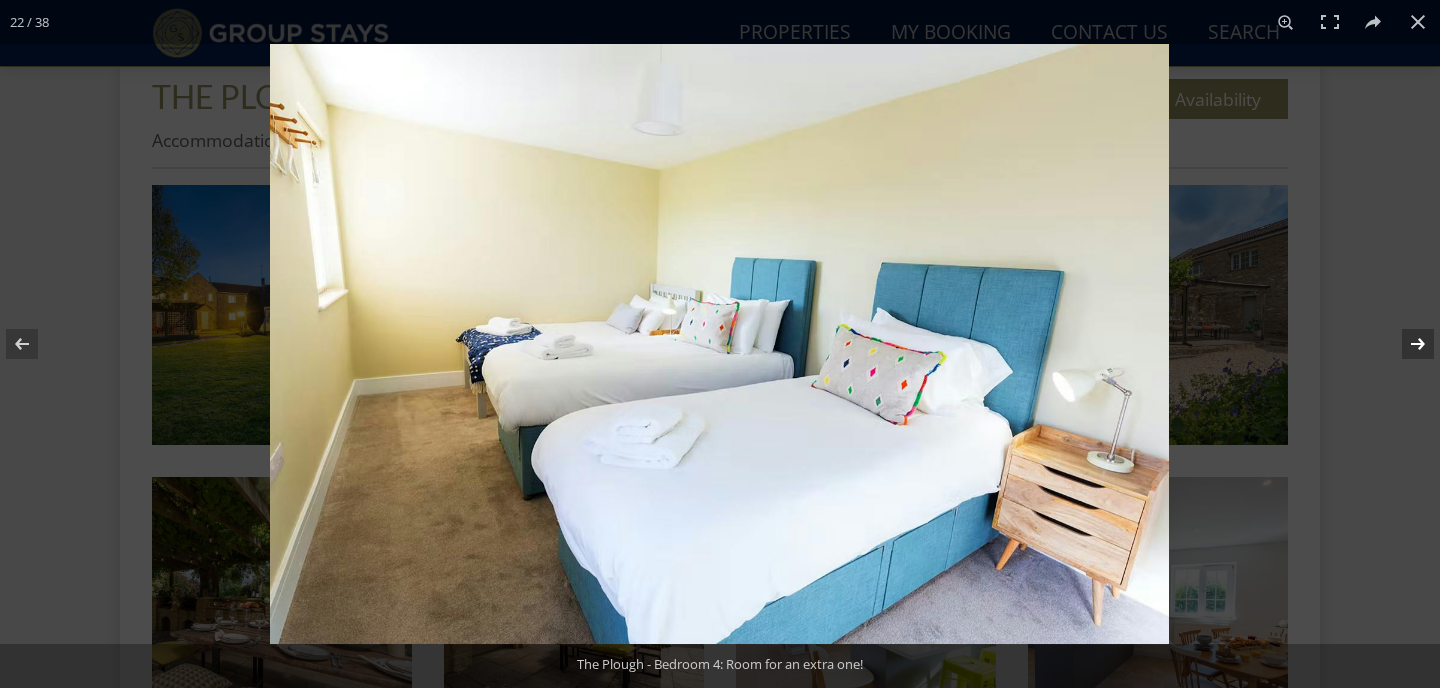 click at bounding box center [1405, 344] 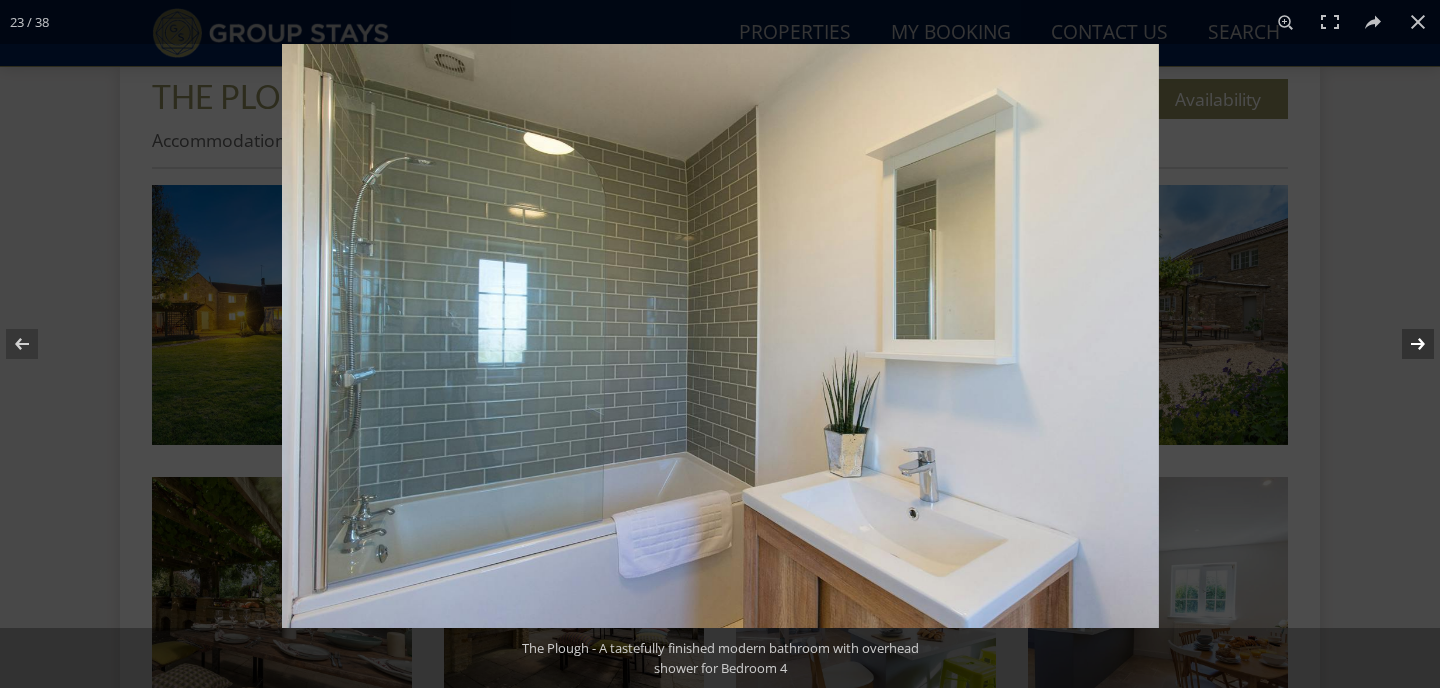 click at bounding box center [1405, 344] 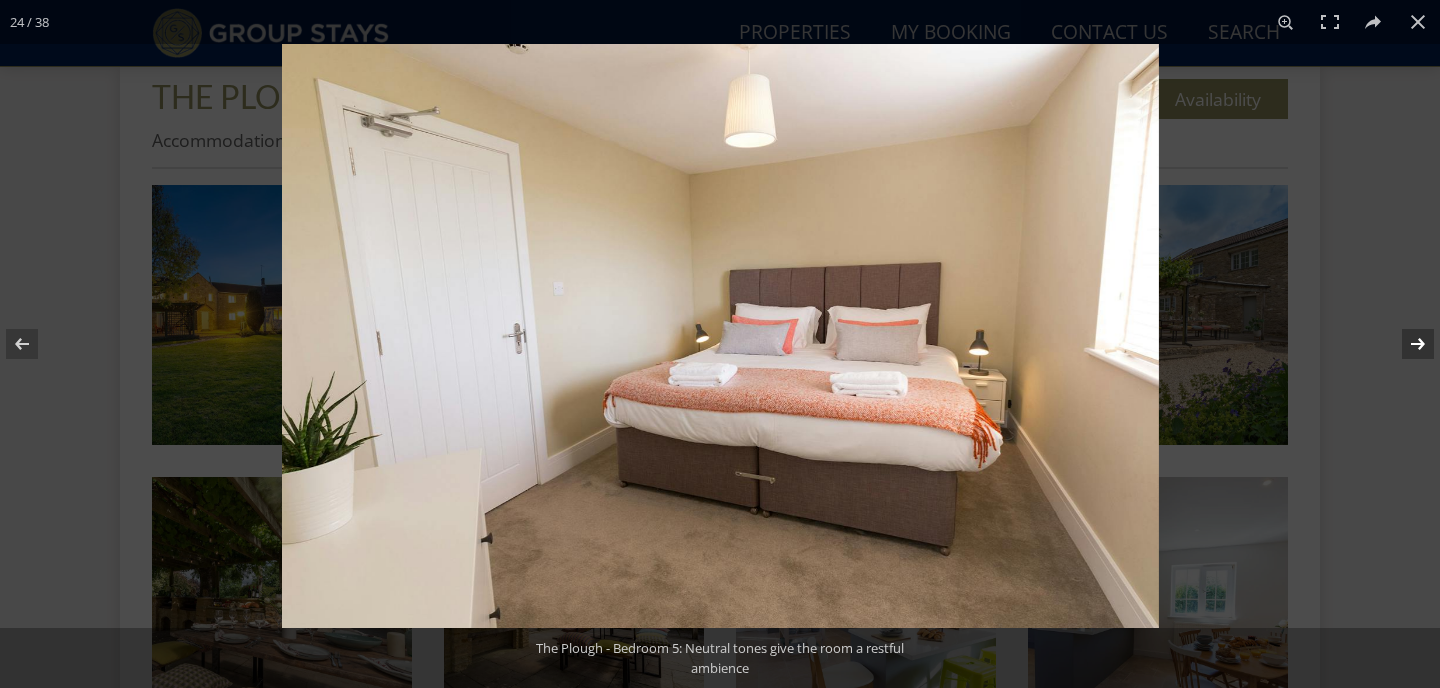 click at bounding box center [1405, 344] 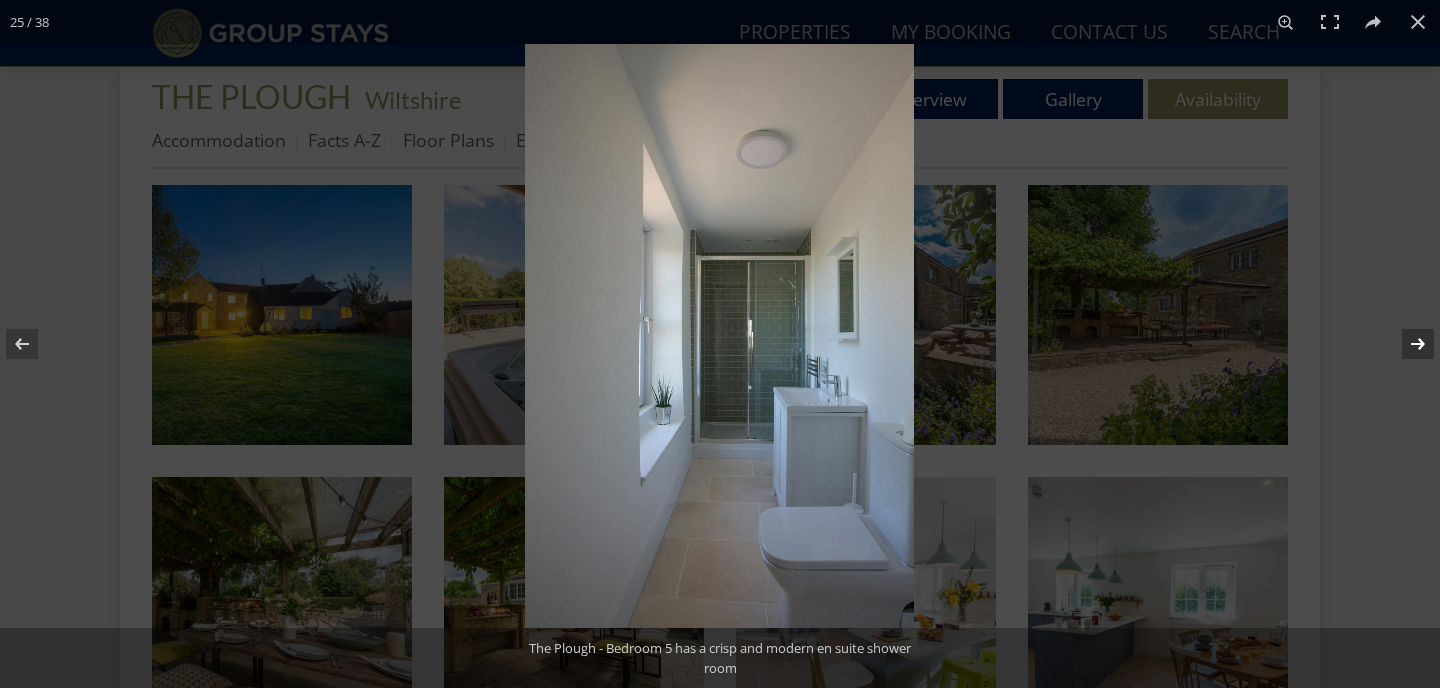 click at bounding box center (1405, 344) 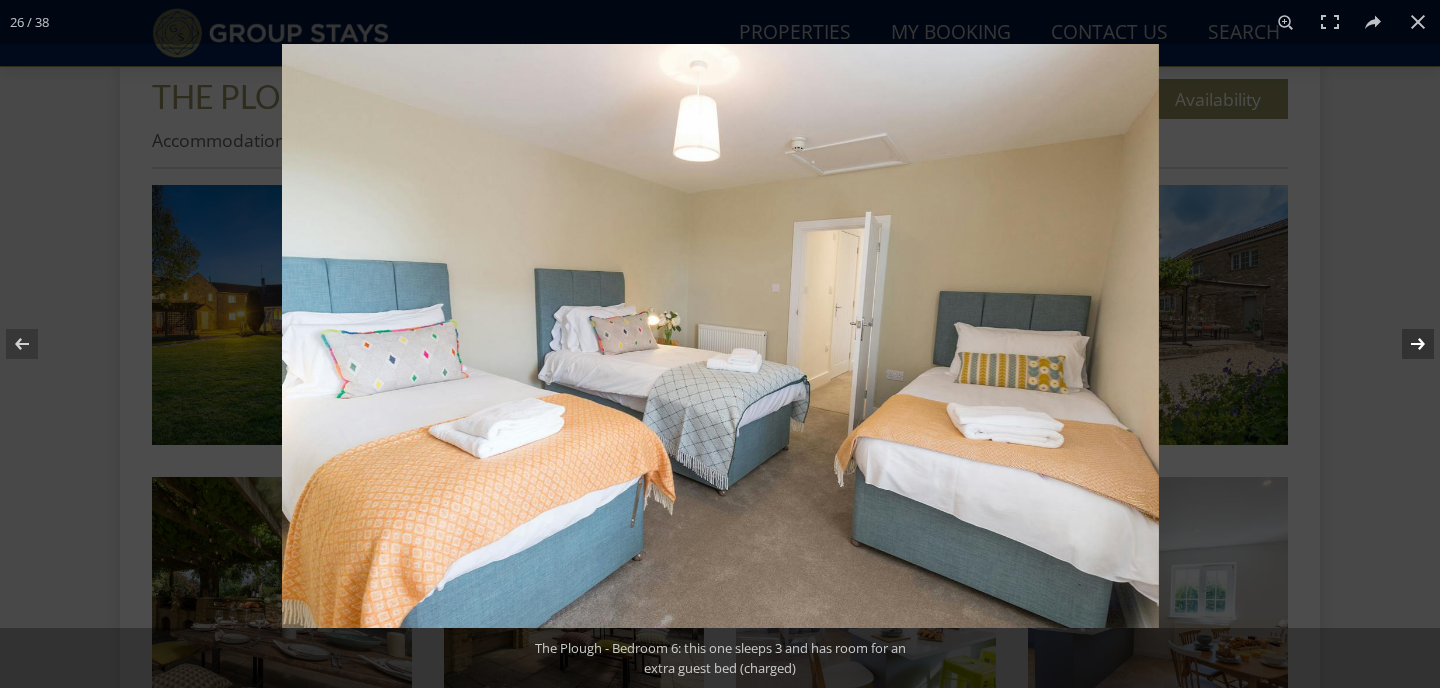 click at bounding box center [1405, 344] 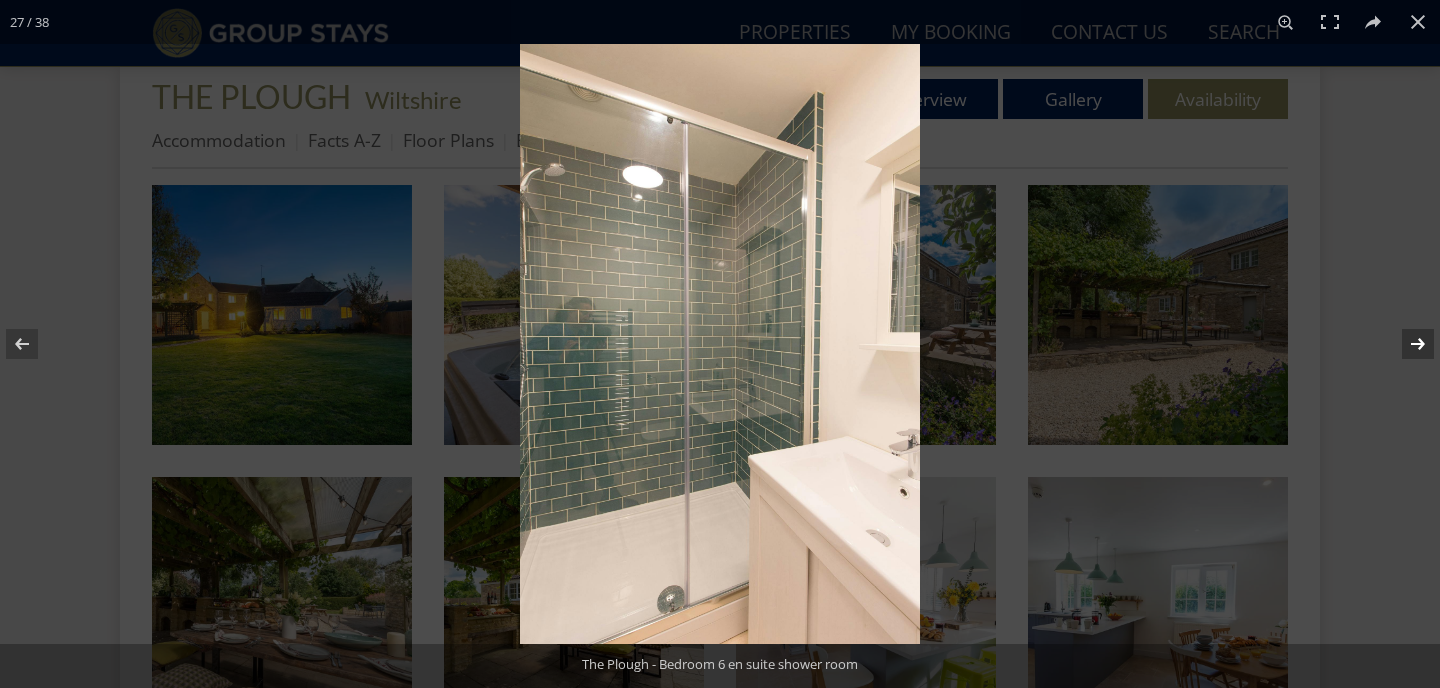 click at bounding box center (1405, 344) 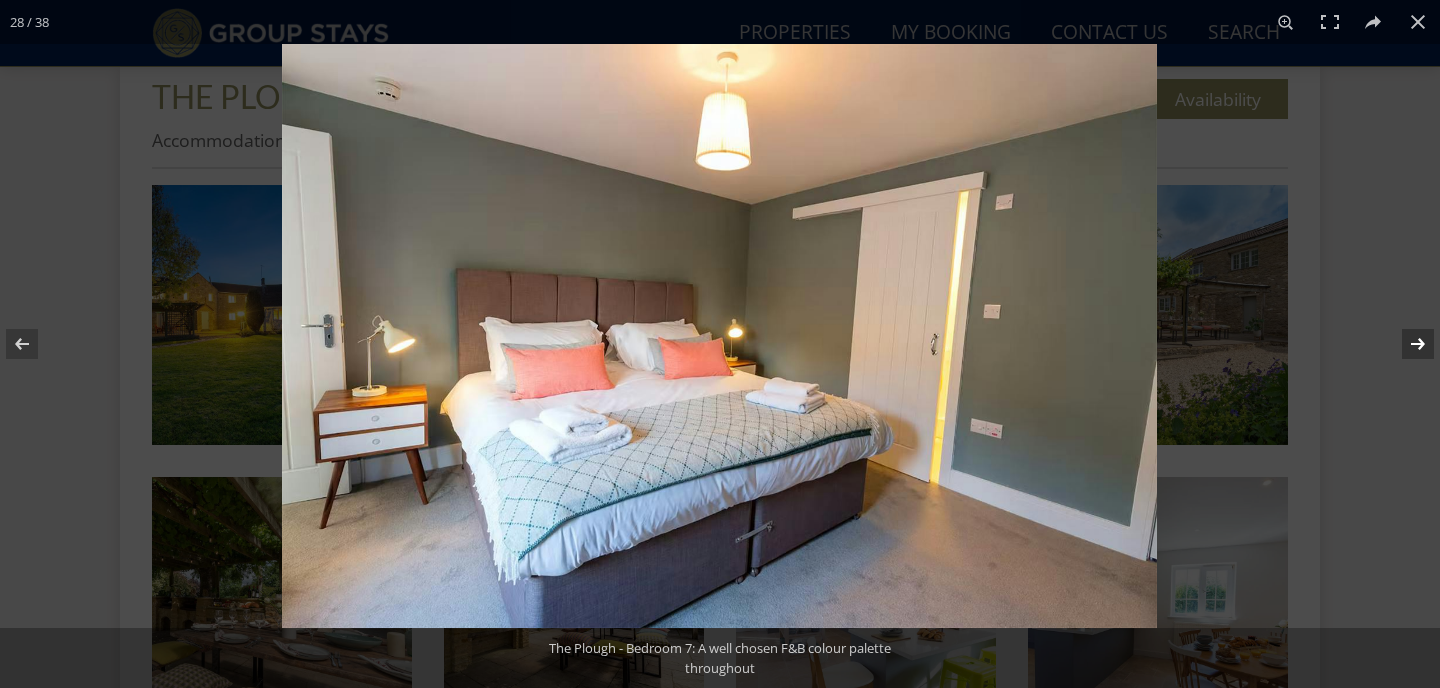 click at bounding box center [1405, 344] 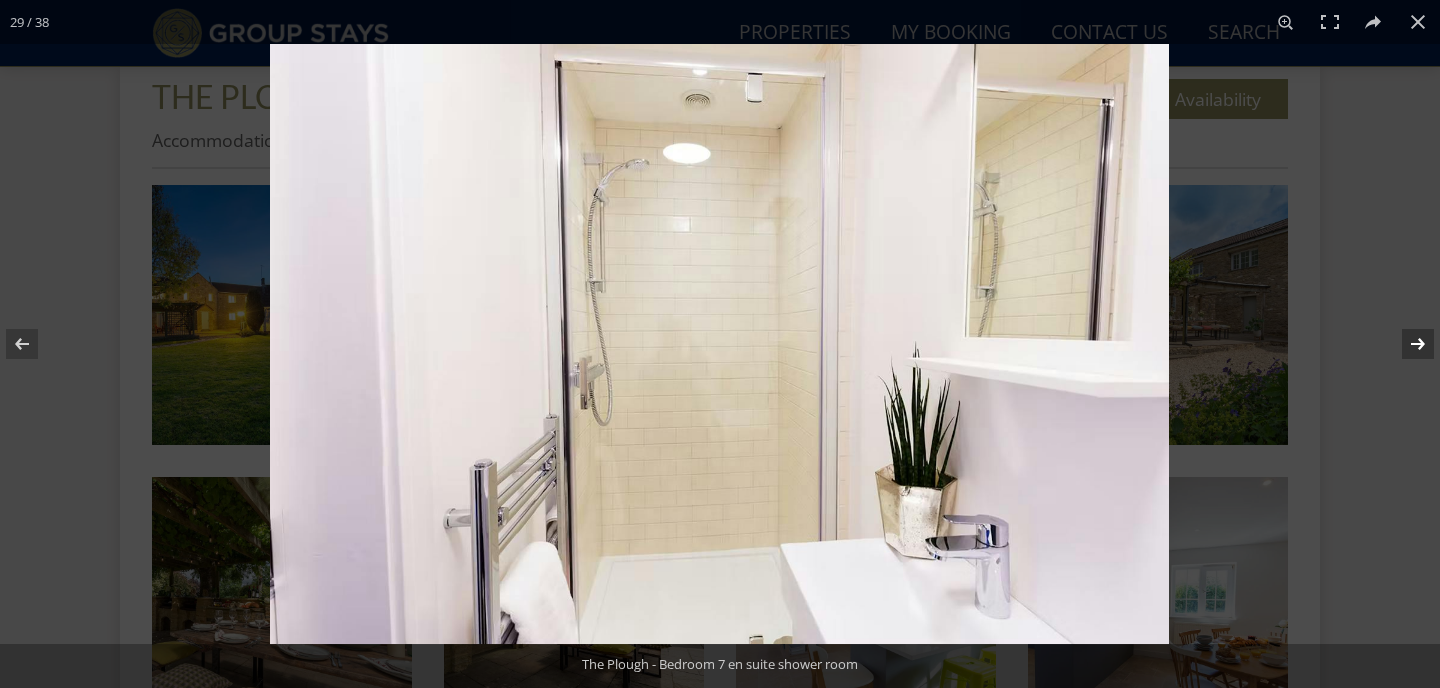 click at bounding box center (1405, 344) 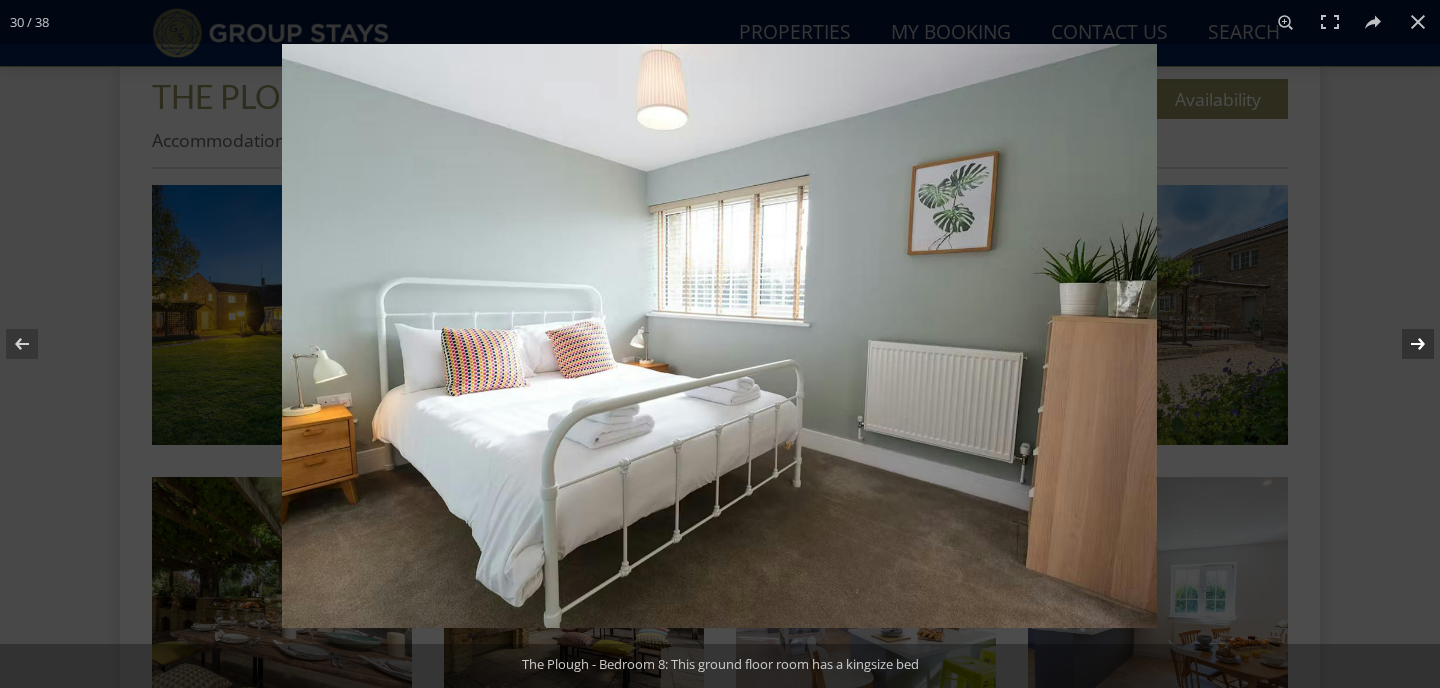 click at bounding box center (1405, 344) 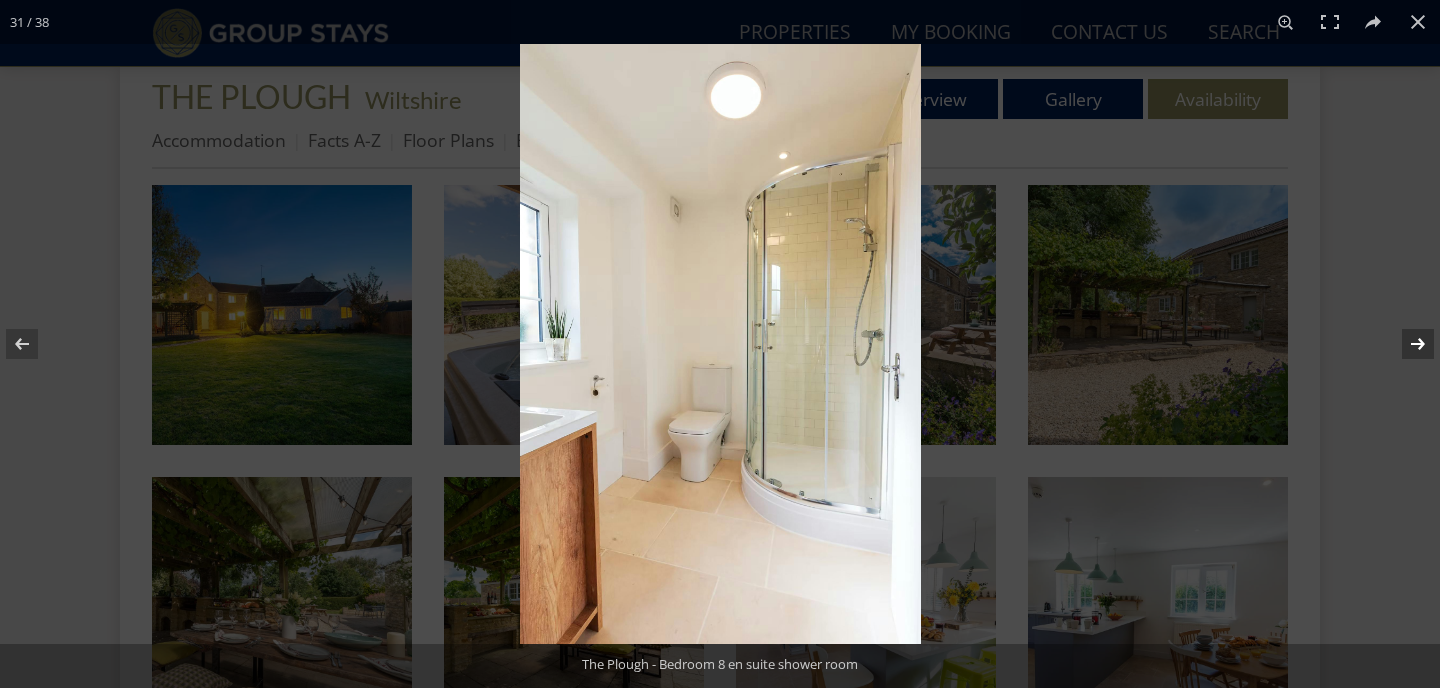 click at bounding box center (1405, 344) 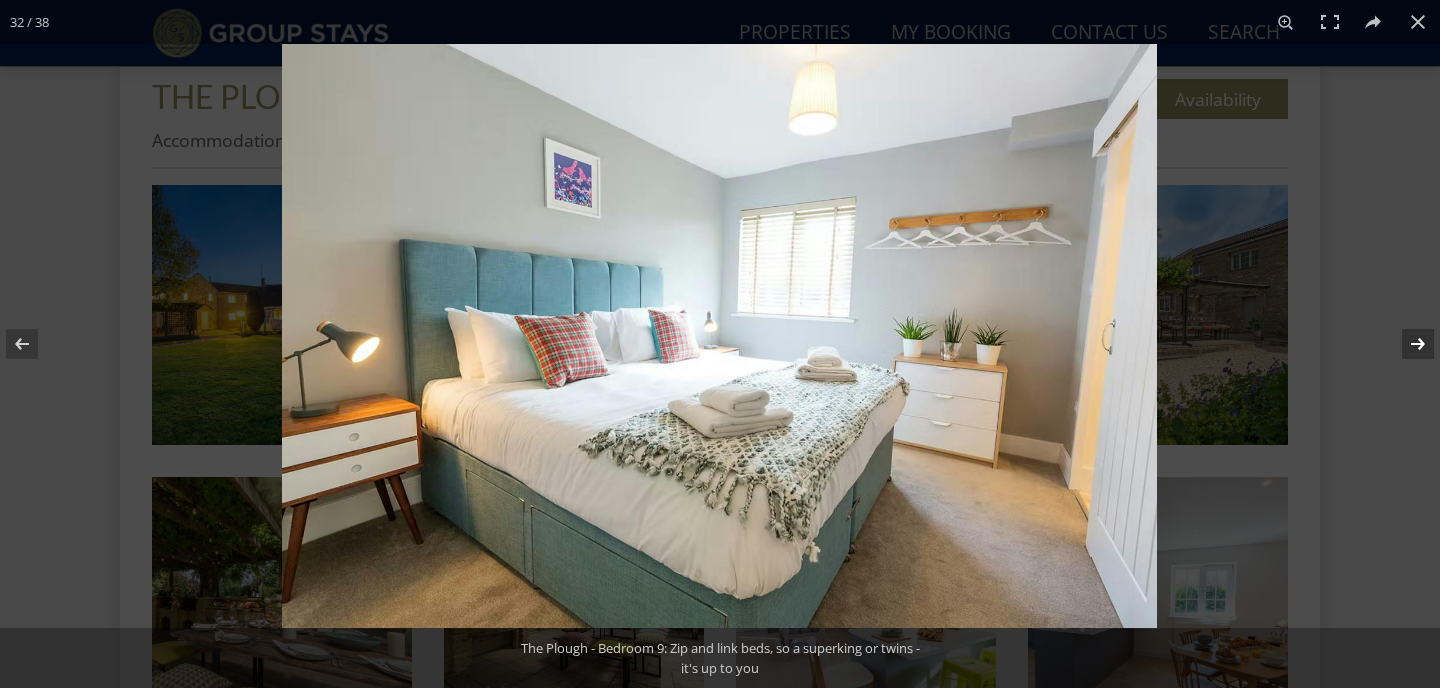 click at bounding box center [1405, 344] 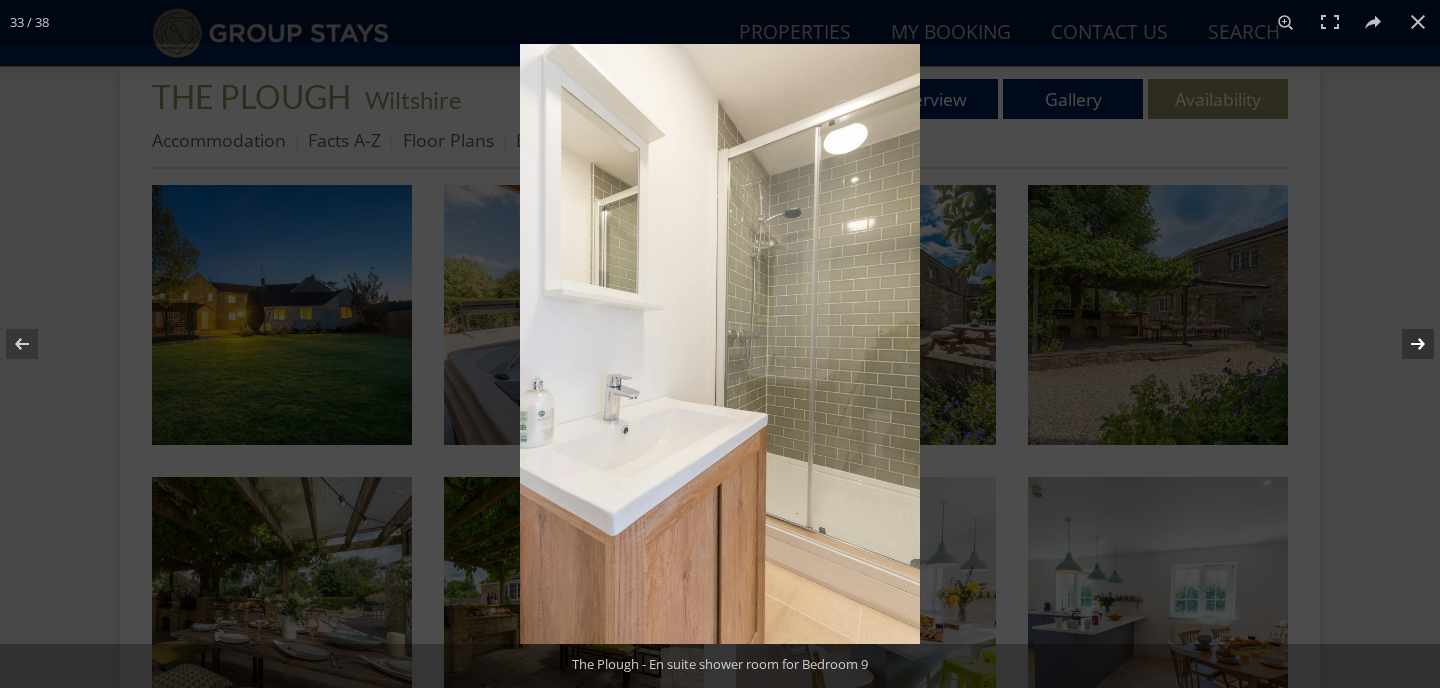 click at bounding box center [1405, 344] 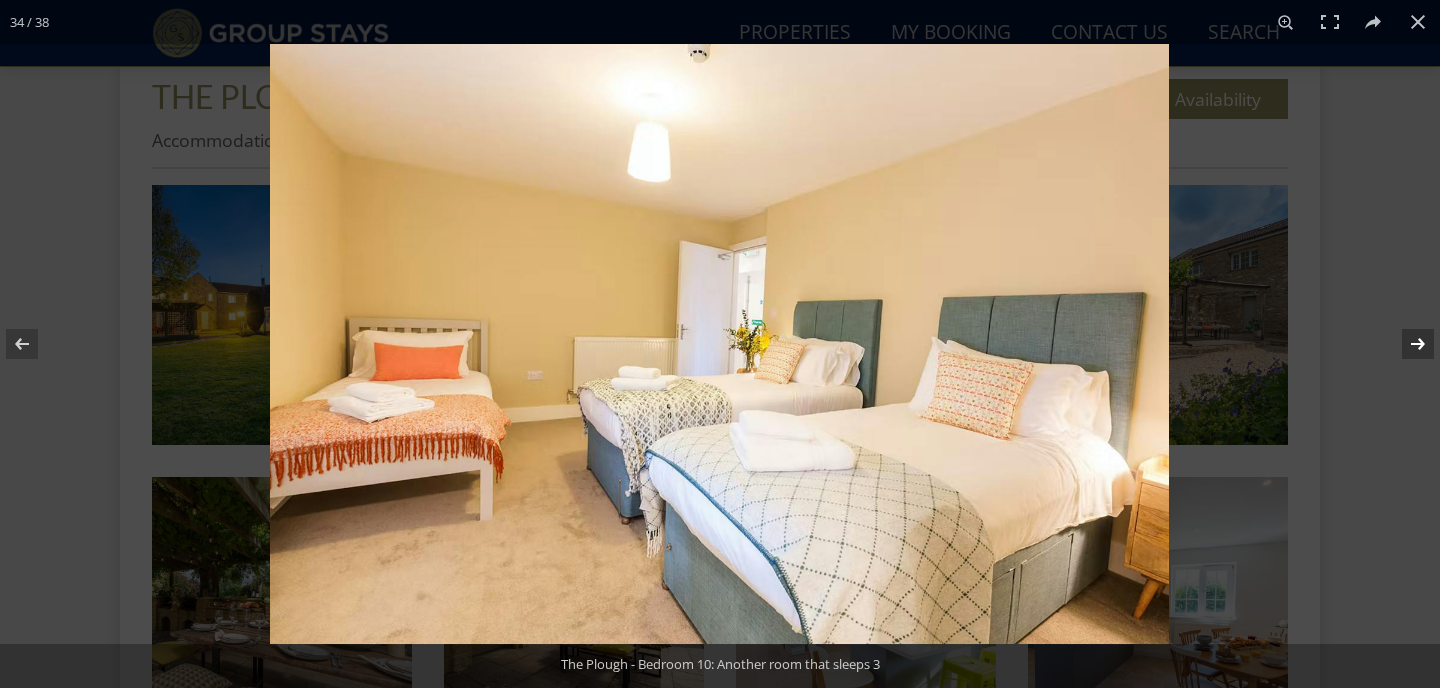 click at bounding box center [1405, 344] 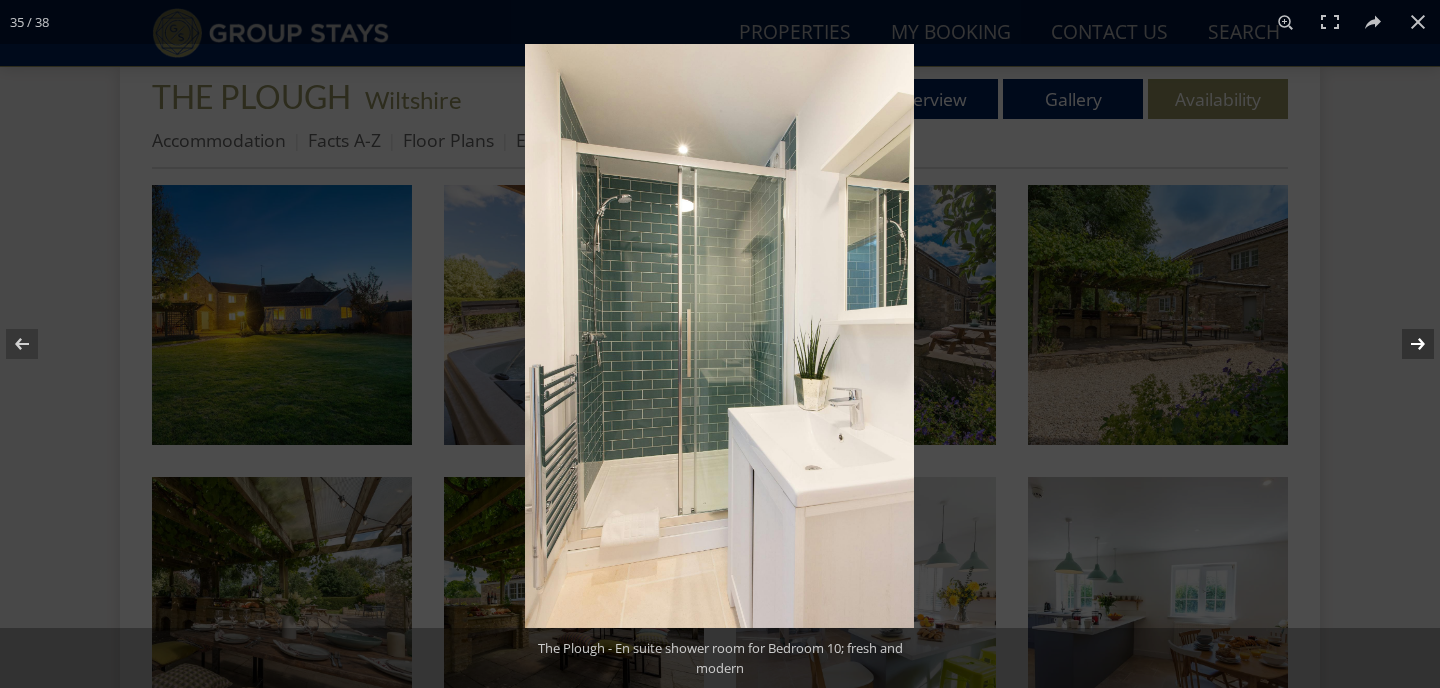 click at bounding box center (1405, 344) 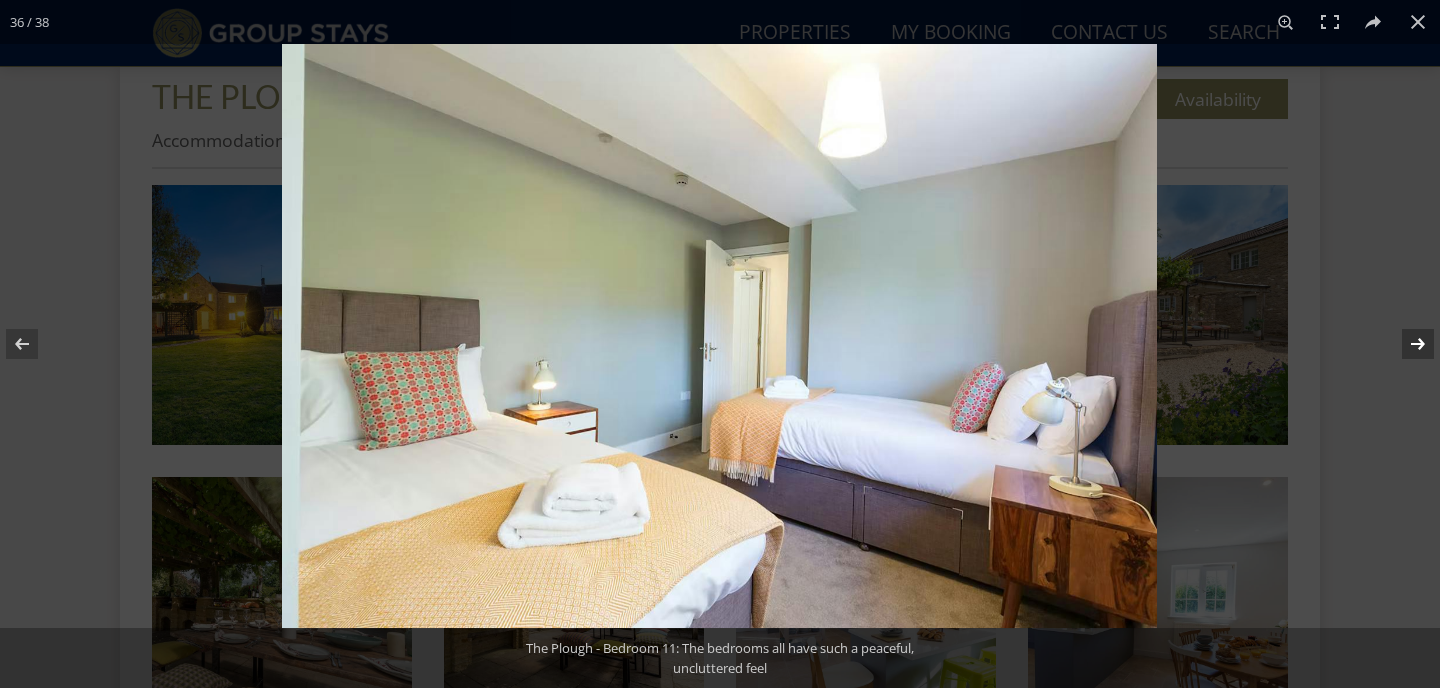 click at bounding box center (1405, 344) 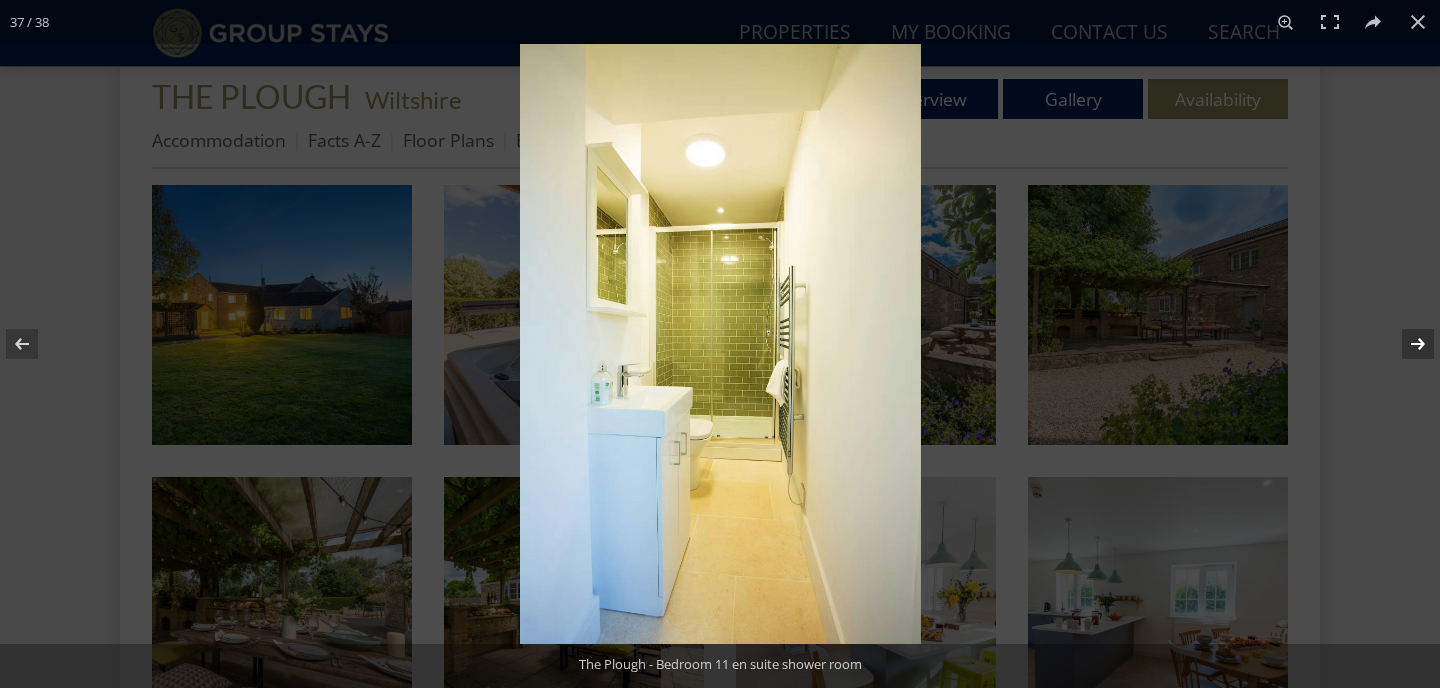 click at bounding box center [1405, 344] 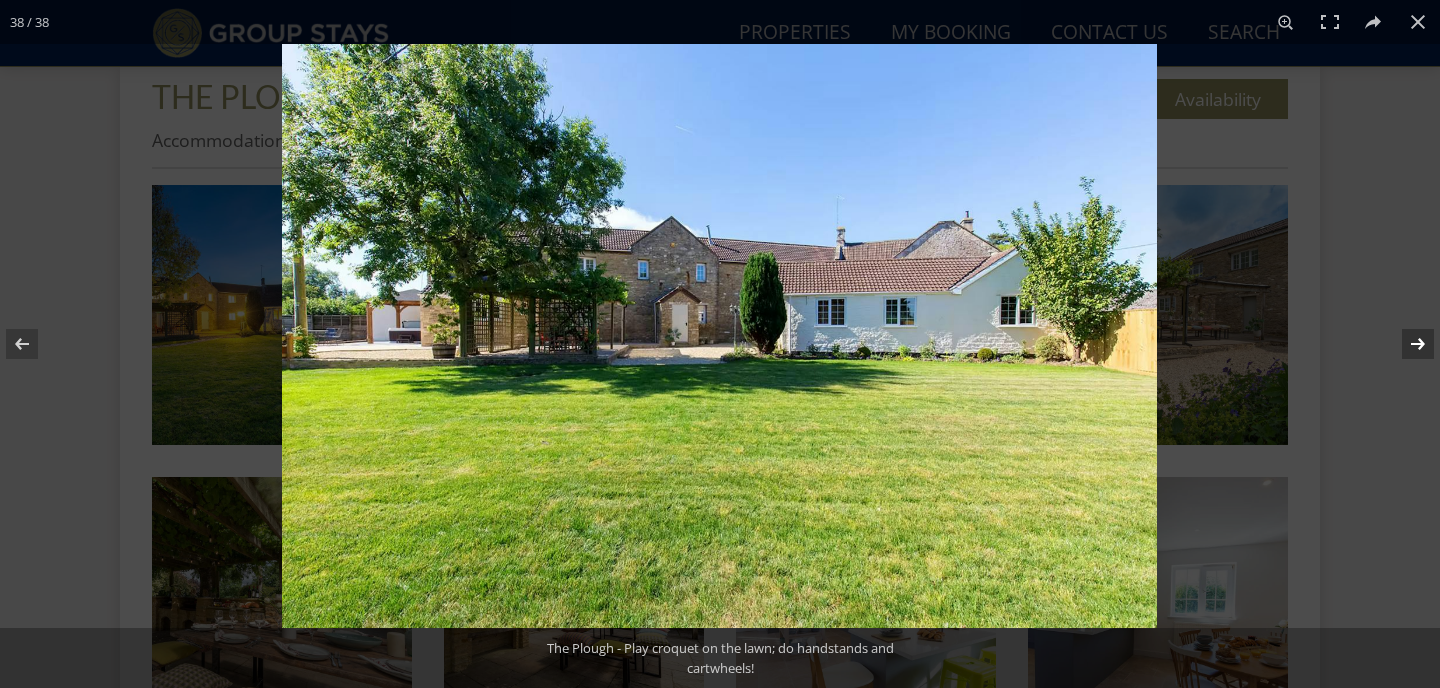 click at bounding box center (1405, 344) 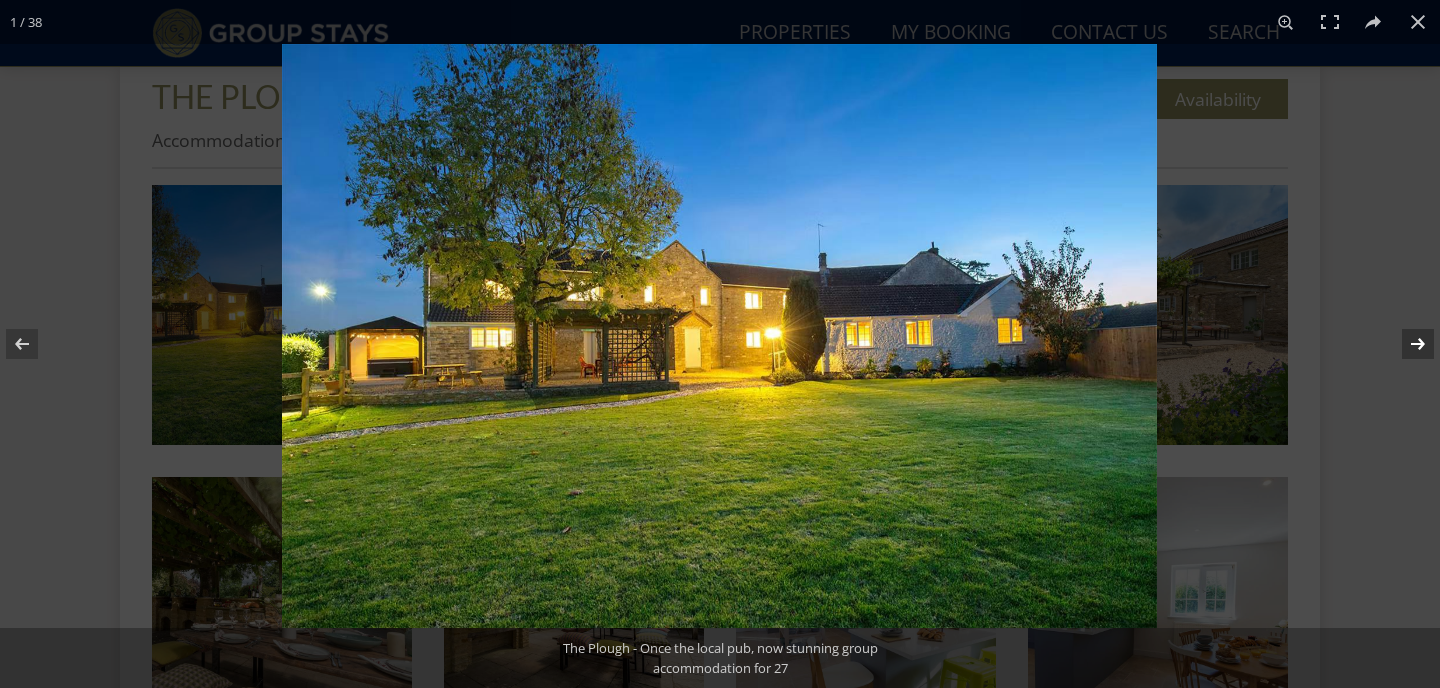 click at bounding box center [1405, 344] 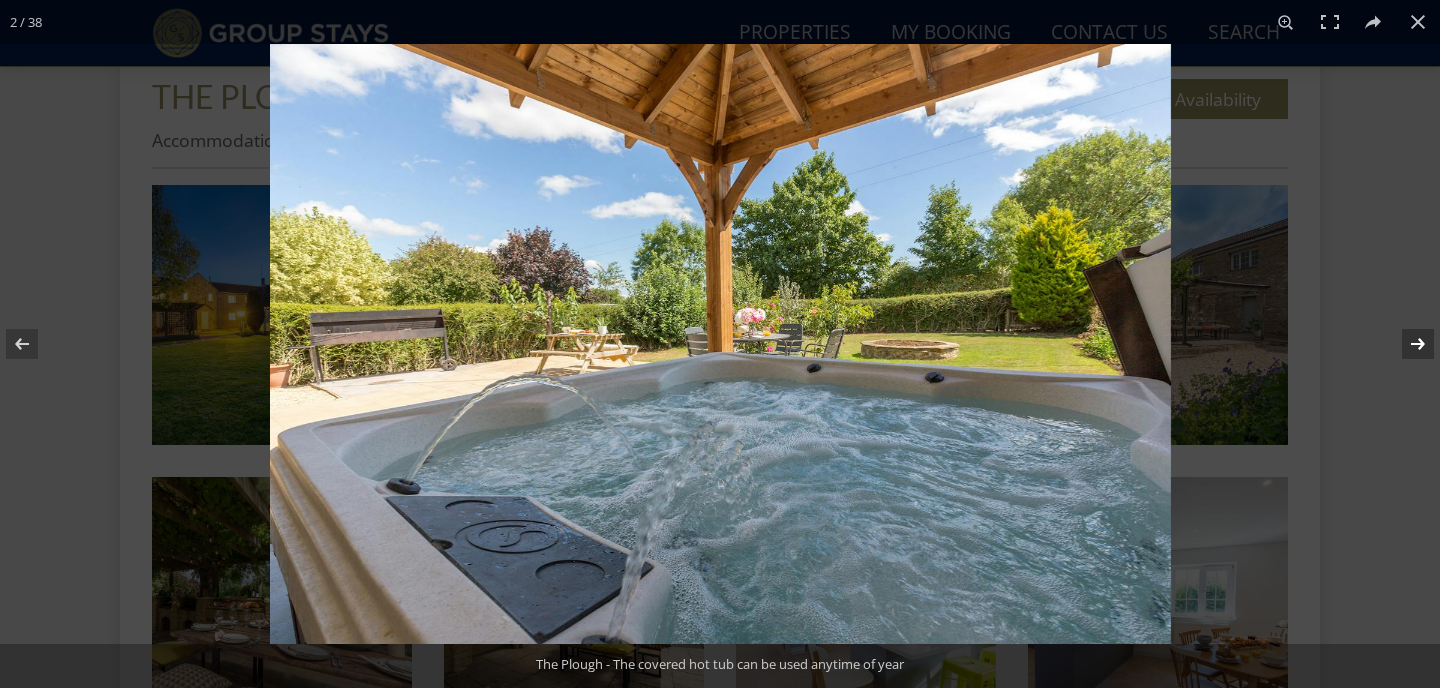 click at bounding box center [1405, 344] 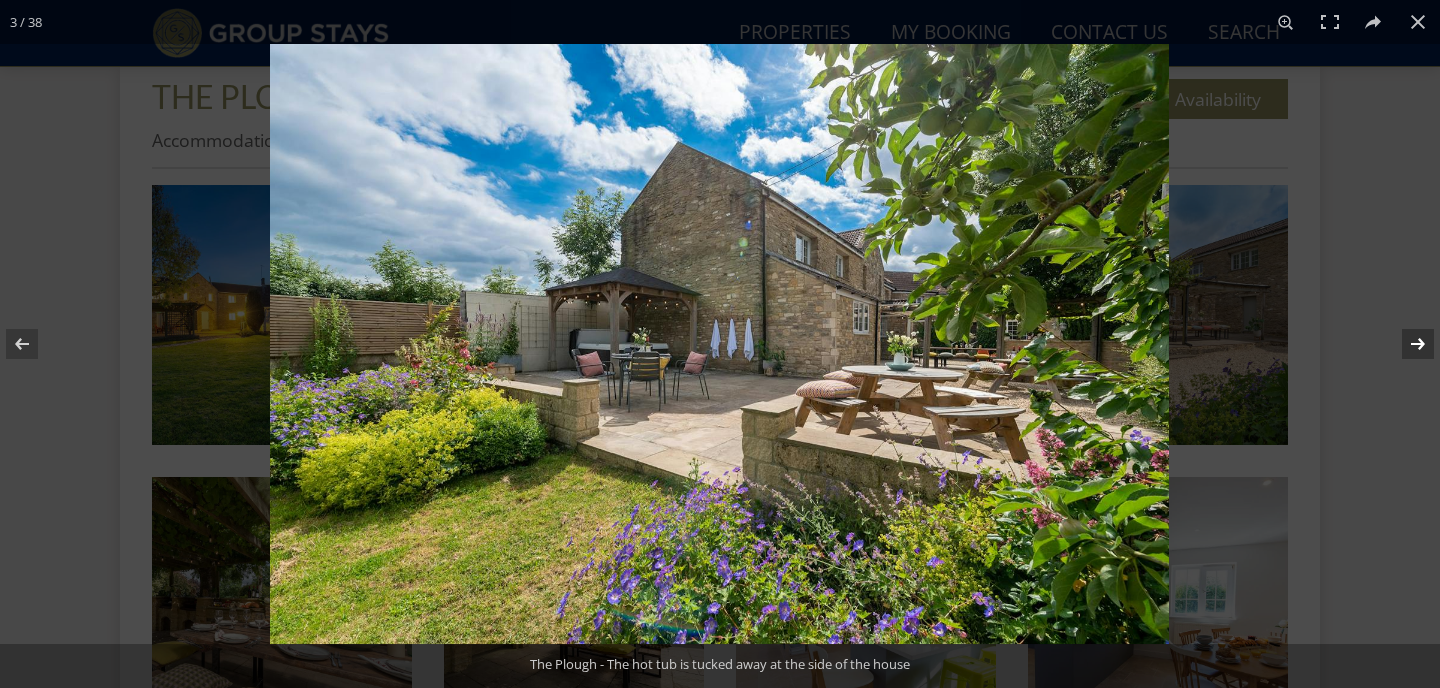 click at bounding box center [1405, 344] 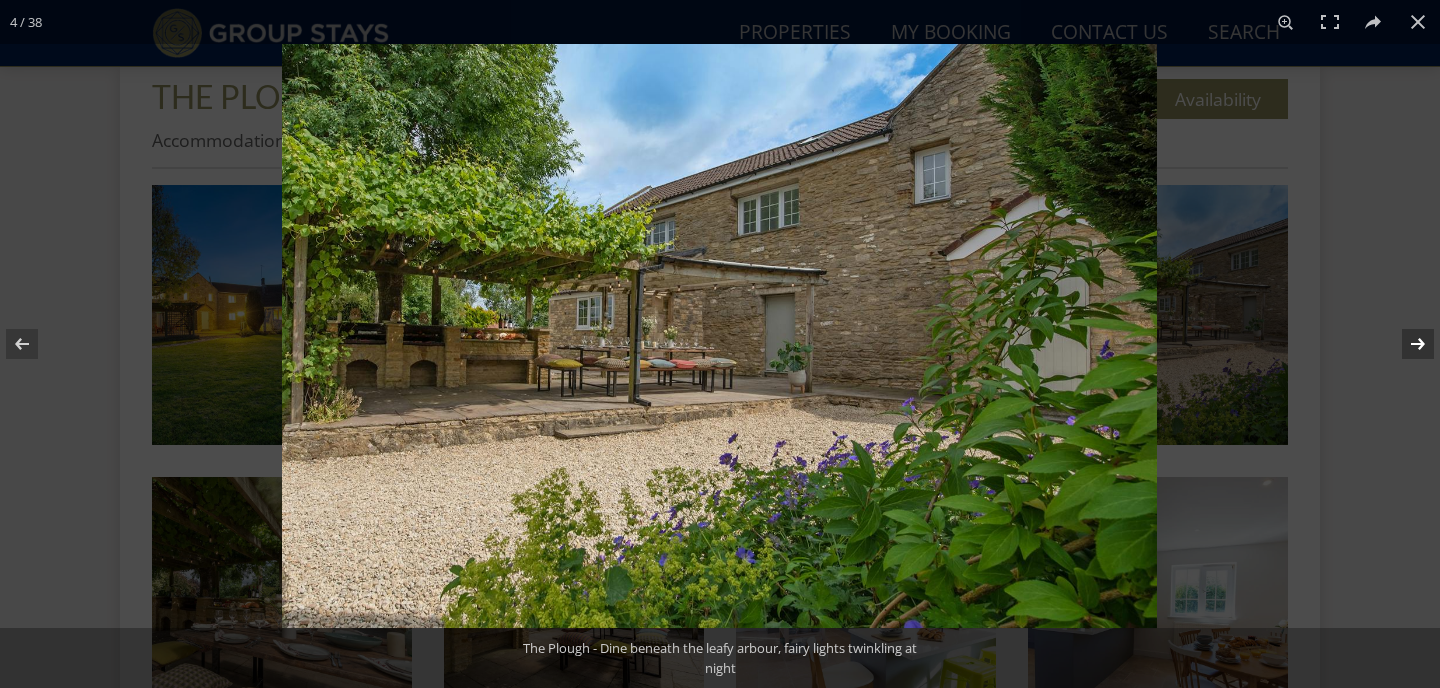 click at bounding box center (1405, 344) 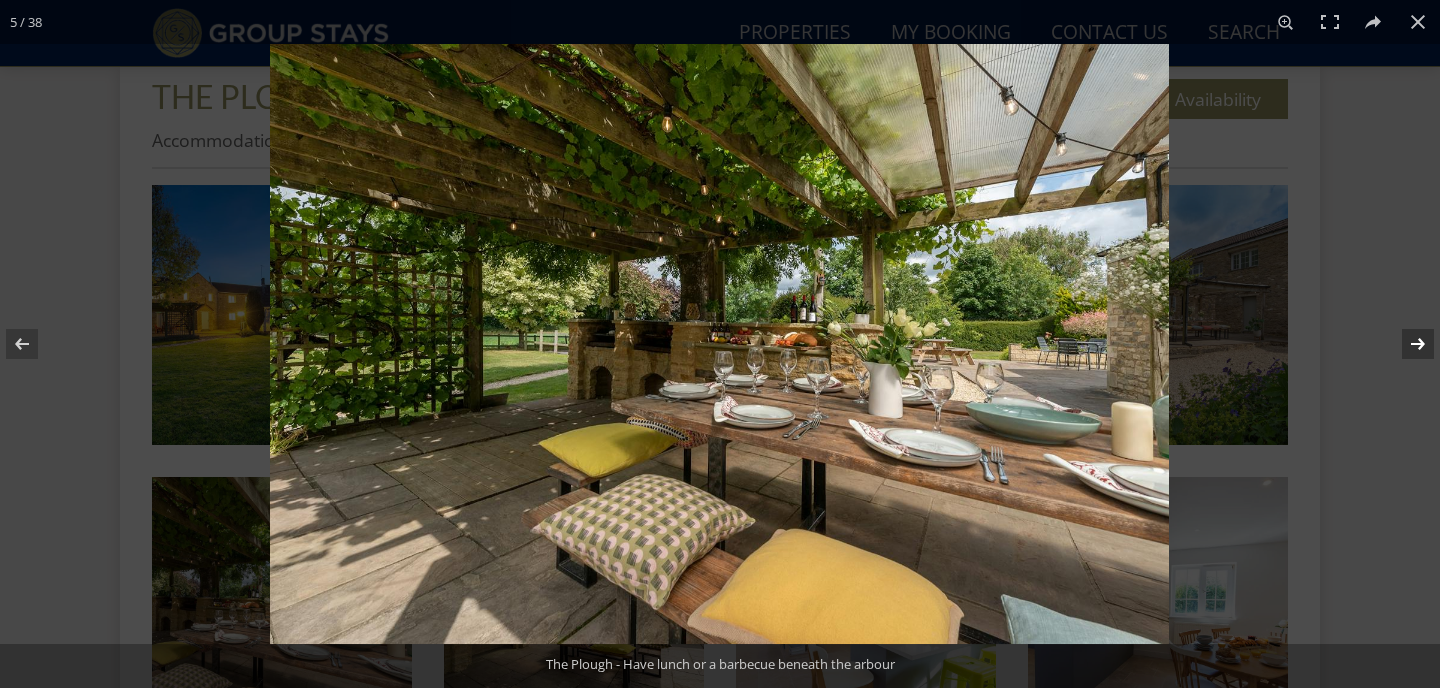 click at bounding box center [1405, 344] 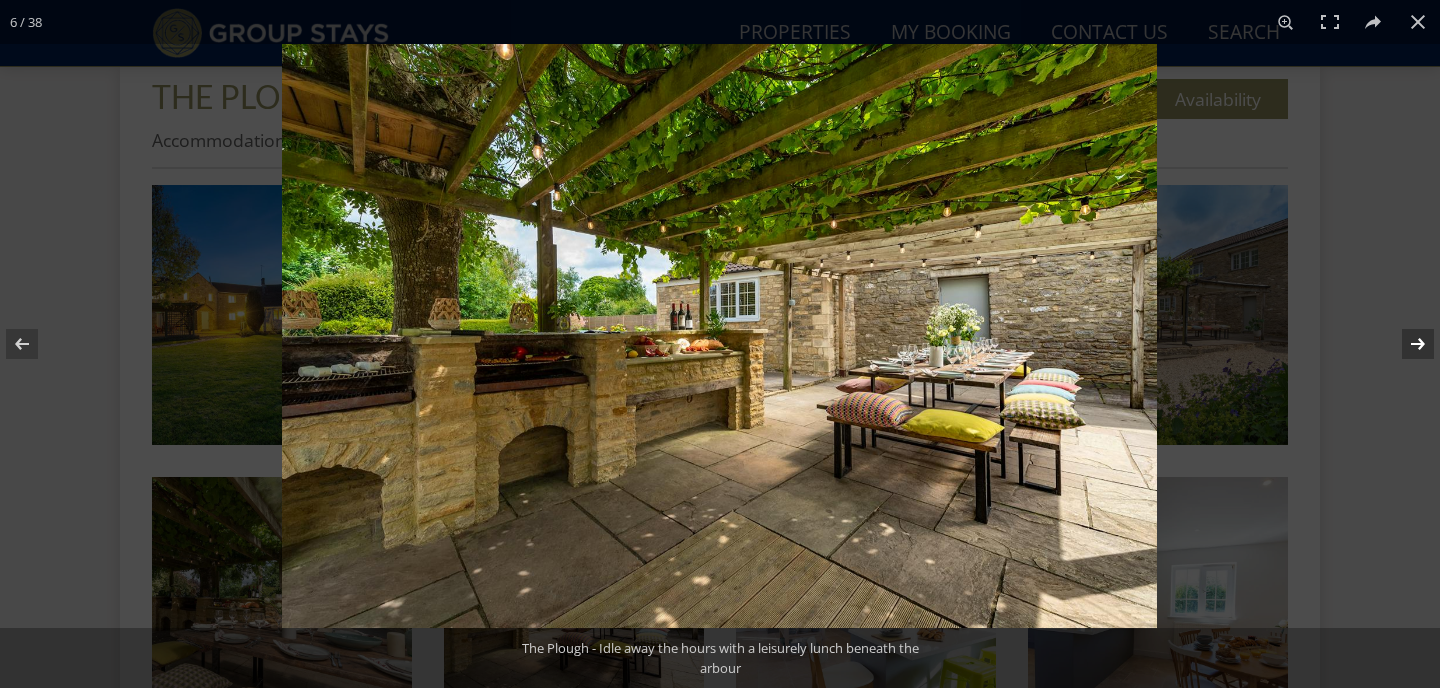 click at bounding box center (1405, 344) 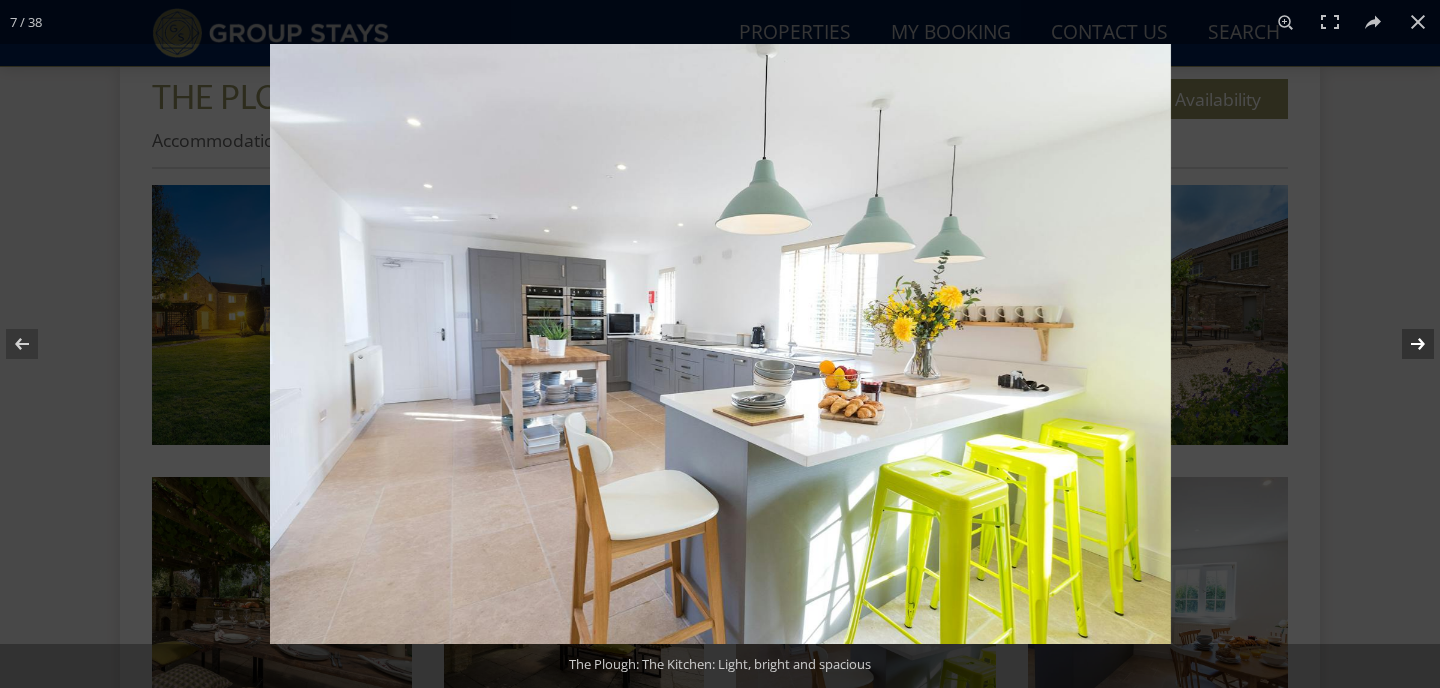 click at bounding box center [1405, 344] 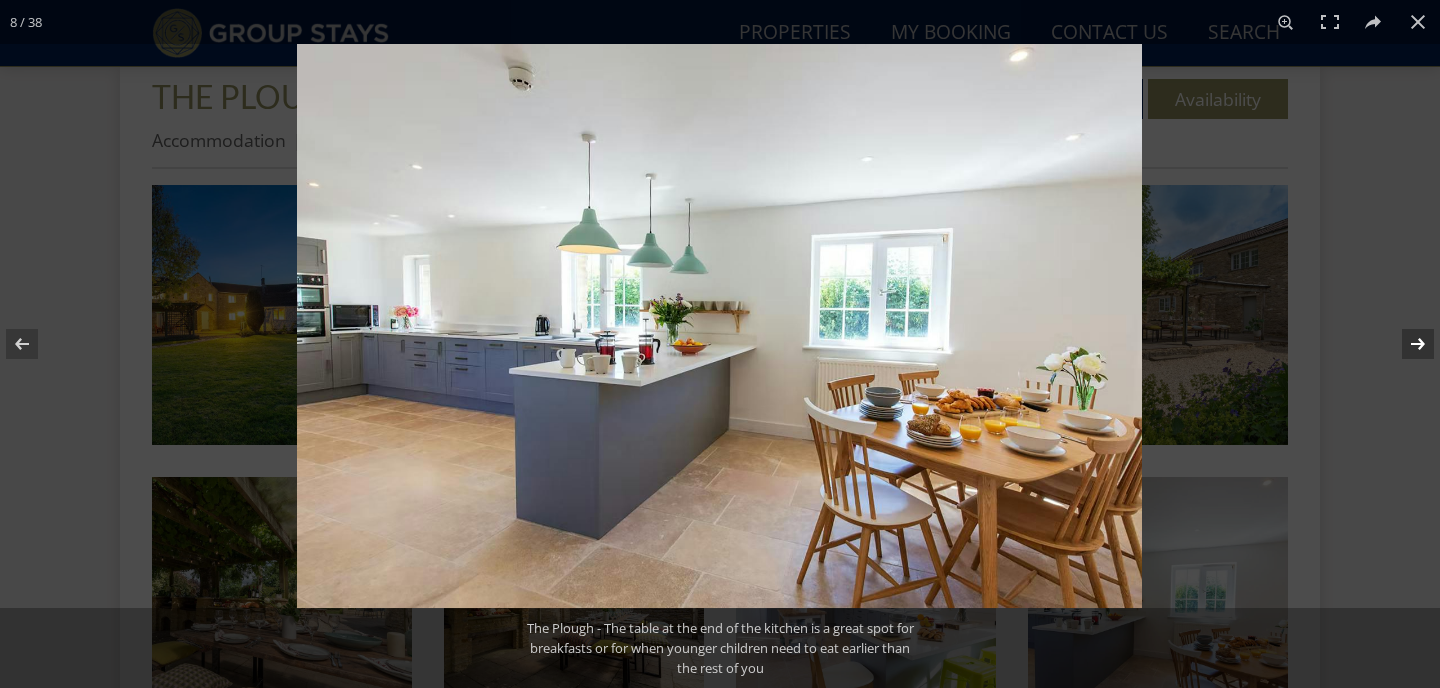 click at bounding box center [1405, 344] 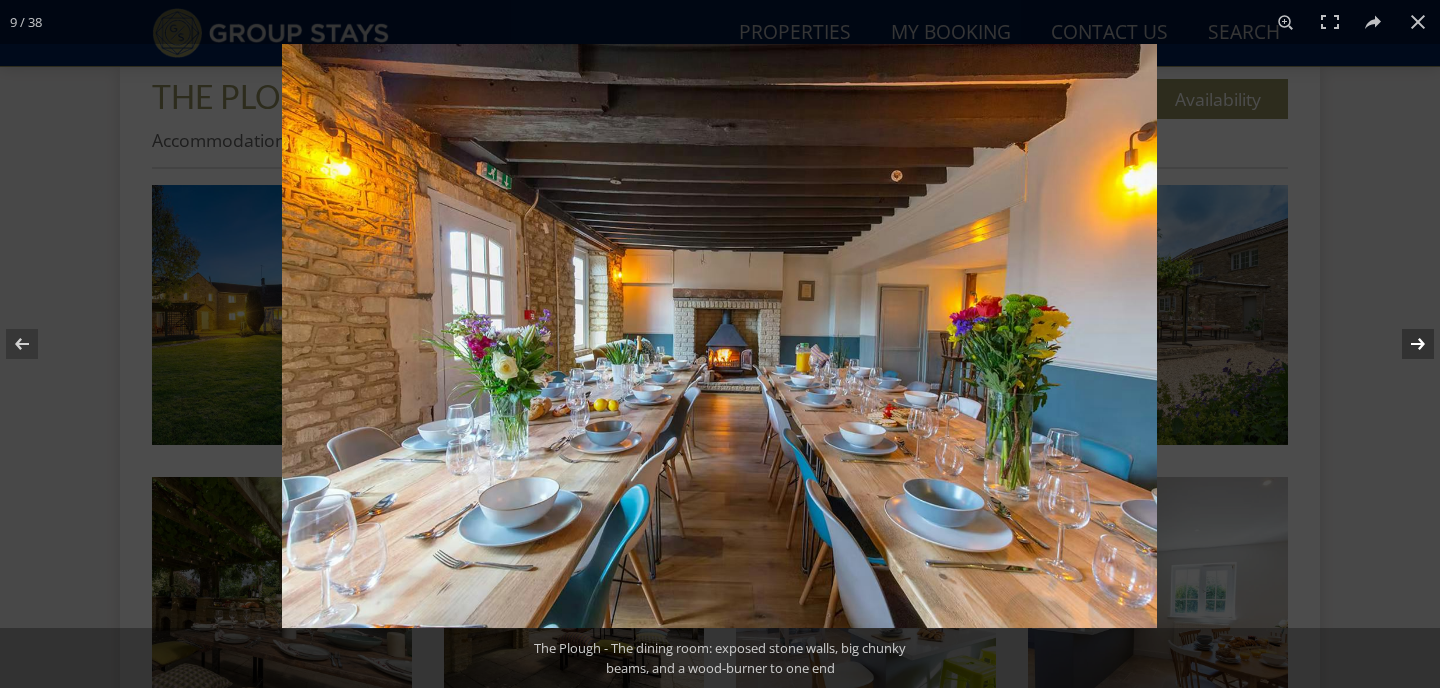 click at bounding box center (1405, 344) 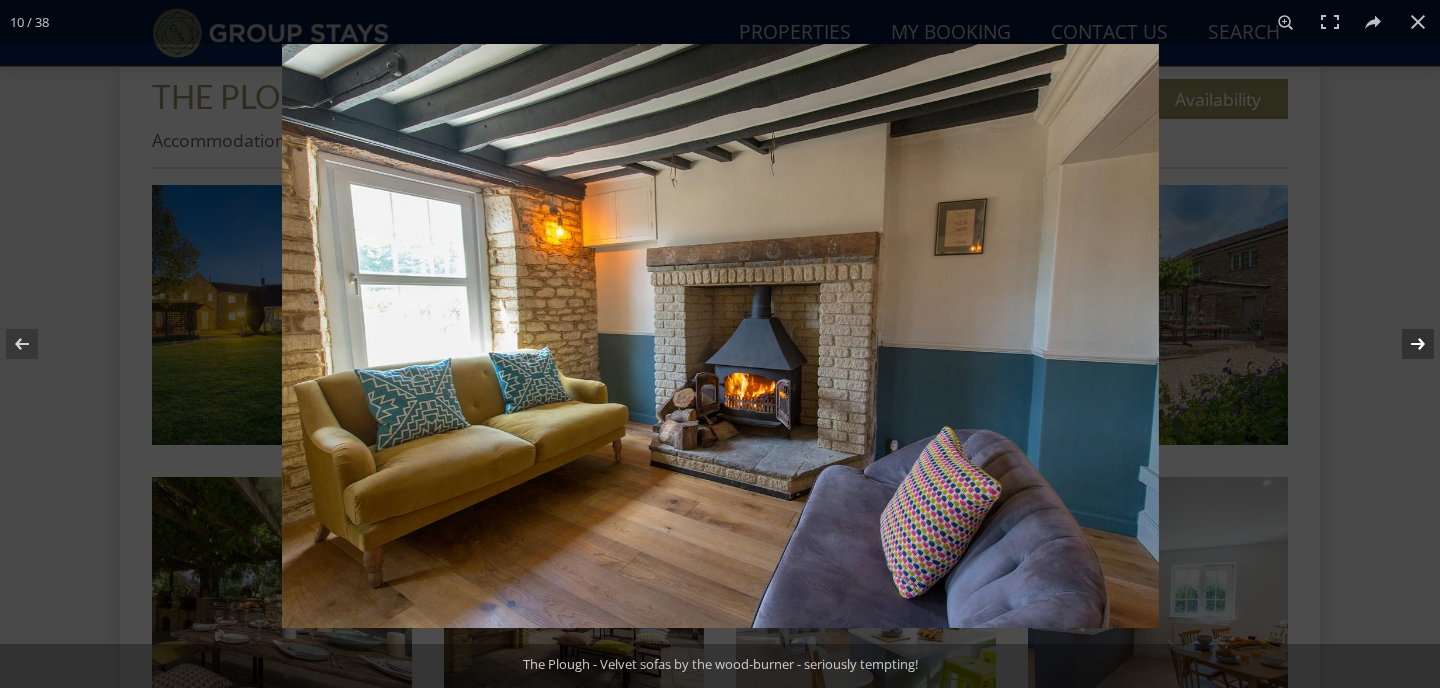 click at bounding box center (1405, 344) 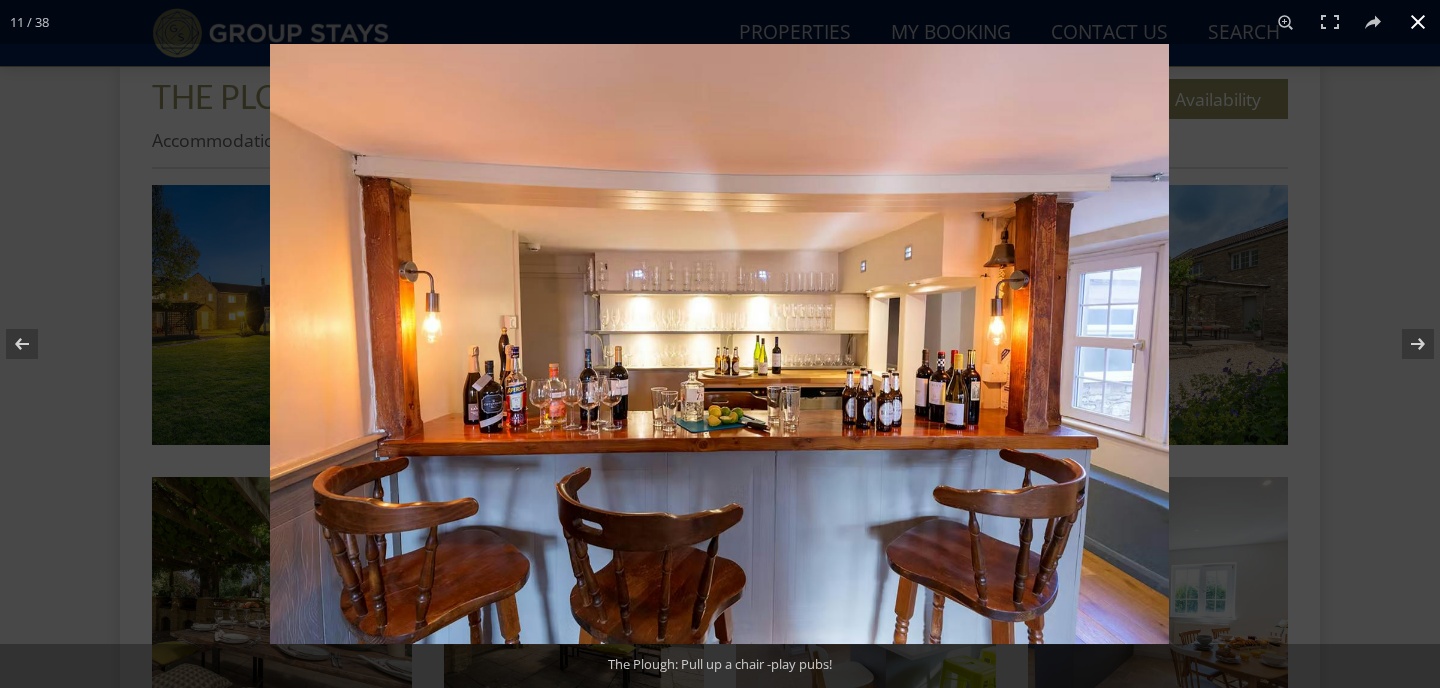 click at bounding box center (1418, 22) 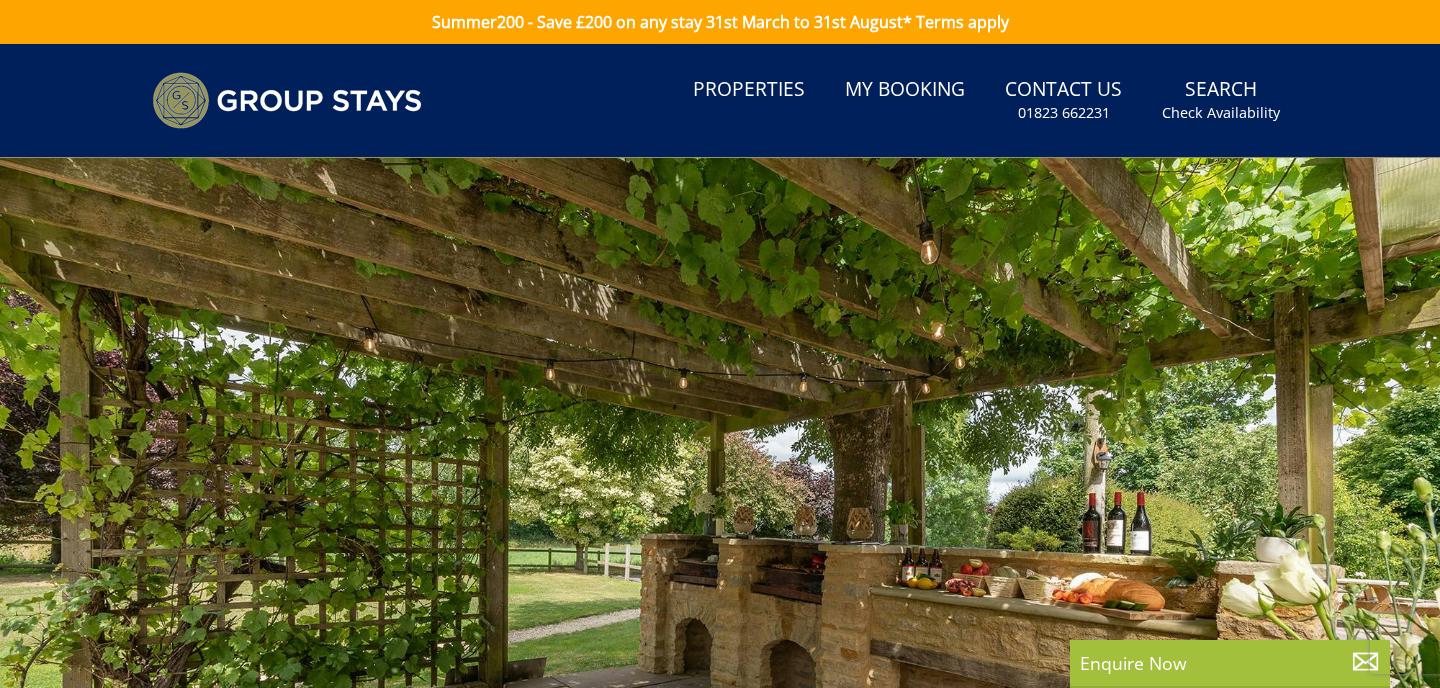 scroll, scrollTop: 0, scrollLeft: 0, axis: both 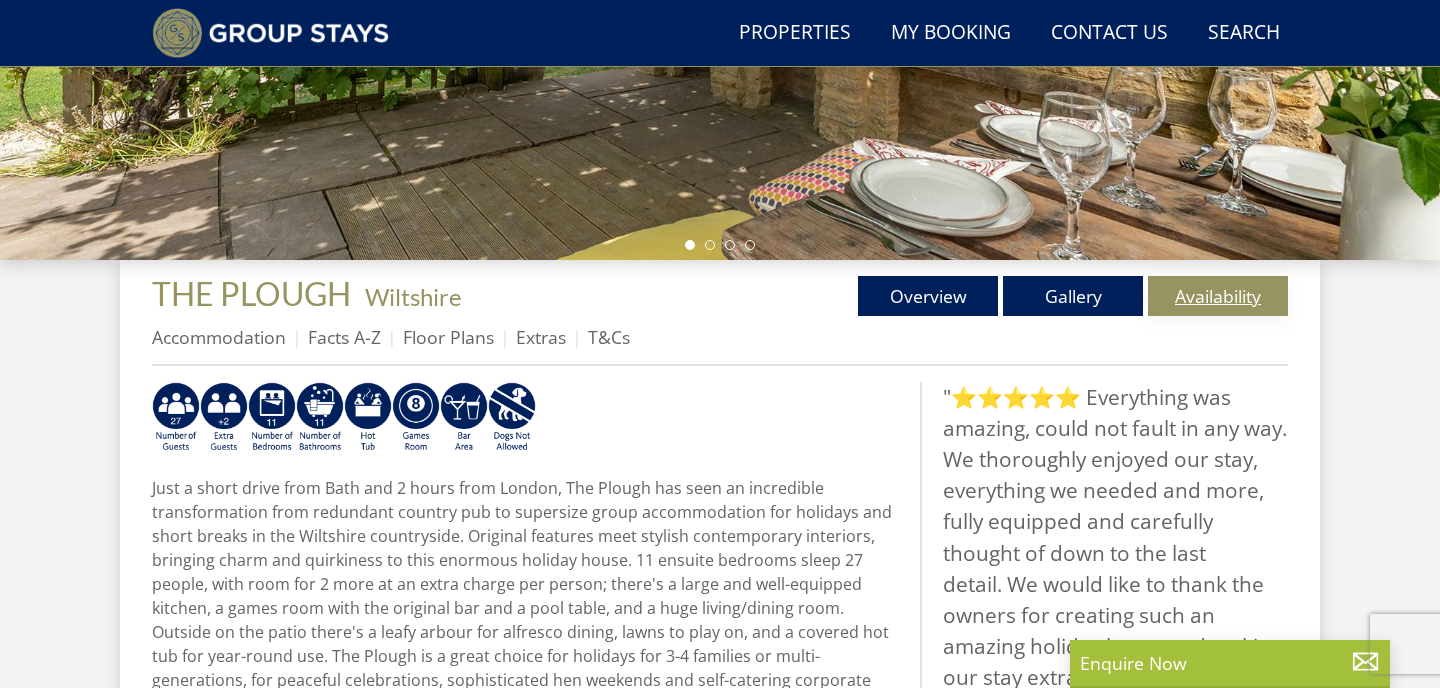click on "Availability" at bounding box center [1218, 296] 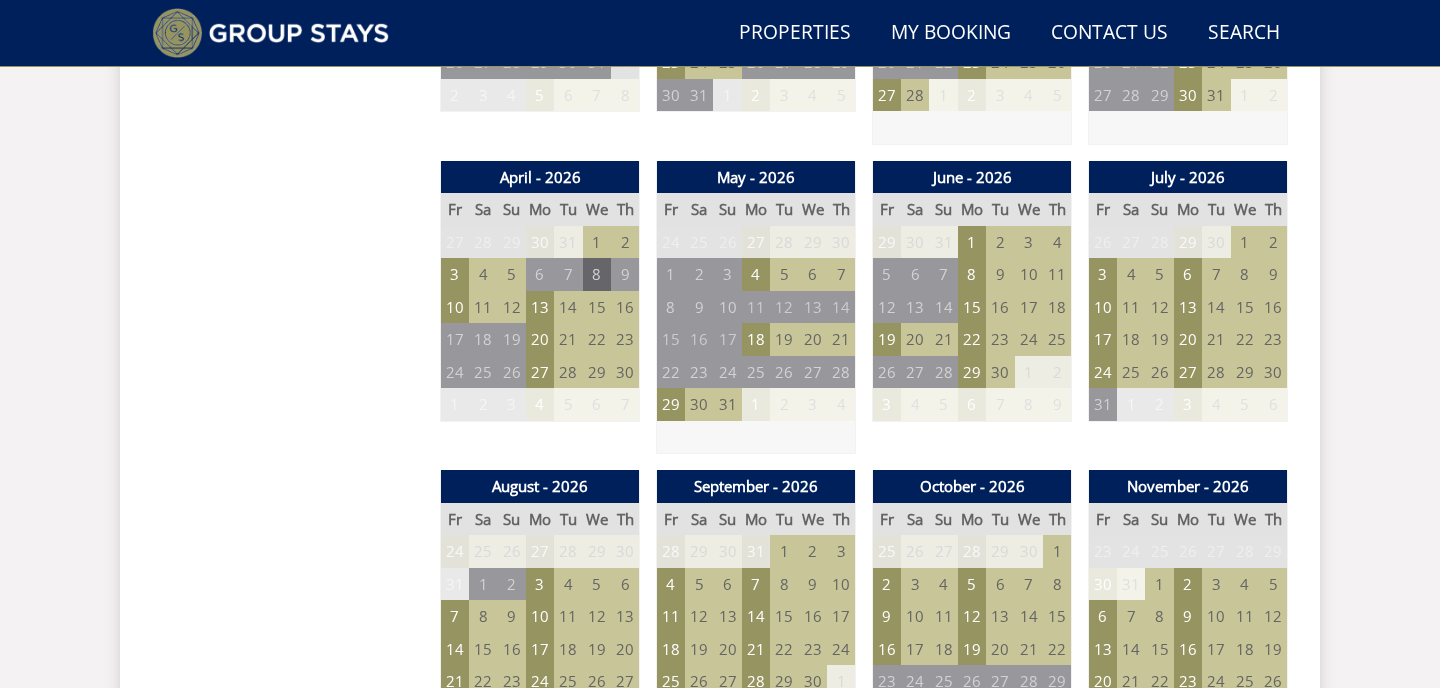 scroll, scrollTop: 1445, scrollLeft: 0, axis: vertical 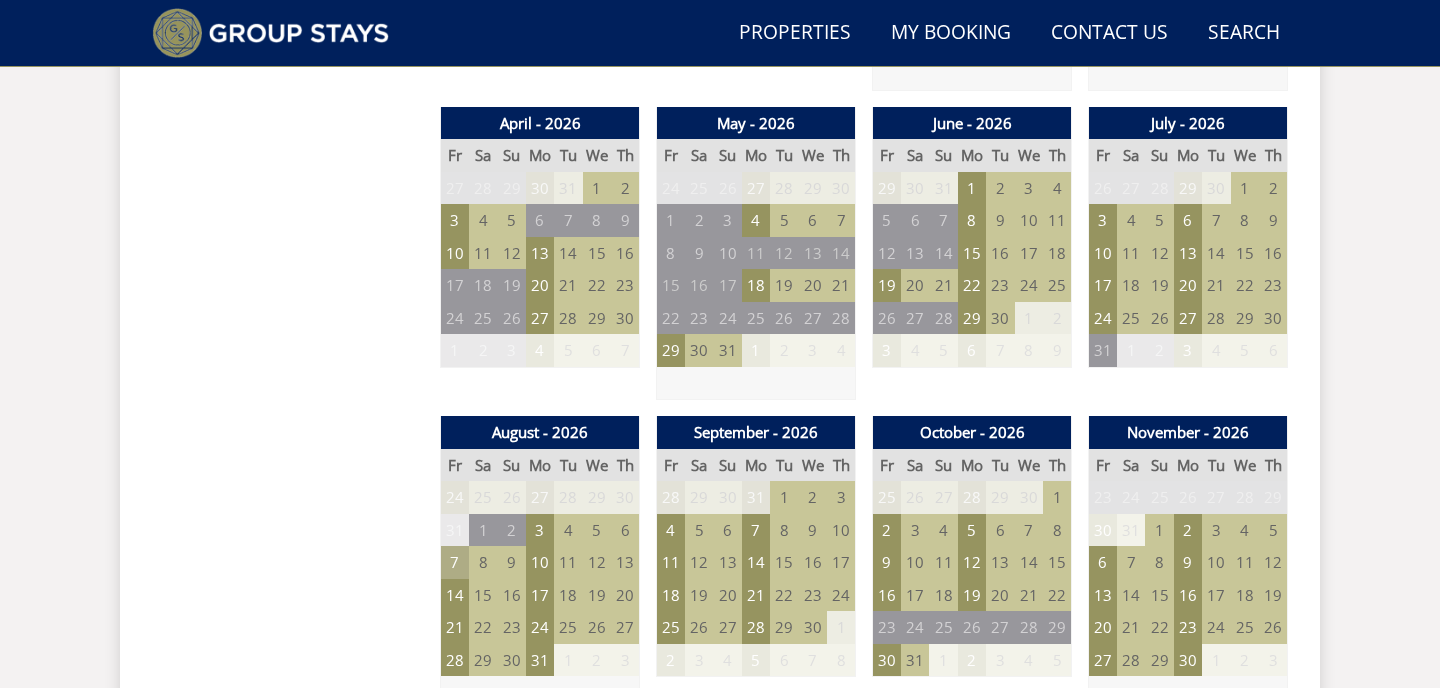 click on "7" at bounding box center (455, 562) 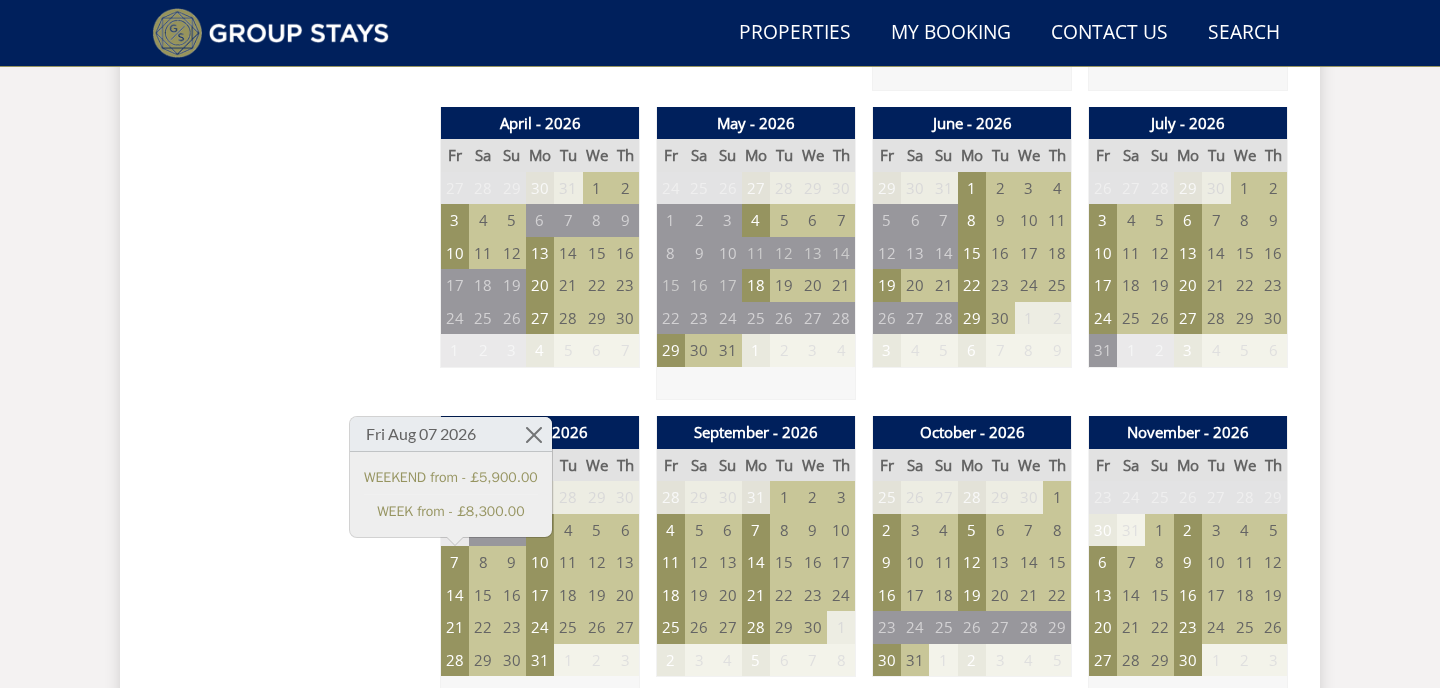 click on "Prices and Availability
You can browse the calendar to find an available start date for your stay by clicking on a start date or by entering your Arrival & Departure dates below.
Search for a Stay
Search
Check-In / Check-Out
16:00 / 10:00
Key
Available Start Date
Available
Booked" at bounding box center (288, 873) 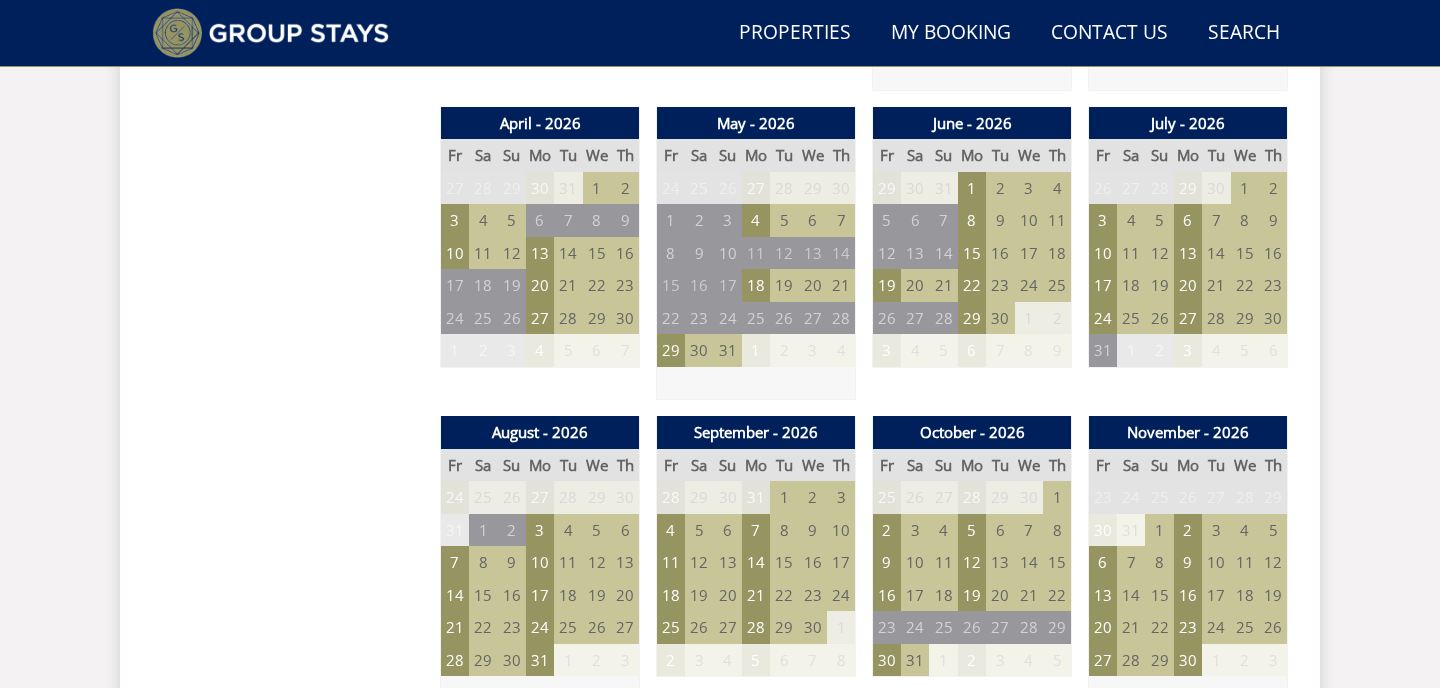 scroll, scrollTop: 1432, scrollLeft: 0, axis: vertical 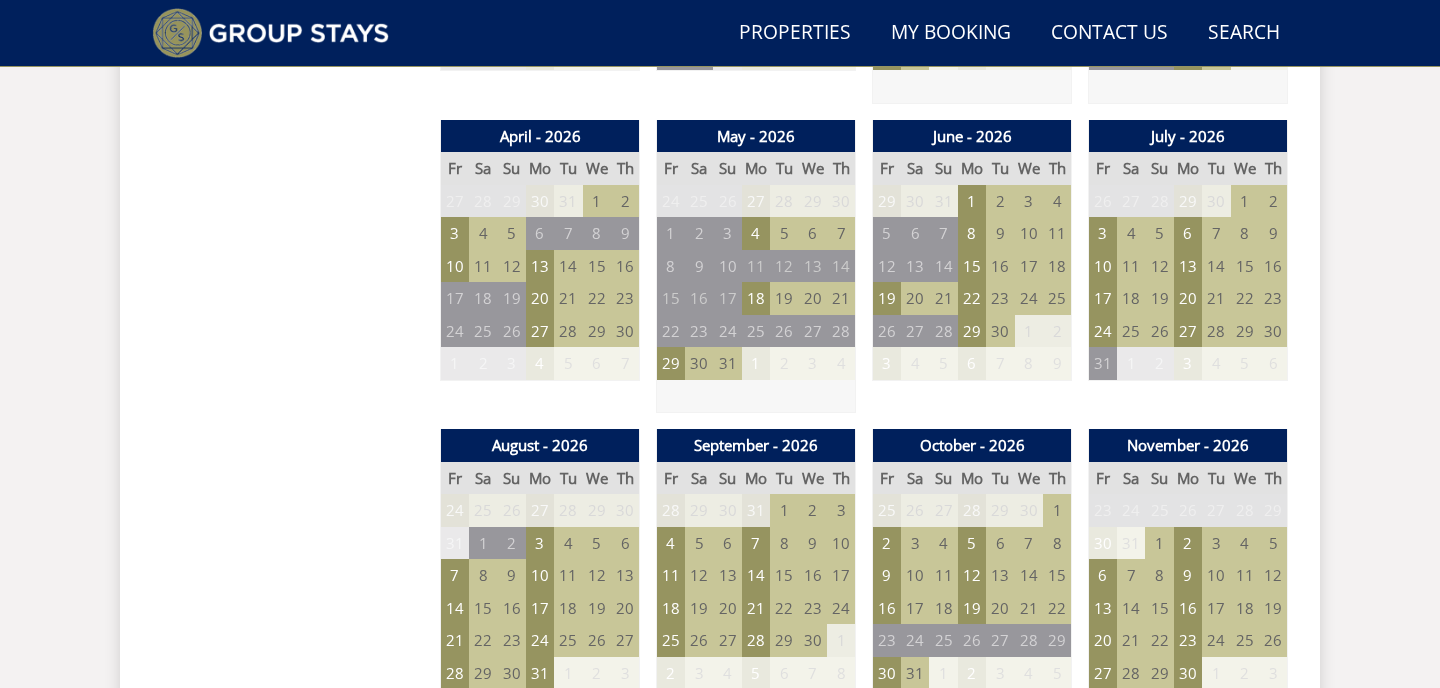 click on "Search
Menu
Properties
My Booking
Contact Us  01823 662231
Search  Check Availability
Guests
1
2
3
4
5
6
7
8
9
10
11
12
13
14
15
16
17
18
19
20
21
22
23
24
25
26
27
28
29
30
31
32
33
34
35
36
37
38
39
40
41
42
43
44
45
46
47
48
49
50
Date
05/08/2025
Search" at bounding box center (720, 457) 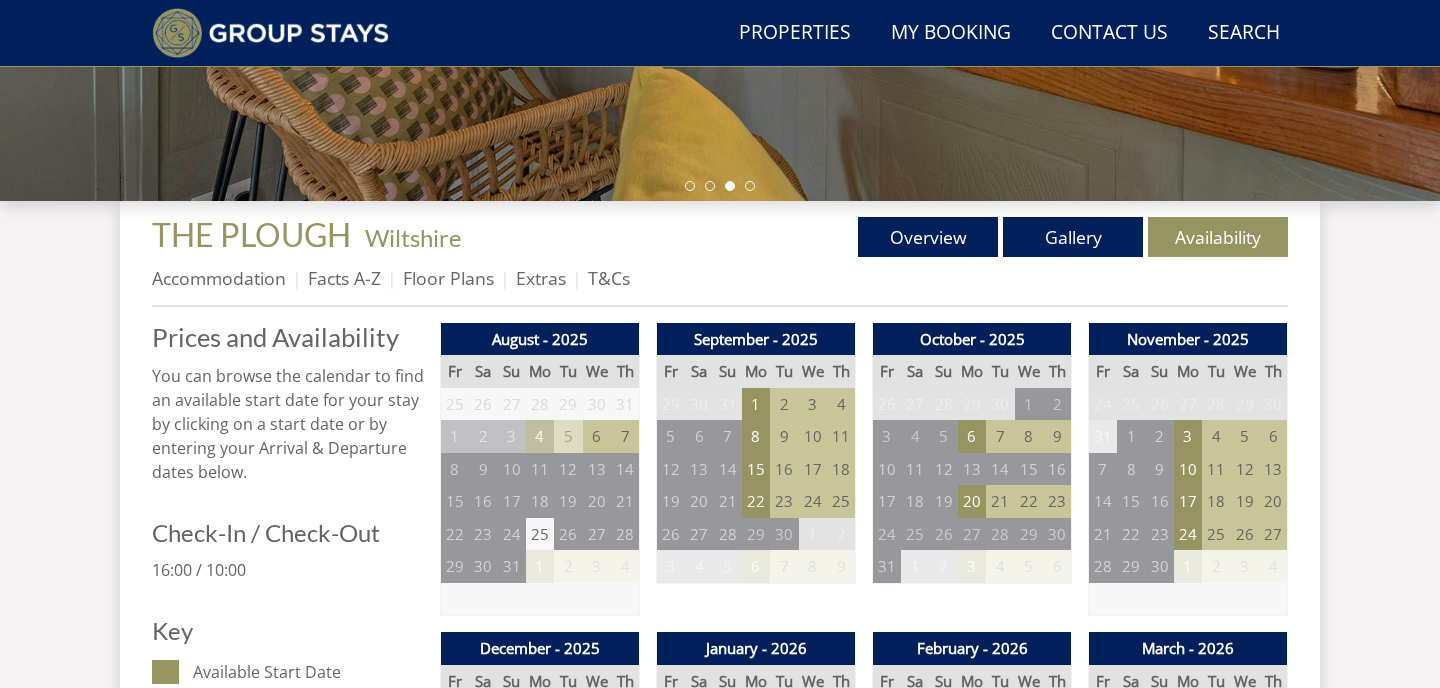 scroll, scrollTop: 612, scrollLeft: 0, axis: vertical 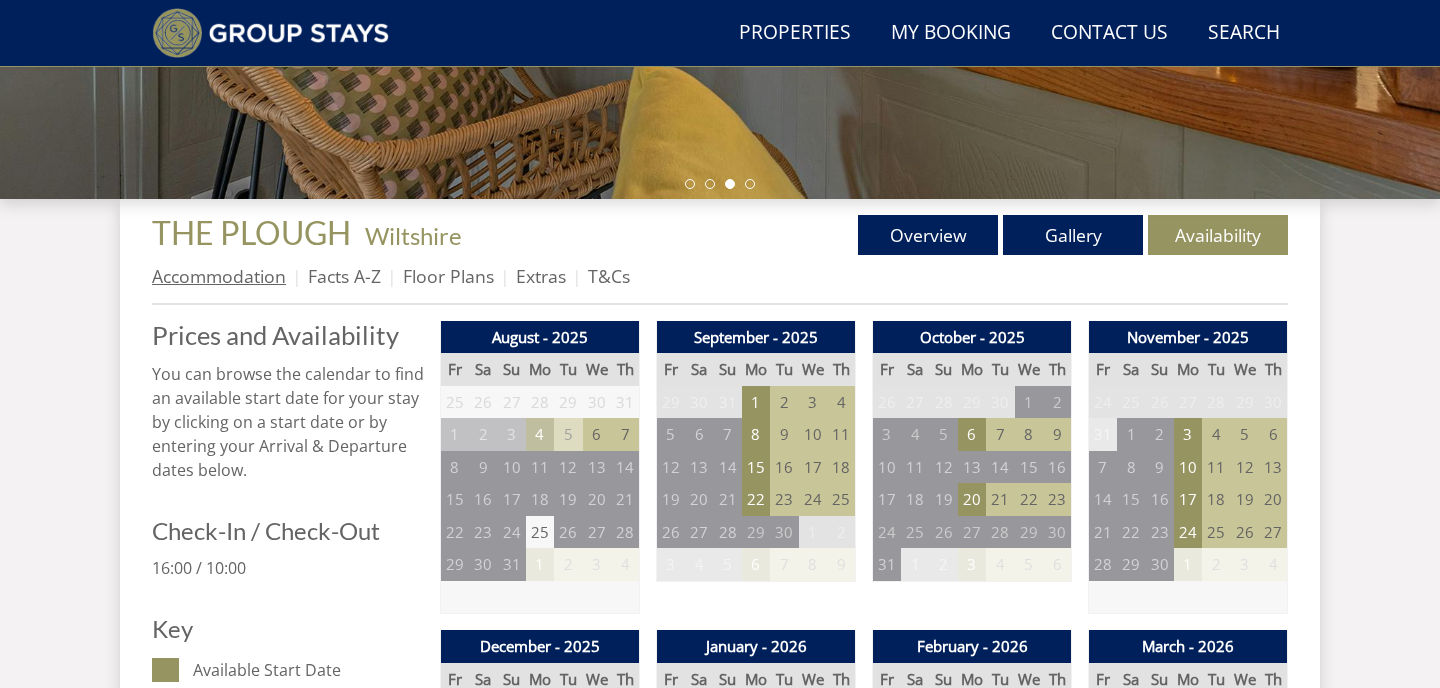 click on "Accommodation" at bounding box center [219, 276] 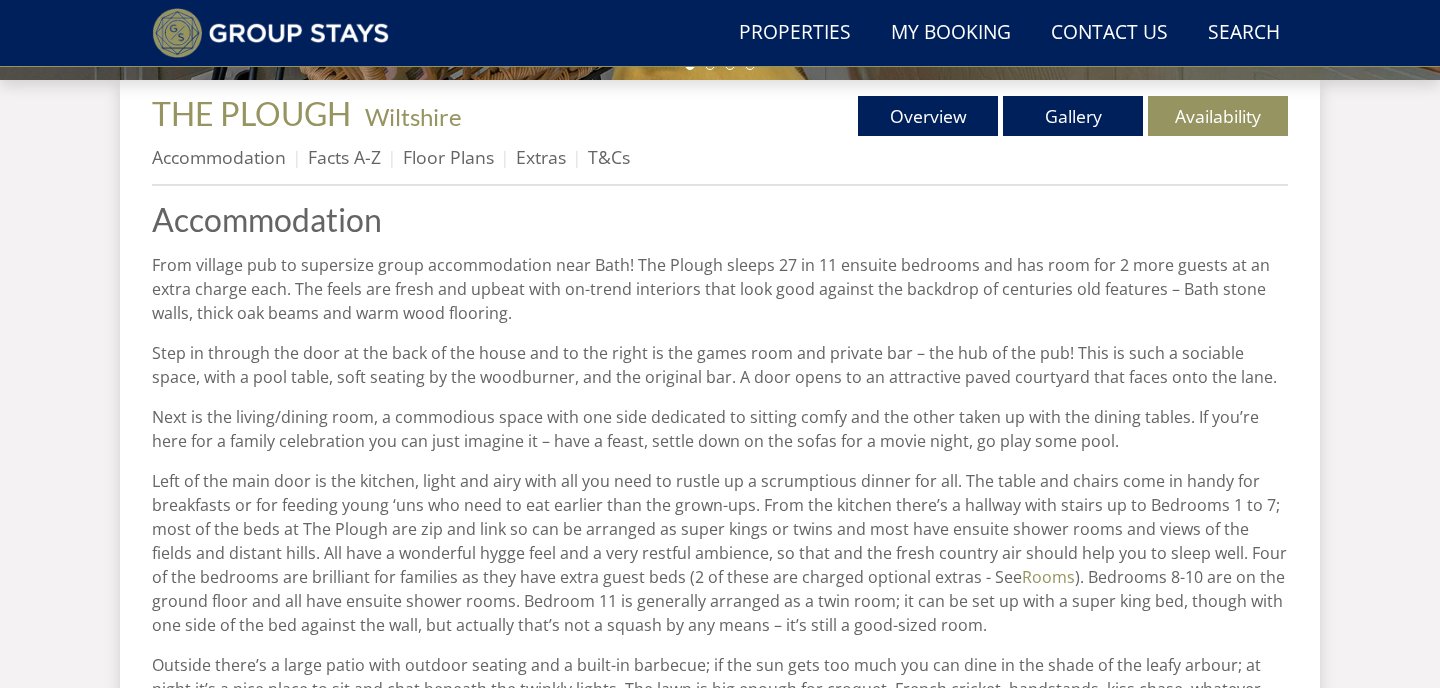 scroll, scrollTop: 733, scrollLeft: 0, axis: vertical 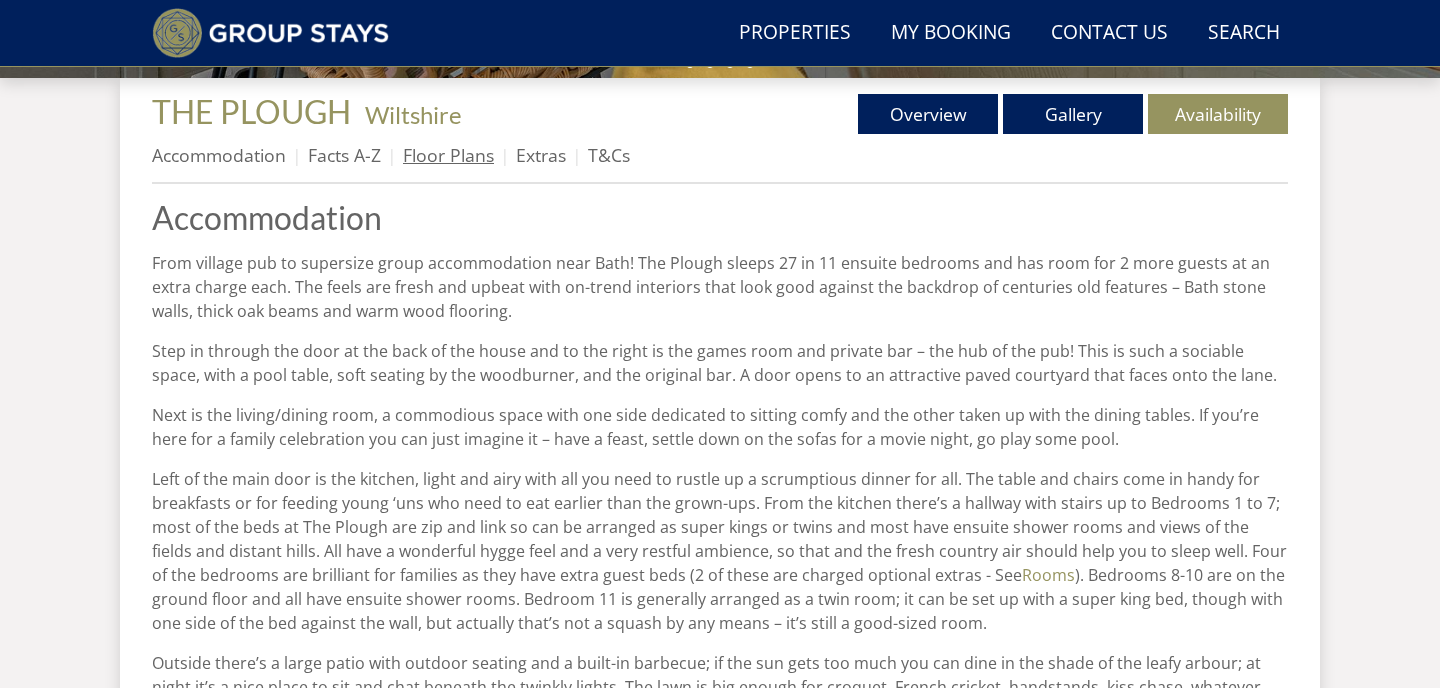click on "Floor Plans" at bounding box center [448, 155] 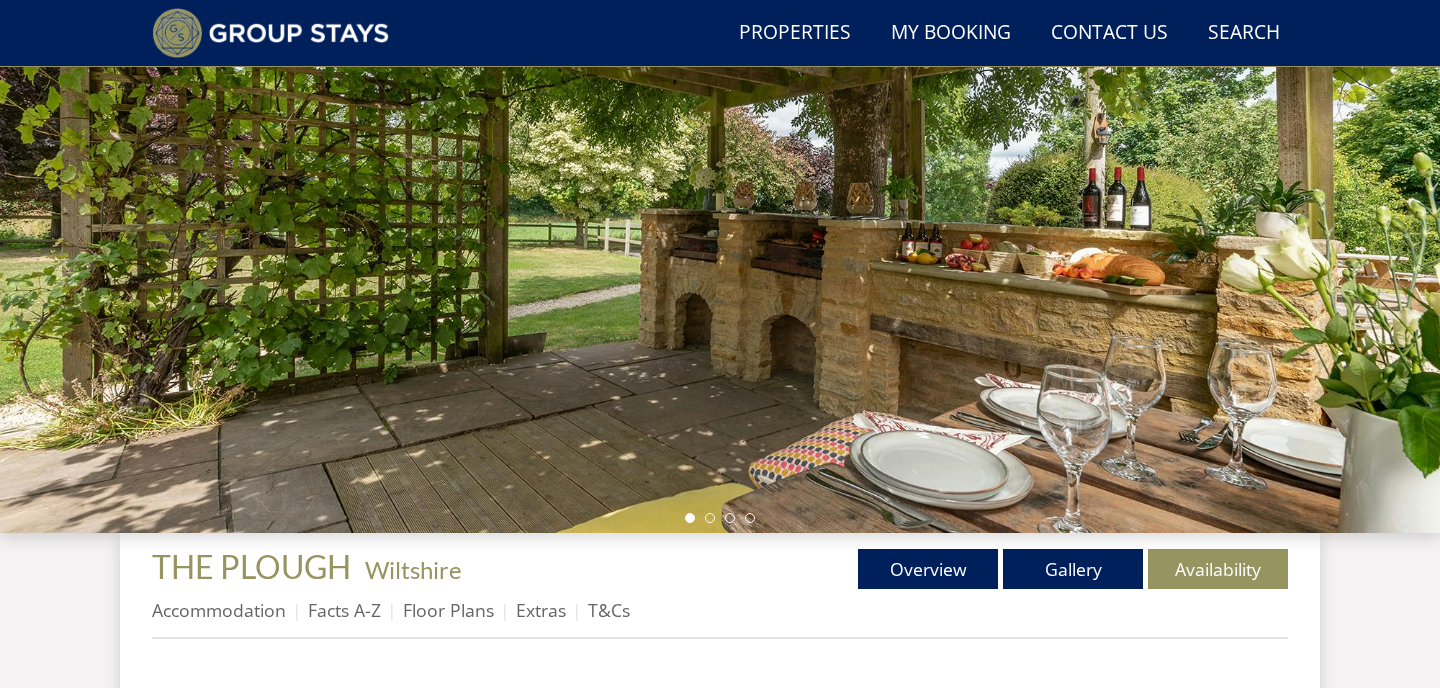 scroll, scrollTop: 0, scrollLeft: 0, axis: both 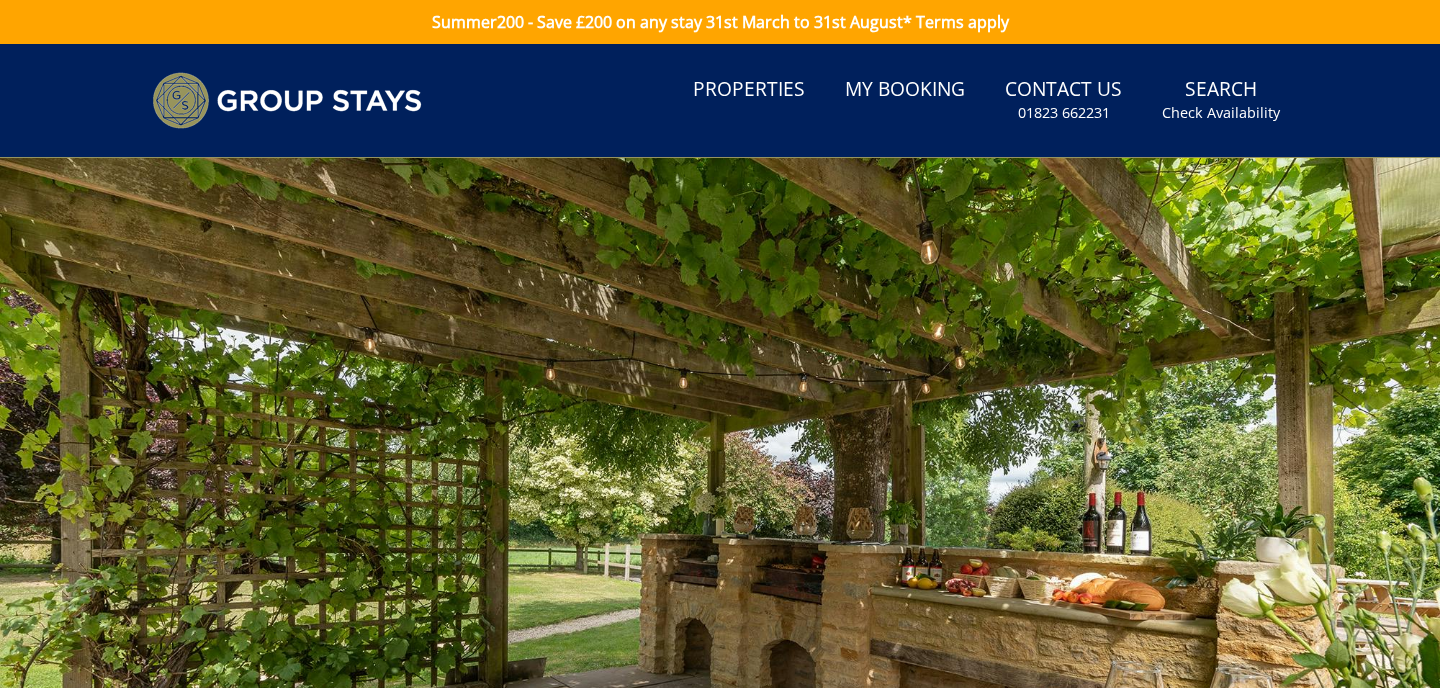 click at bounding box center (720, 508) 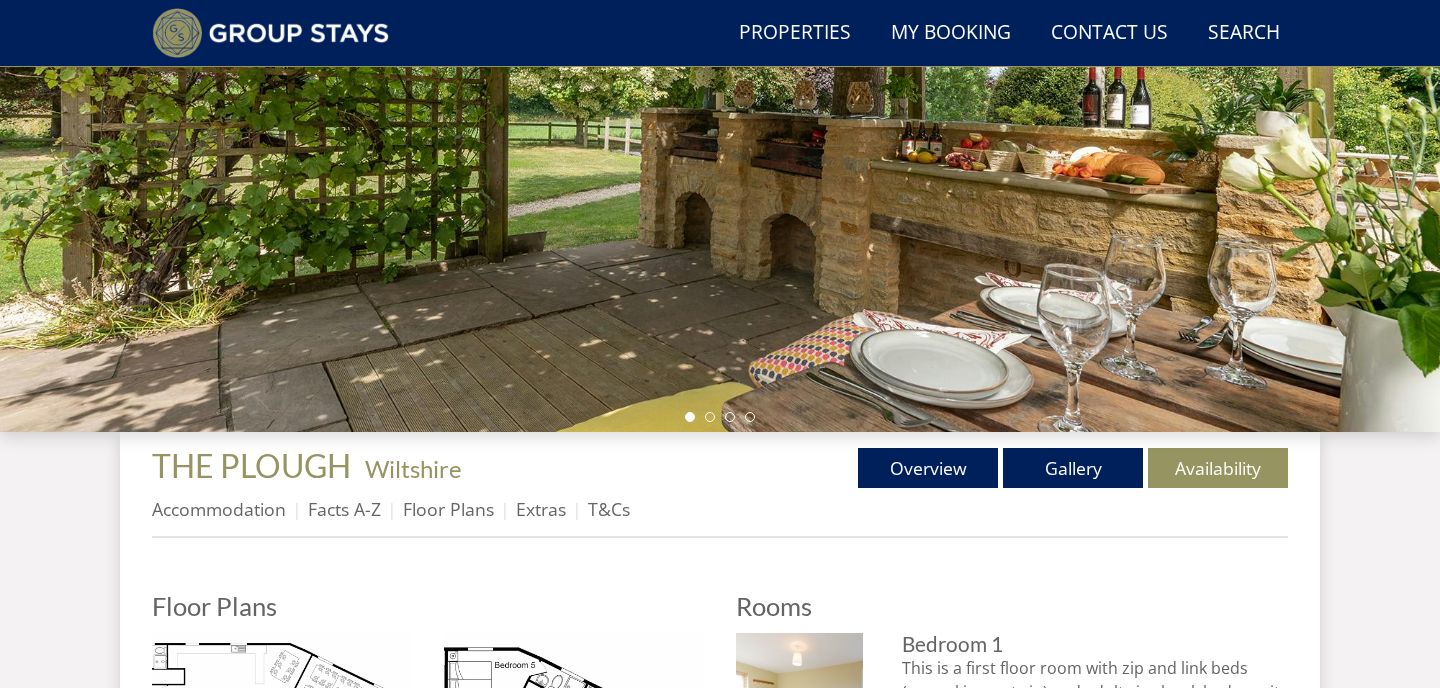 scroll, scrollTop: 383, scrollLeft: 0, axis: vertical 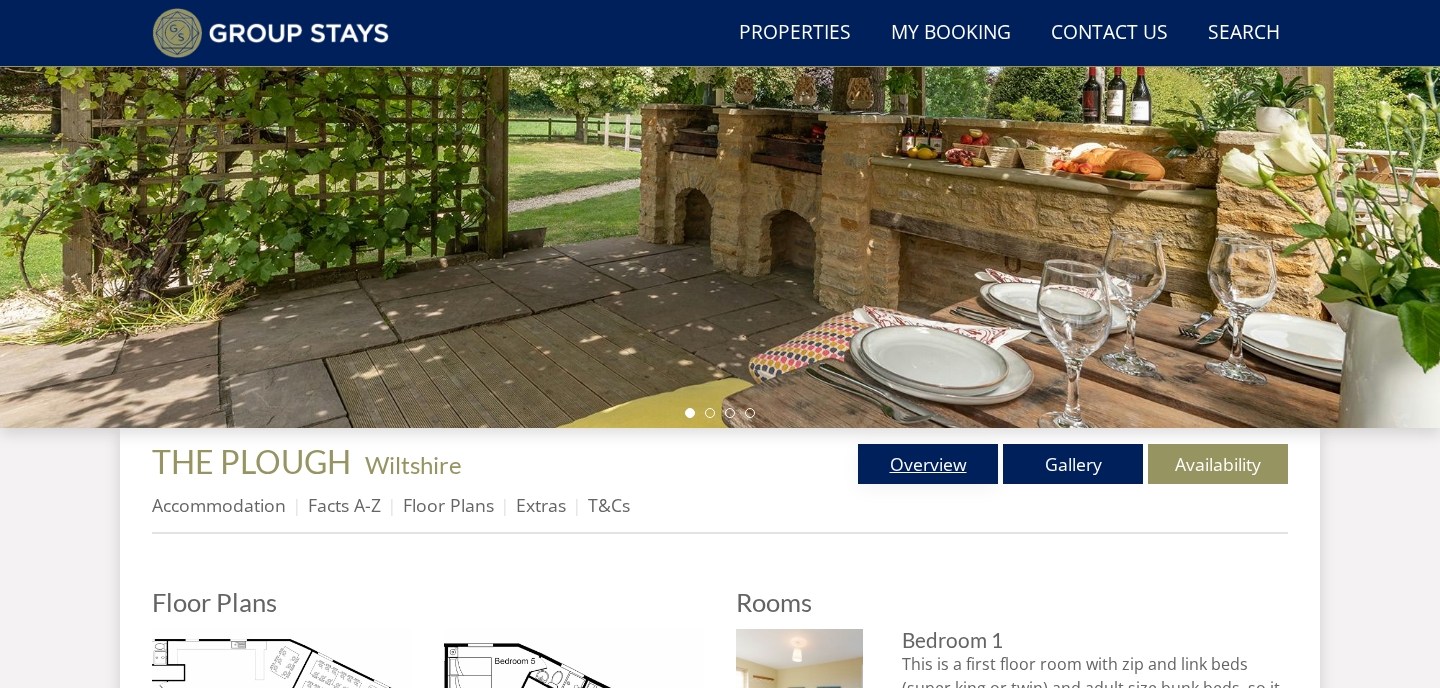 click on "Overview" at bounding box center [928, 464] 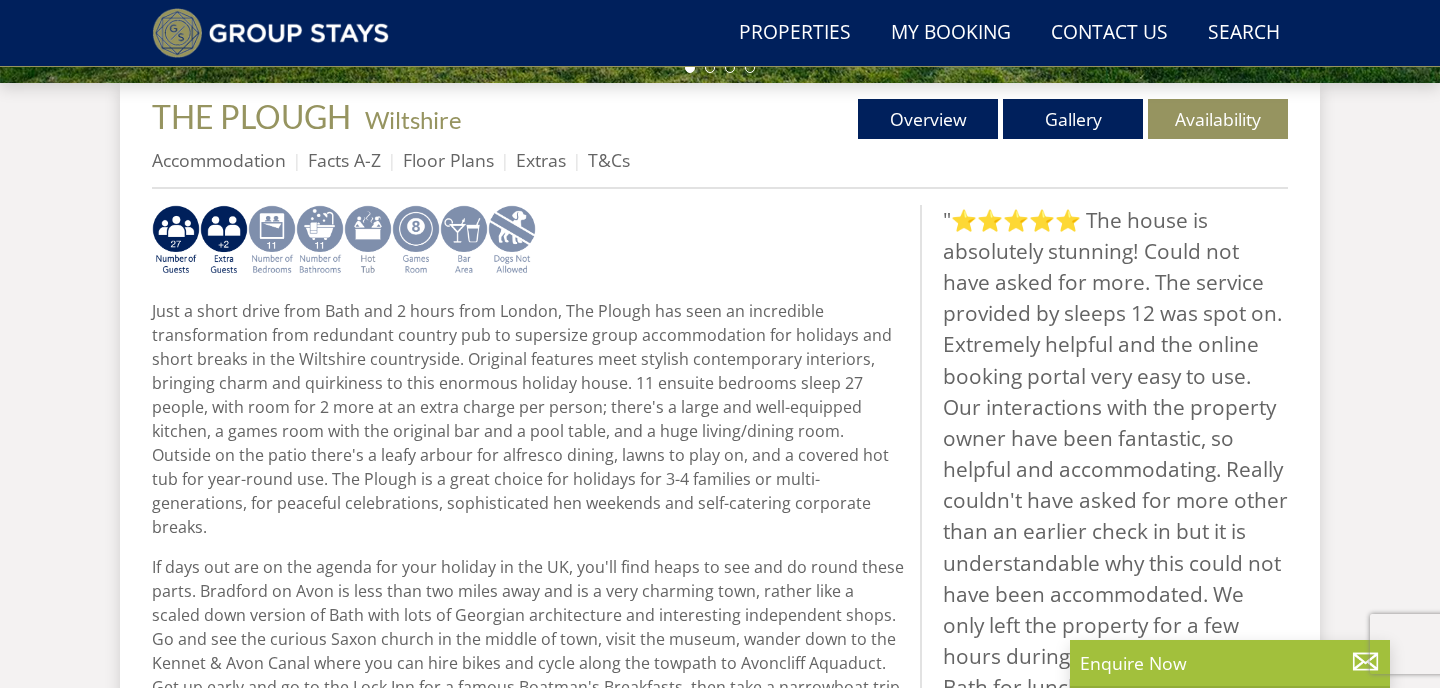 scroll, scrollTop: 715, scrollLeft: 0, axis: vertical 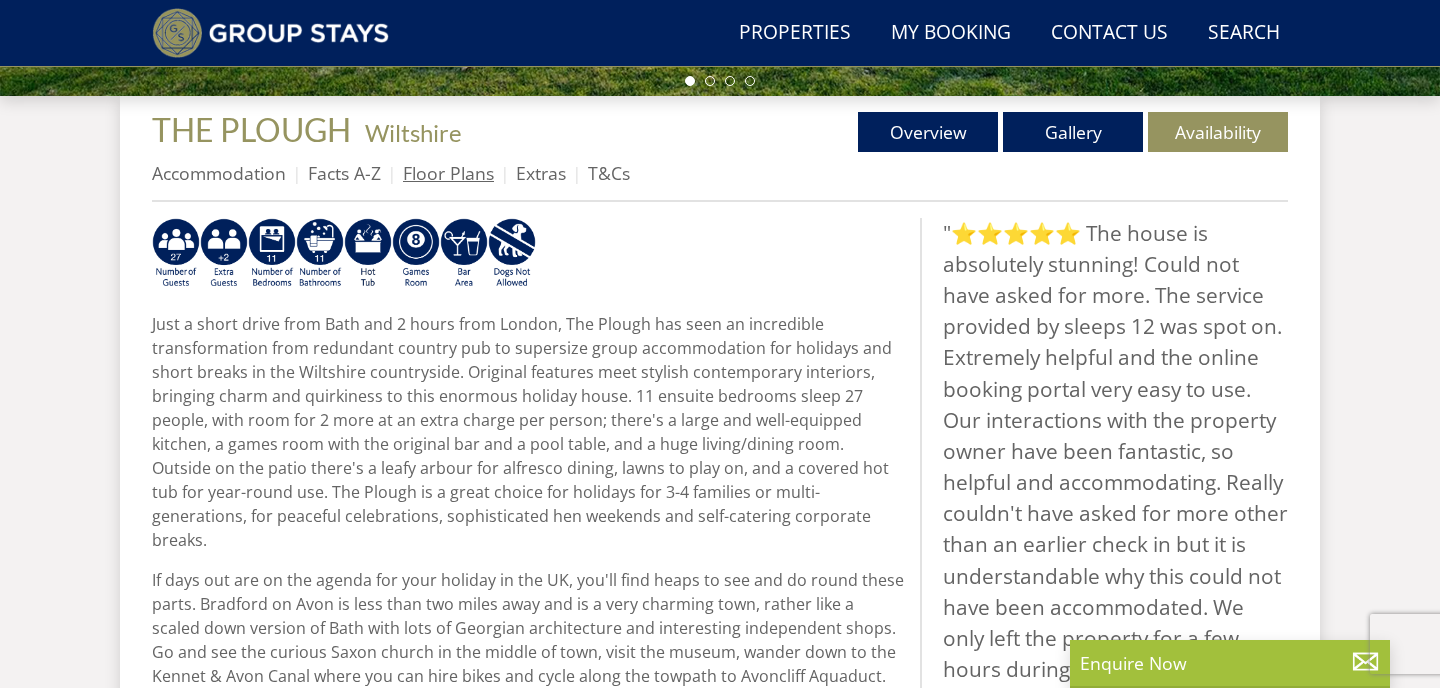 click on "Floor Plans" at bounding box center (448, 173) 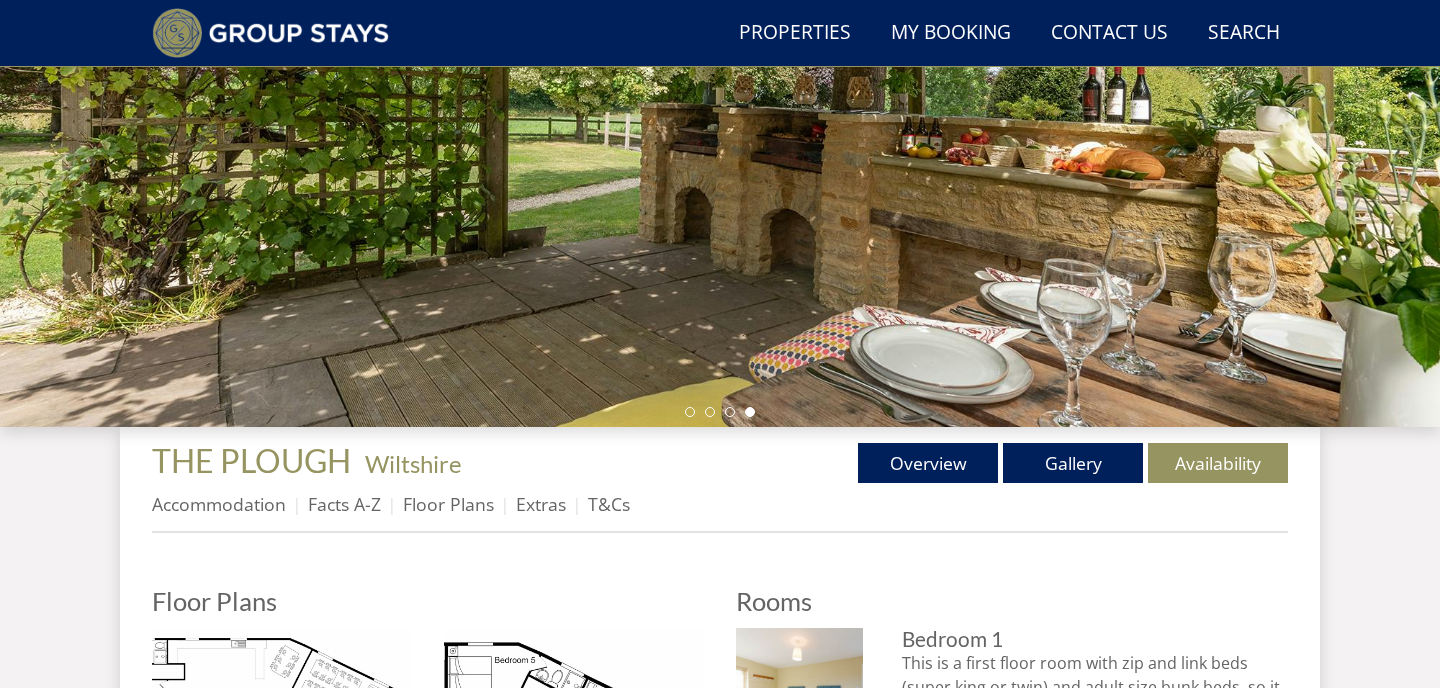 scroll, scrollTop: 0, scrollLeft: 0, axis: both 